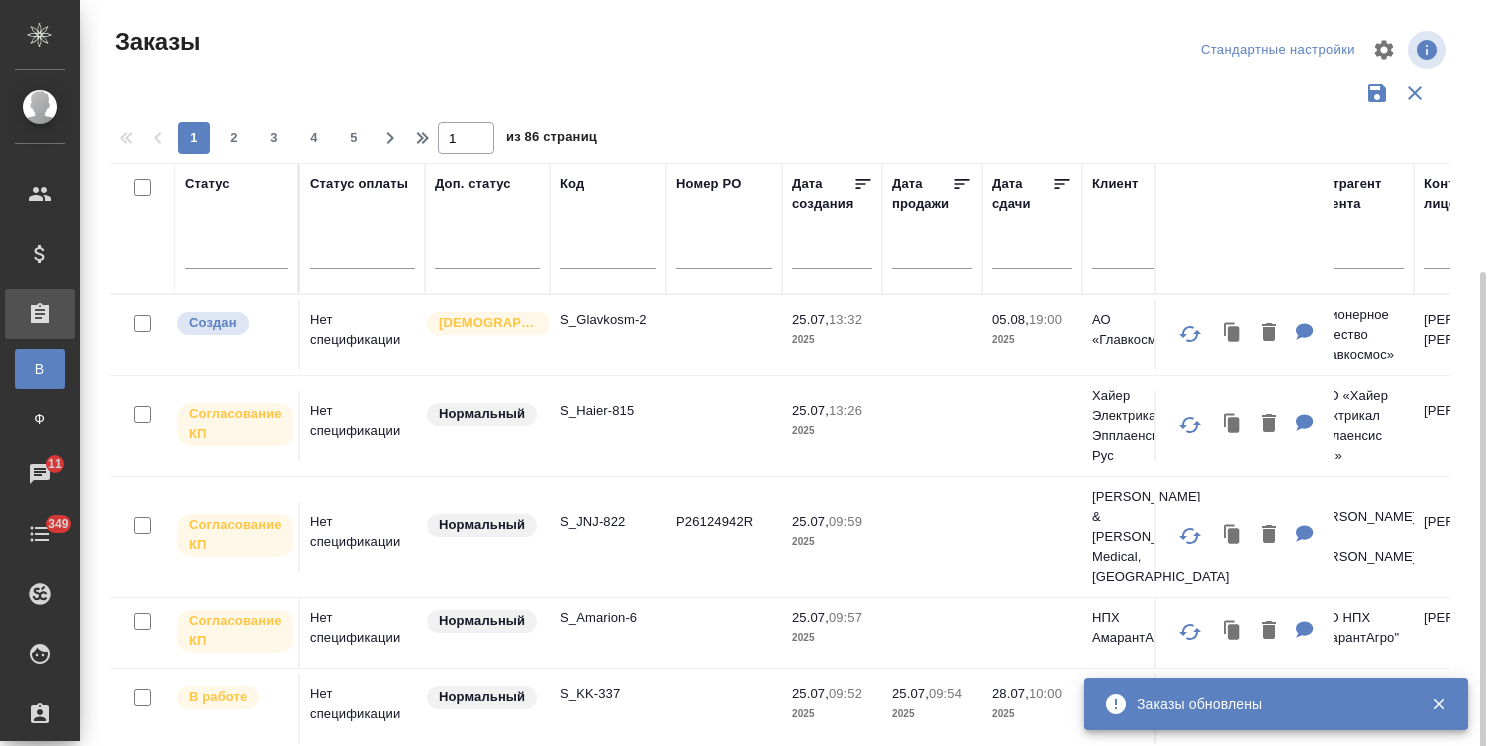 scroll, scrollTop: 0, scrollLeft: 0, axis: both 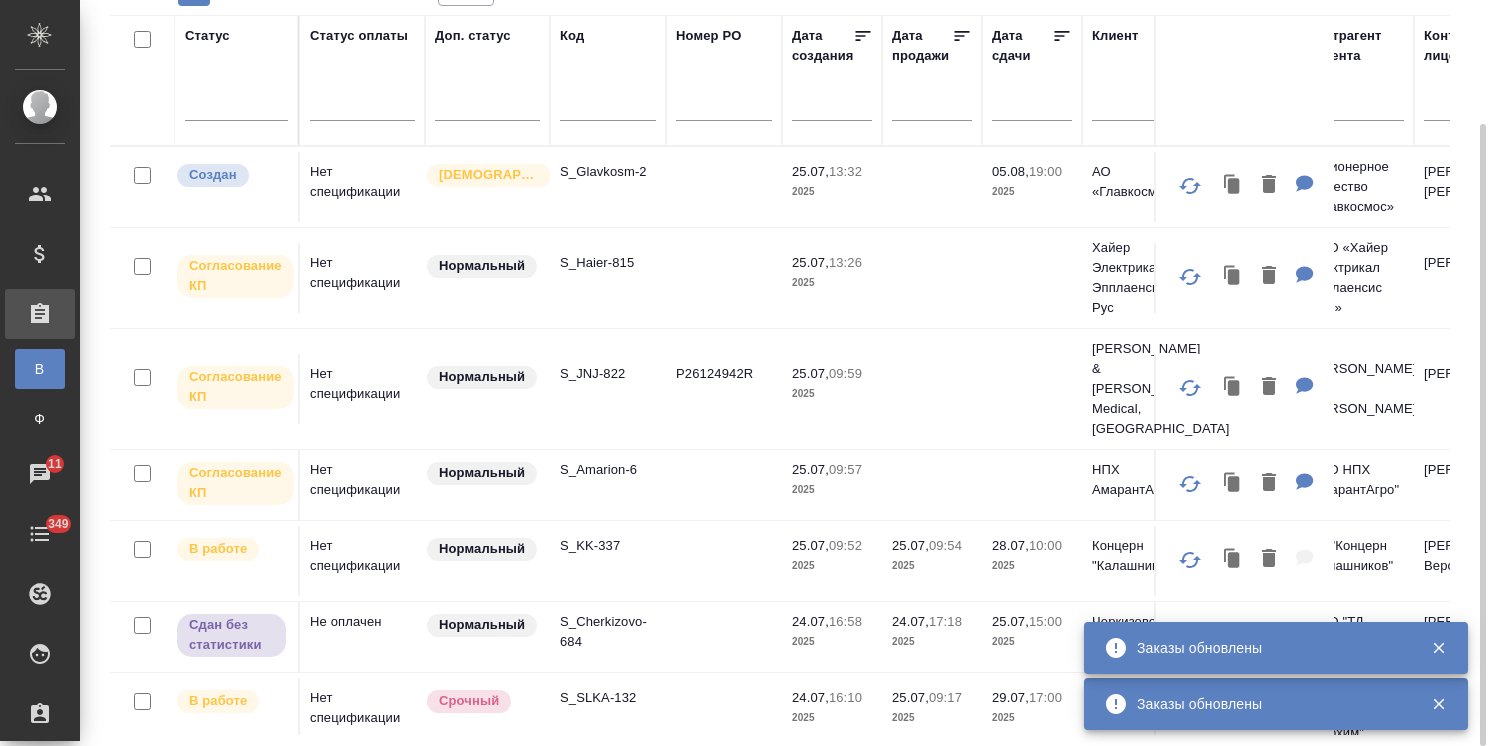 click at bounding box center (608, 107) 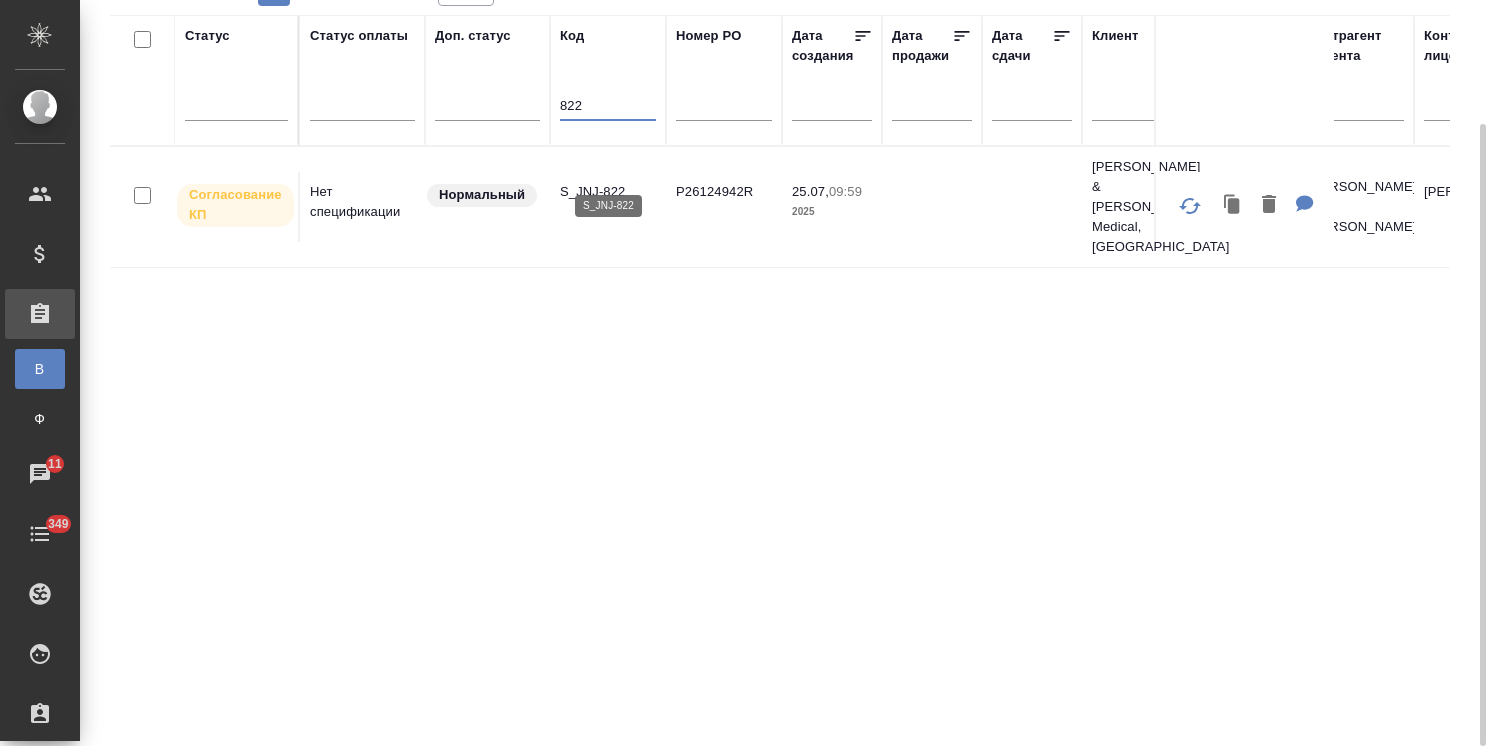type on "822" 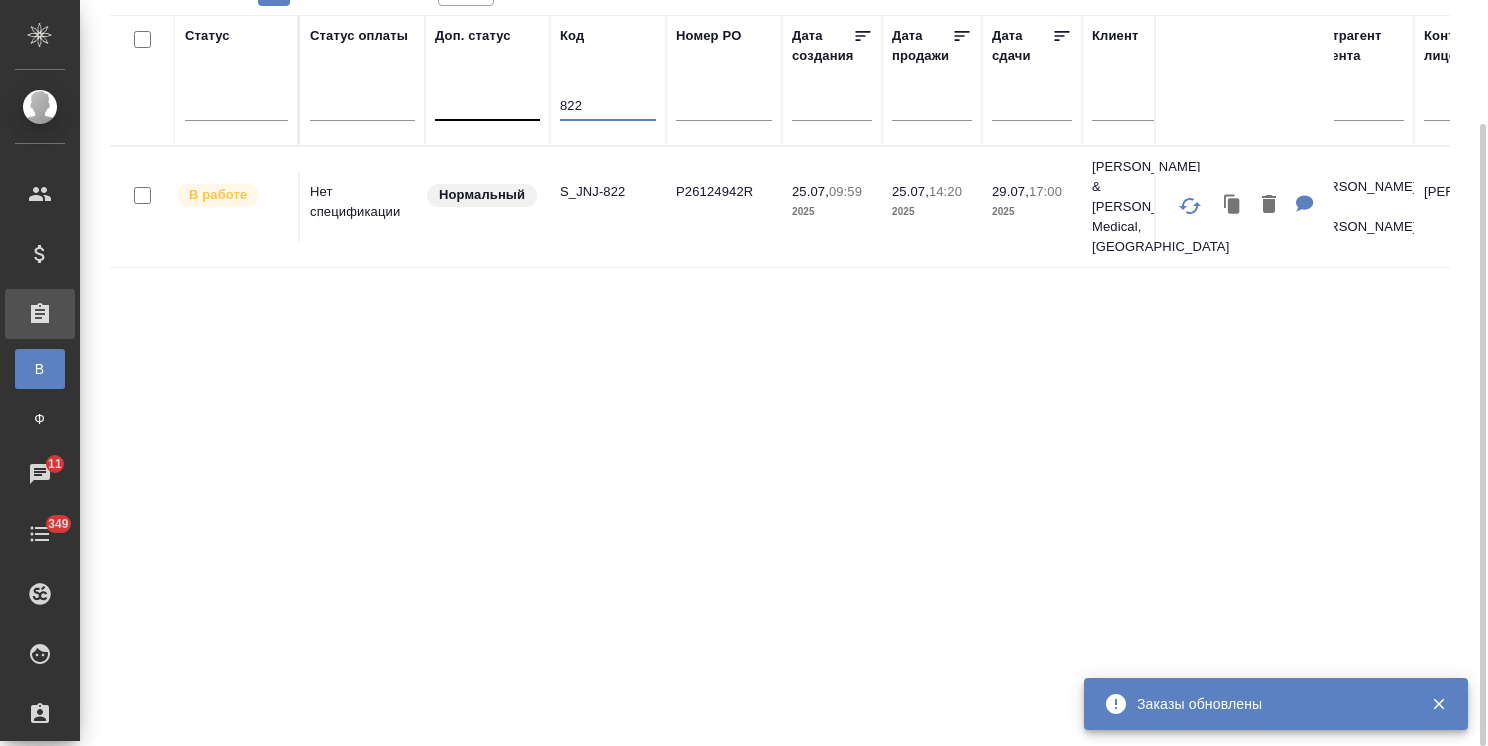 drag, startPoint x: 609, startPoint y: 116, endPoint x: 458, endPoint y: 116, distance: 151 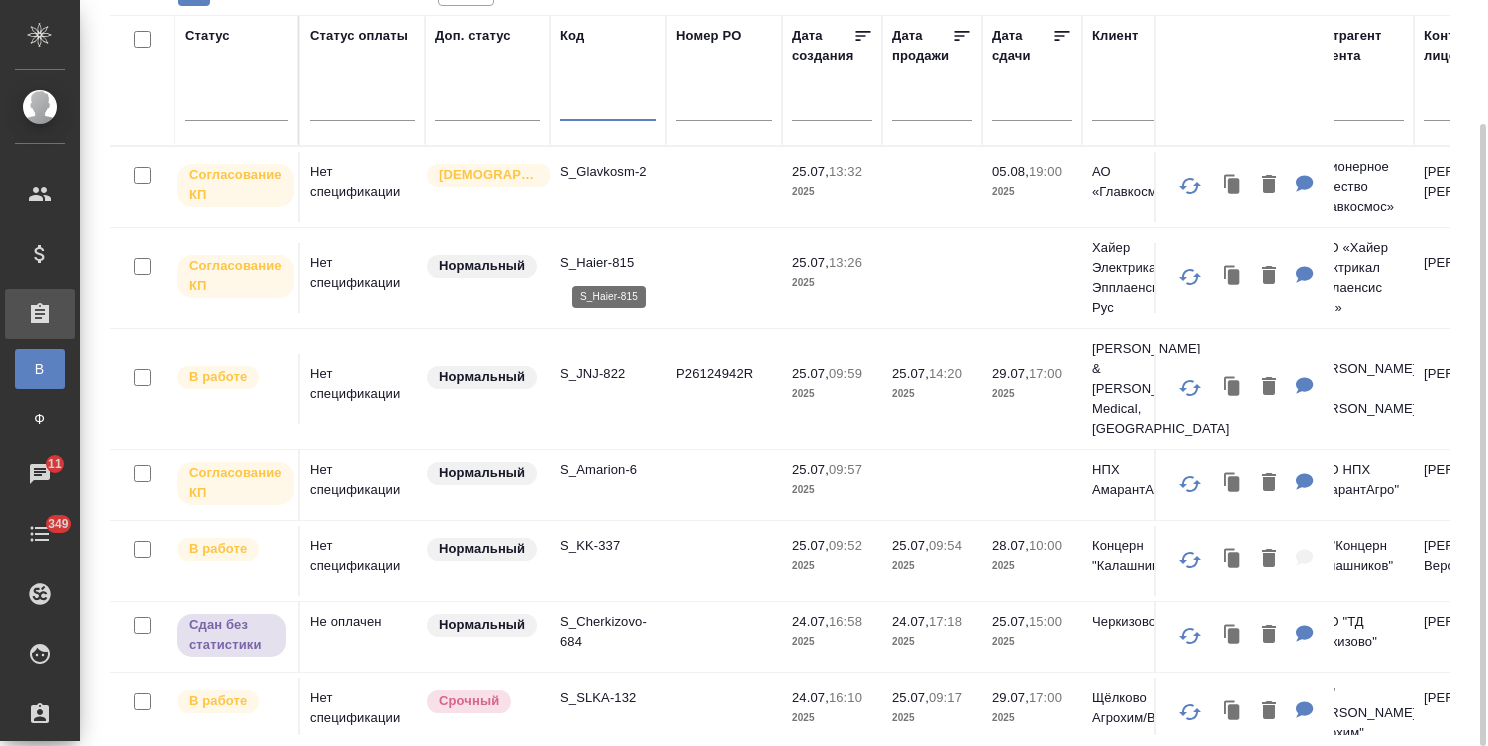 type 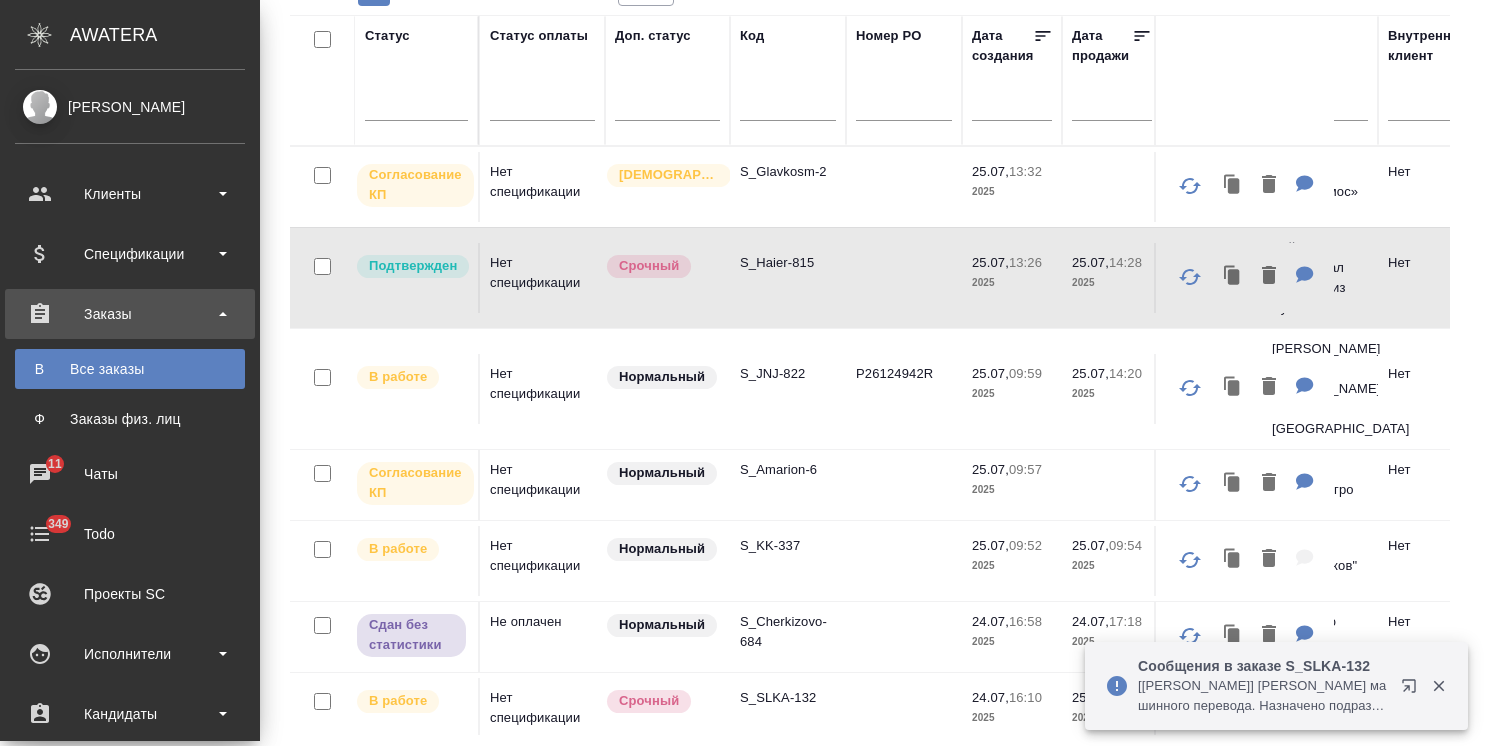 click on "Заказы Стандартные настройки 1 2 3 4 5 1 из 86 страниц Статус   Статус оплаты   Доп. статус   Код Номер PO Дата создания Дата продажи Дата сдачи Клиент Внутренний клиент   Контрагент клиента Контактное лицо Наше юр. лицо   Ответственная команда   Клиентские менеджеры Усманова Ольга Проектная команда   Проектные менеджеры   Менеджеры верстки   Менеджер support   Спецификация Сумма Тэги   Комментарии для КМ   Файлы Согласование КП Нет спецификации Святая троица S_Glavkosm-2 25.07,  13:32 2025 05.08,  19:00 2025 АО «Главкосмос» Нет Акционерное общество «Главкосмос» Паршакова Ольга Андреевна" at bounding box center [874, 299] 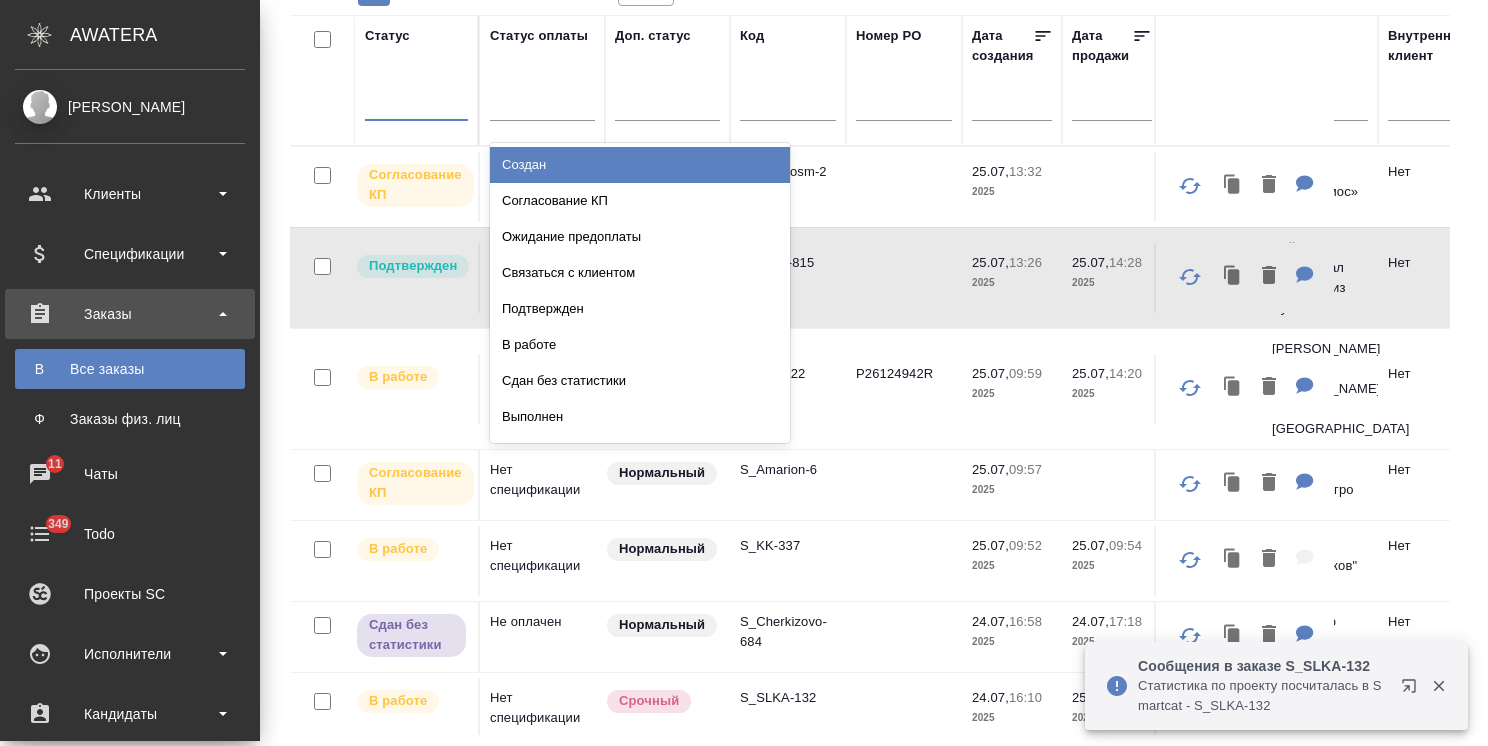 click at bounding box center (416, 100) 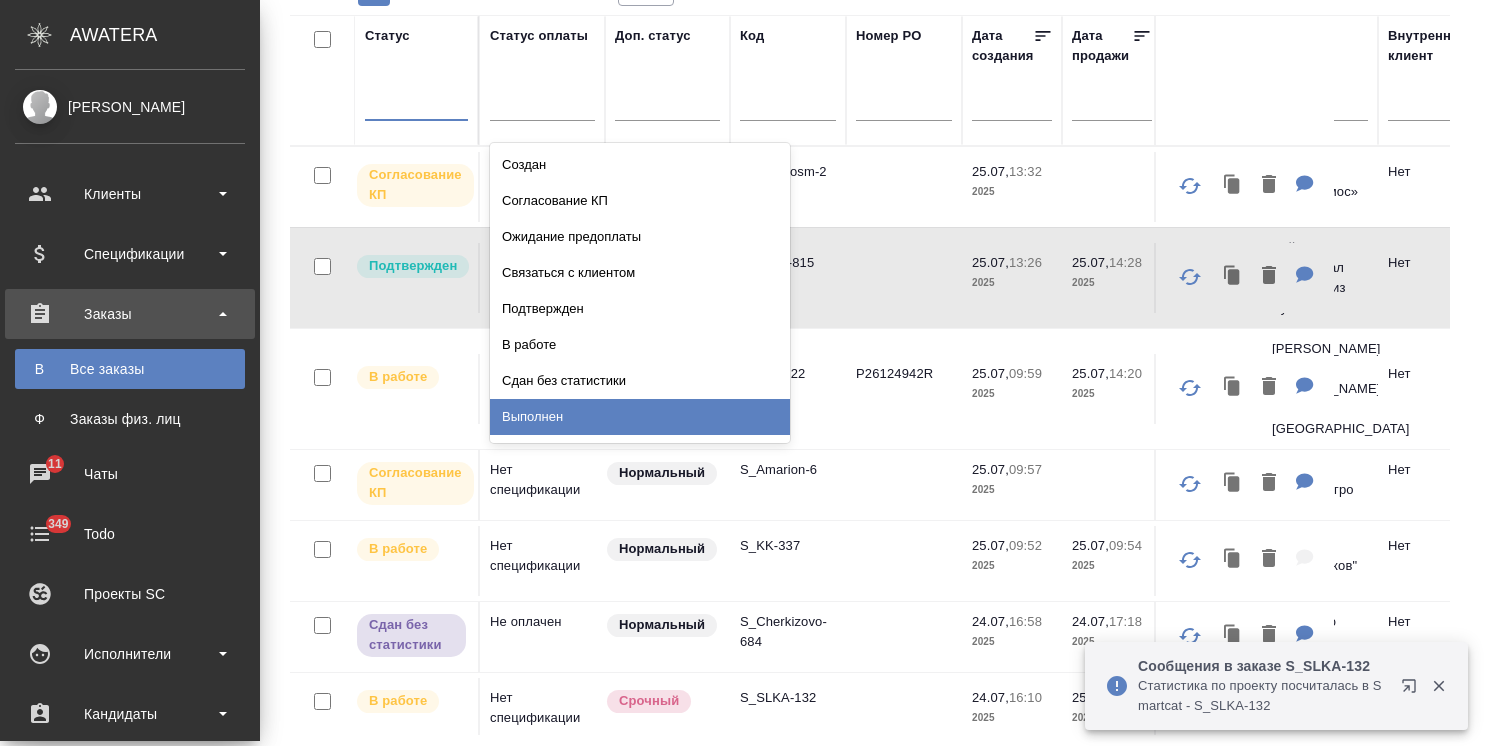 click on "Выполнен" at bounding box center [640, 417] 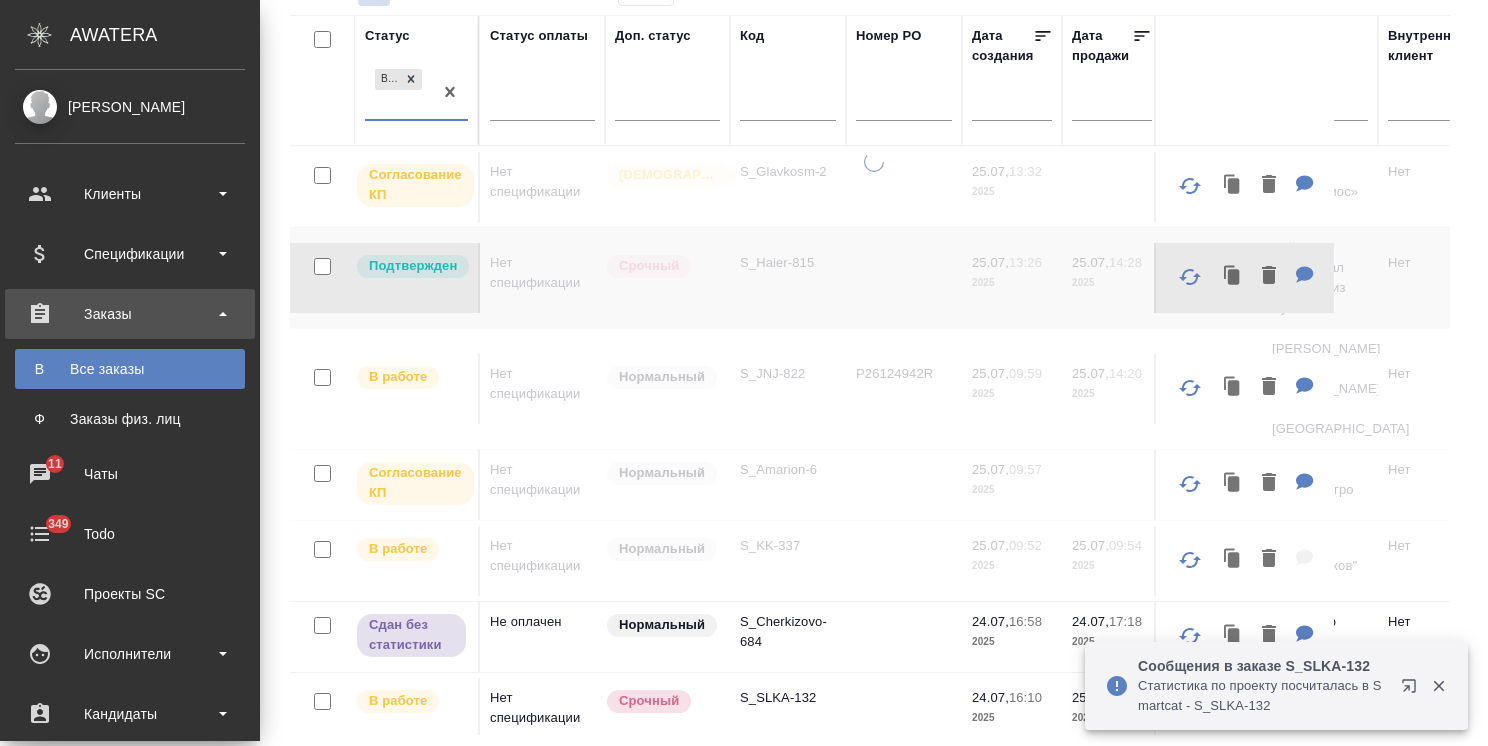 click 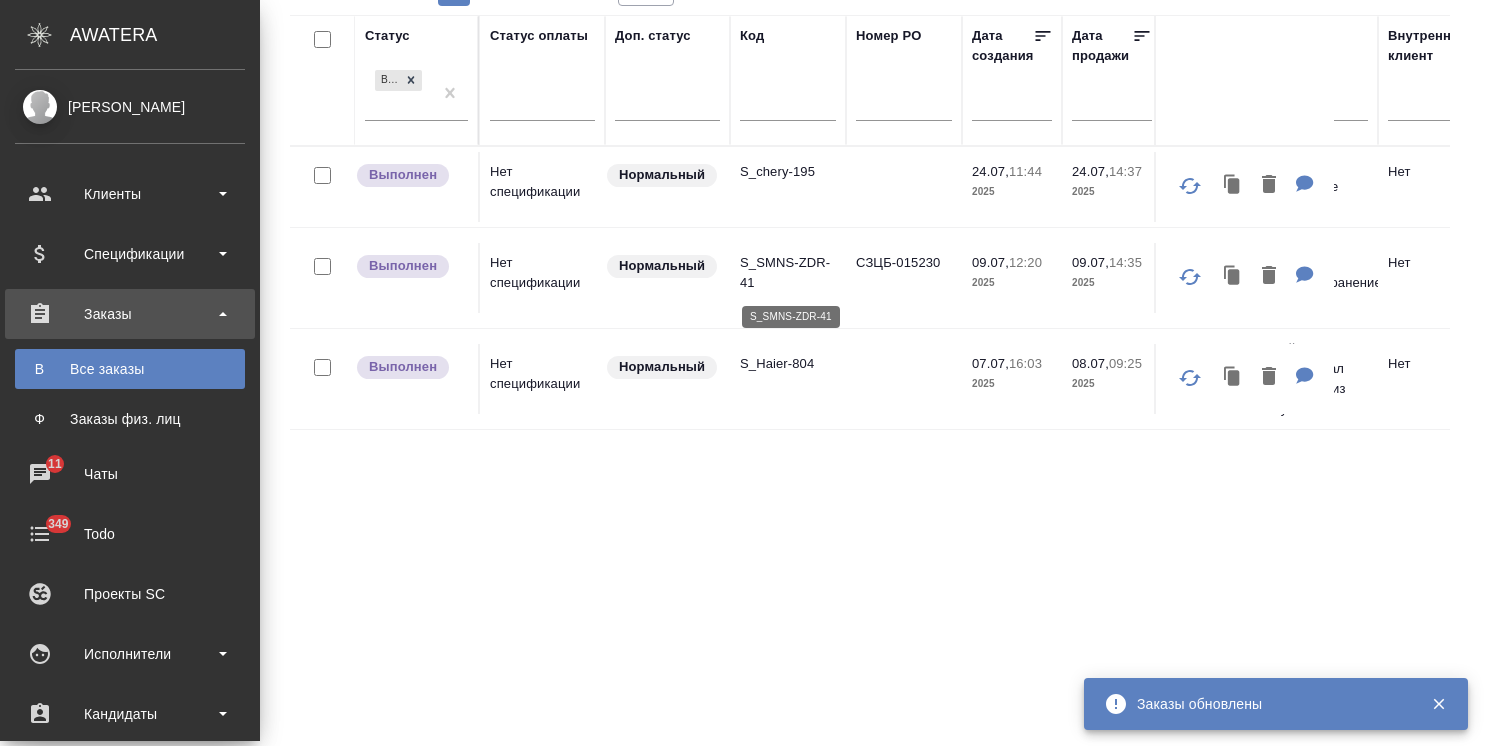 click on "S_SMNS-ZDR-41" at bounding box center (788, 273) 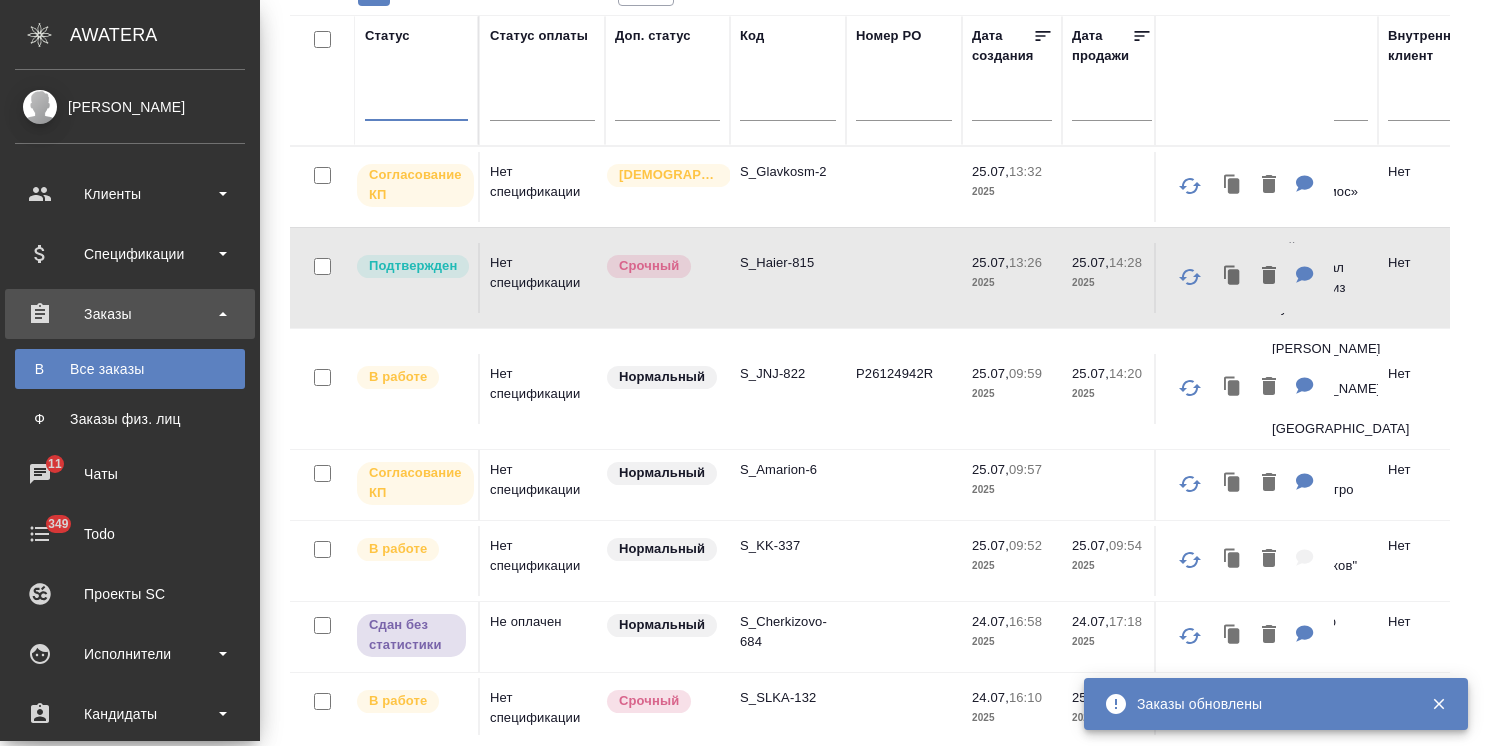 click at bounding box center [788, 107] 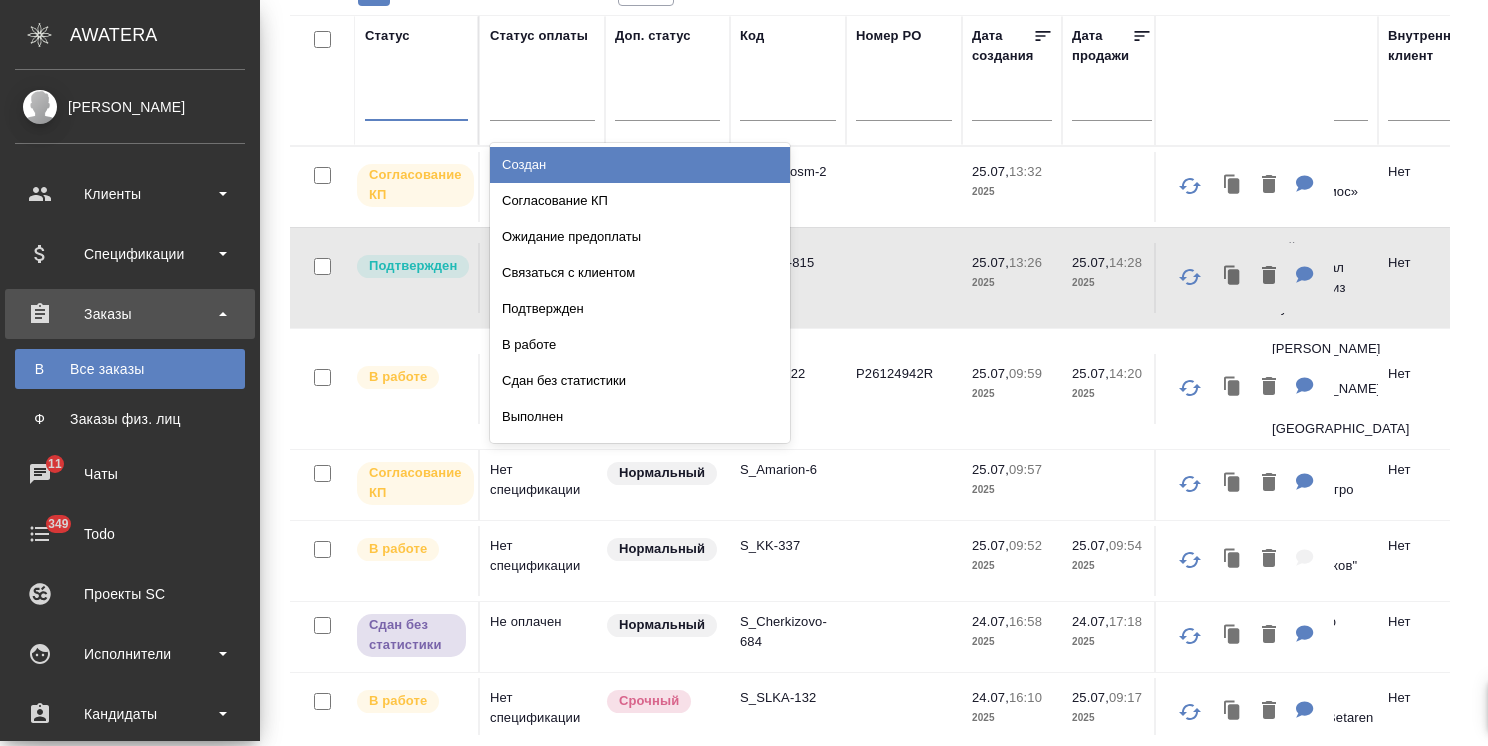 click at bounding box center (416, 100) 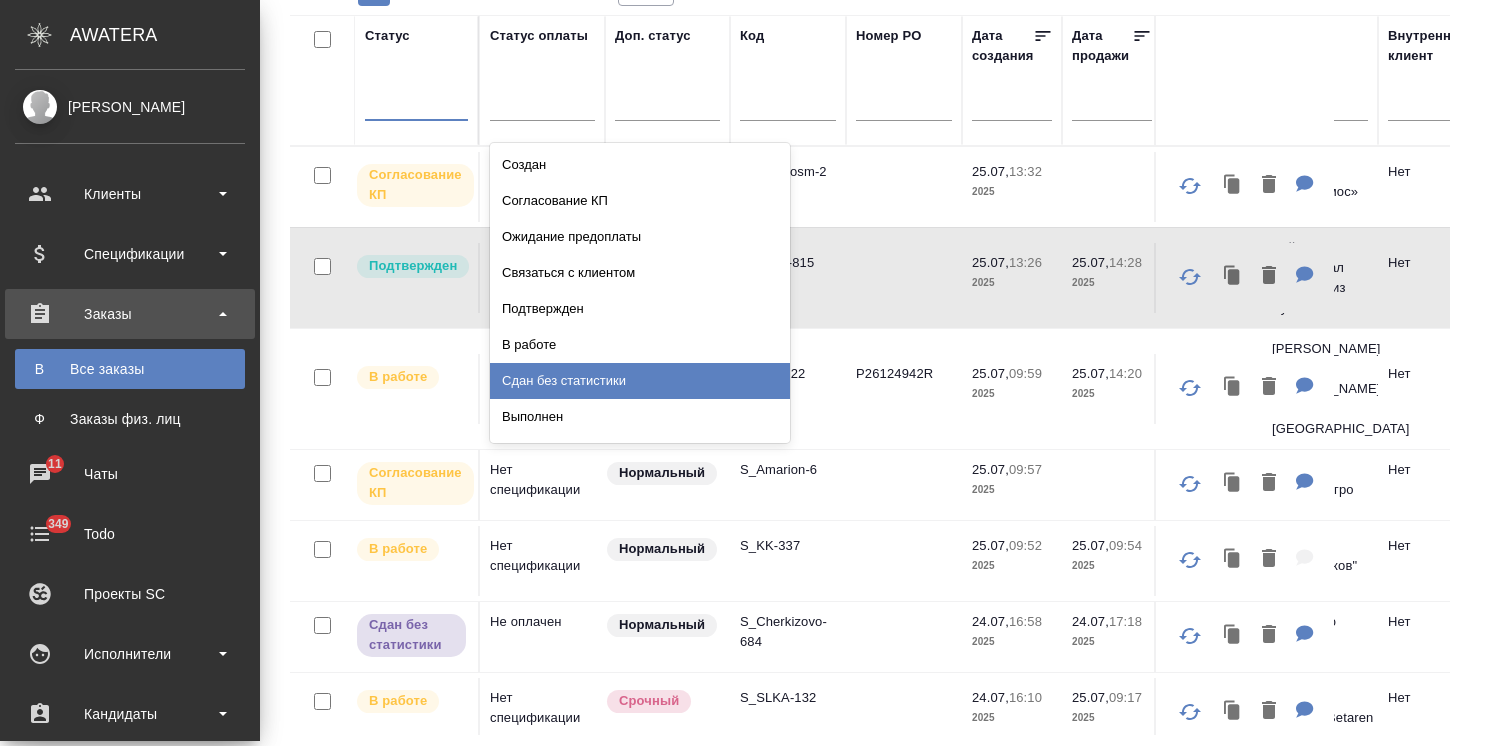 click on "Выполнен" at bounding box center [640, 417] 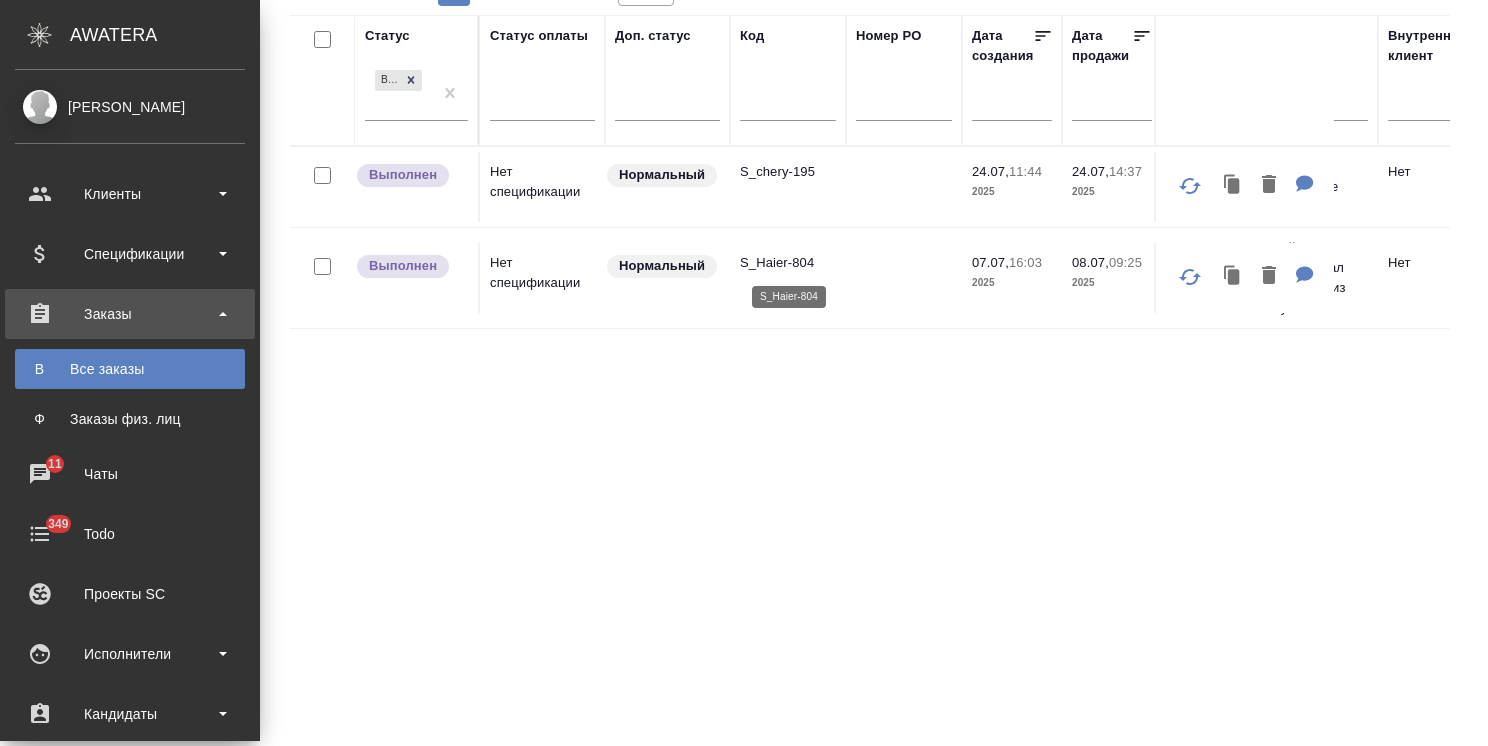 click on "S_Haier-804" at bounding box center [788, 263] 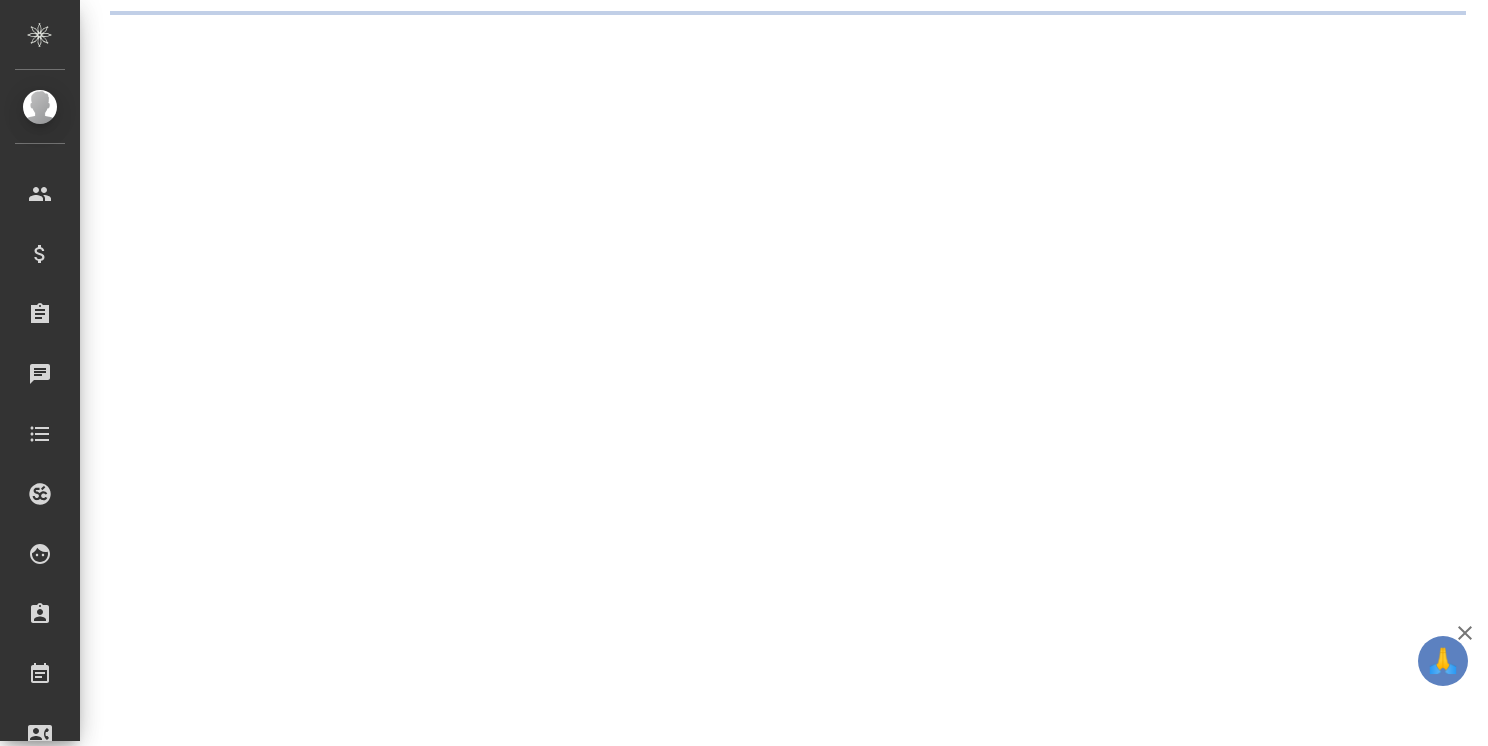 scroll, scrollTop: 0, scrollLeft: 0, axis: both 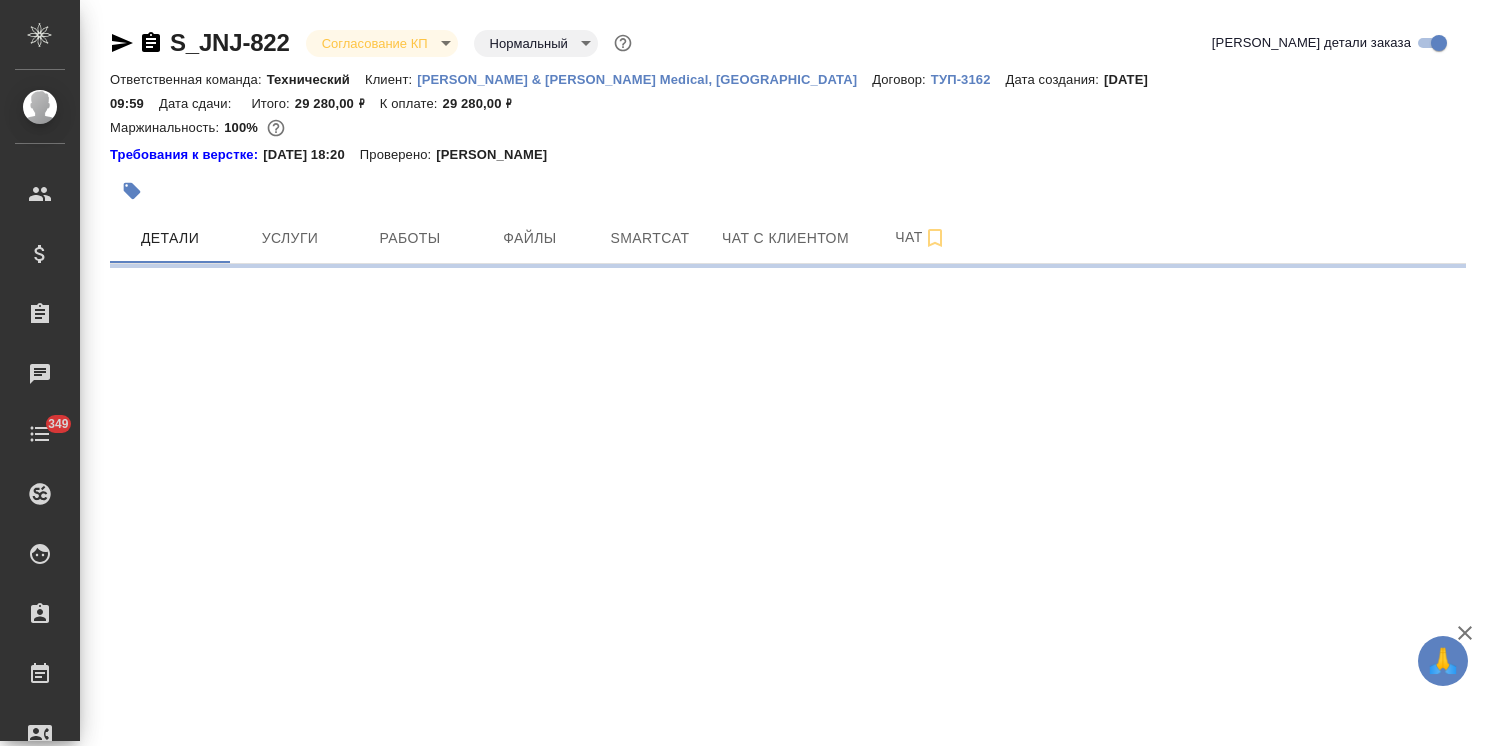 select on "RU" 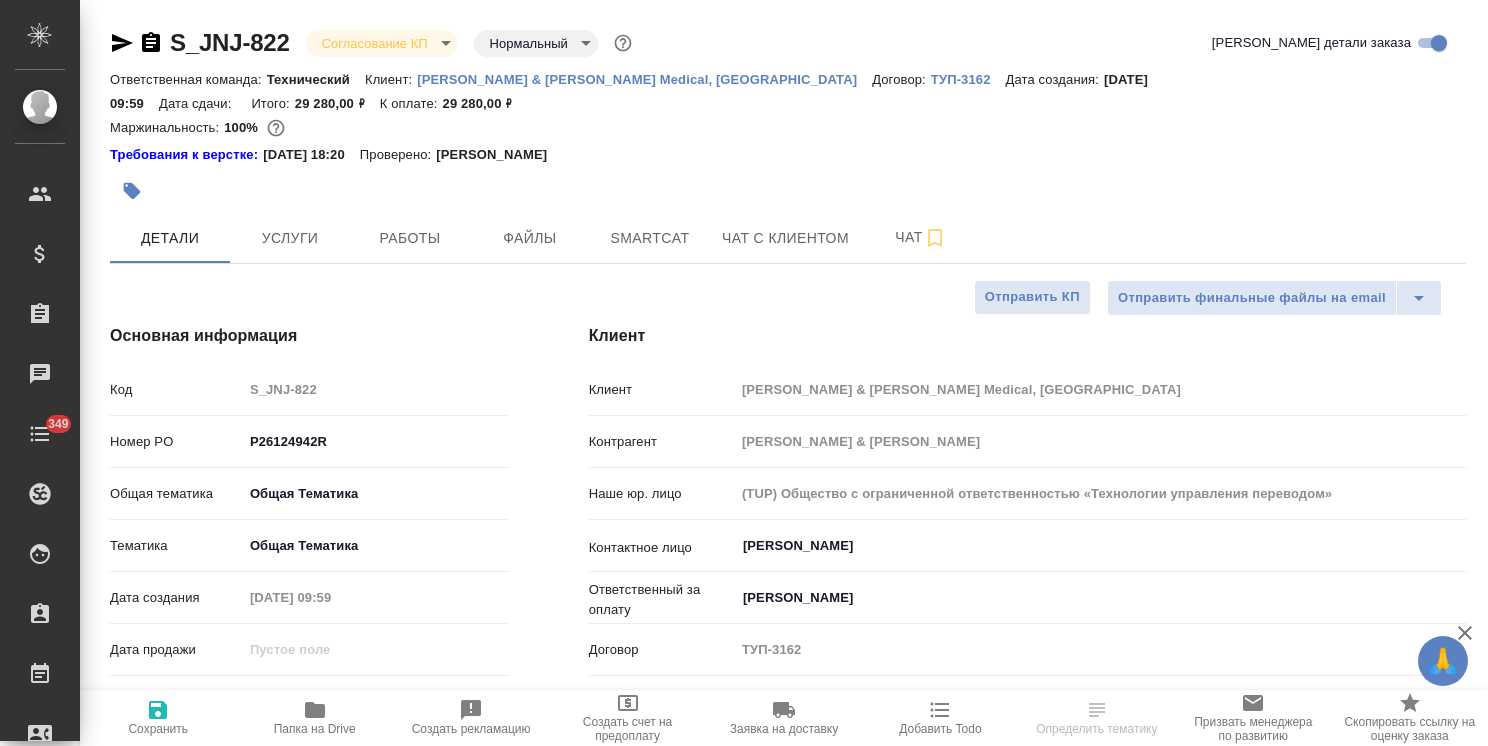 type on "x" 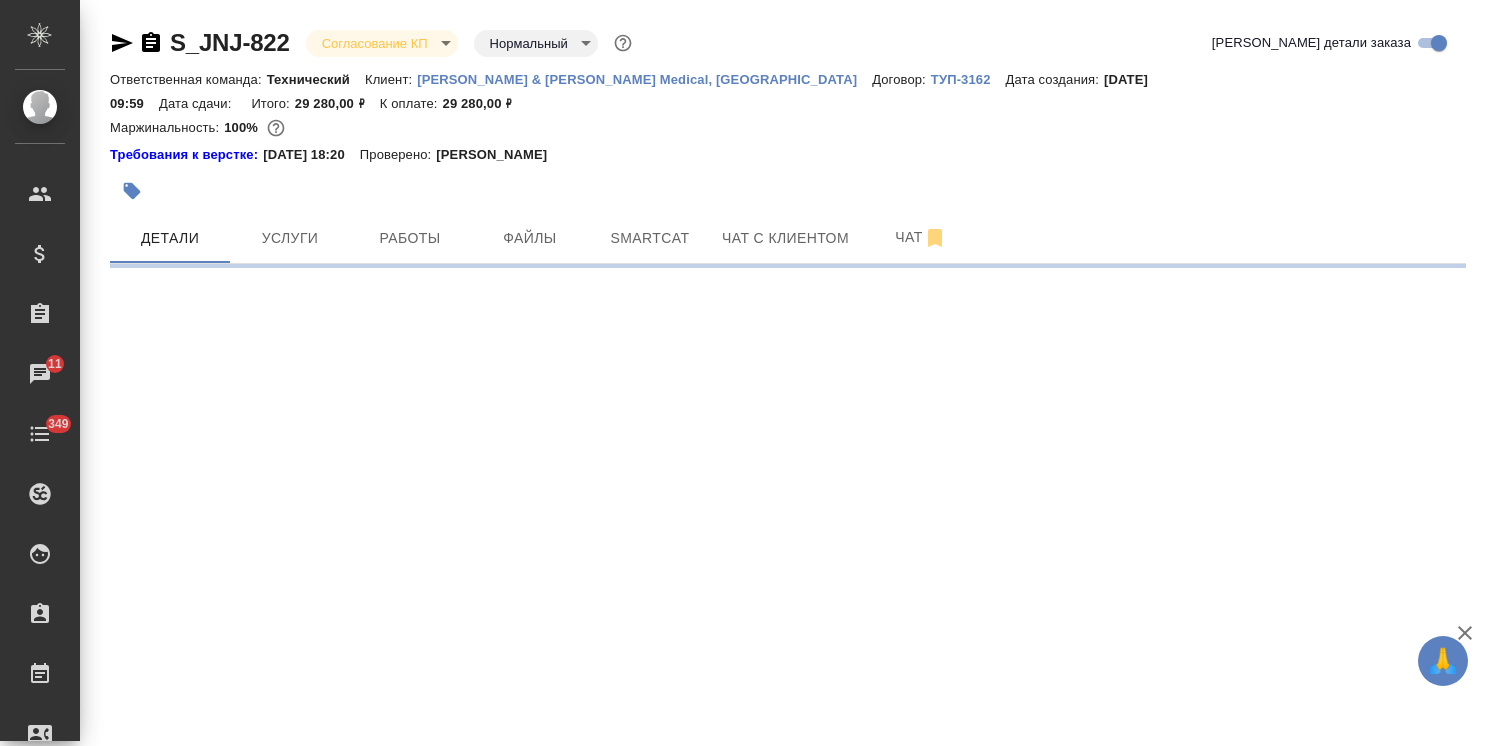 select on "RU" 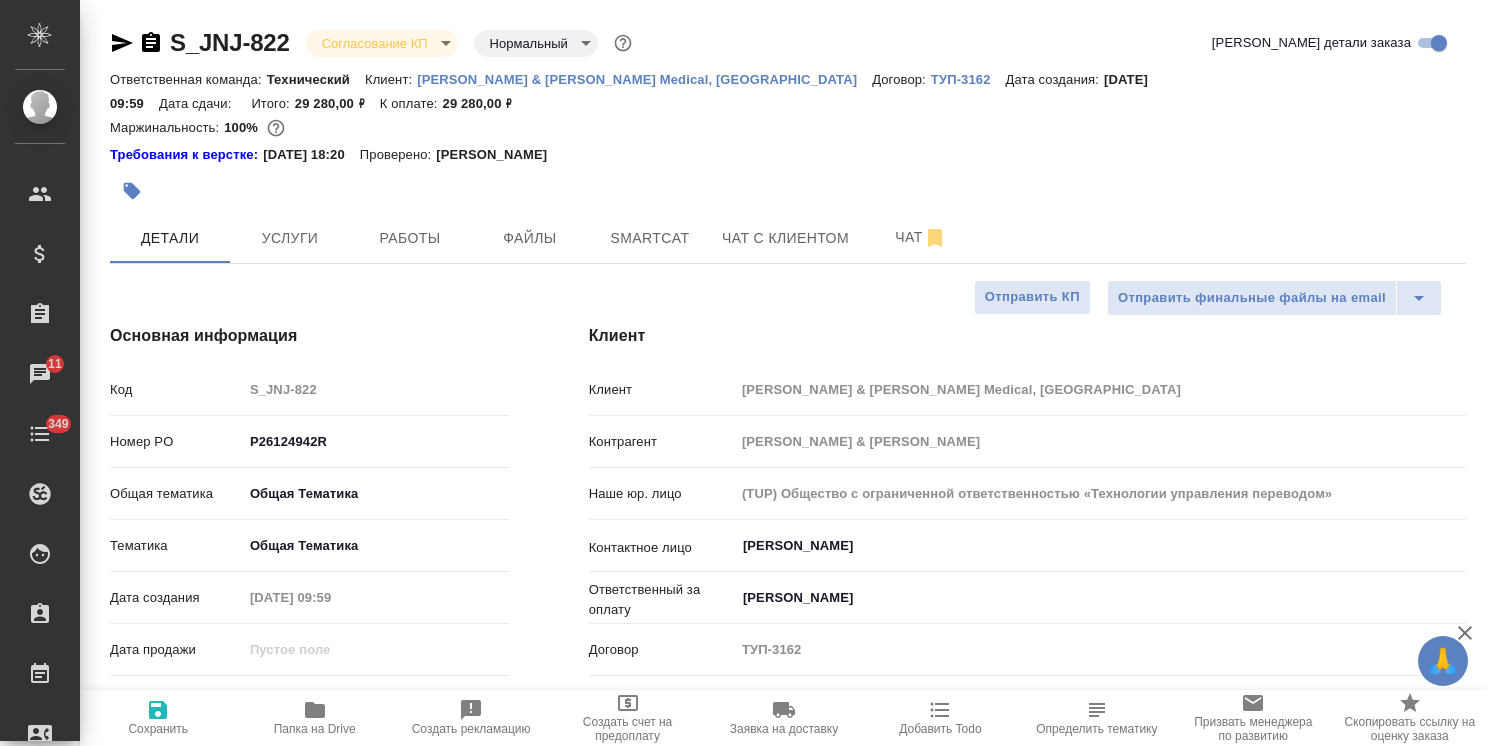 type on "x" 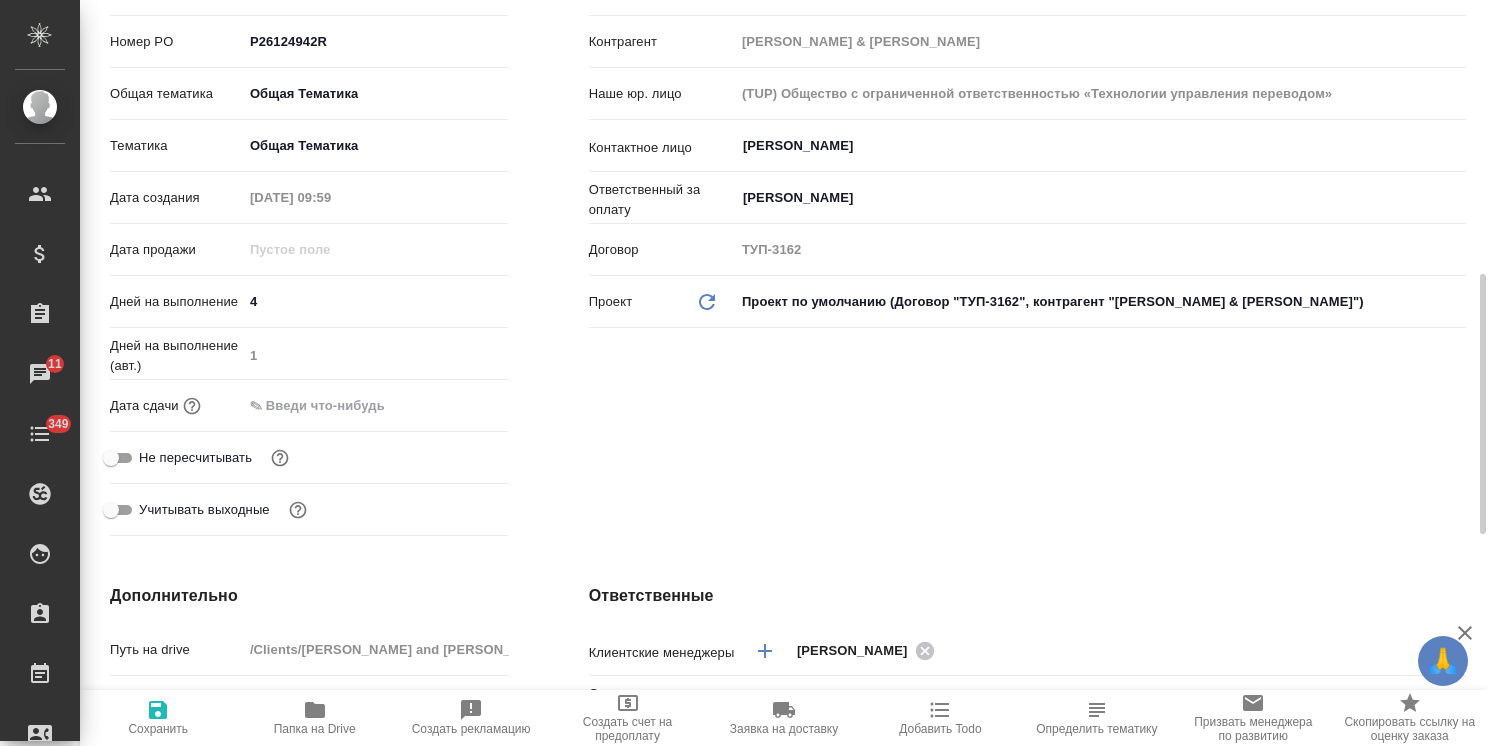 scroll, scrollTop: 500, scrollLeft: 0, axis: vertical 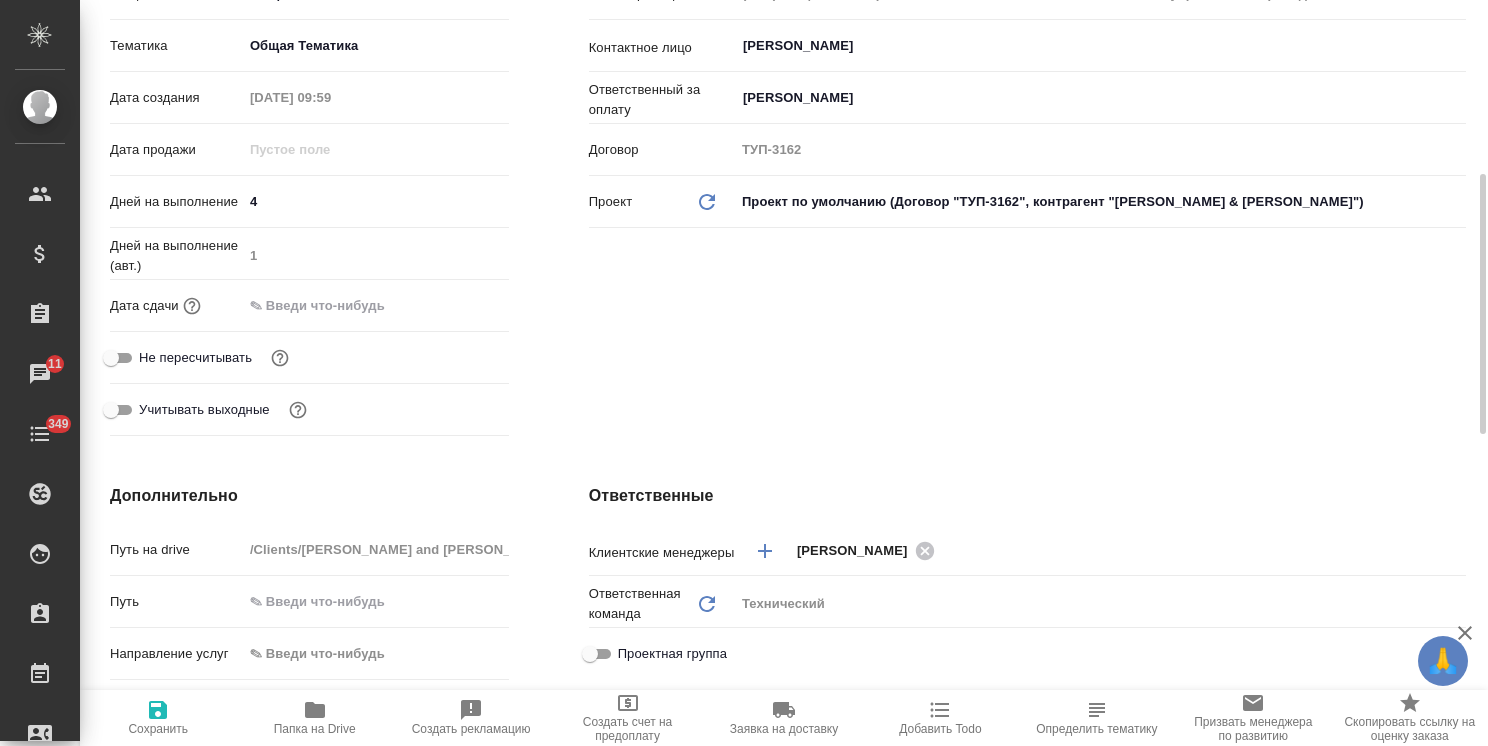 type on "x" 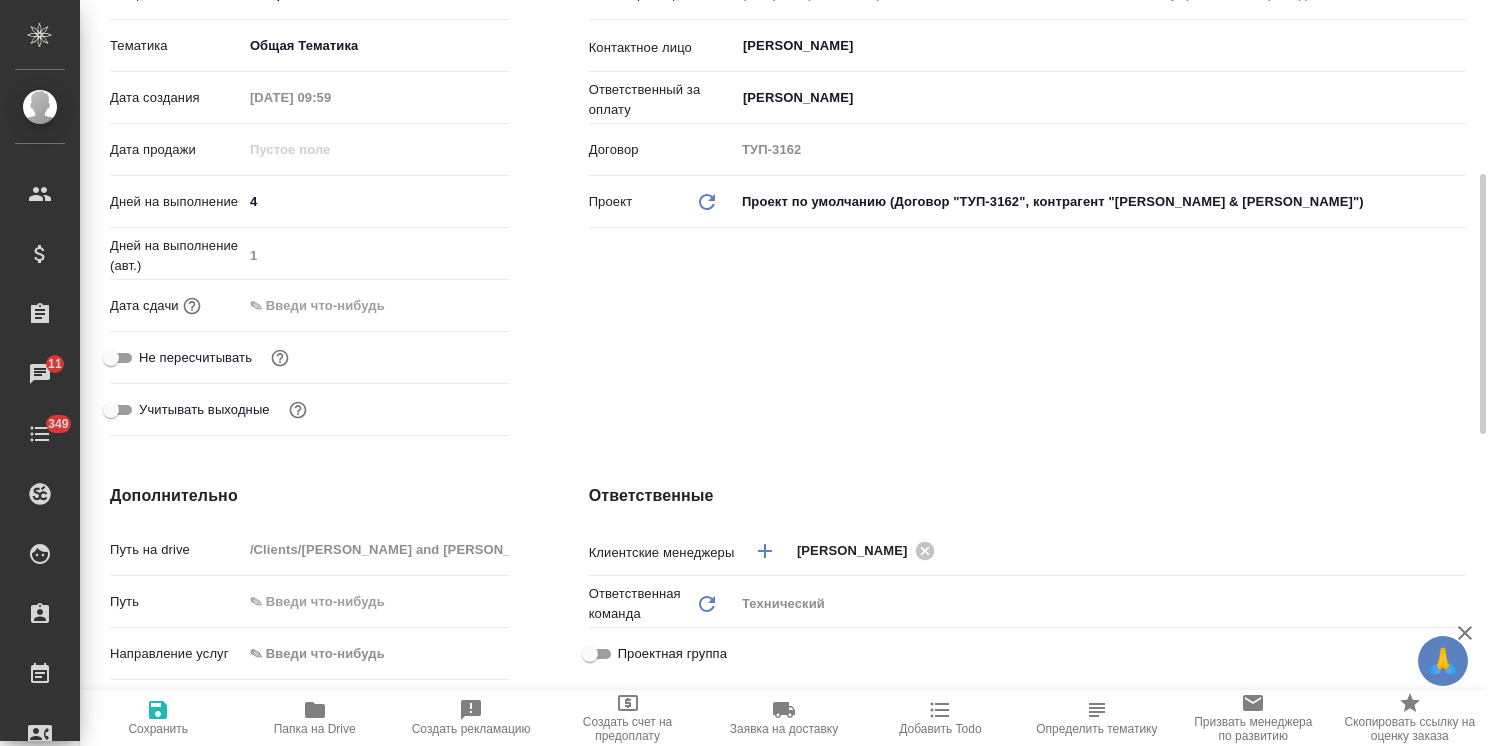 type on "x" 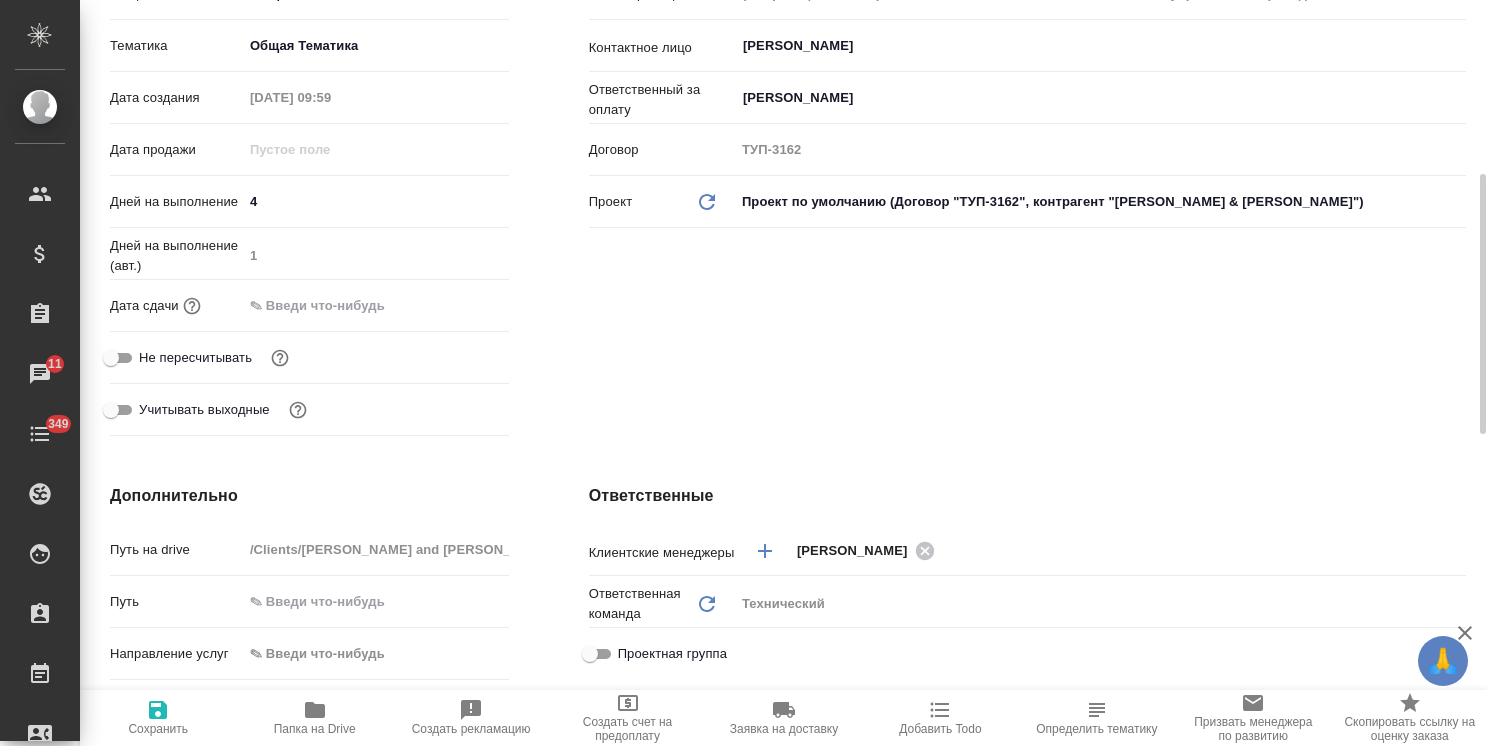 type on "x" 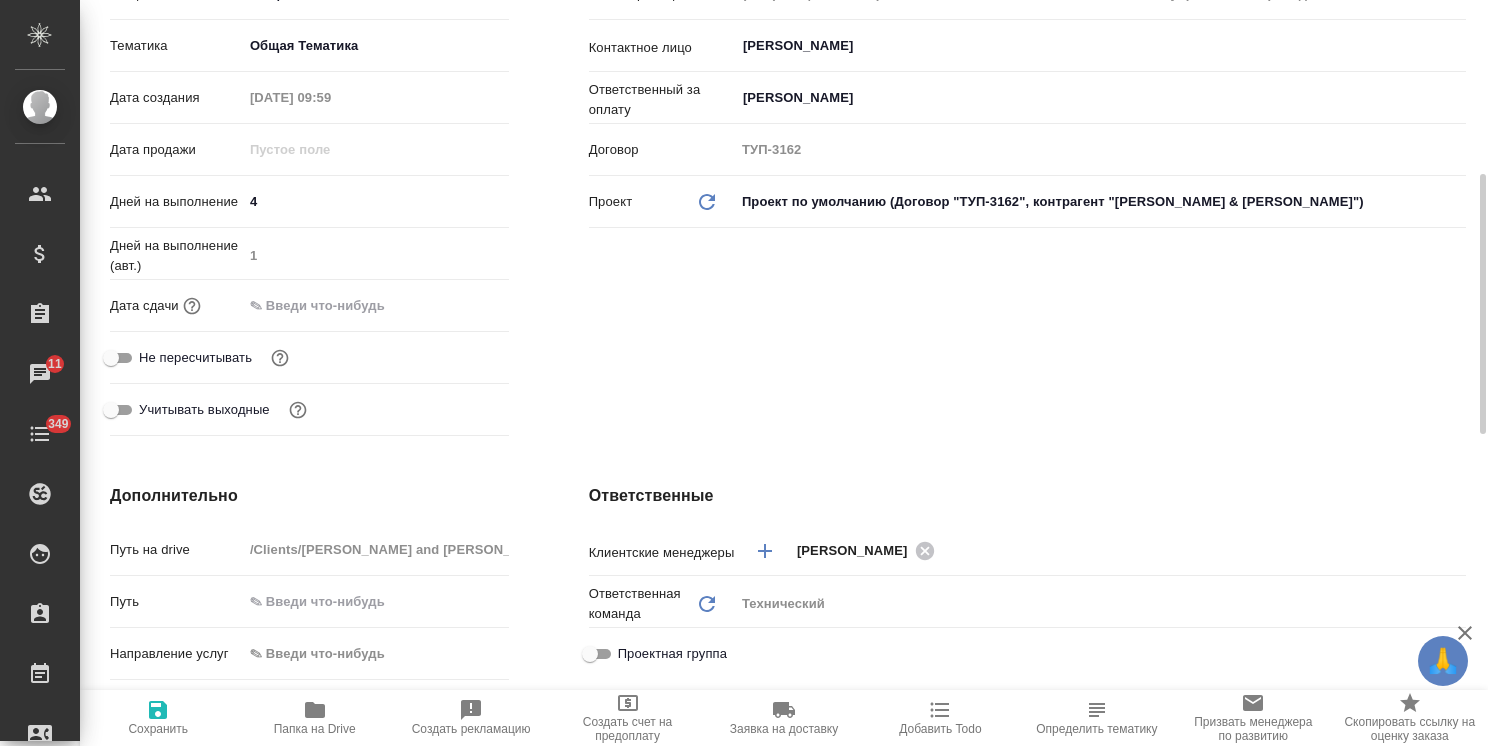 type on "x" 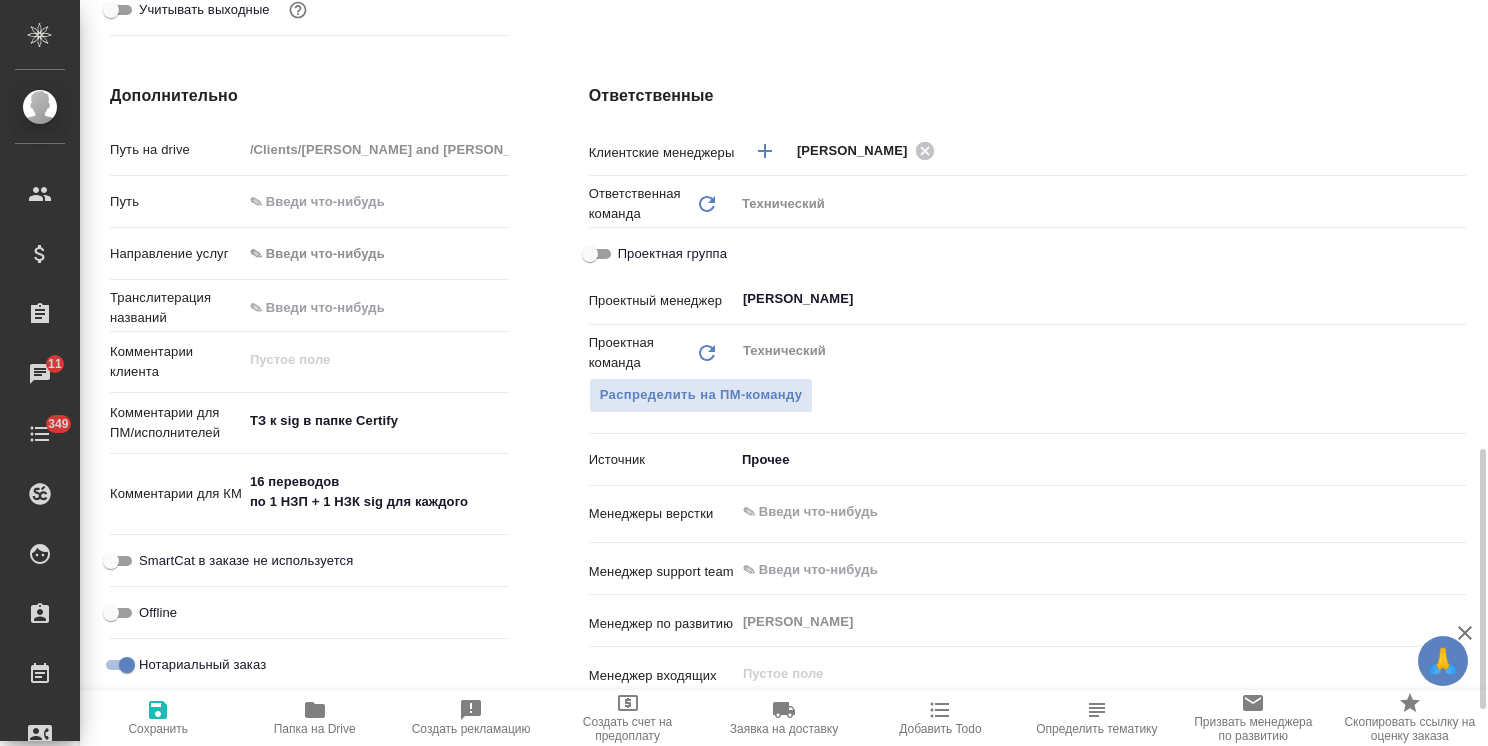 scroll, scrollTop: 1100, scrollLeft: 0, axis: vertical 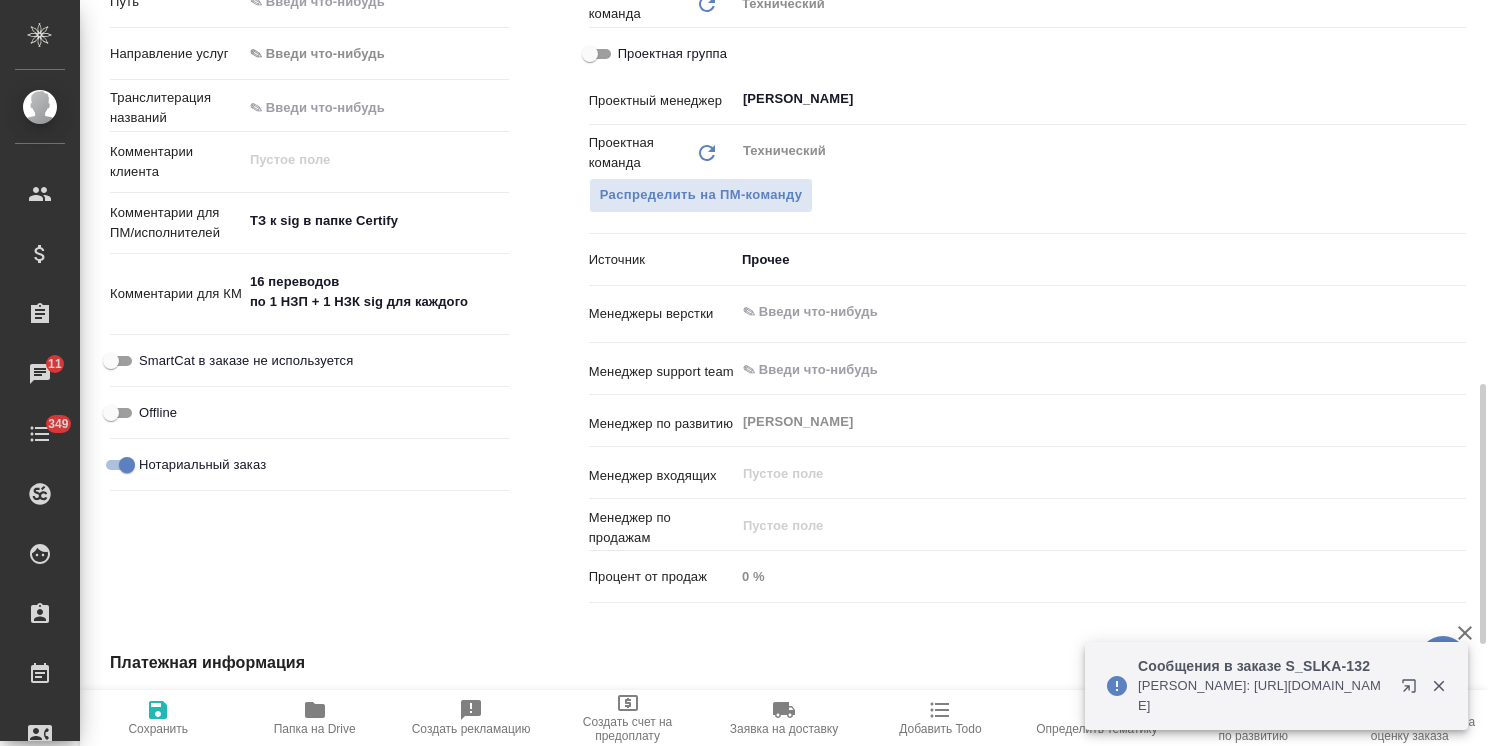 type on "x" 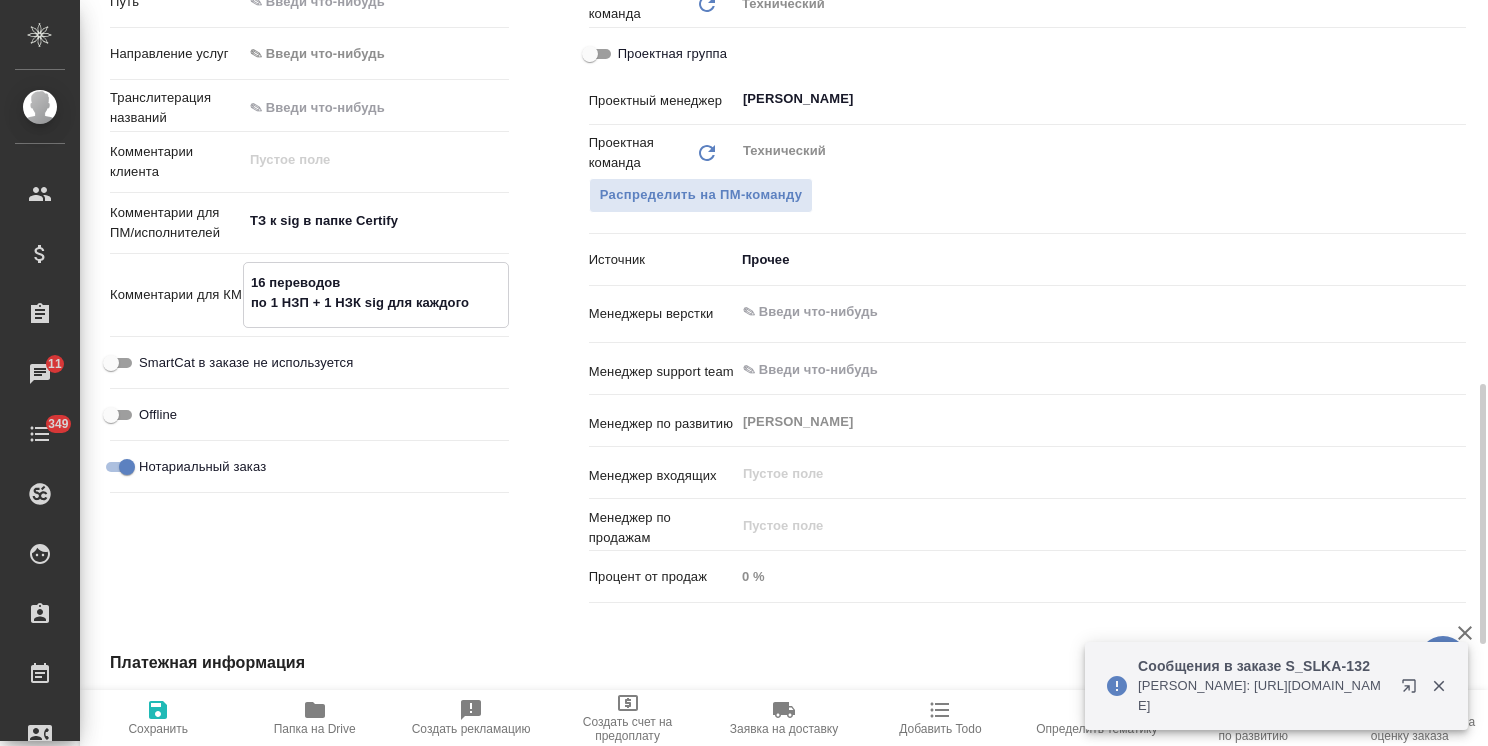 drag, startPoint x: 476, startPoint y: 277, endPoint x: 221, endPoint y: 246, distance: 256.8774 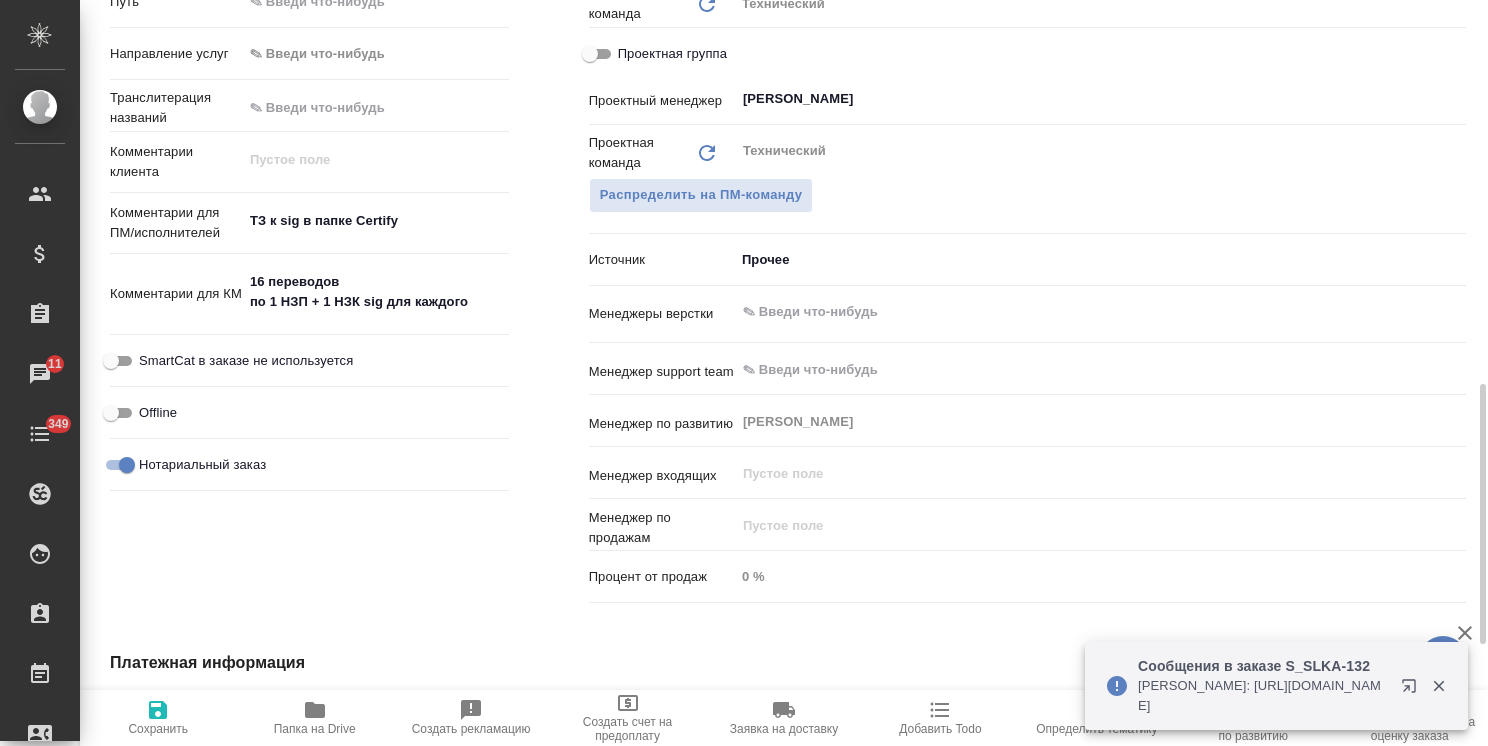 type on "x" 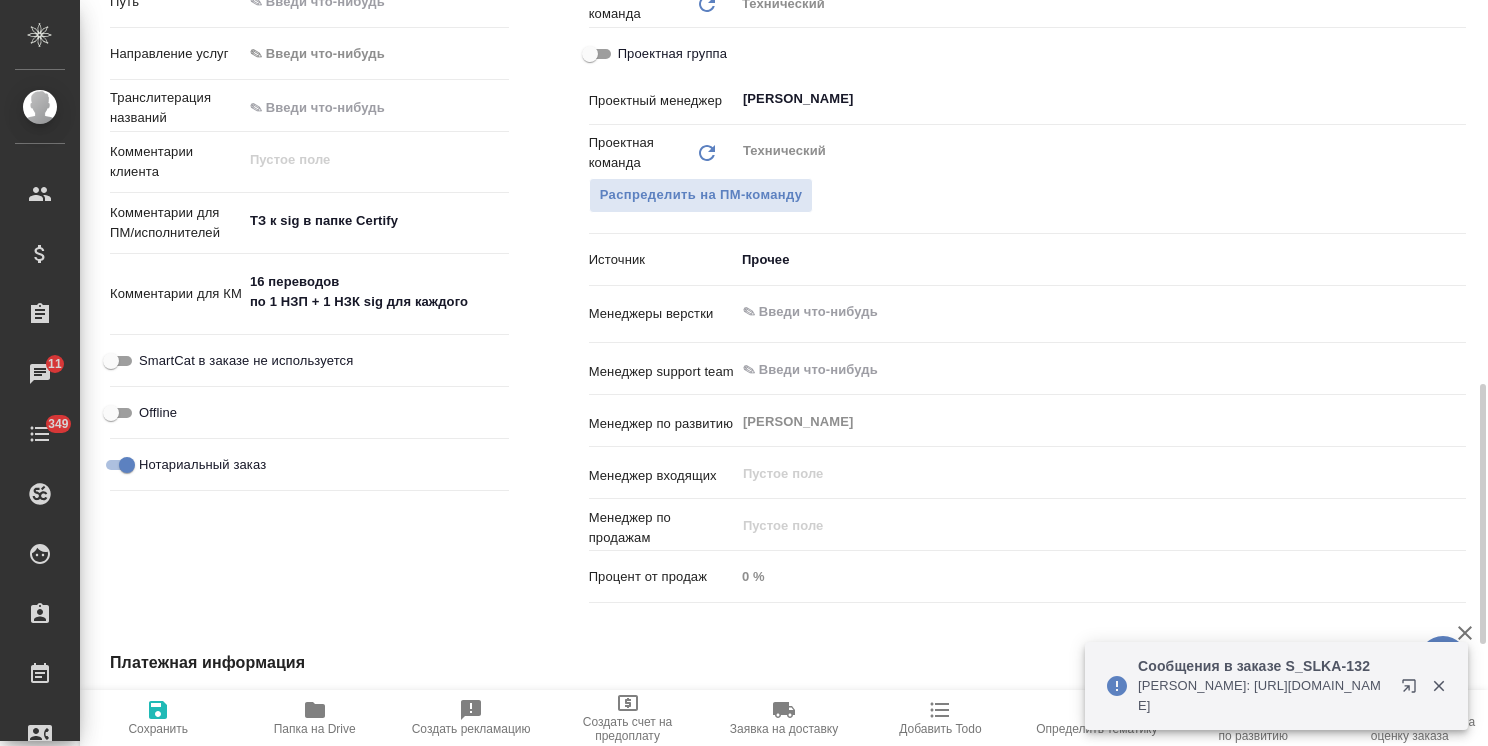 type on "x" 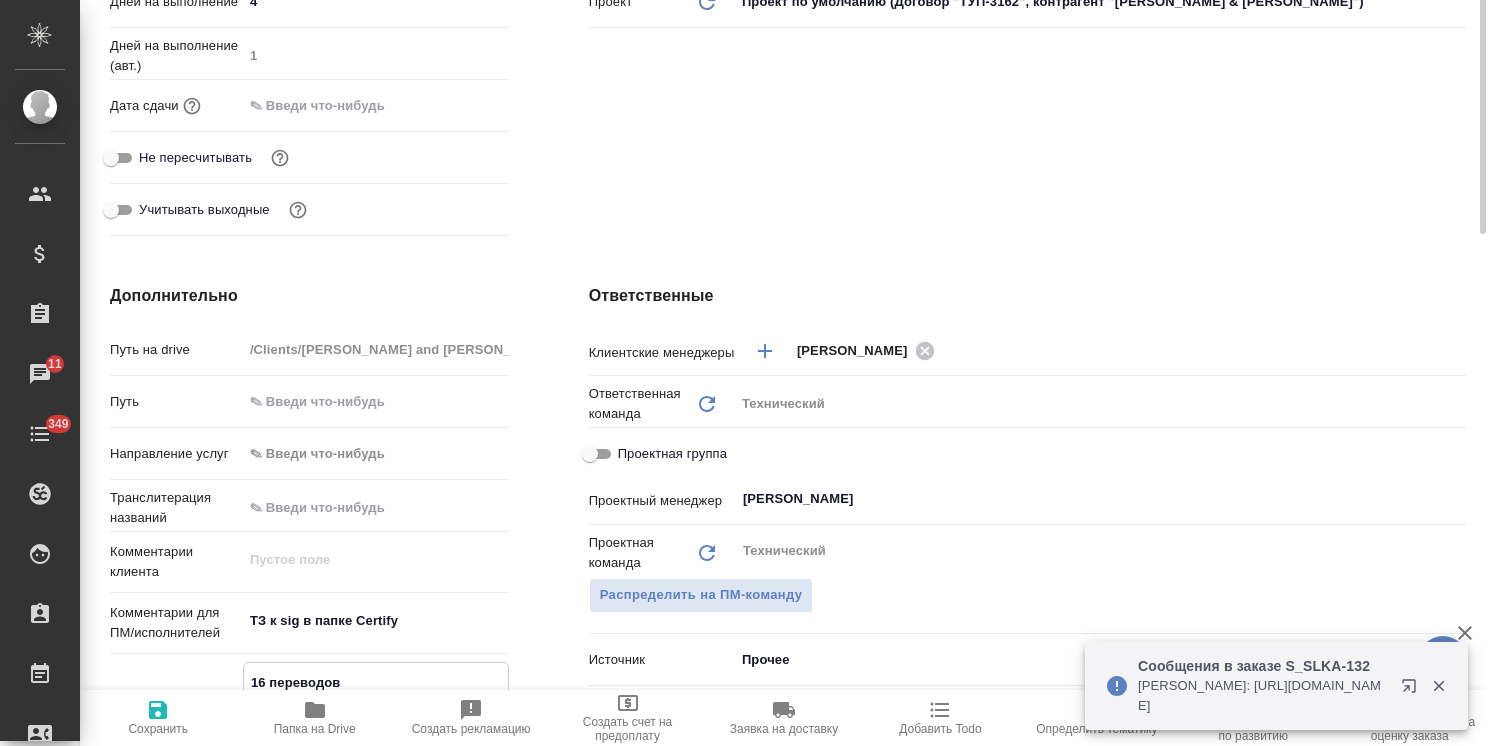 scroll, scrollTop: 400, scrollLeft: 0, axis: vertical 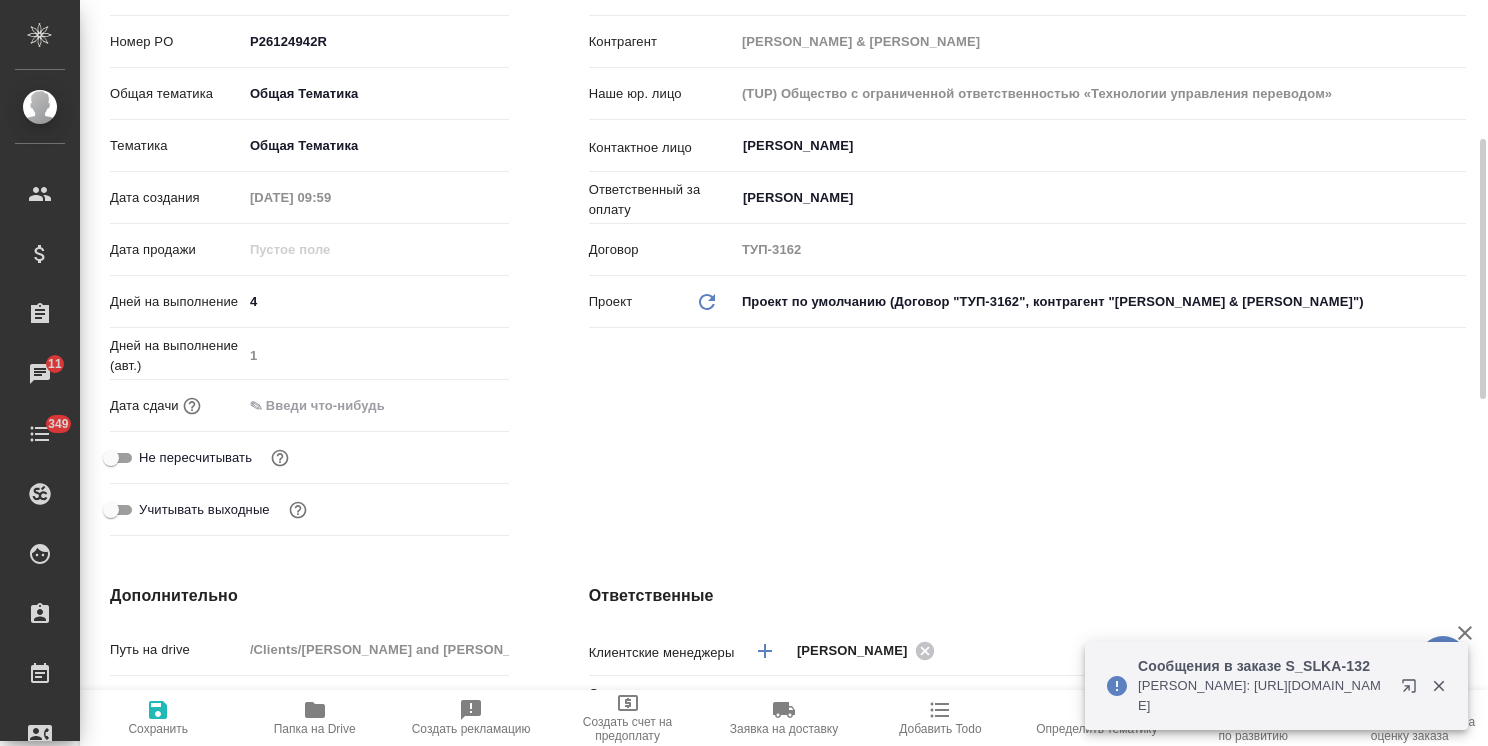type on "x" 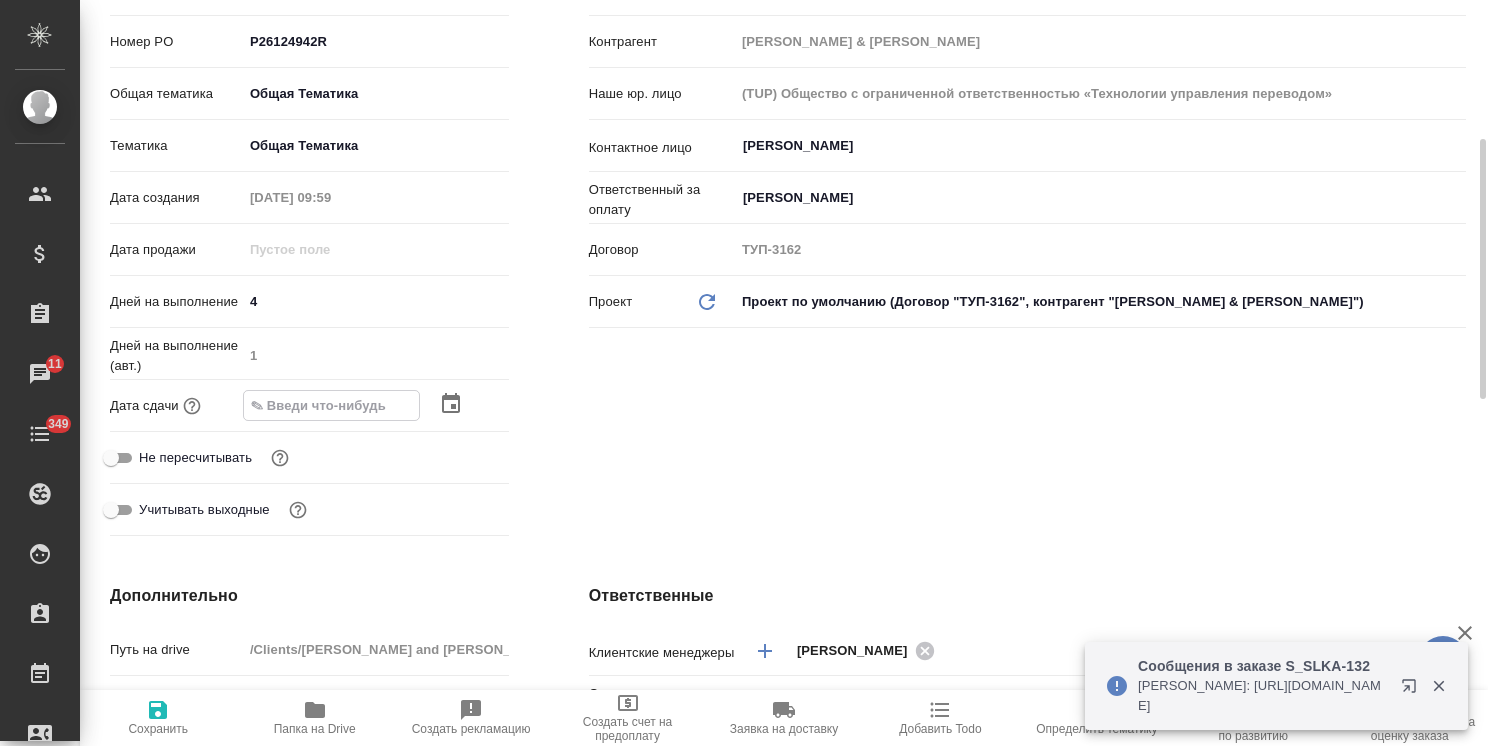 click 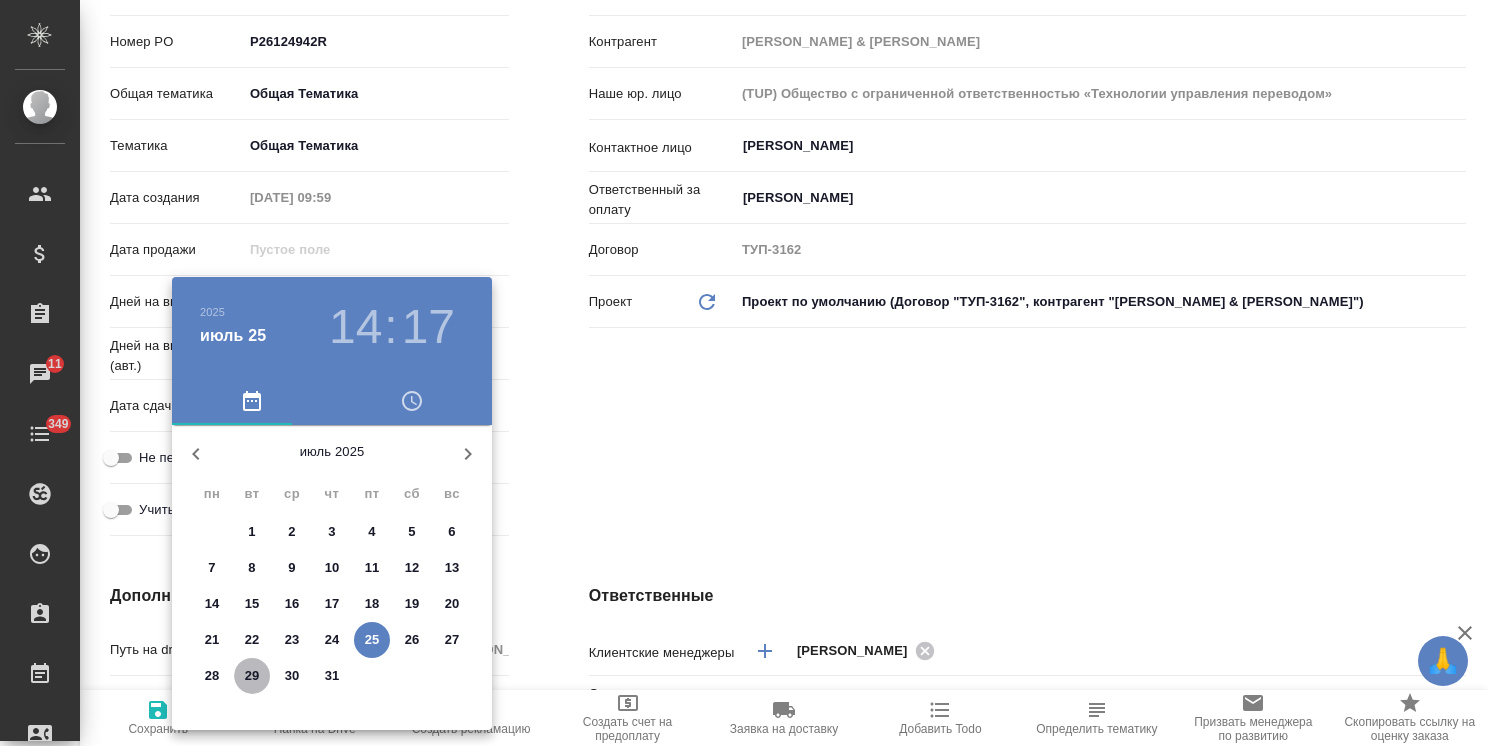 click on "29" at bounding box center [252, 676] 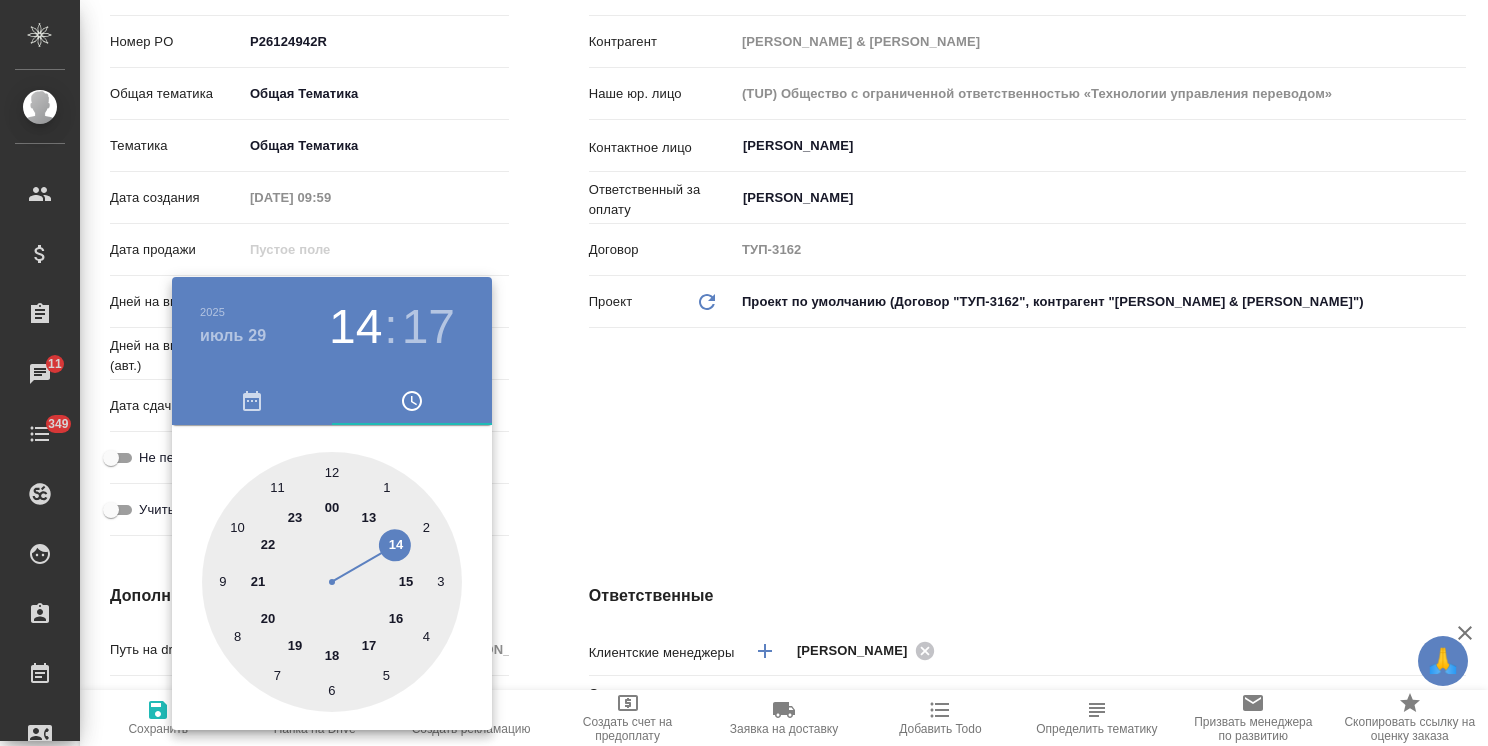 click at bounding box center (744, 373) 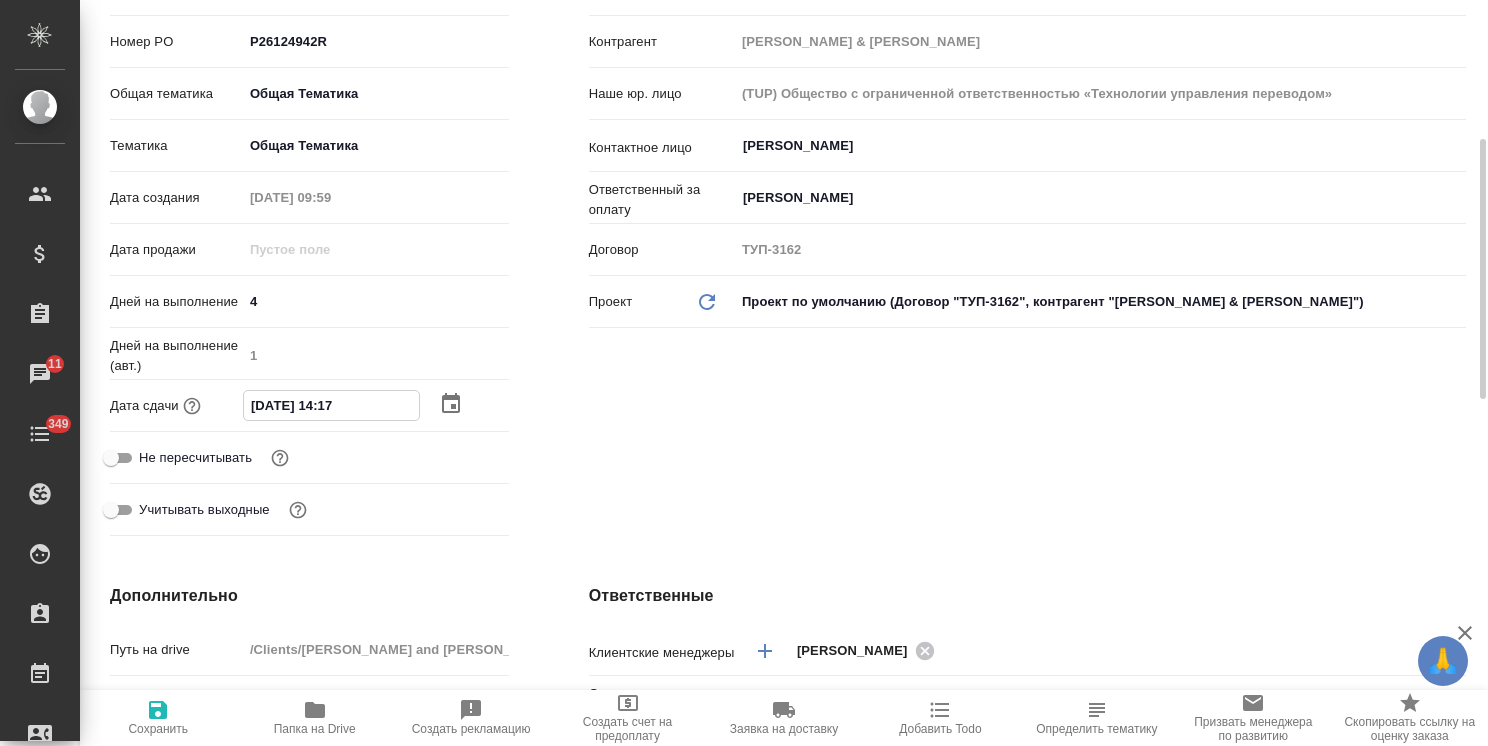 click on "29.07.2025 14:17" at bounding box center (331, 405) 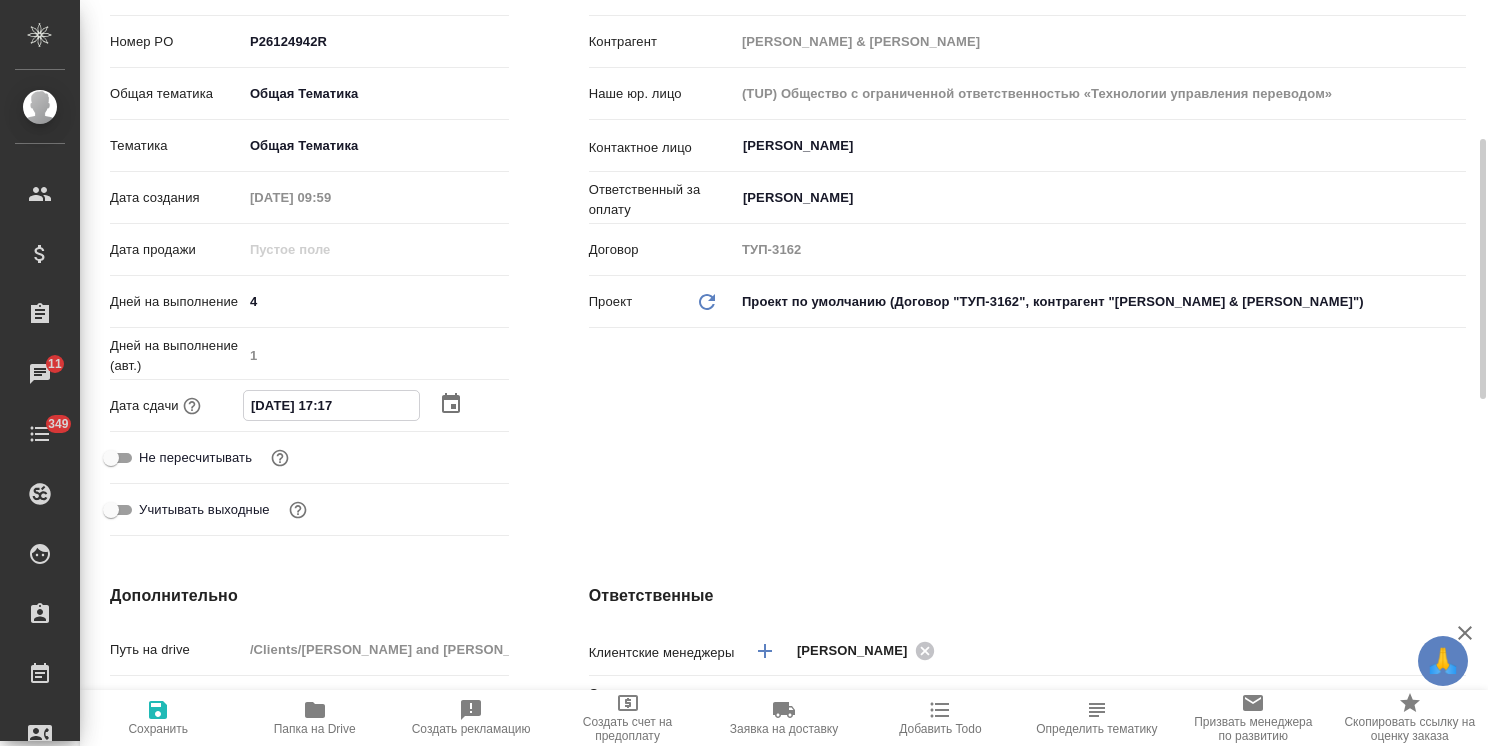 drag, startPoint x: 364, startPoint y: 377, endPoint x: 340, endPoint y: 383, distance: 24.738634 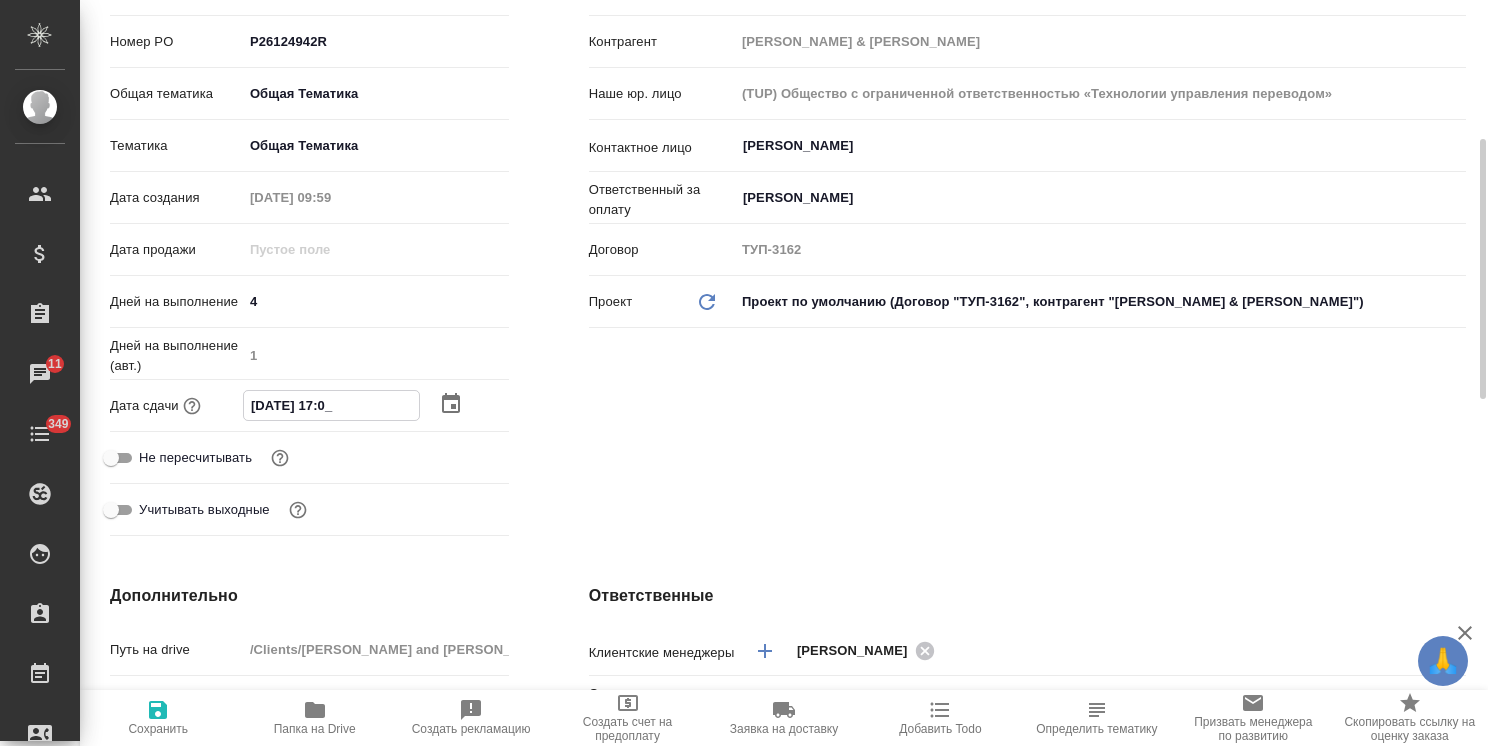 type on "x" 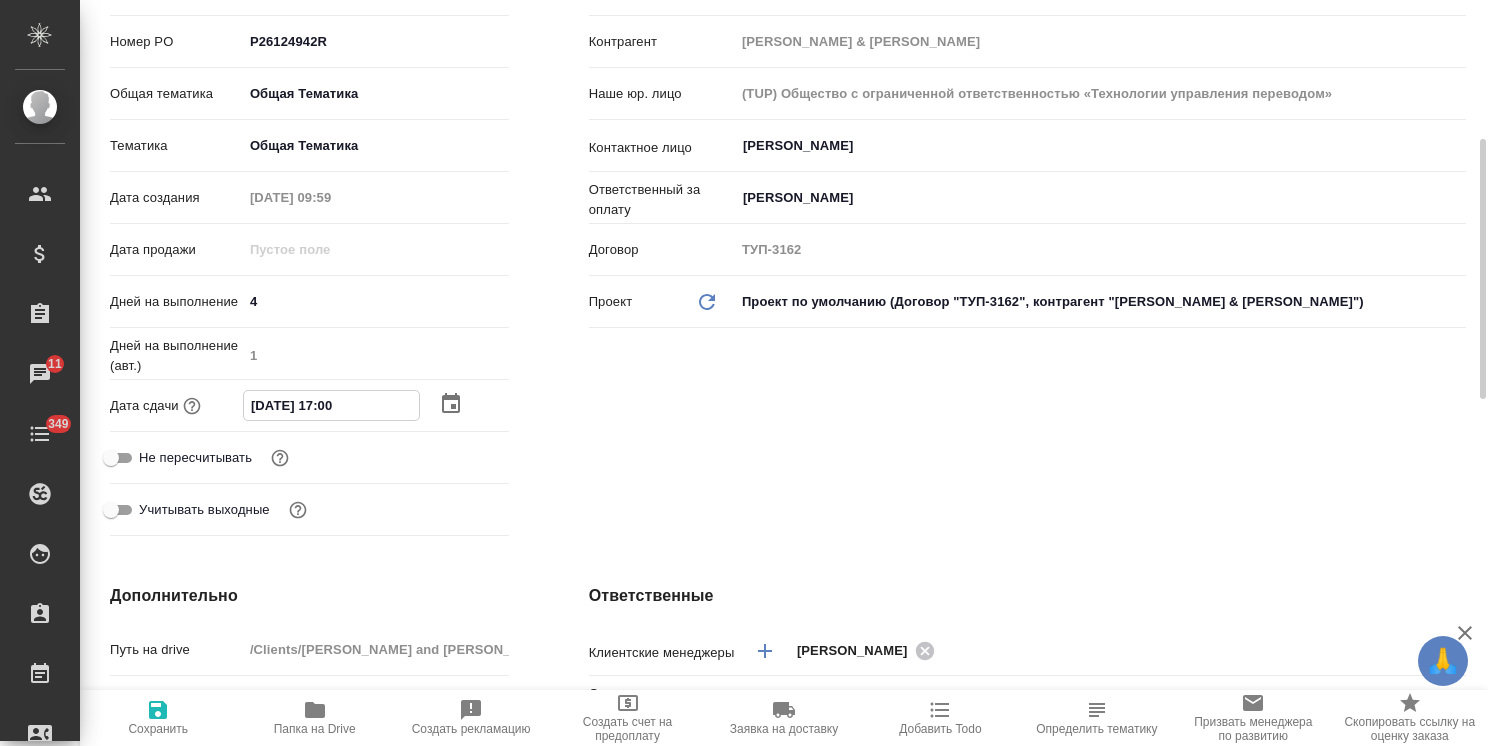 type on "x" 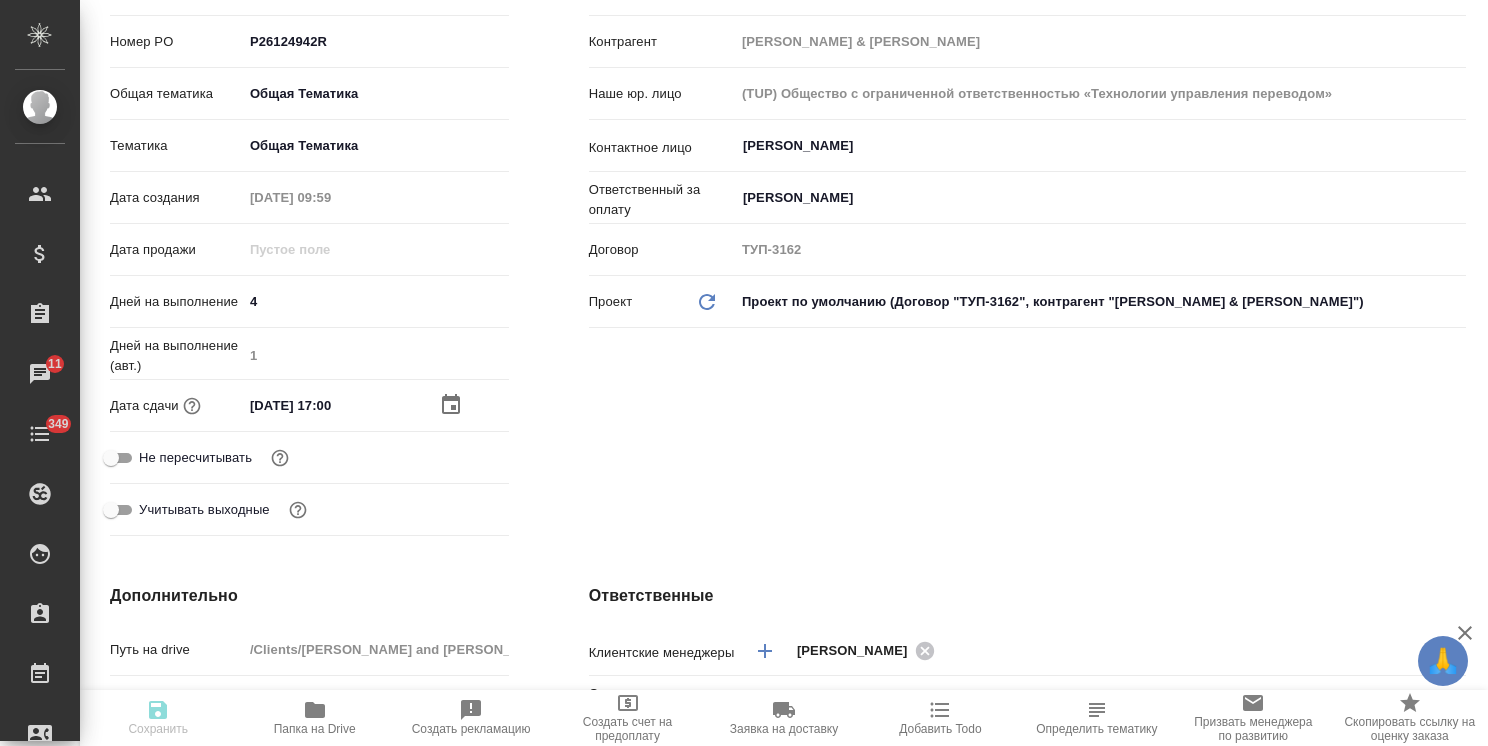 type on "x" 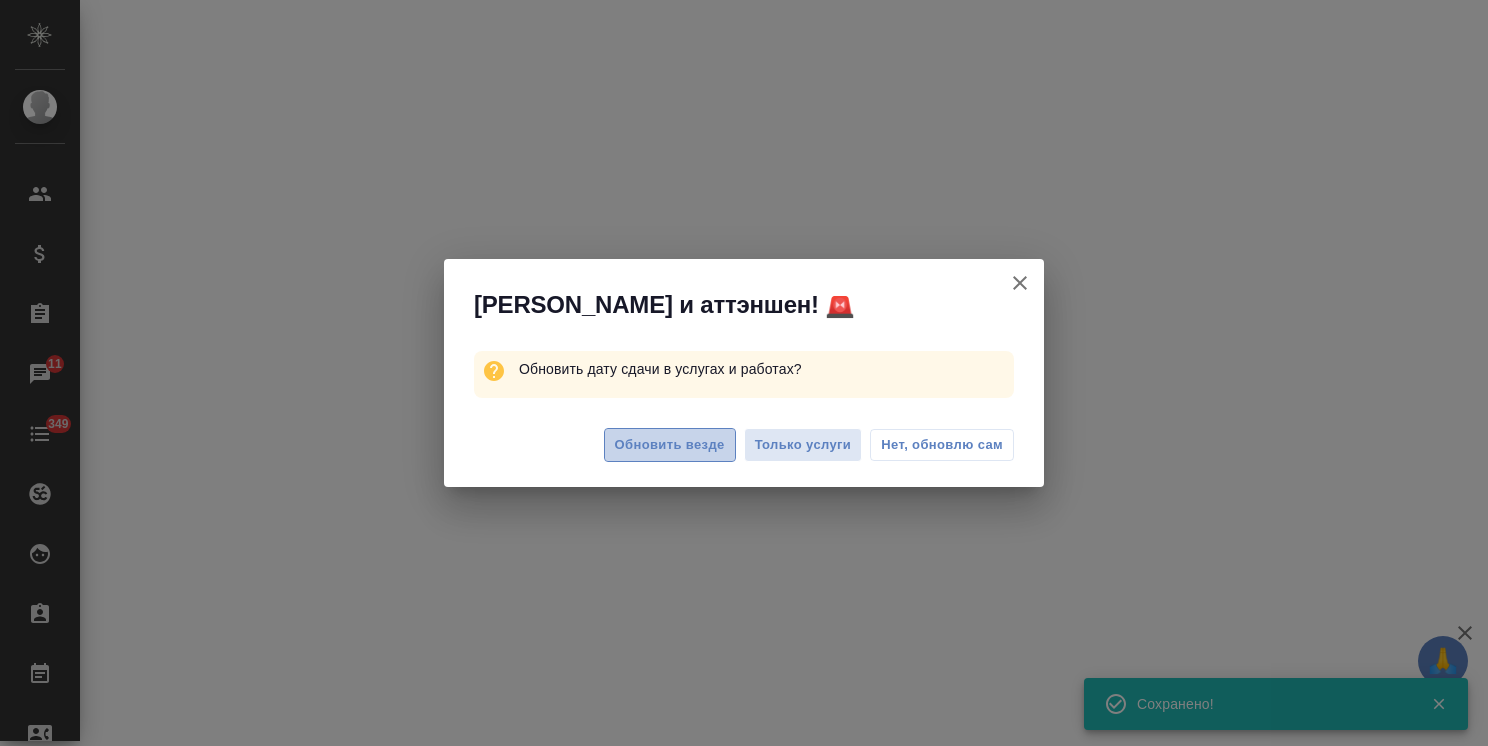 click on "Обновить везде" at bounding box center [670, 445] 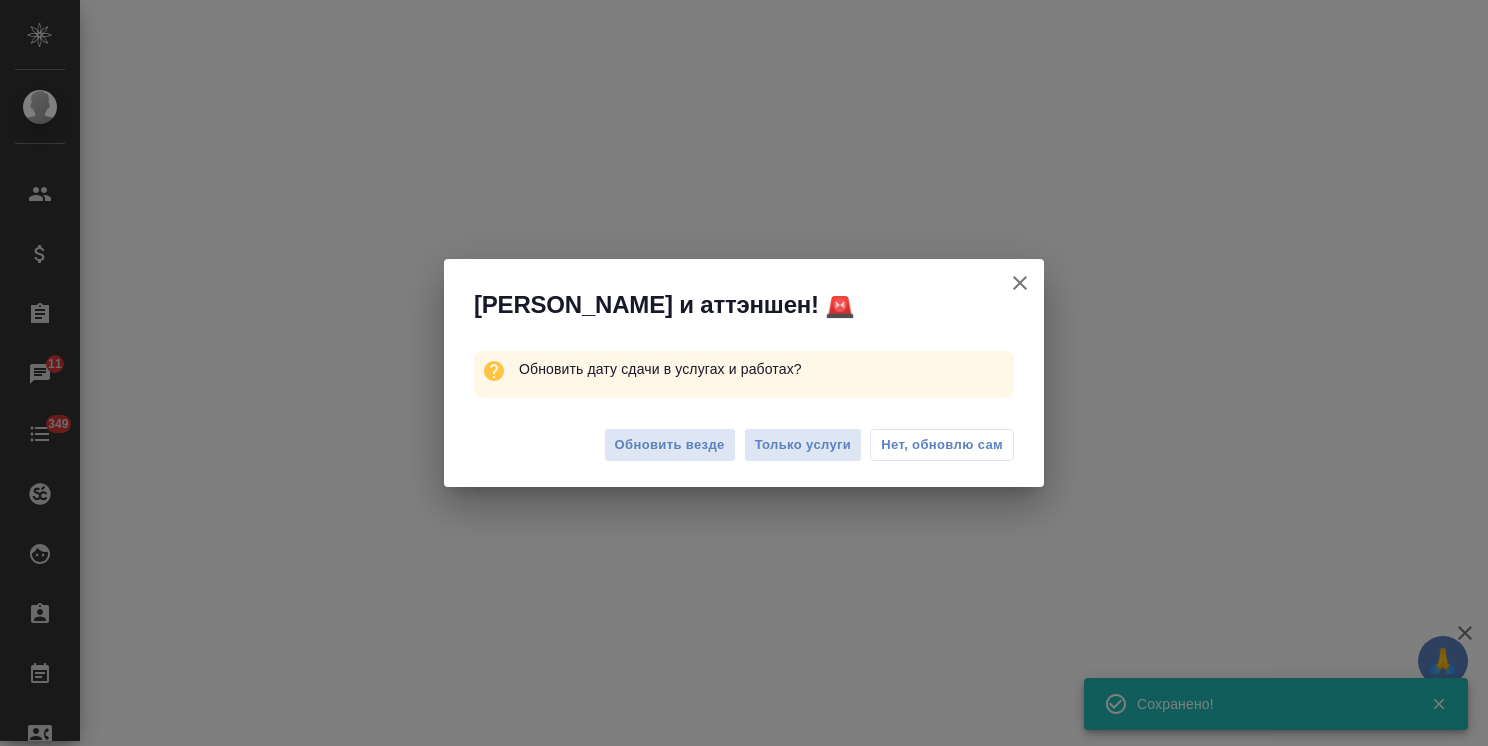 select on "RU" 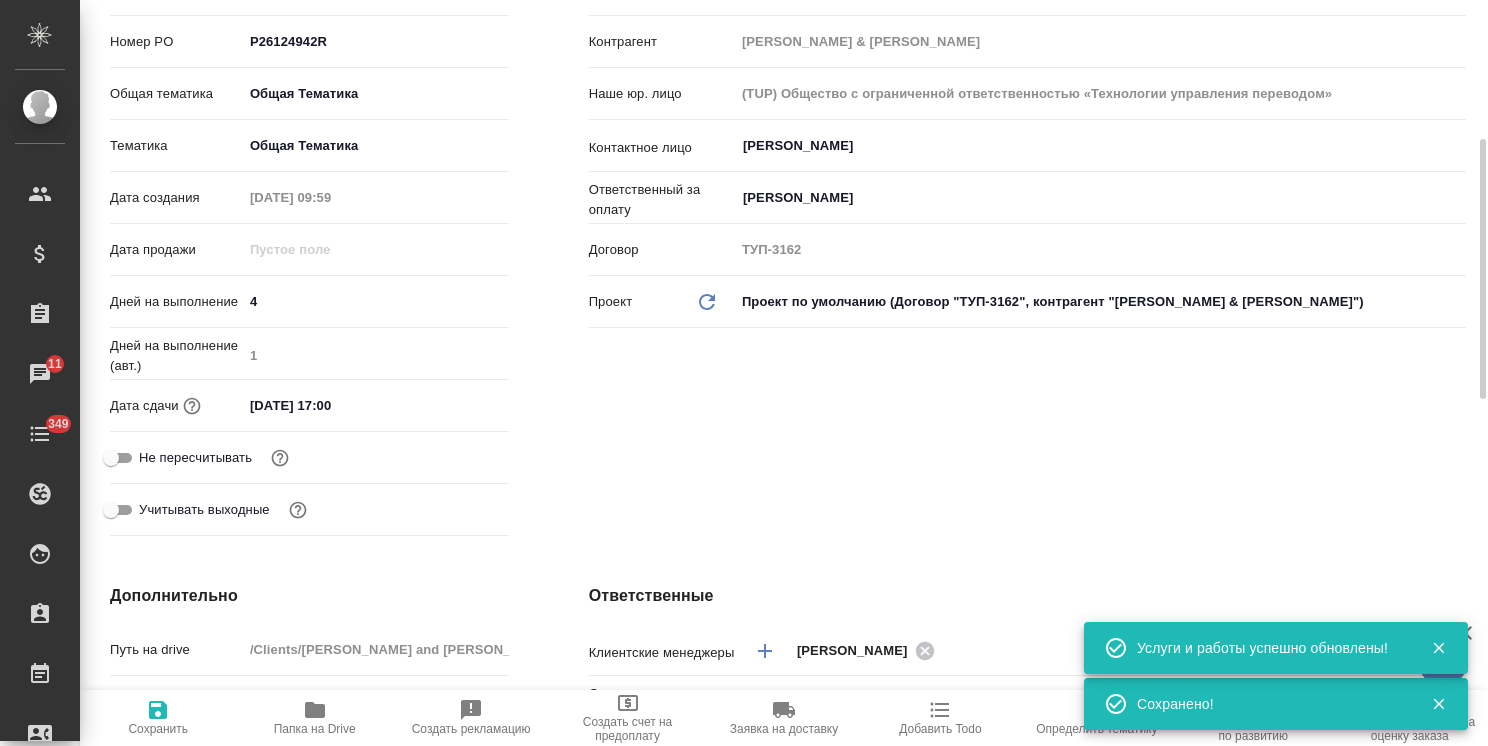 type on "x" 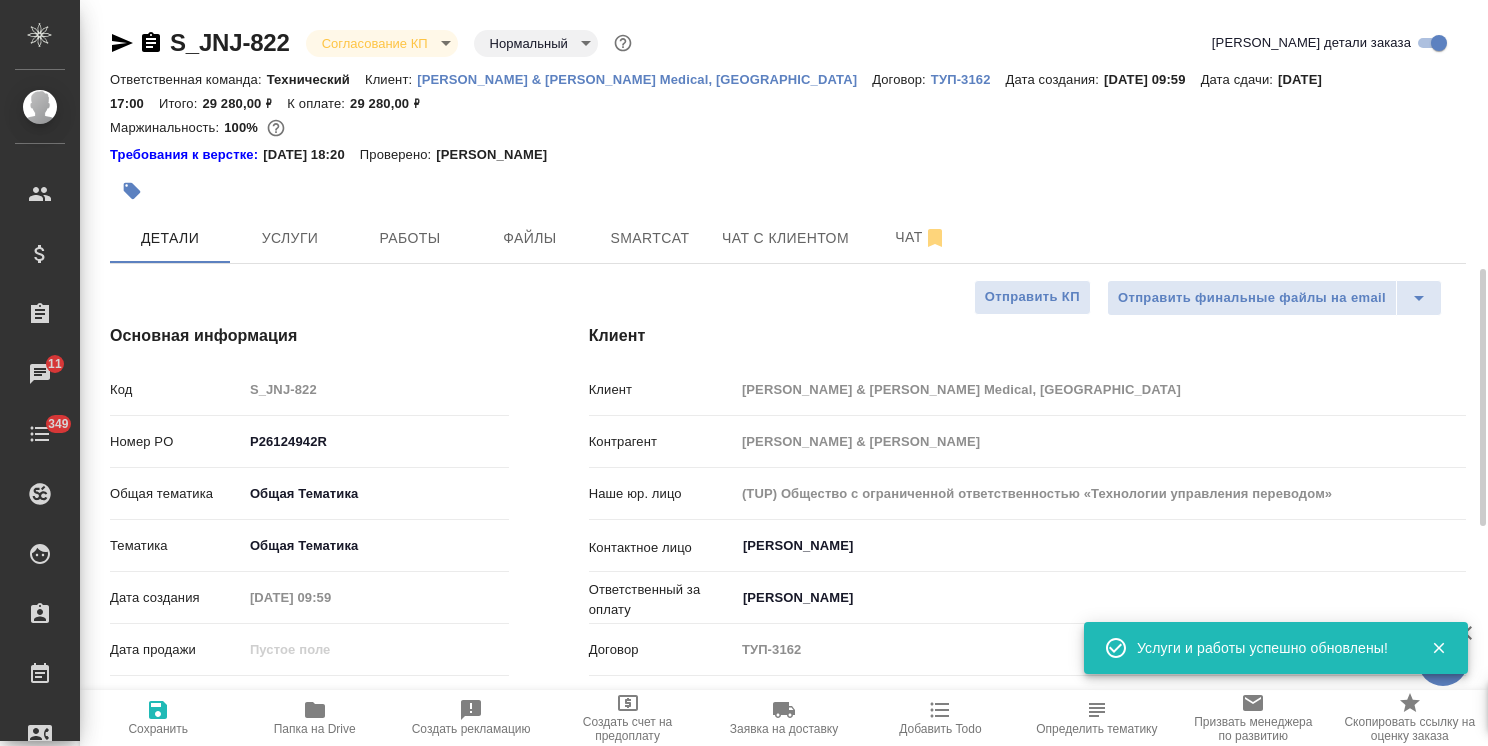 scroll, scrollTop: 400, scrollLeft: 0, axis: vertical 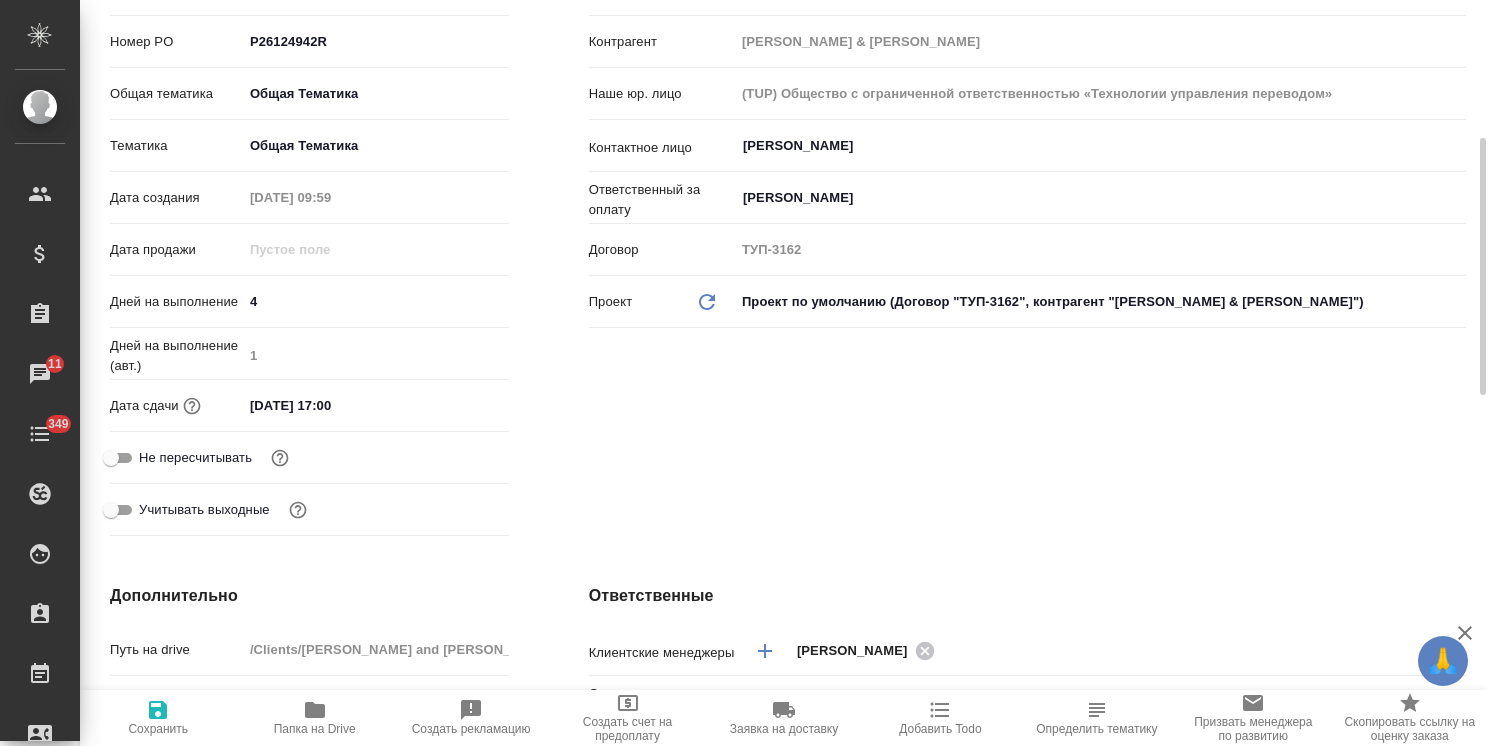 click on "Клиент Клиент Johnson & Johnson Medical, Russia Контрагент Джонсон & Джонсон Наше юр. лицо (TUP) Общество с ограниченной ответственностью «Технологии управления переводом» Контактное лицо  Осипова Алина ​ Ответственный за оплату Шакурова Юлия ​ Договор ТУП-3162 Проект Обновить данные Проект по умолчанию
(Договор "ТУП-3162",
контрагент "Джонсон & Джонсон") 6585865f9835dae7b8ac17aa" at bounding box center [1027, 234] 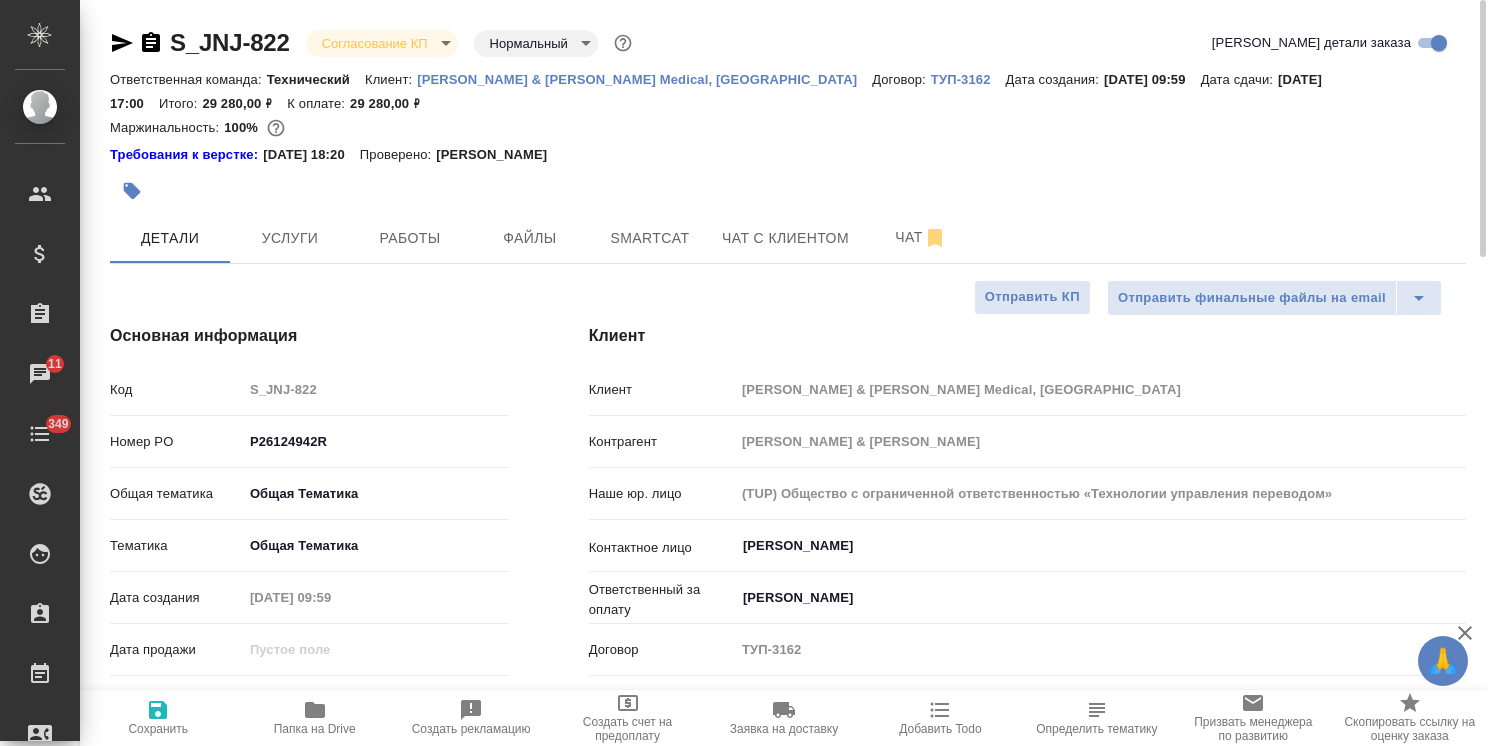 scroll, scrollTop: 0, scrollLeft: 0, axis: both 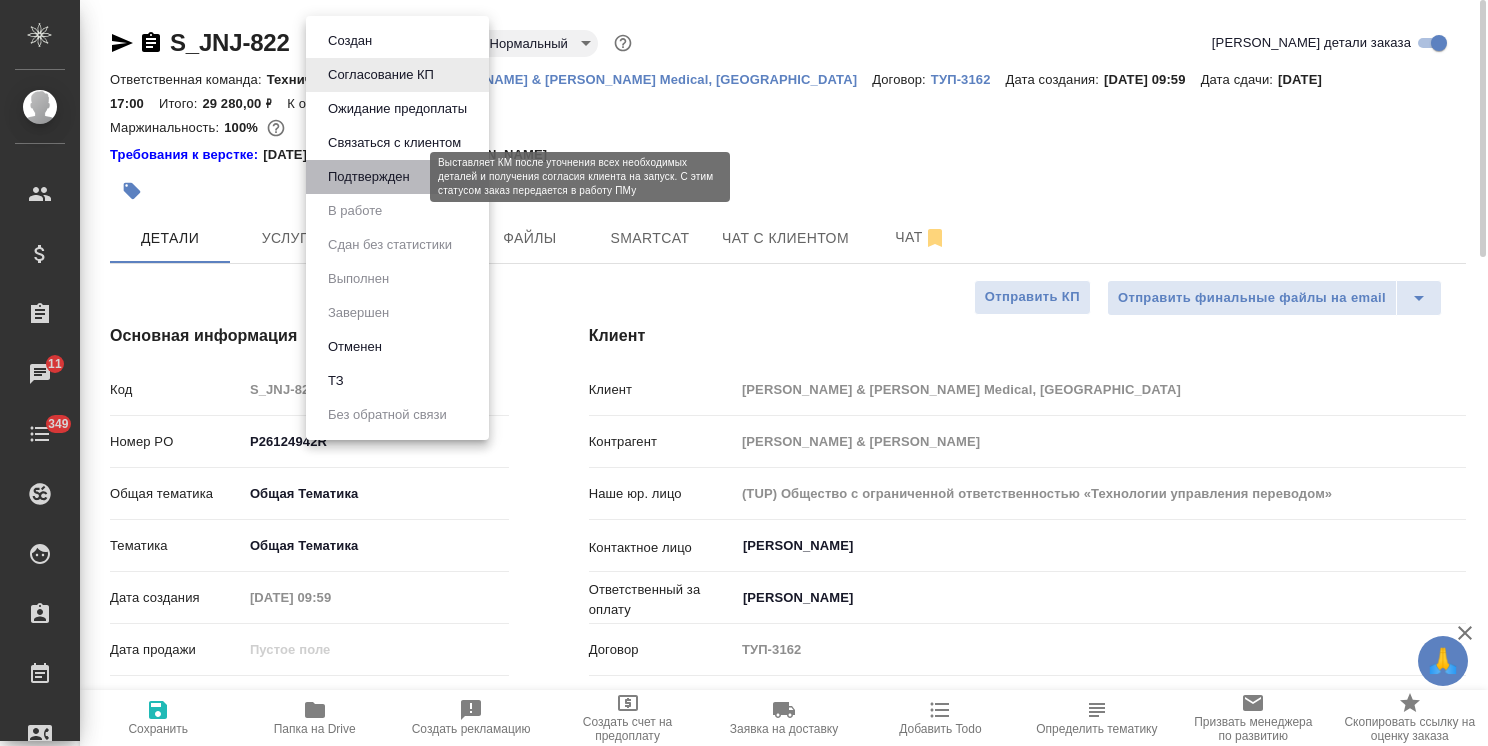 click on "Подтвержден" at bounding box center (369, 177) 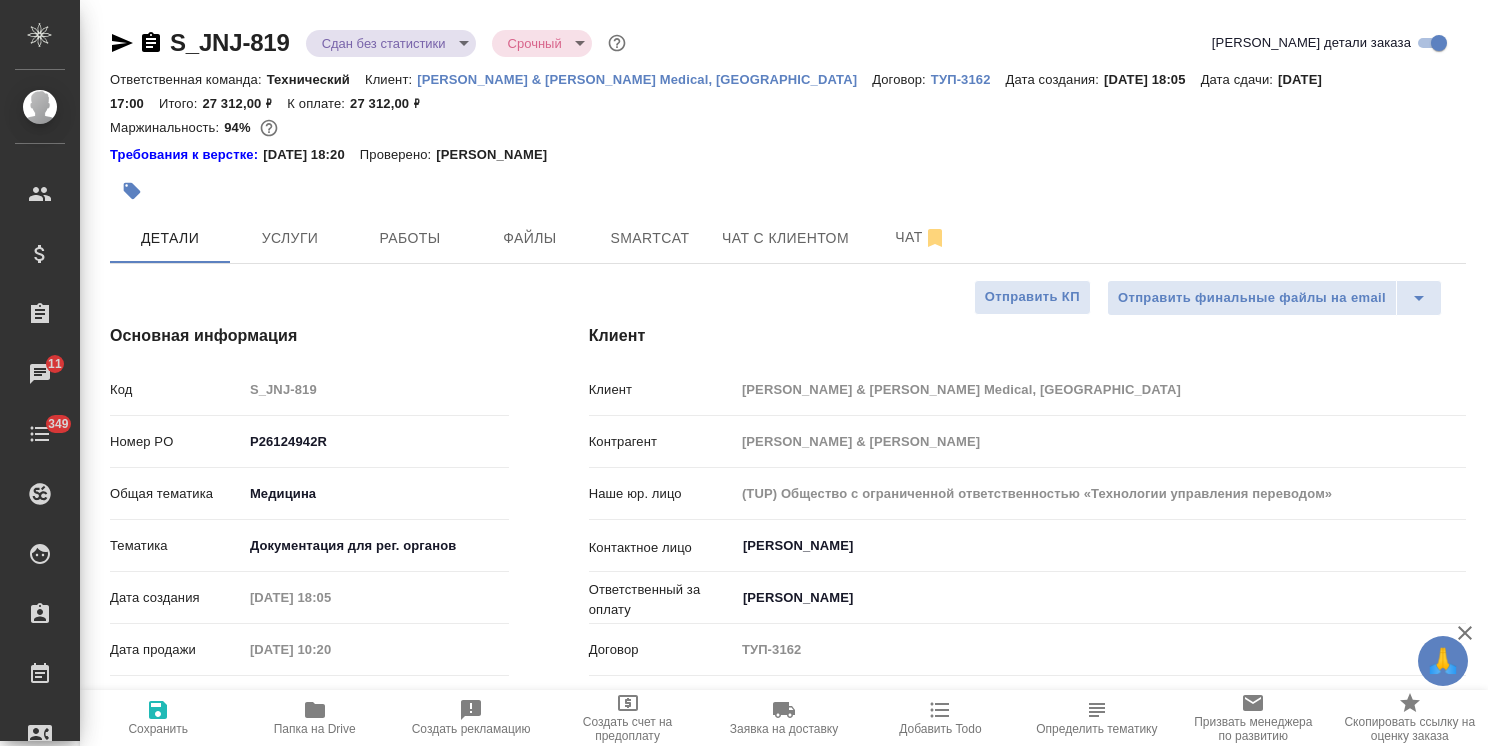select on "RU" 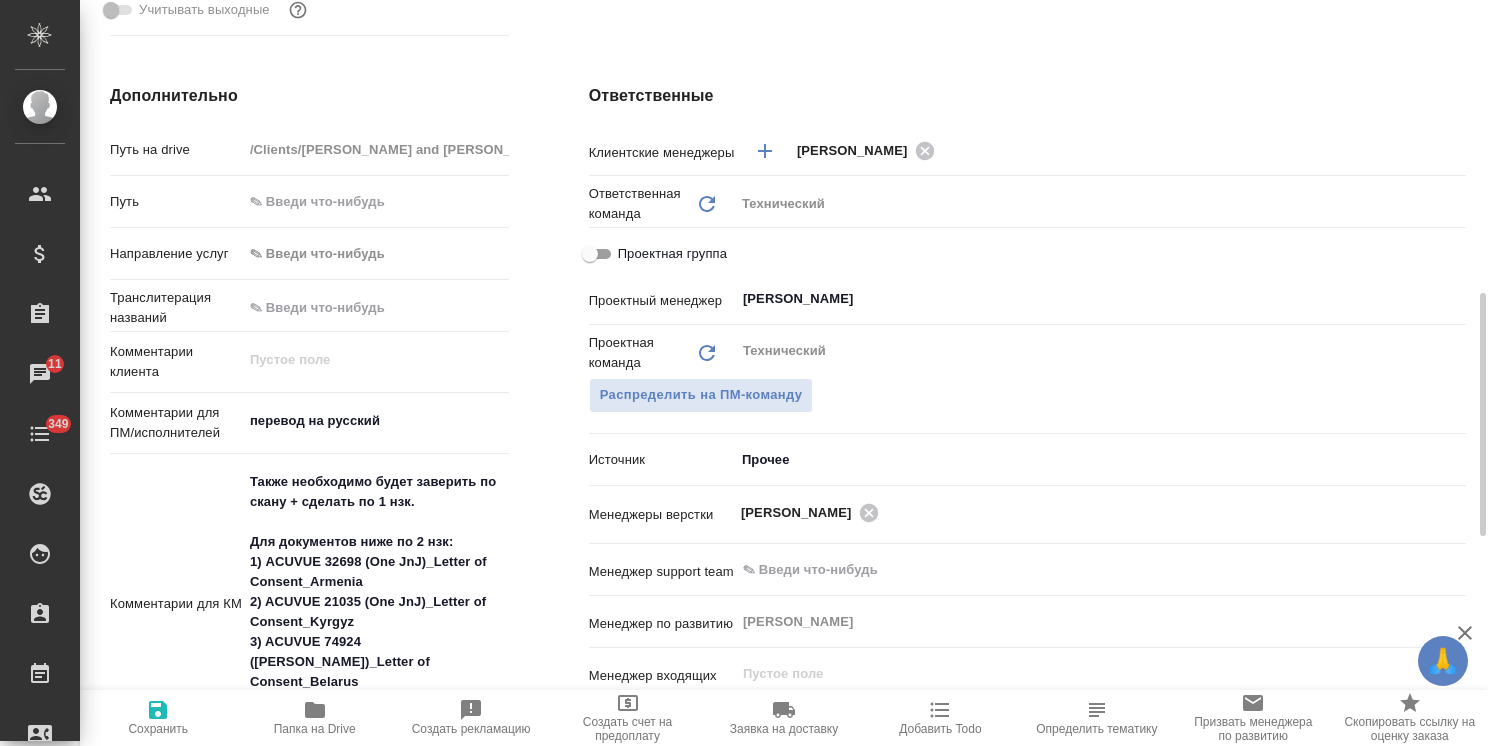 scroll, scrollTop: 1100, scrollLeft: 0, axis: vertical 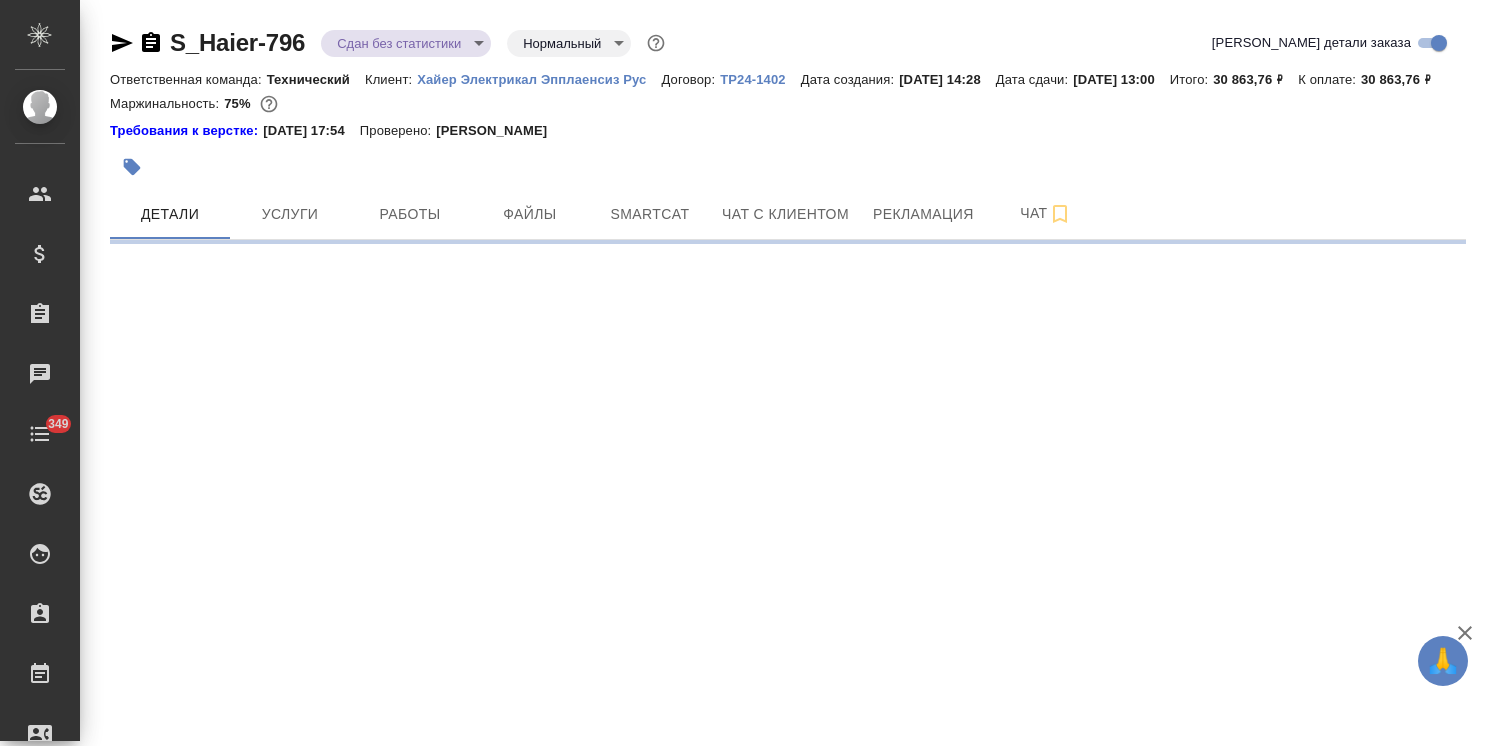 select on "RU" 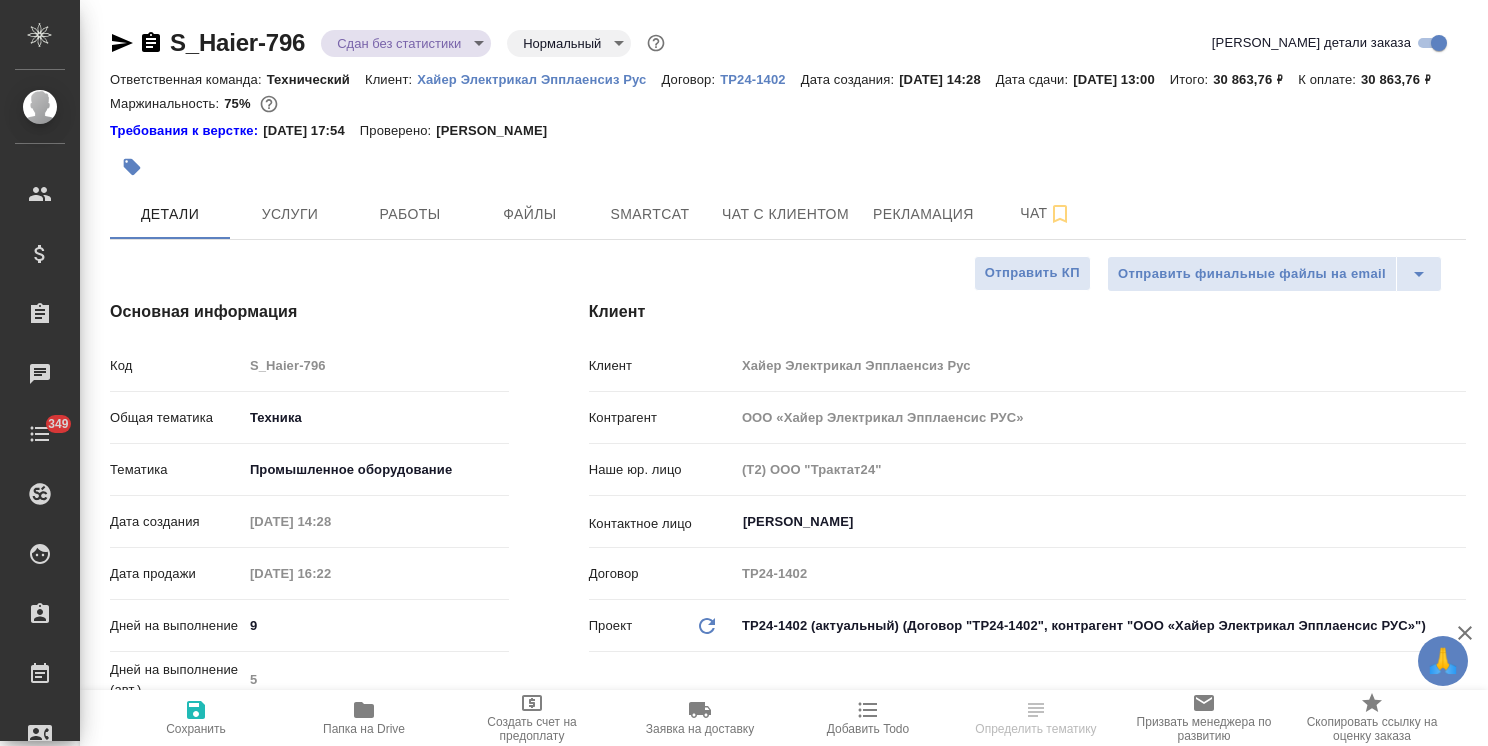 type on "x" 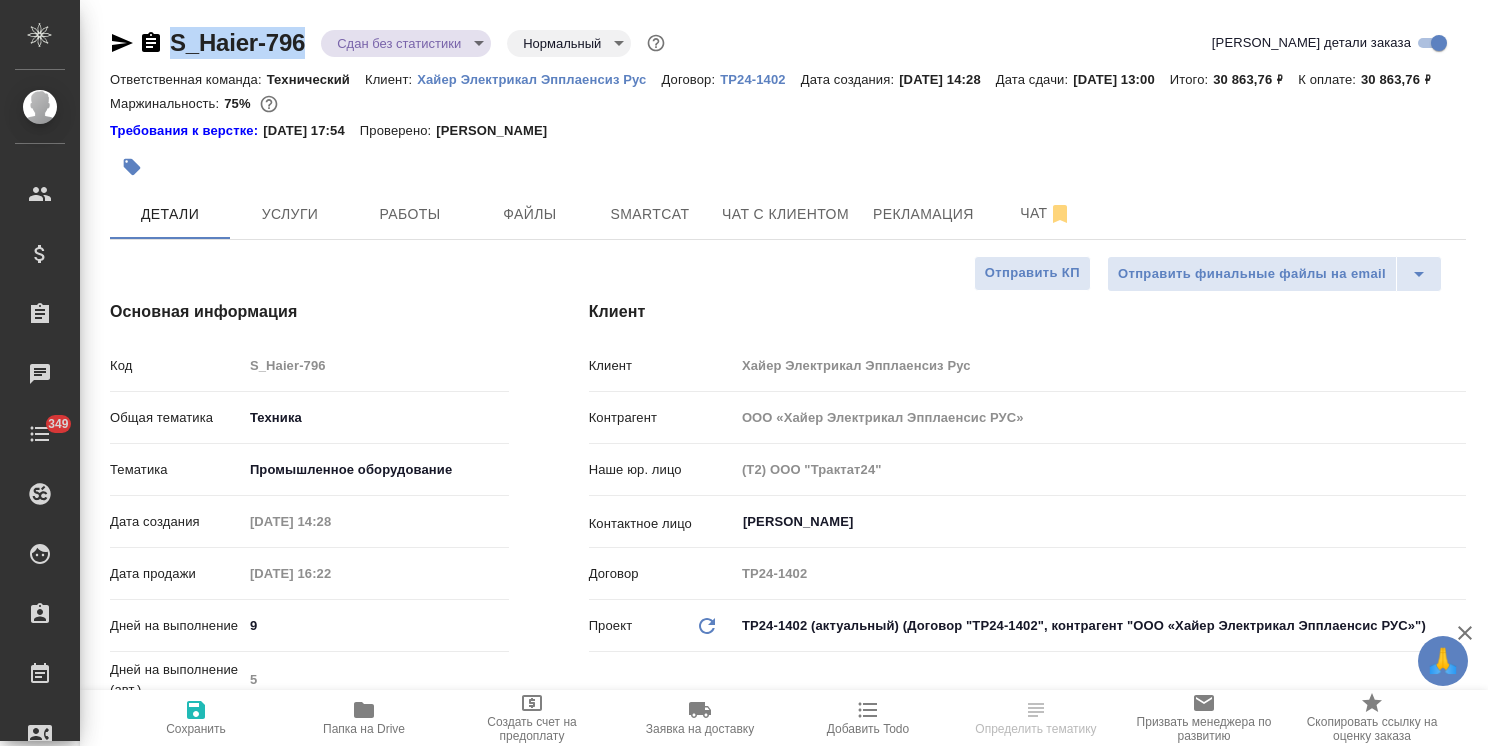 drag, startPoint x: 312, startPoint y: 18, endPoint x: 151, endPoint y: 14, distance: 161.04968 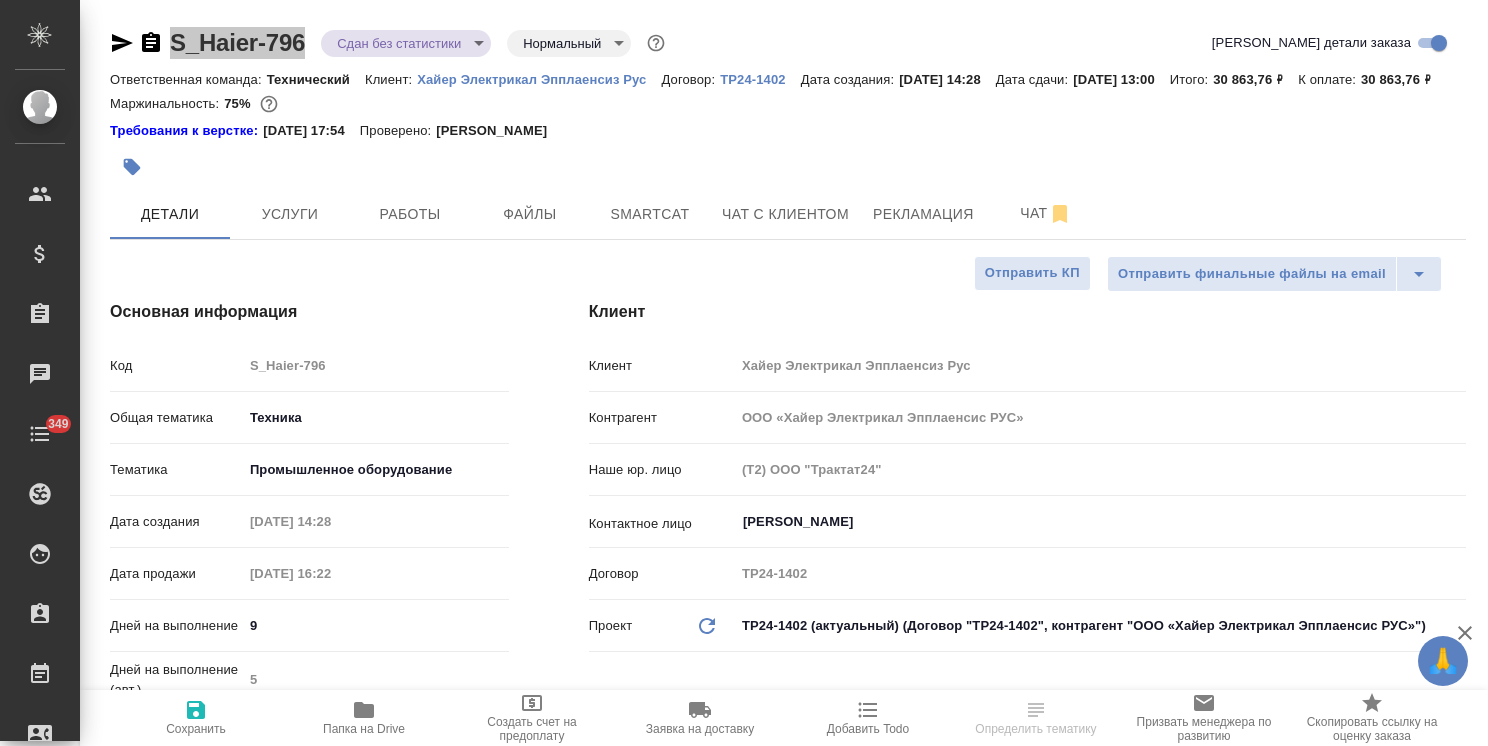 type on "x" 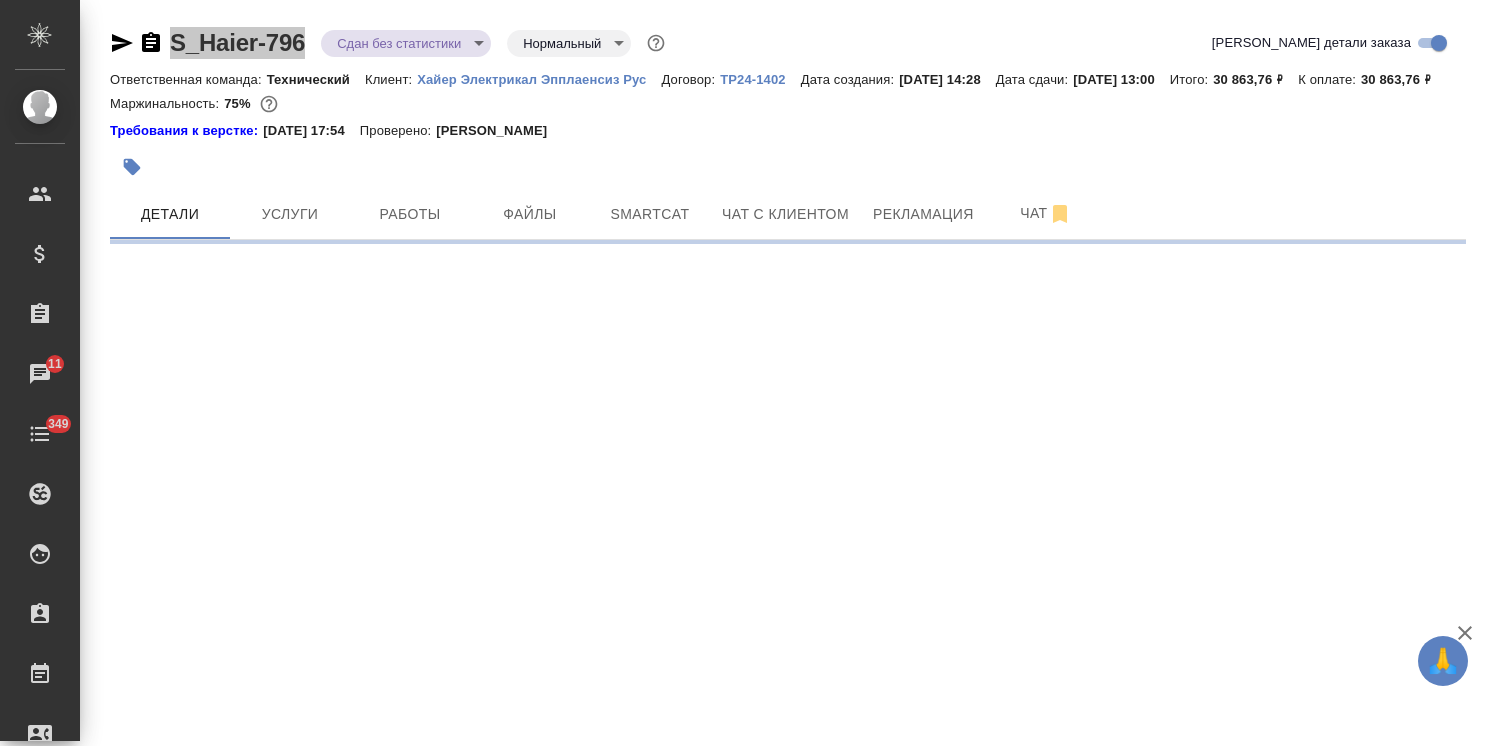 select on "RU" 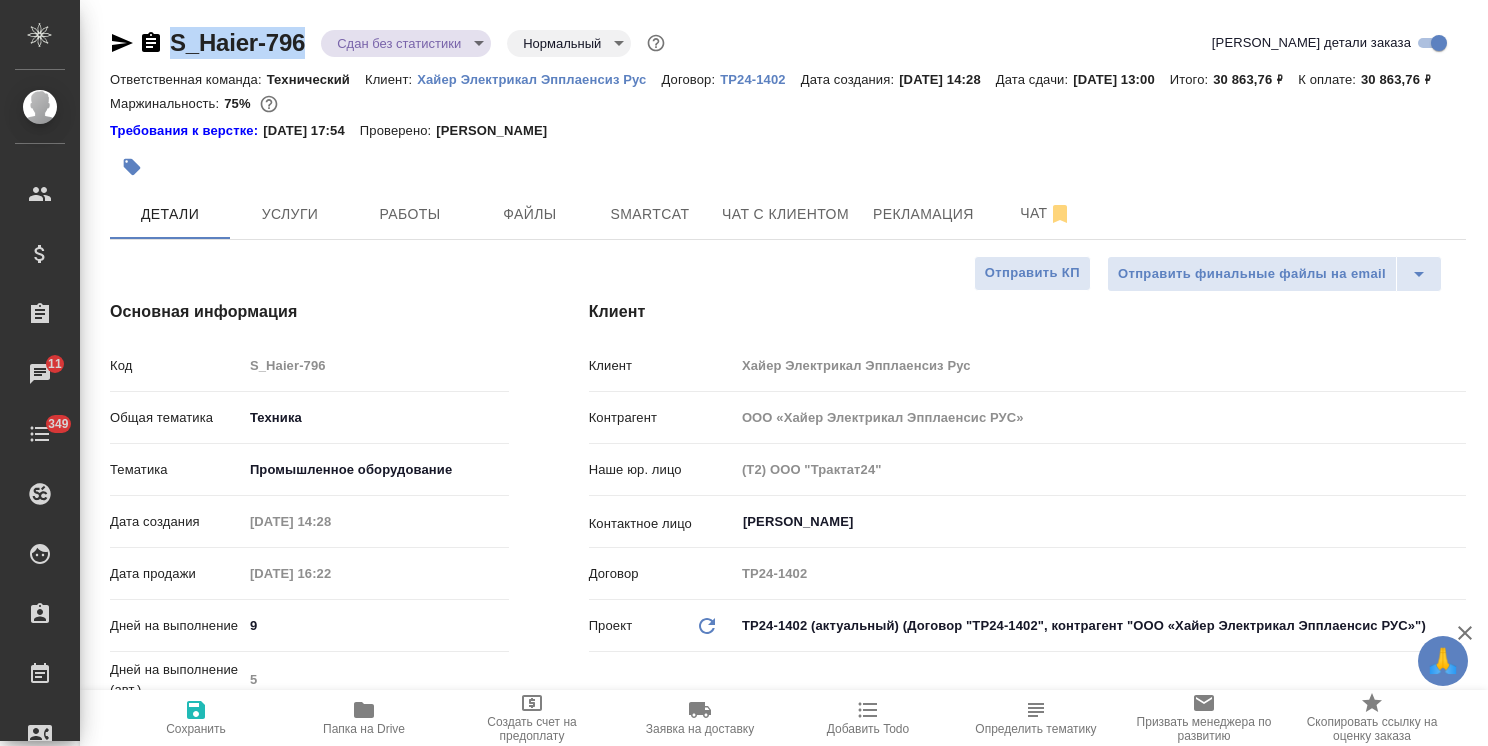 type on "x" 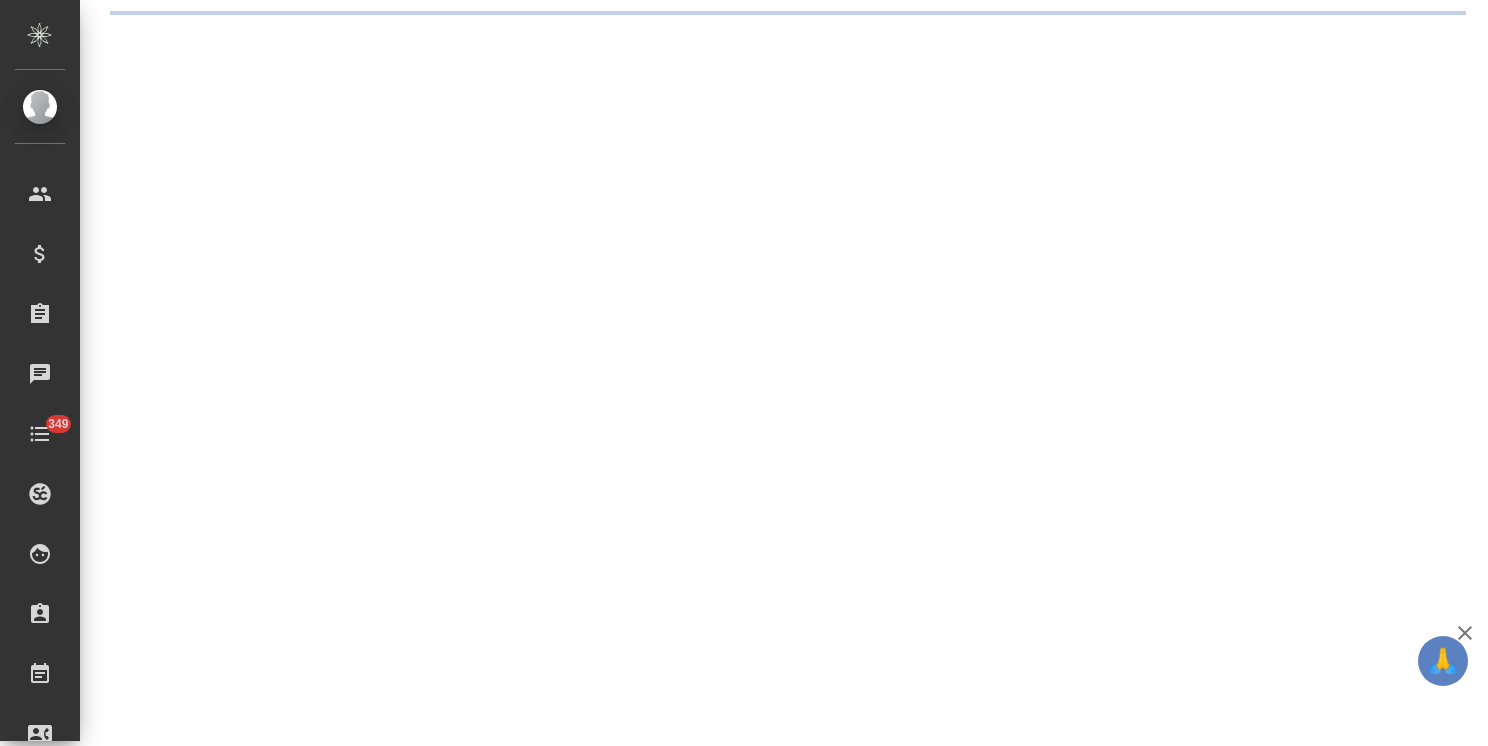 scroll, scrollTop: 0, scrollLeft: 0, axis: both 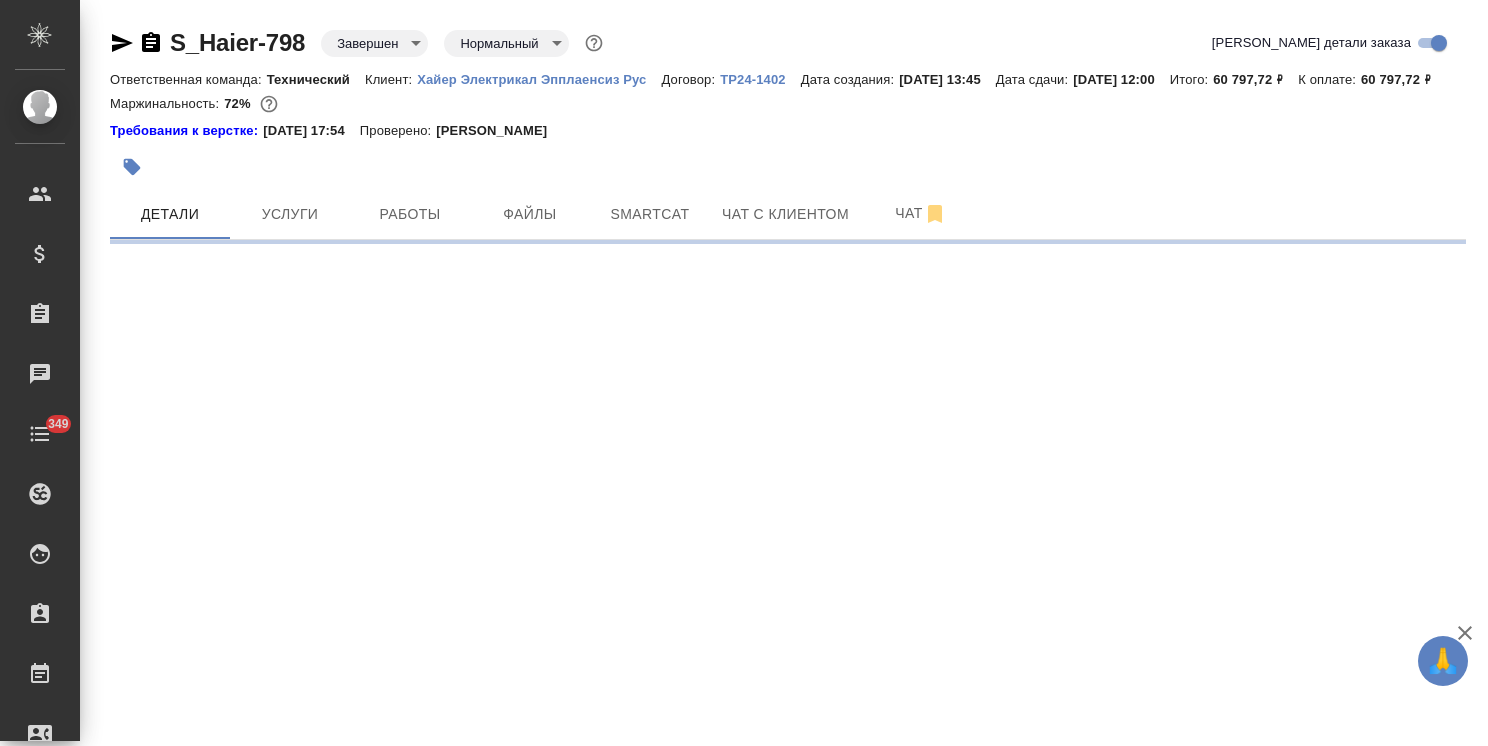 select on "RU" 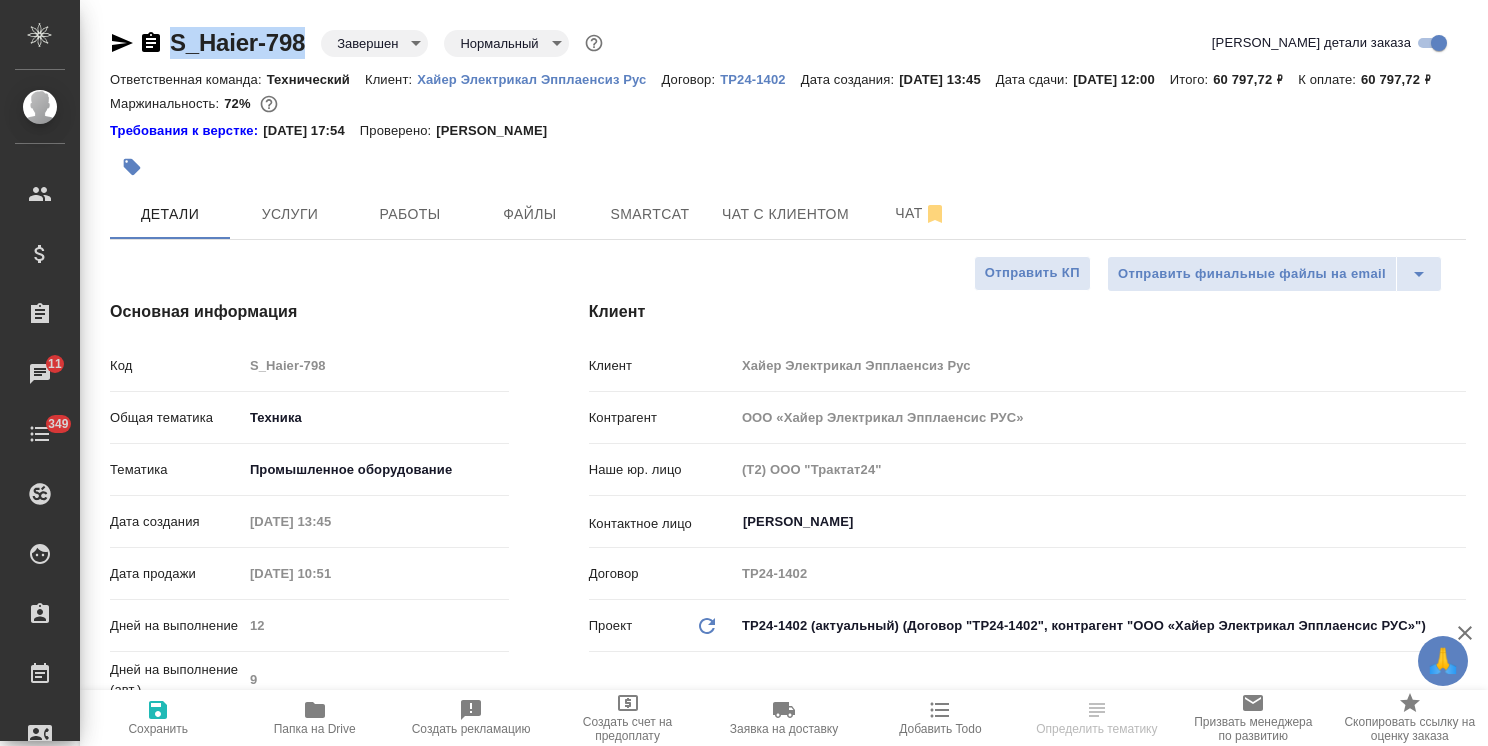 type on "x" 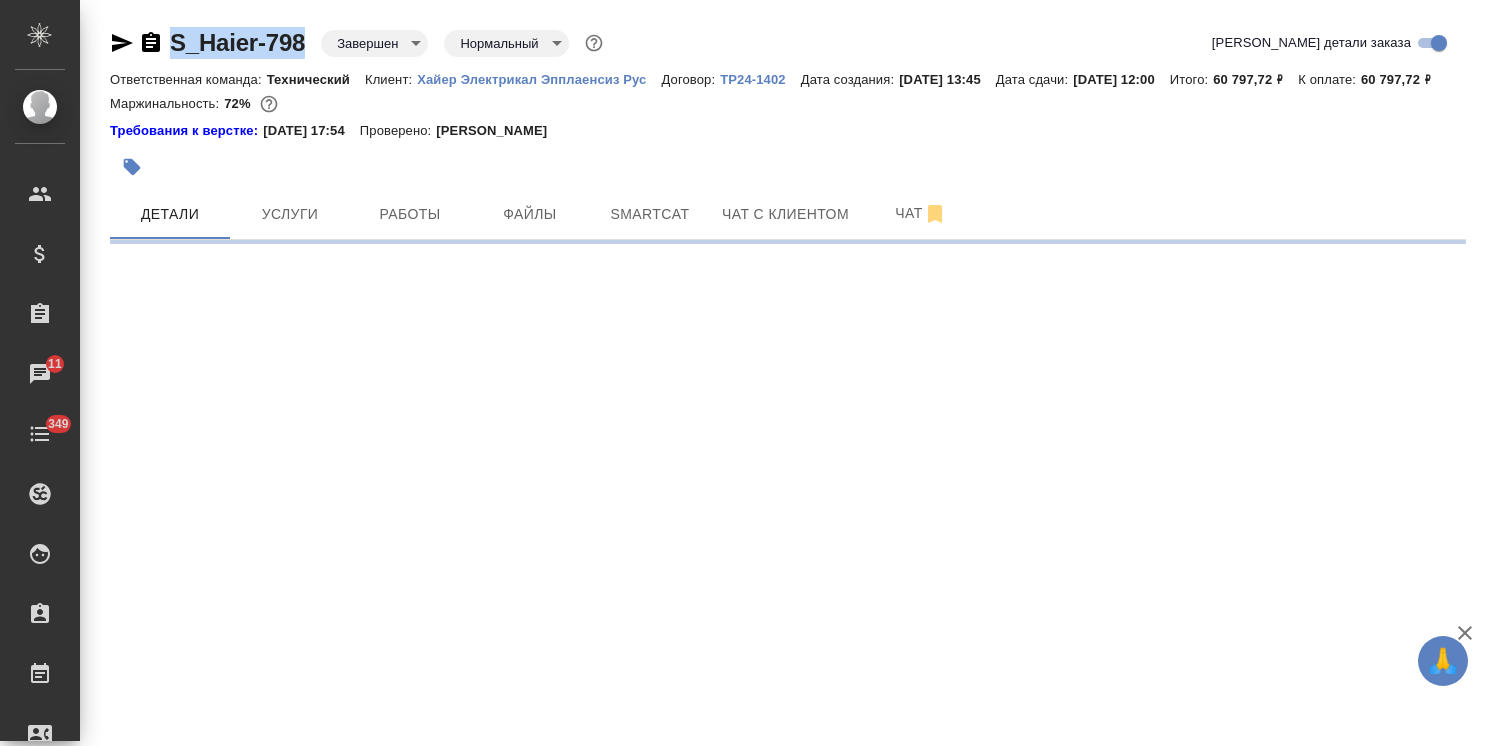 select on "RU" 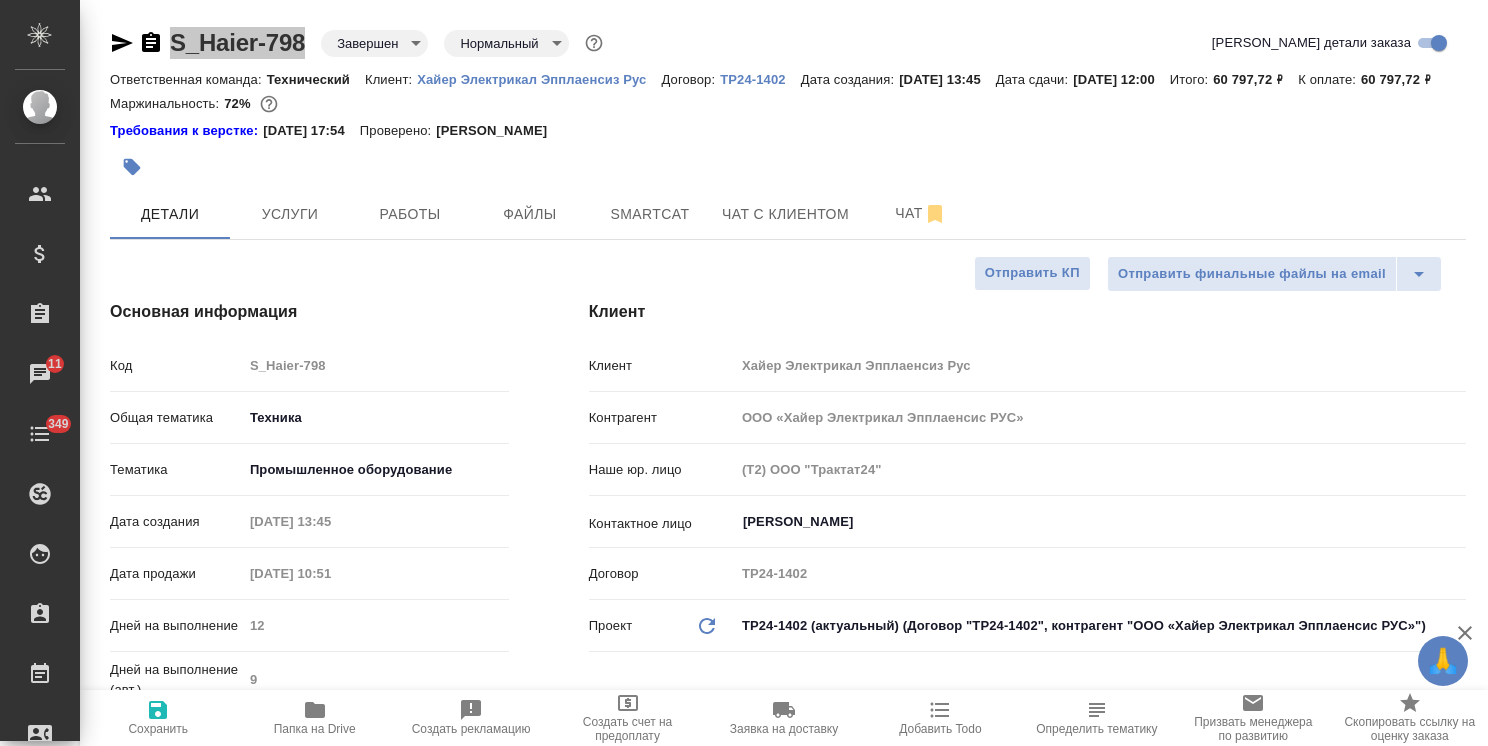 type on "x" 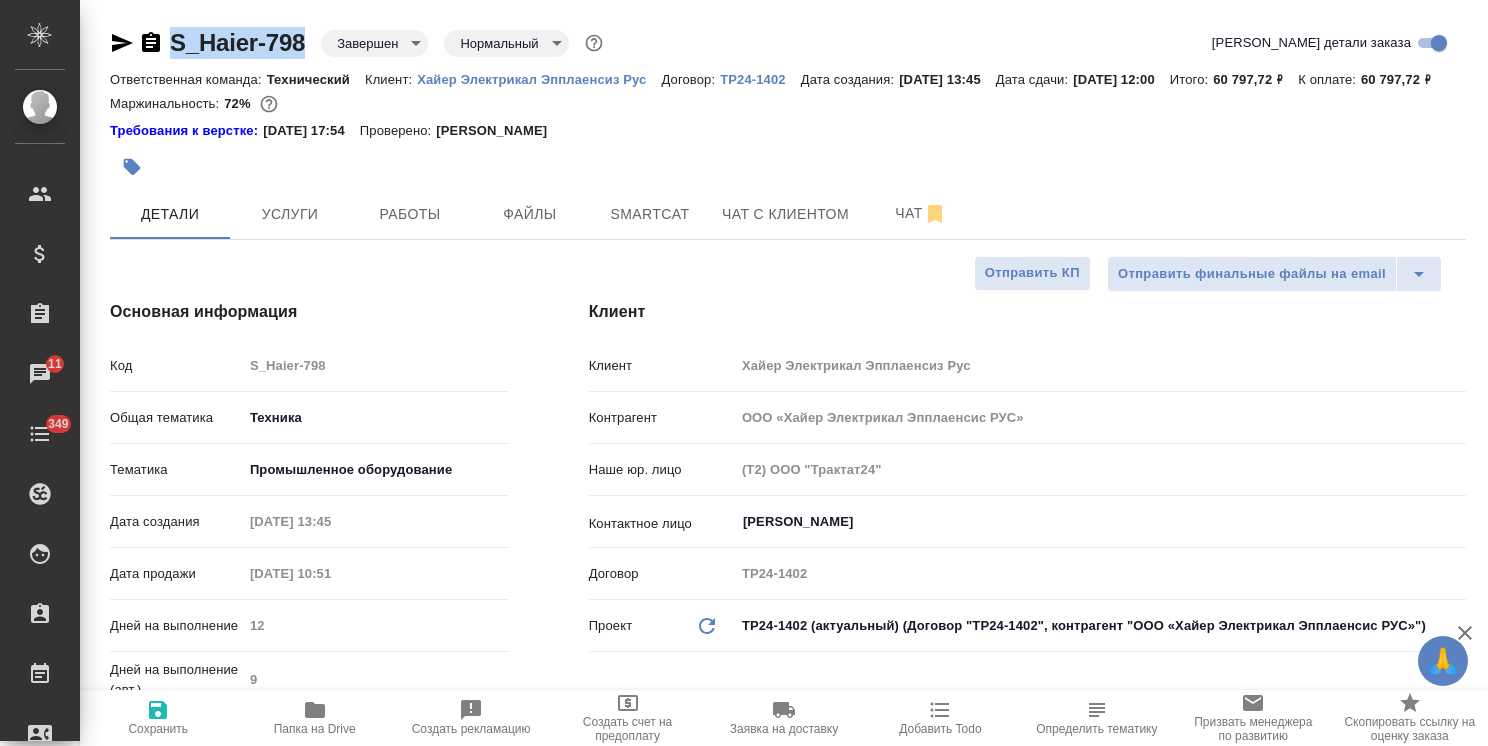 type on "x" 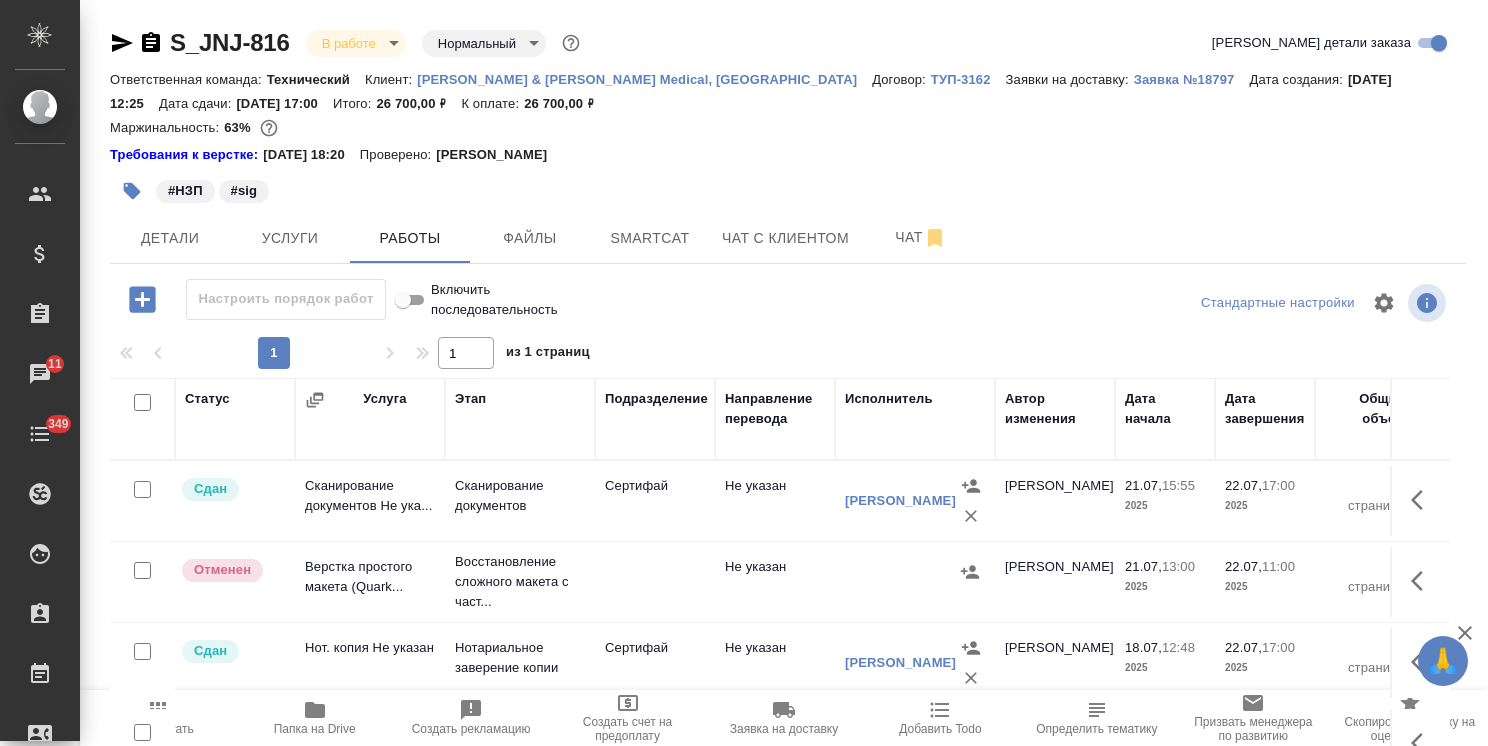scroll, scrollTop: 0, scrollLeft: 0, axis: both 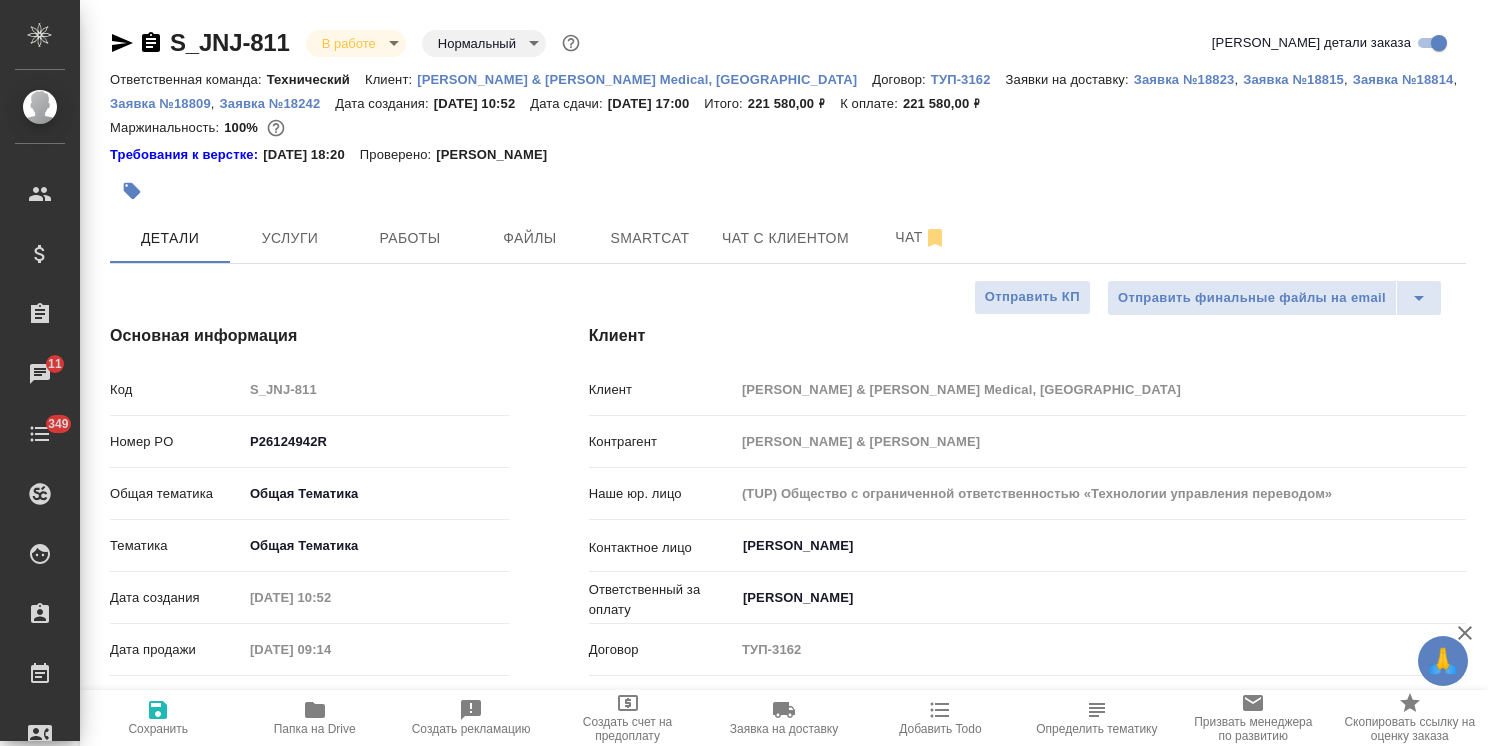 select on "RU" 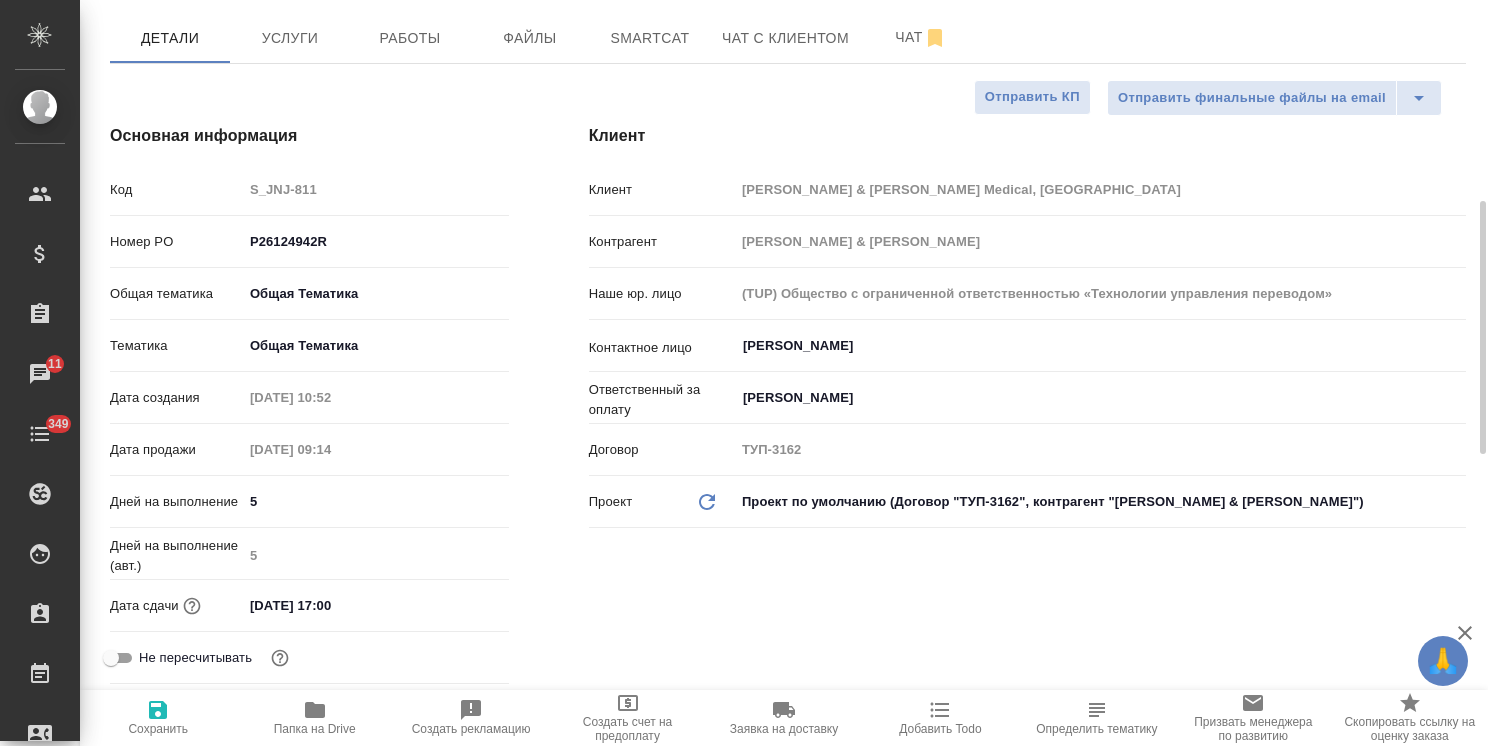 scroll, scrollTop: 100, scrollLeft: 0, axis: vertical 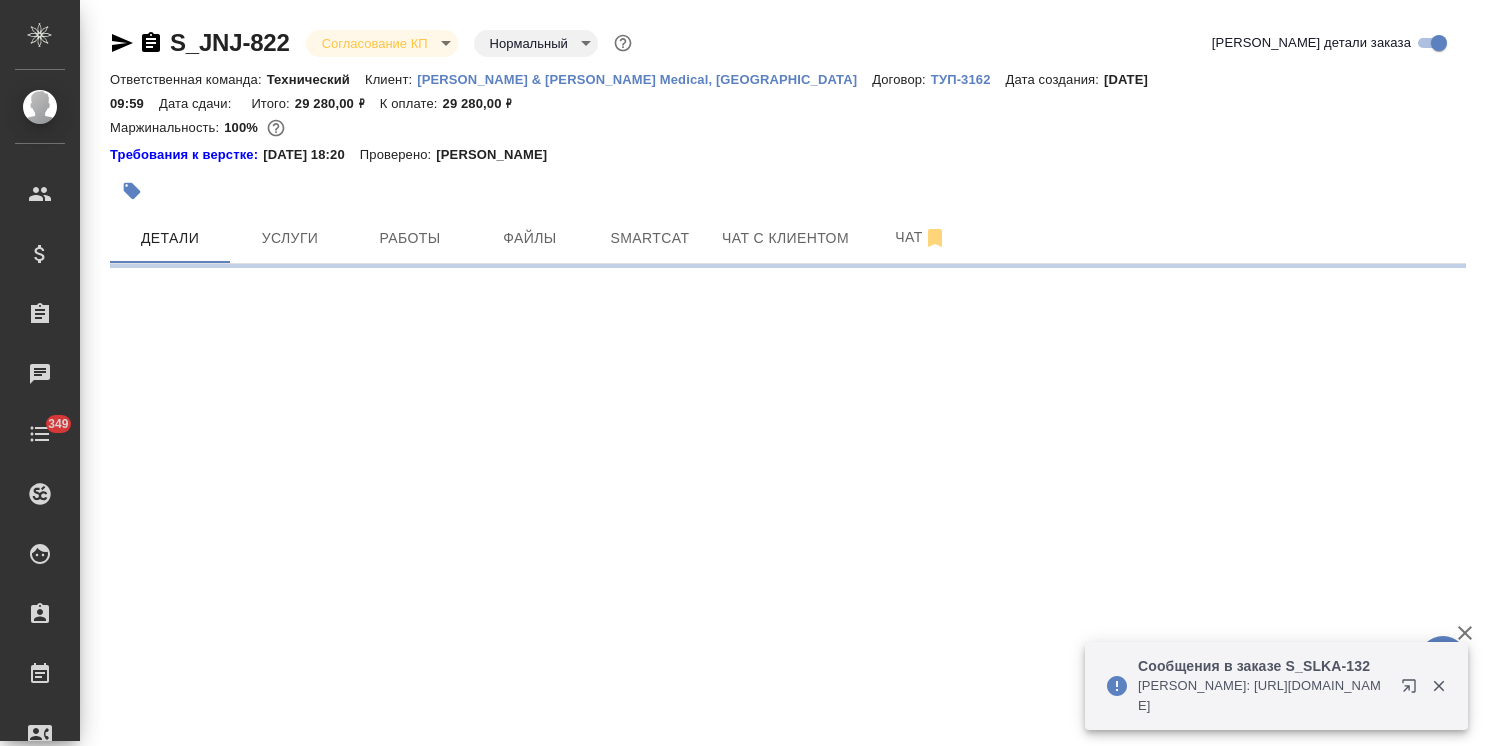 select on "RU" 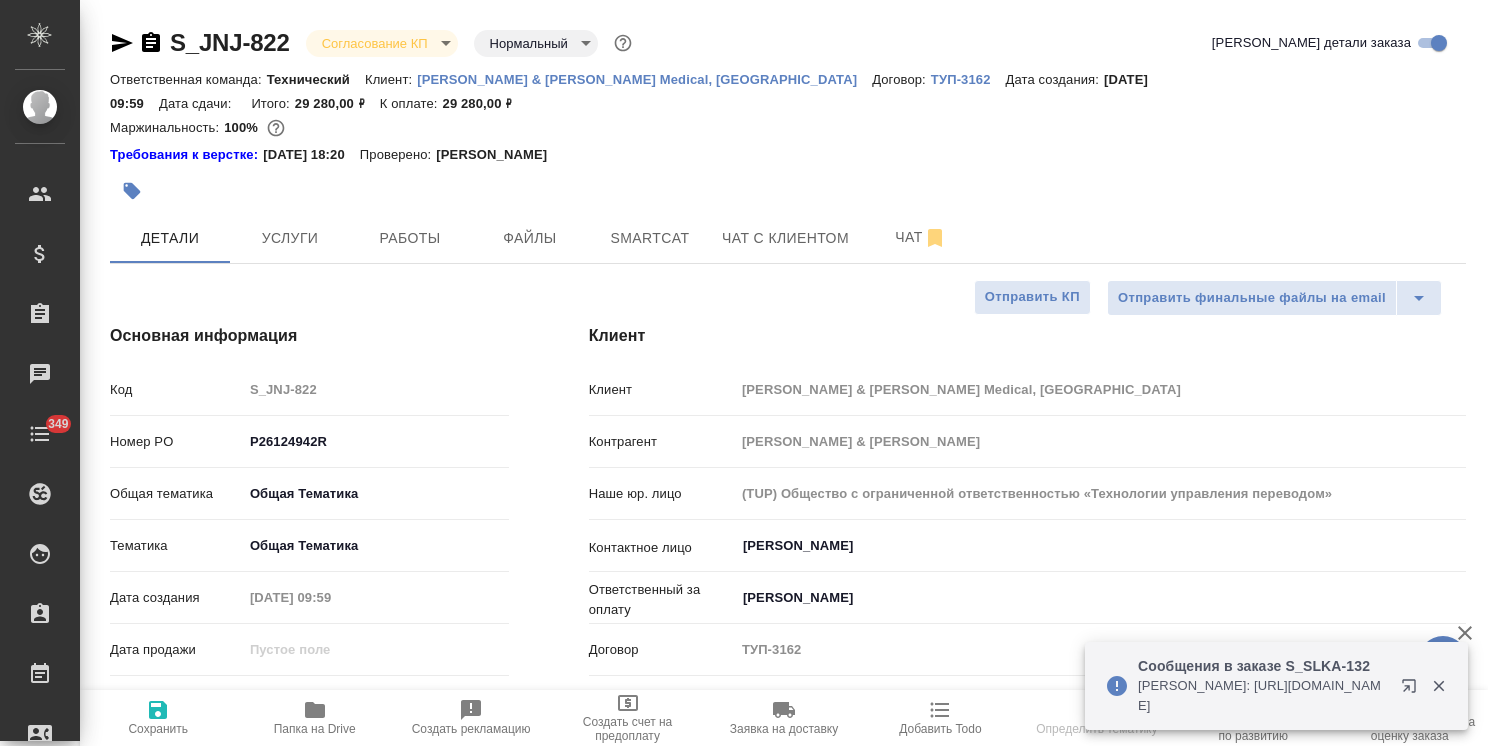 type on "x" 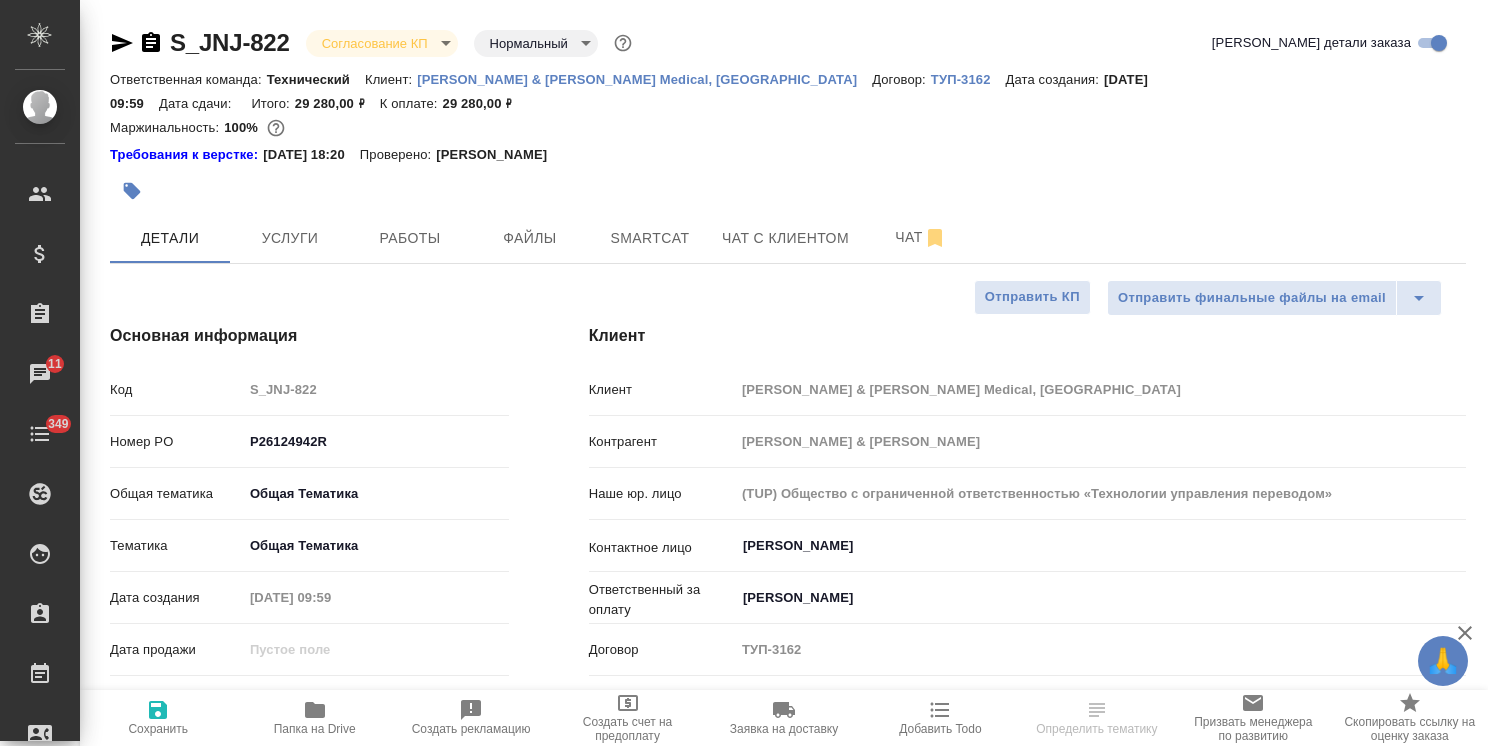 select on "RU" 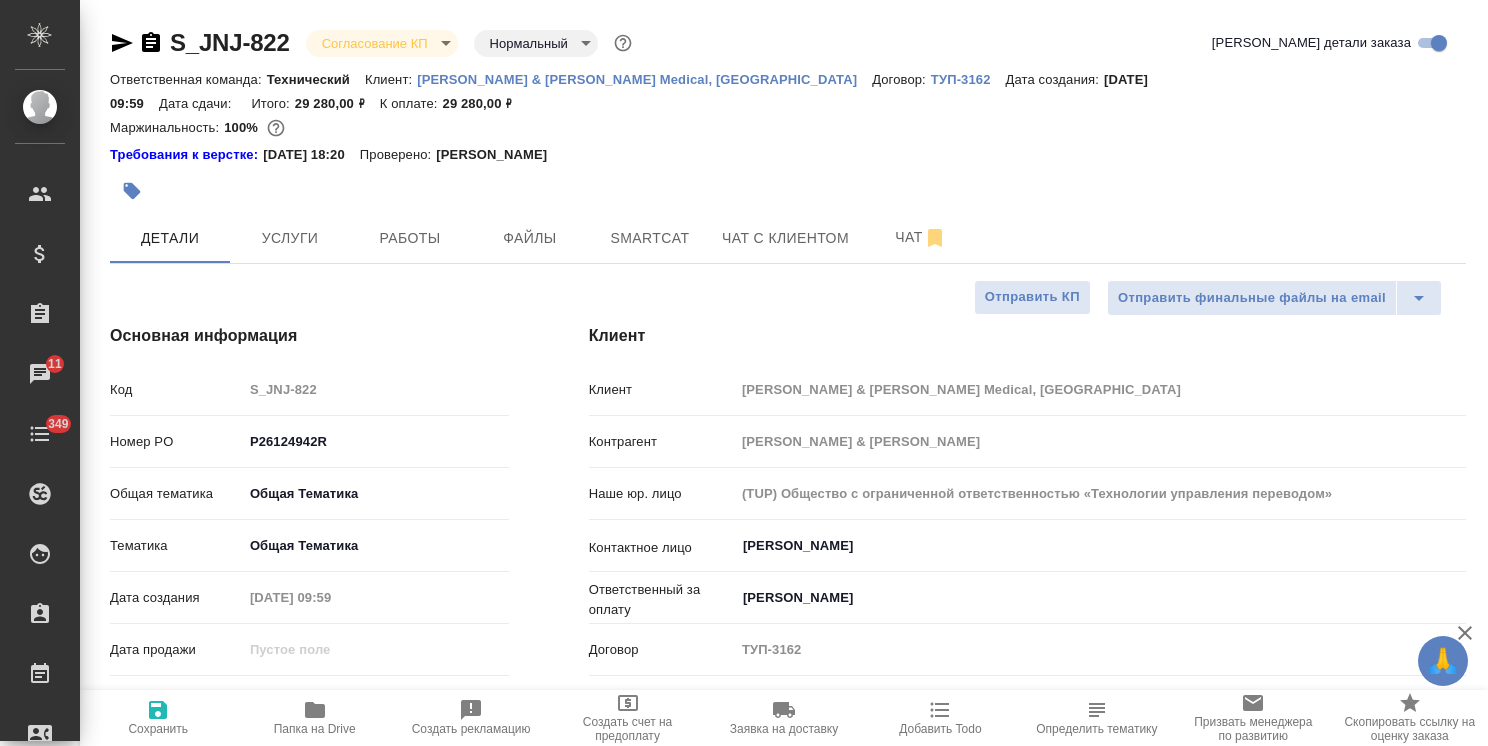 type on "x" 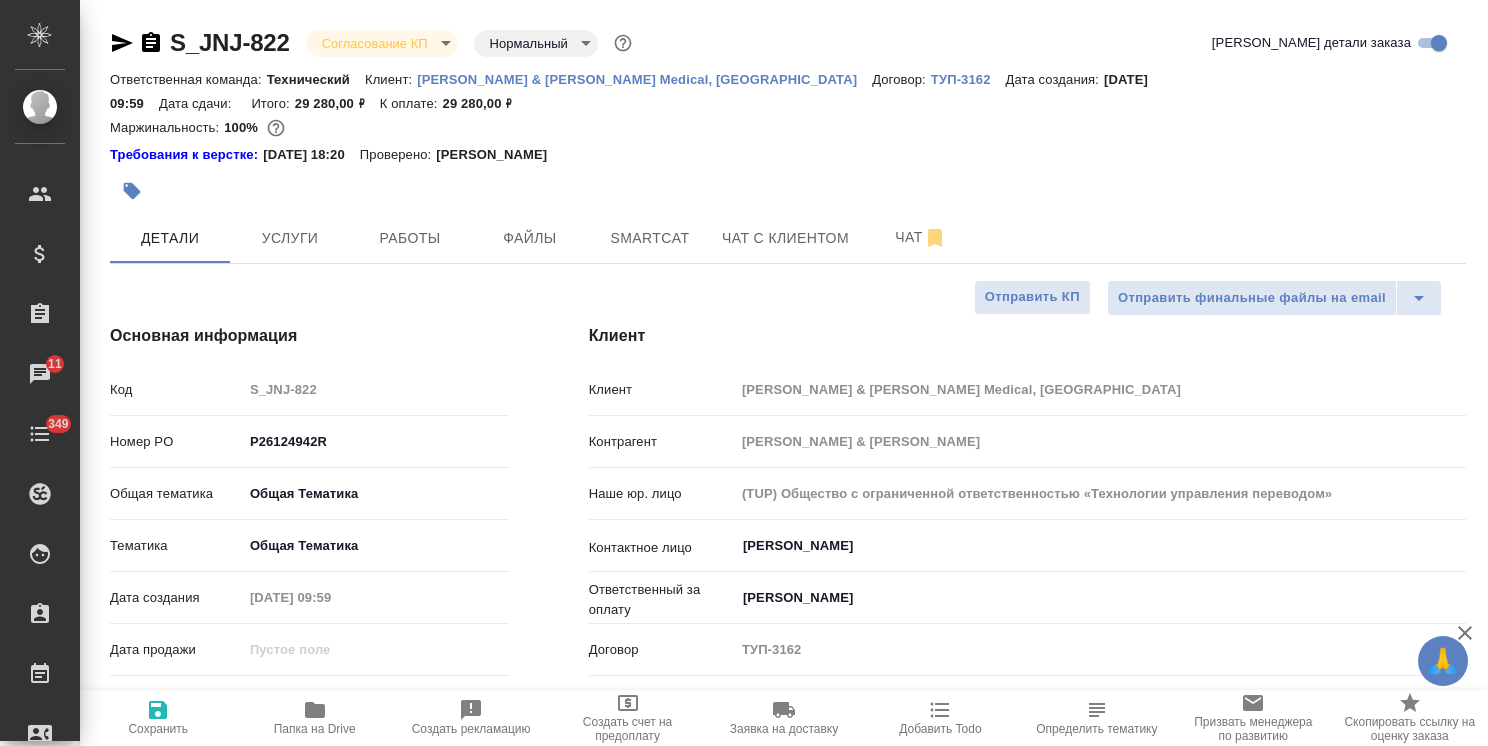 type on "x" 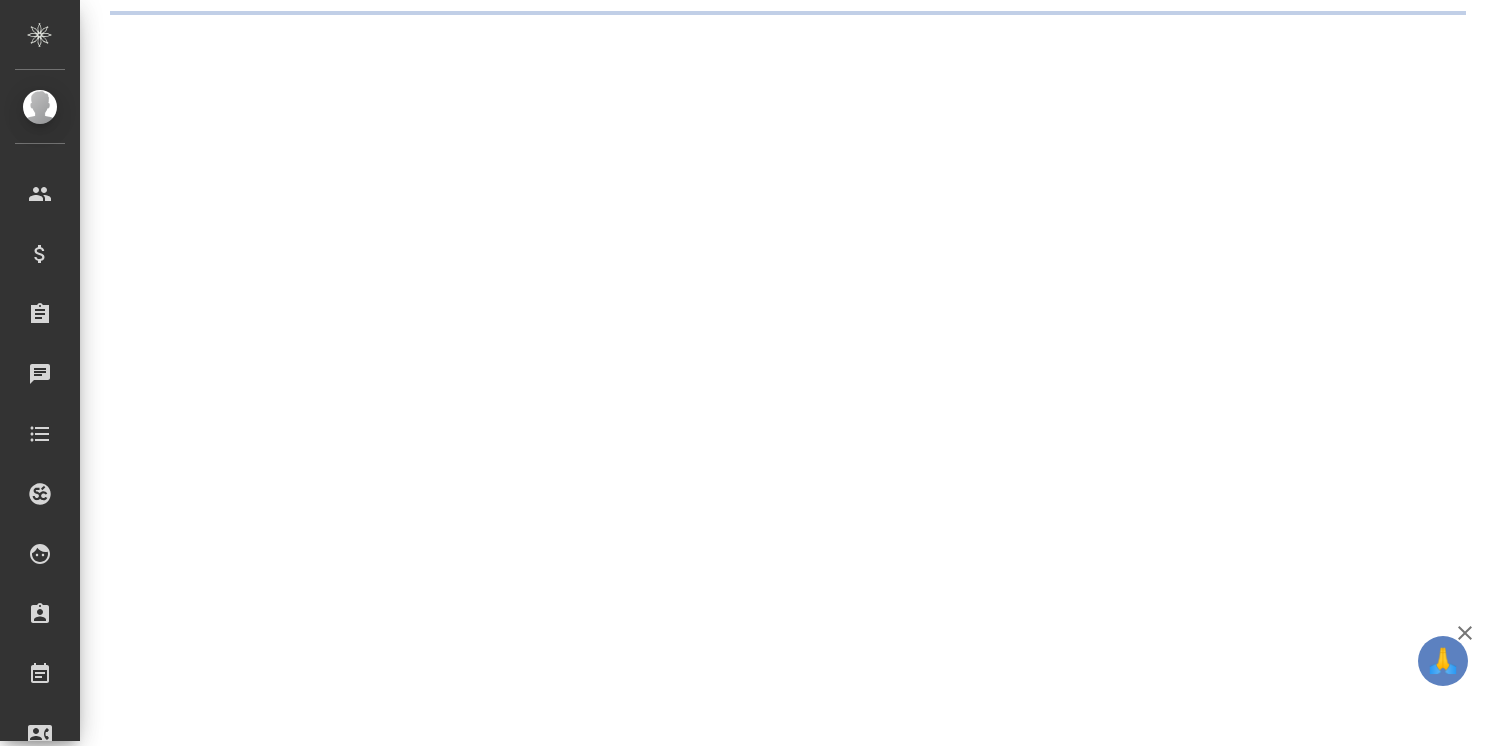 scroll, scrollTop: 0, scrollLeft: 0, axis: both 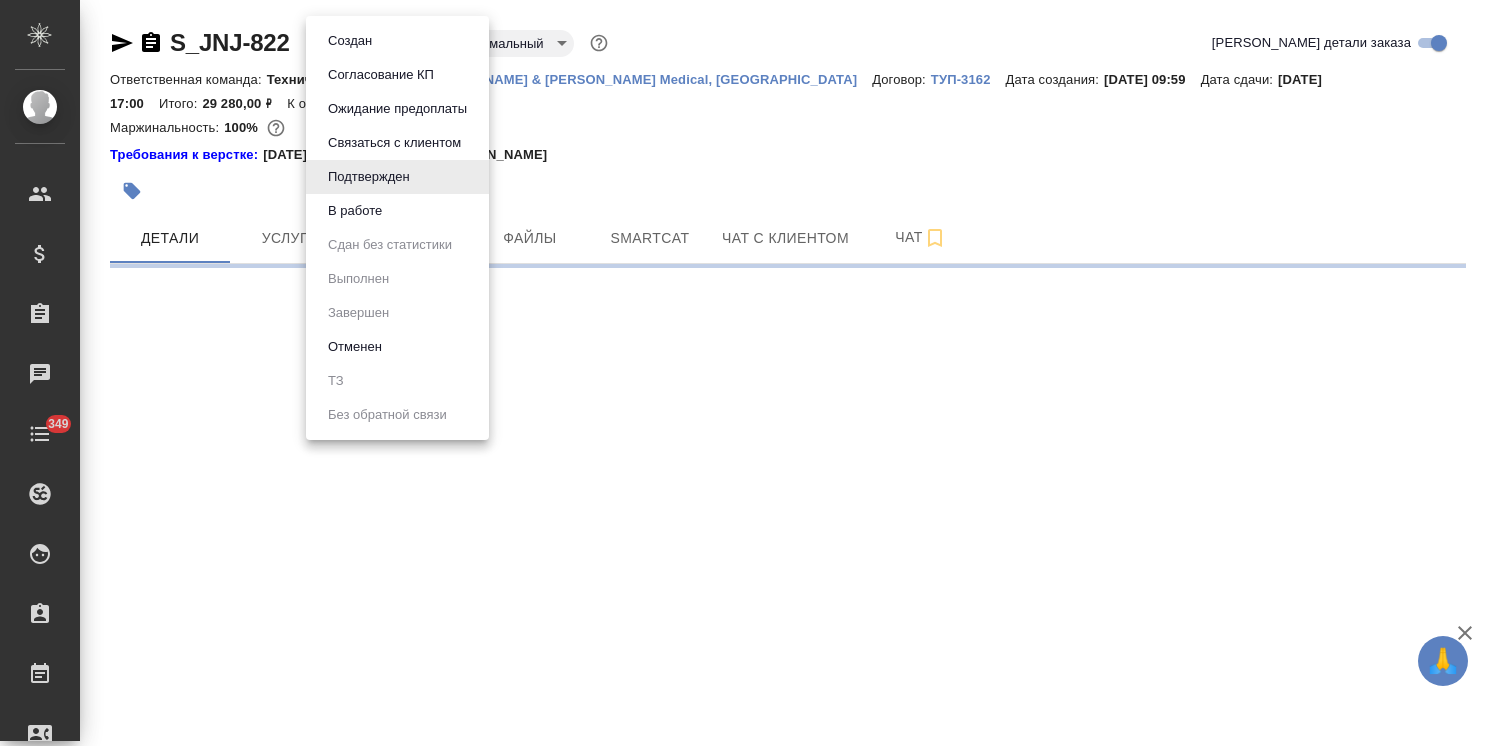click on "🙏 .cls-1
fill:#fff;
AWATERA Usmanova Olga Клиенты Спецификации Заказы Чаты 349 Todo Проекты SC Исполнители Кандидаты Работы Входящие заявки Заявки на доставку Рекламации Проекты процессинга Конференции Выйти S_JNJ-822 Подтвержден confirmed Нормальный normal Кратко детали заказа Ответственная команда: Технический Клиент: Johnson & Johnson Medical, Russia Договор: ТУП-3162 Дата создания: 25.07.2025, 09:59 Дата сдачи: 29.07.2025, 17:00 Итого: 29 280,00 ₽ К оплате: 29 280,00 ₽ Маржинальность: 100% Требования к верстке: 19.01.2024 18:20 Проверено: Петрова Валерия Детали Услуги Работы Файлы Smartcat Чат с клиентом Чат .cls-1   AWATERA" at bounding box center (744, 373) 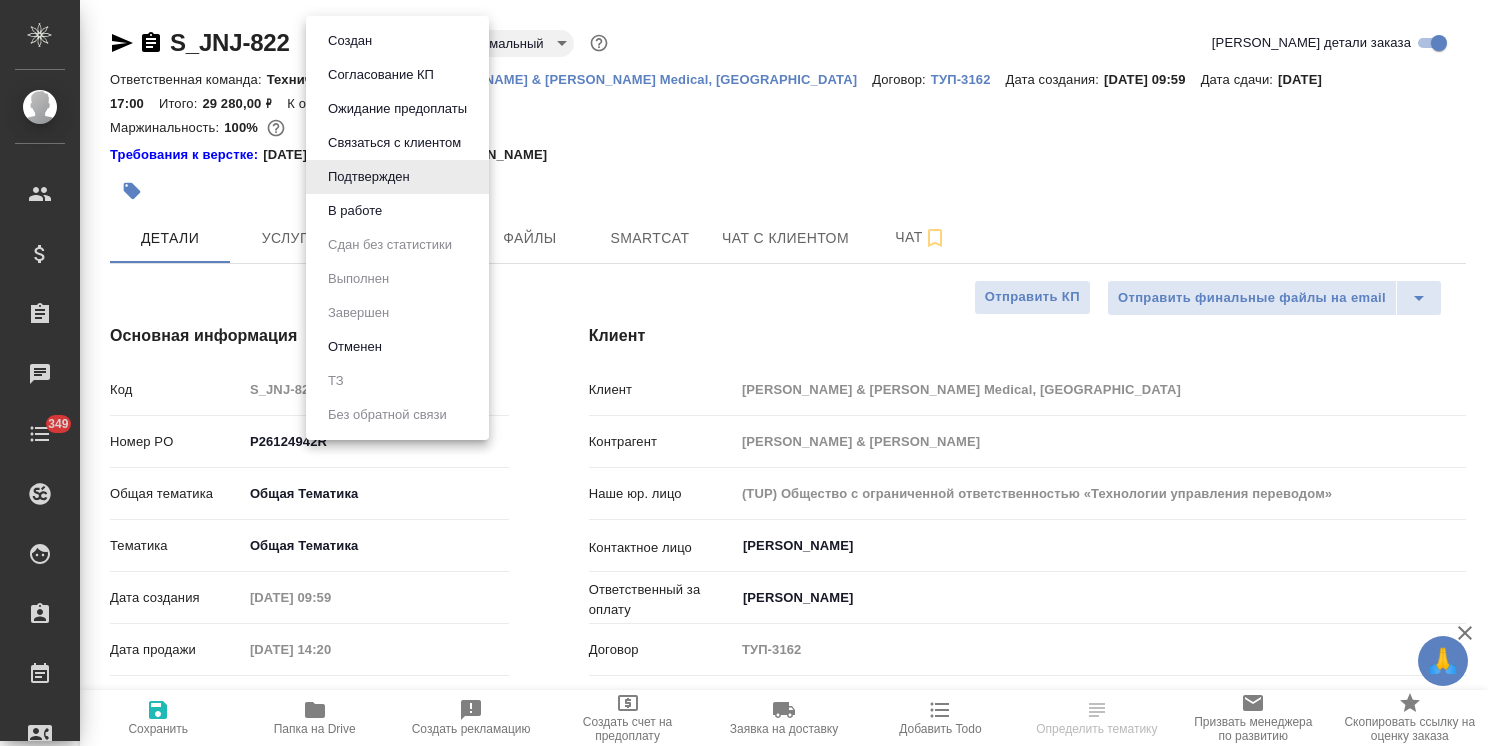 type on "x" 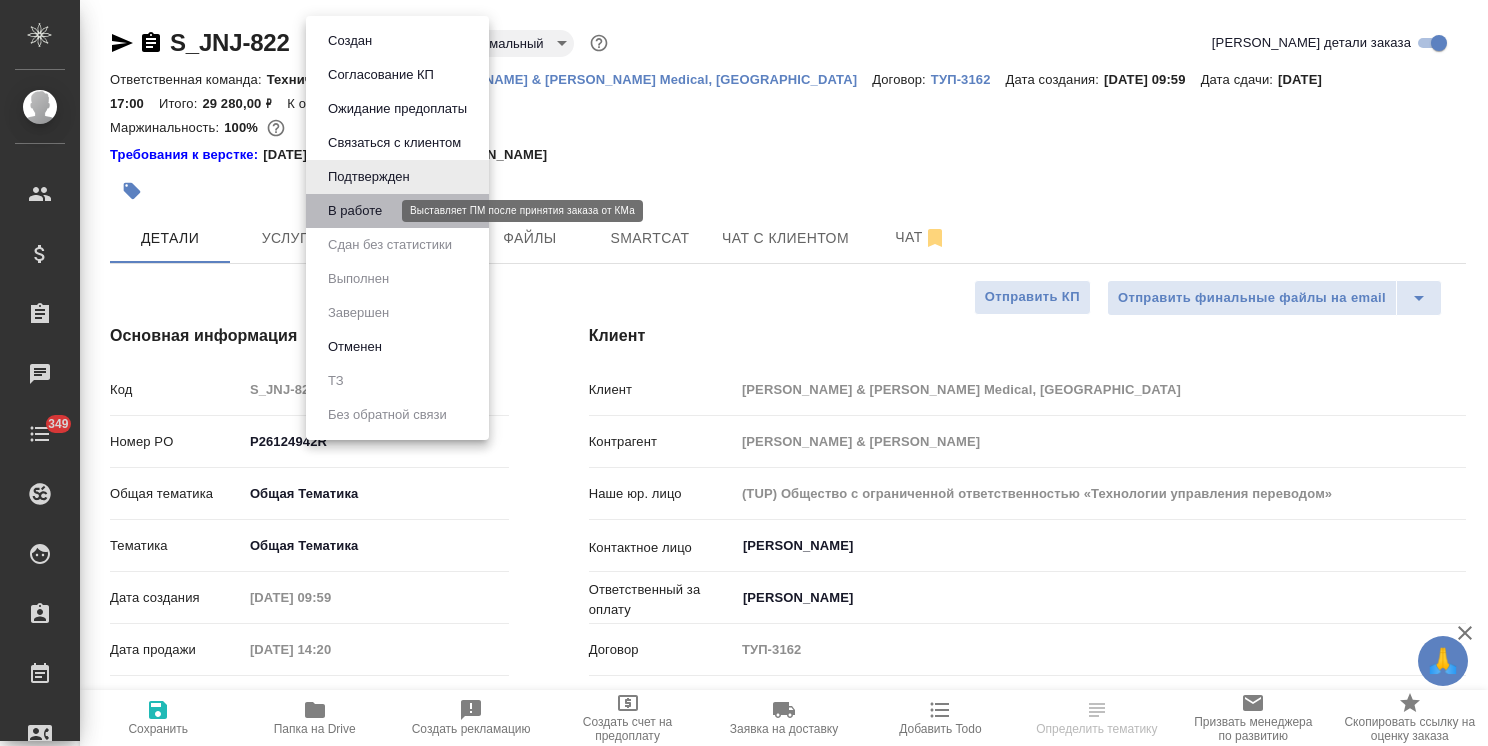 click on "В работе" at bounding box center (355, 211) 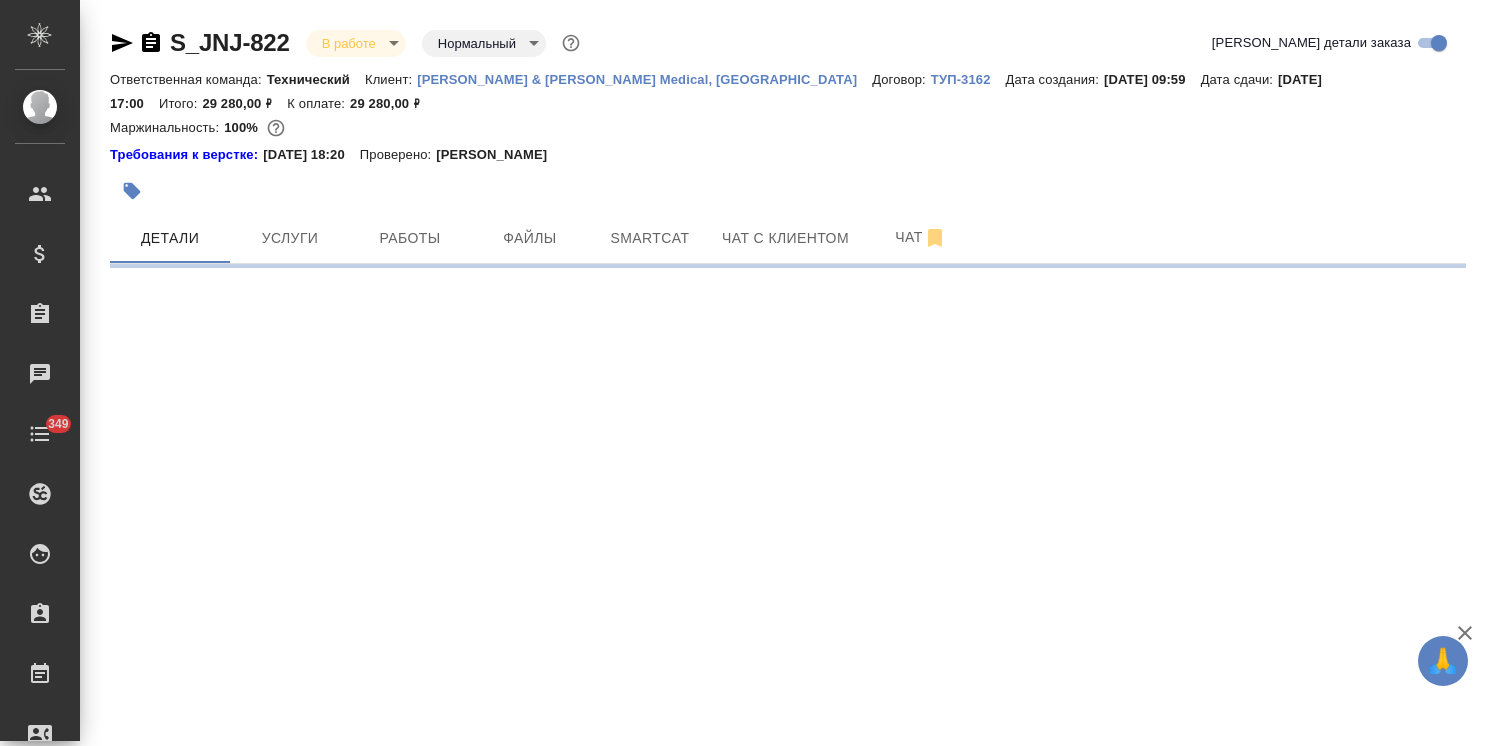 select on "RU" 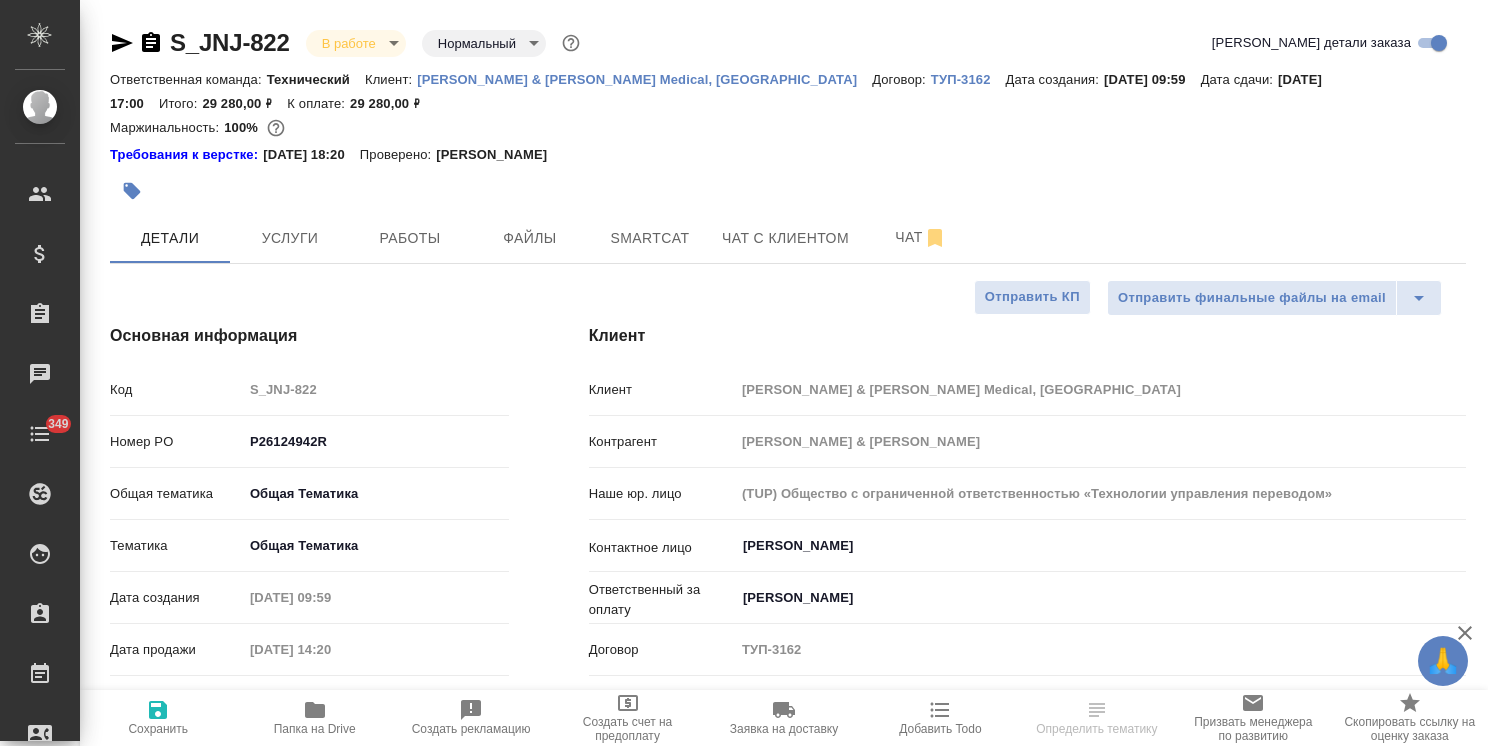 type on "x" 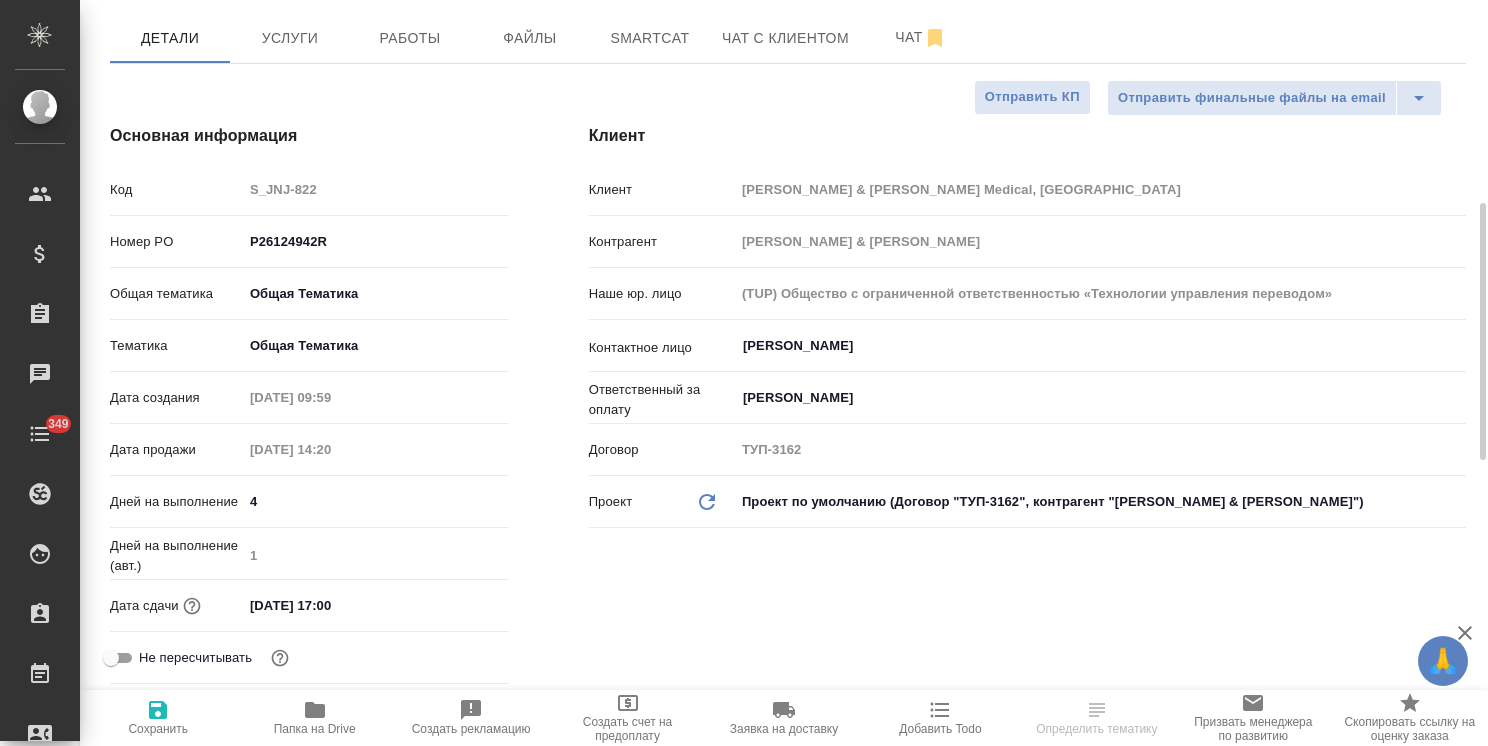 scroll, scrollTop: 300, scrollLeft: 0, axis: vertical 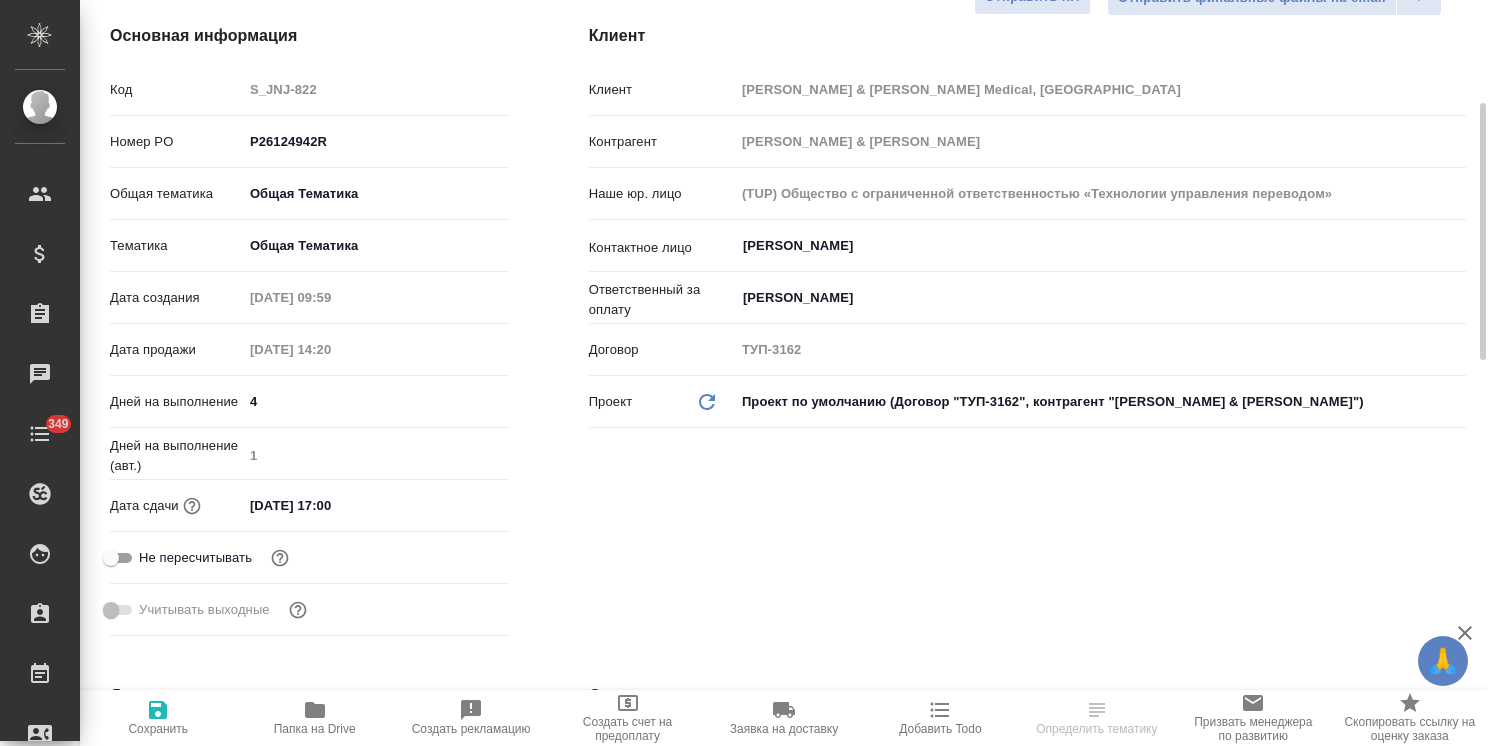 type on "x" 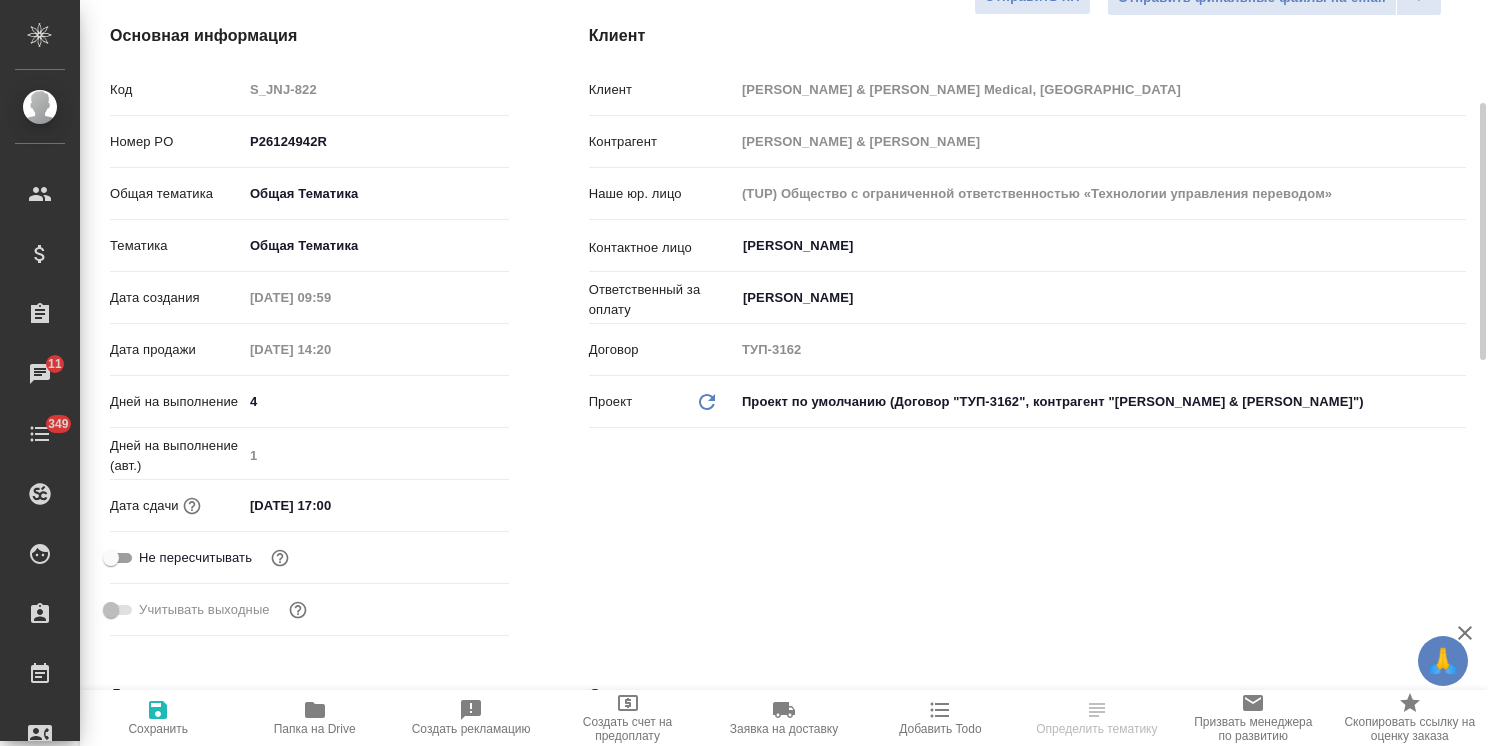 select on "RU" 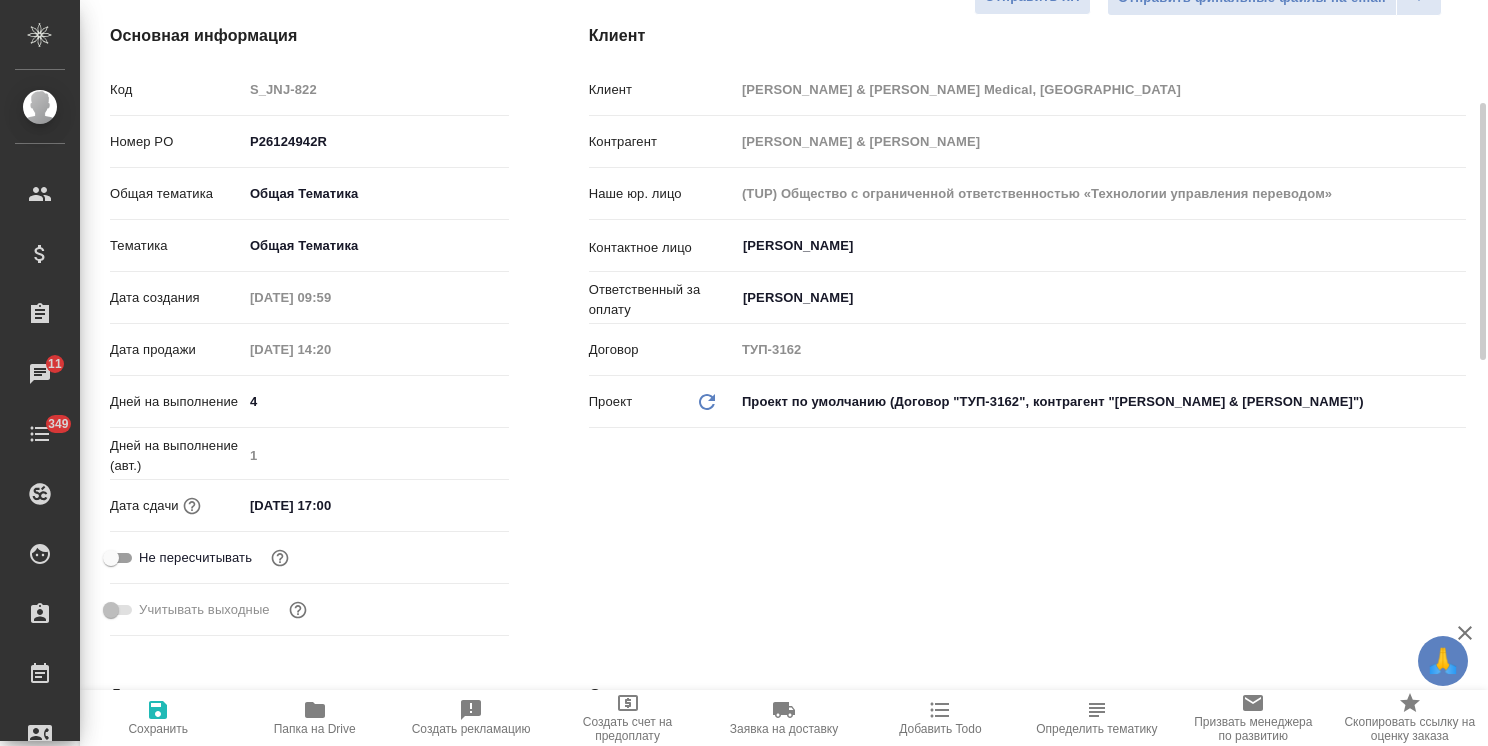 type on "x" 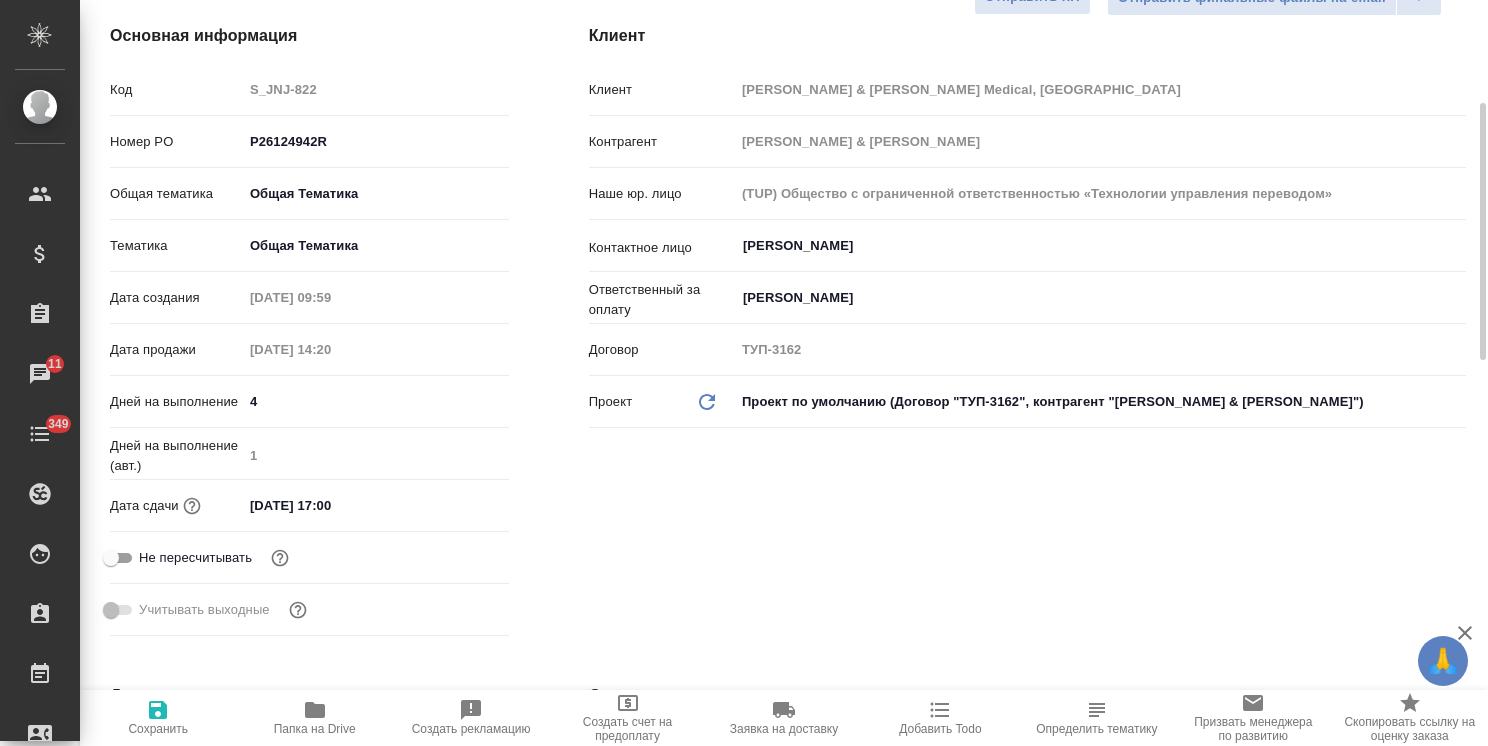 type on "x" 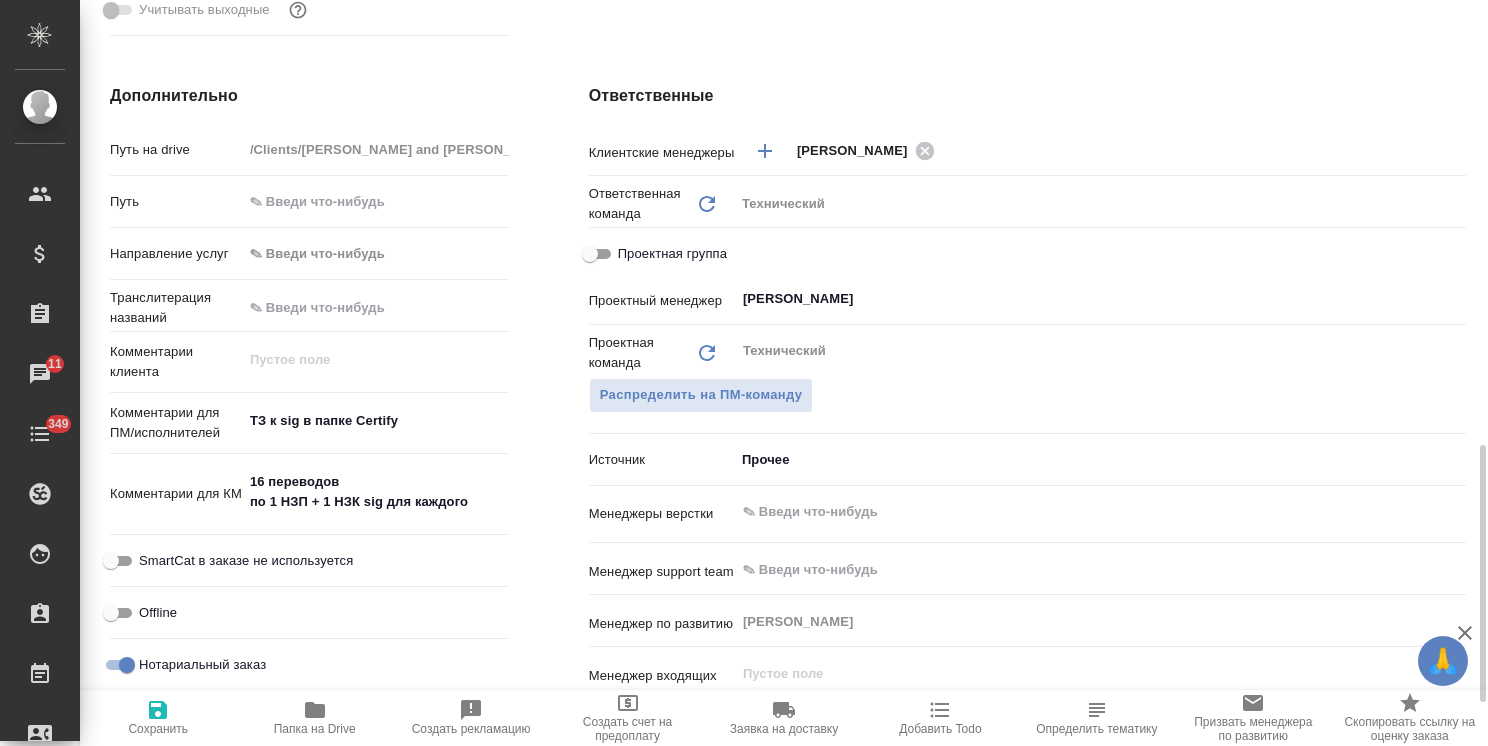 scroll, scrollTop: 1000, scrollLeft: 0, axis: vertical 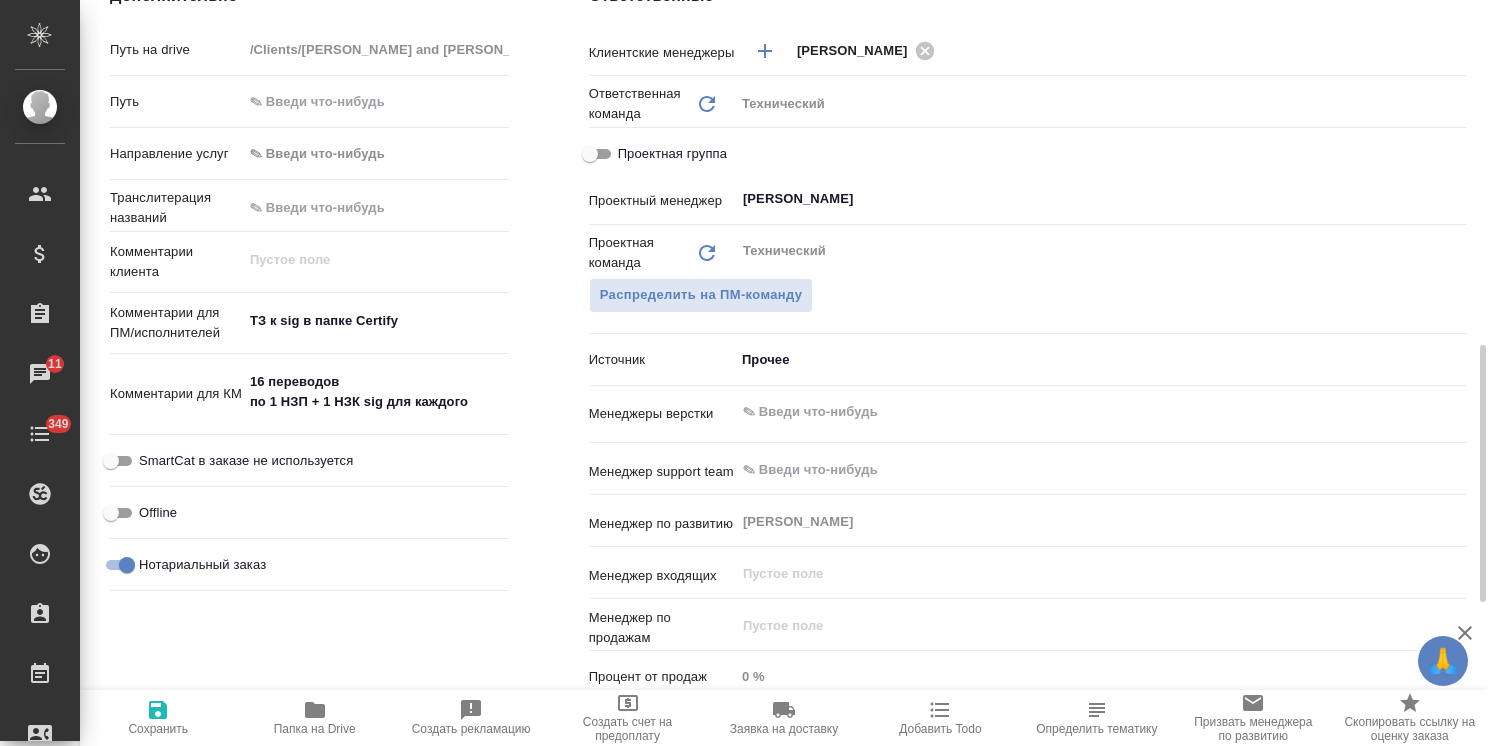 type on "x" 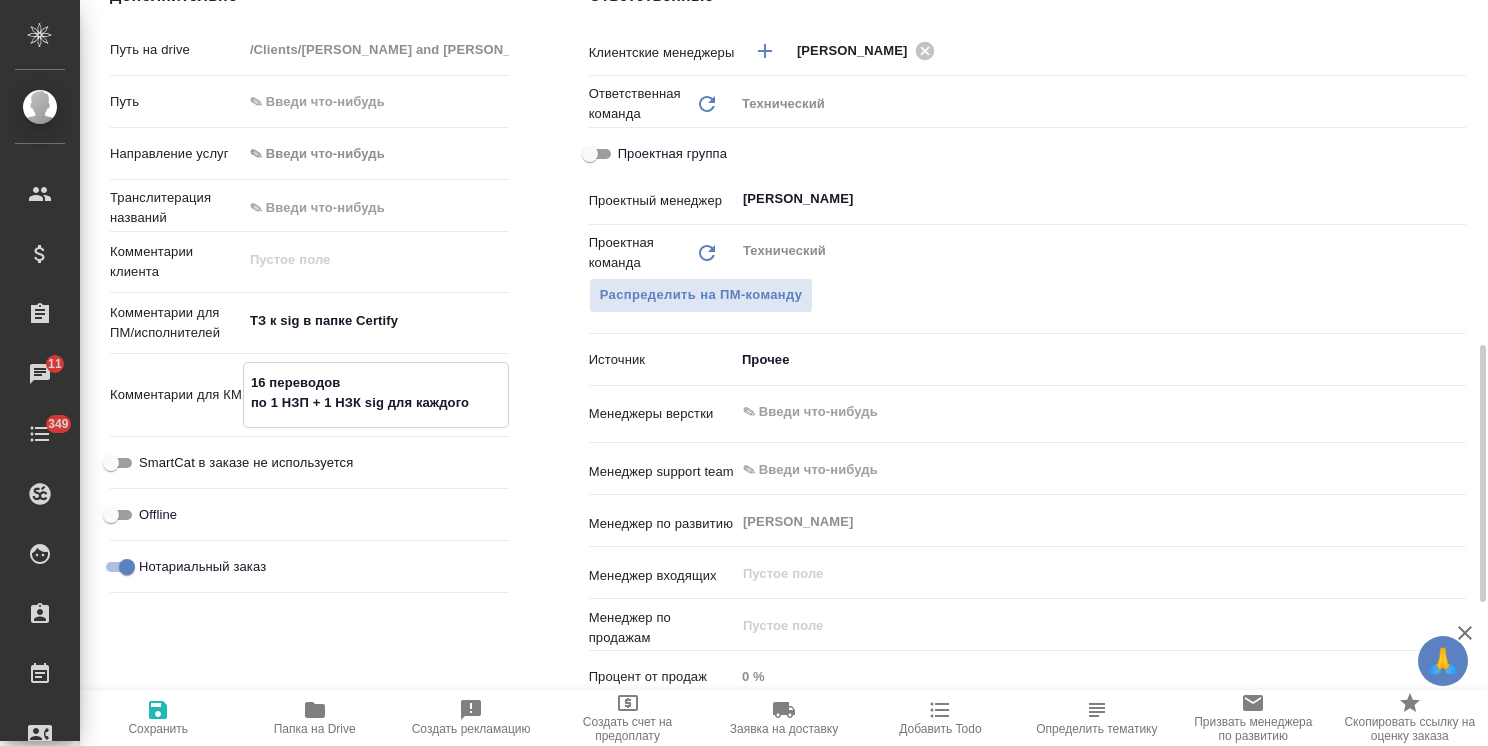 drag, startPoint x: 465, startPoint y: 402, endPoint x: 119, endPoint y: 317, distance: 356.2878 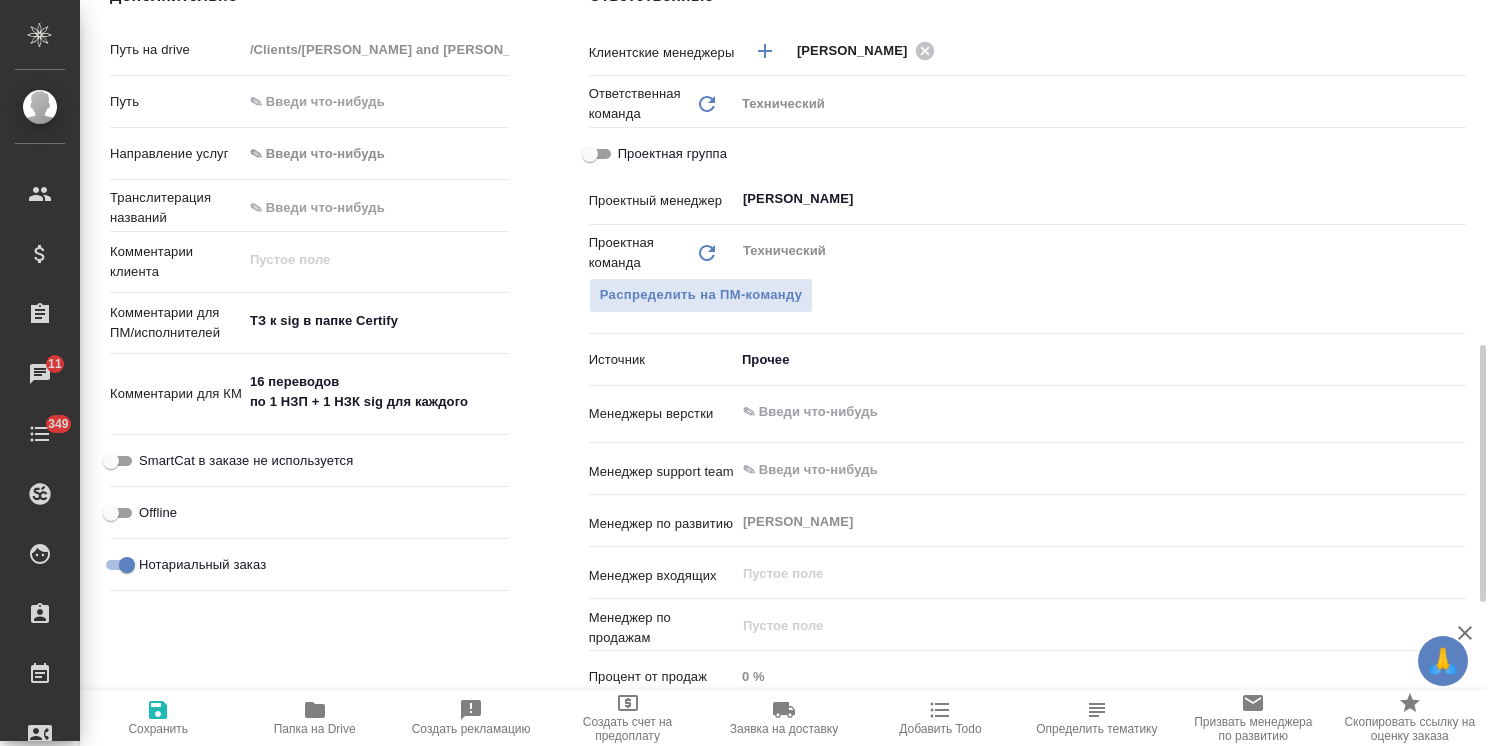 type on "x" 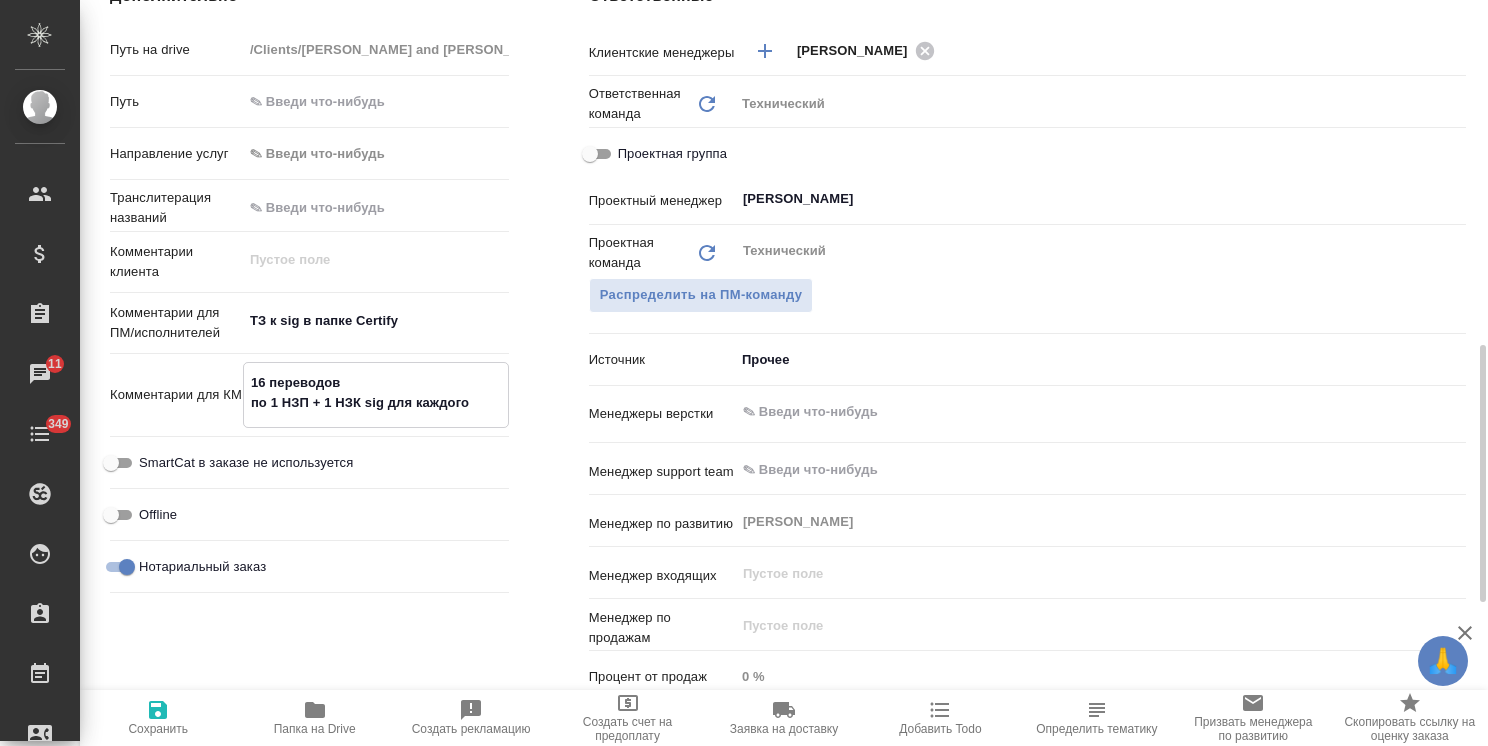 type on "x" 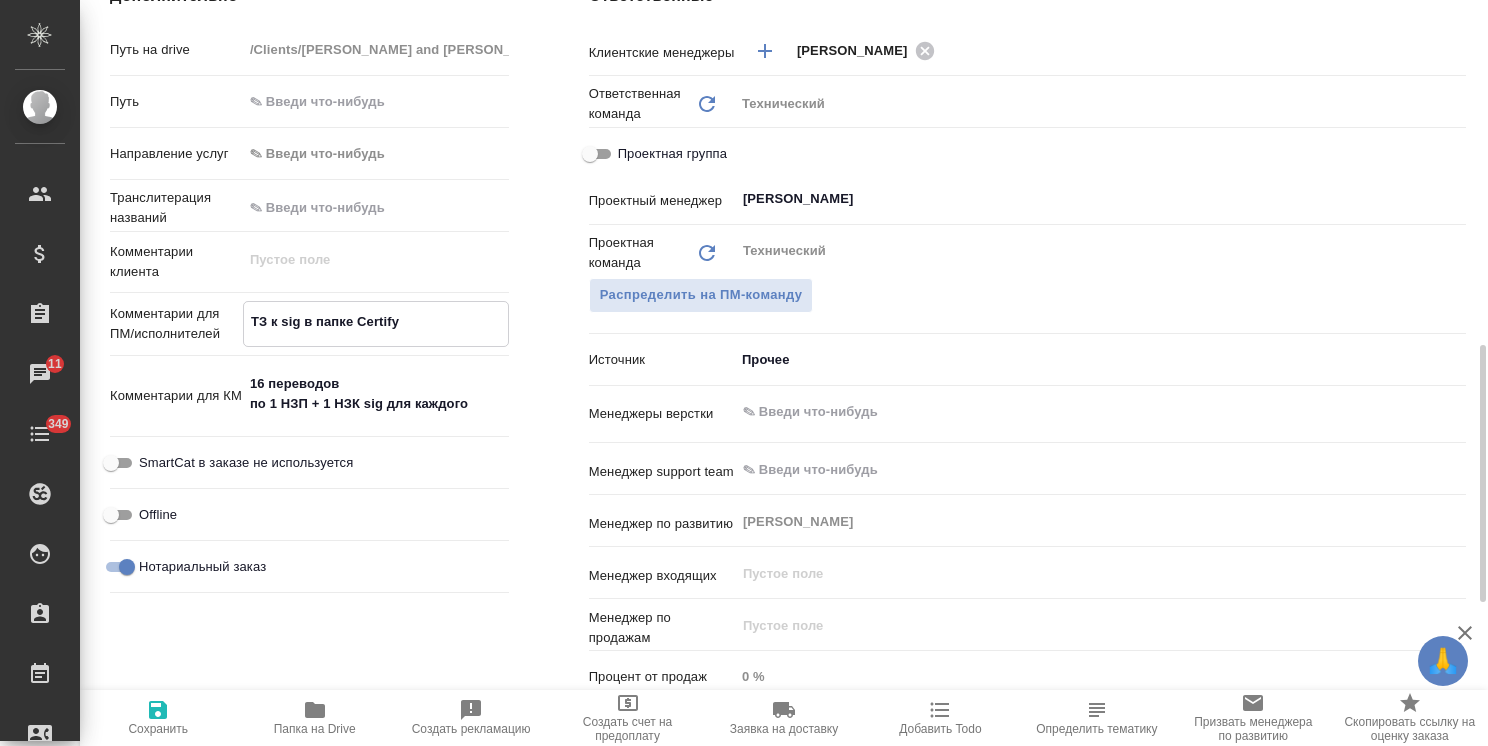 drag, startPoint x: 418, startPoint y: 318, endPoint x: 658, endPoint y: 6, distance: 393.62927 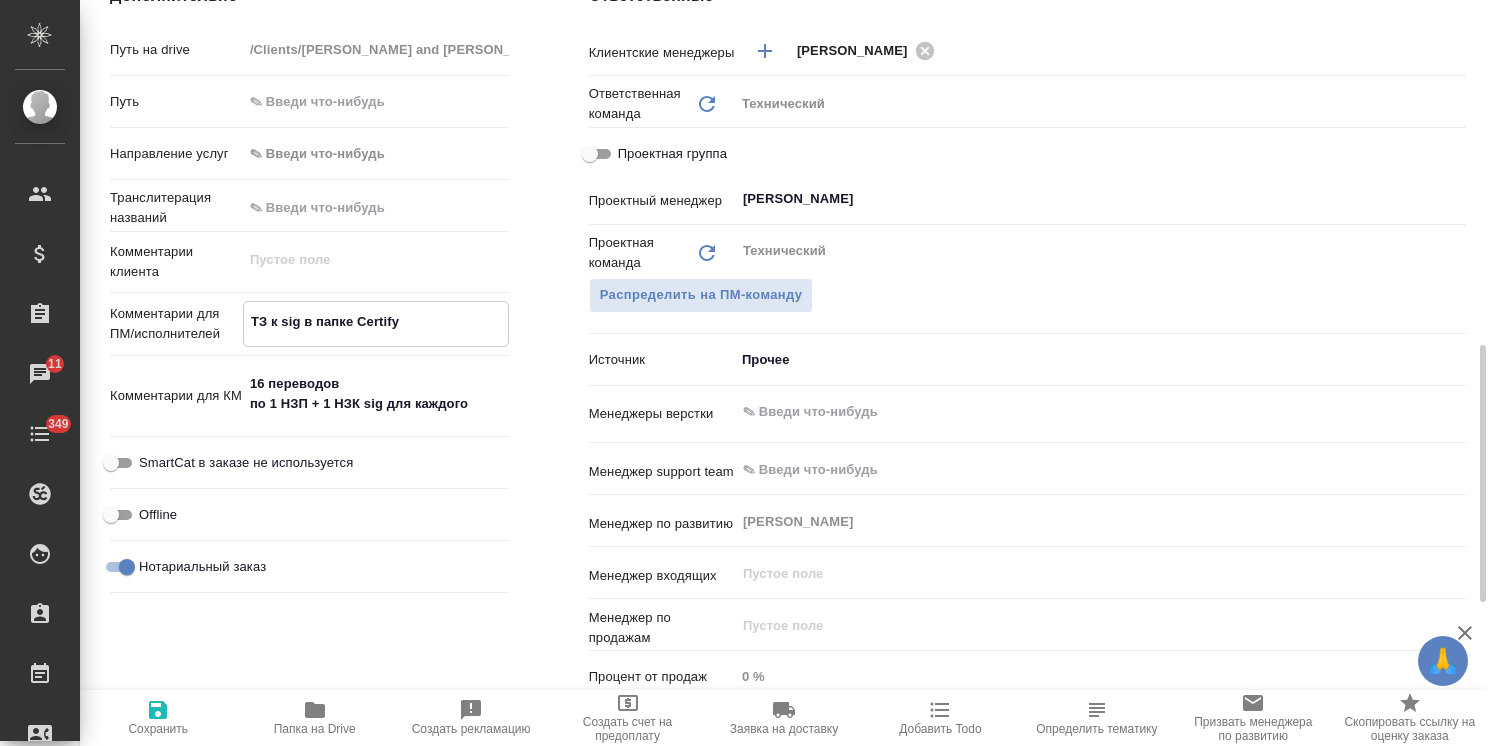 type on "x" 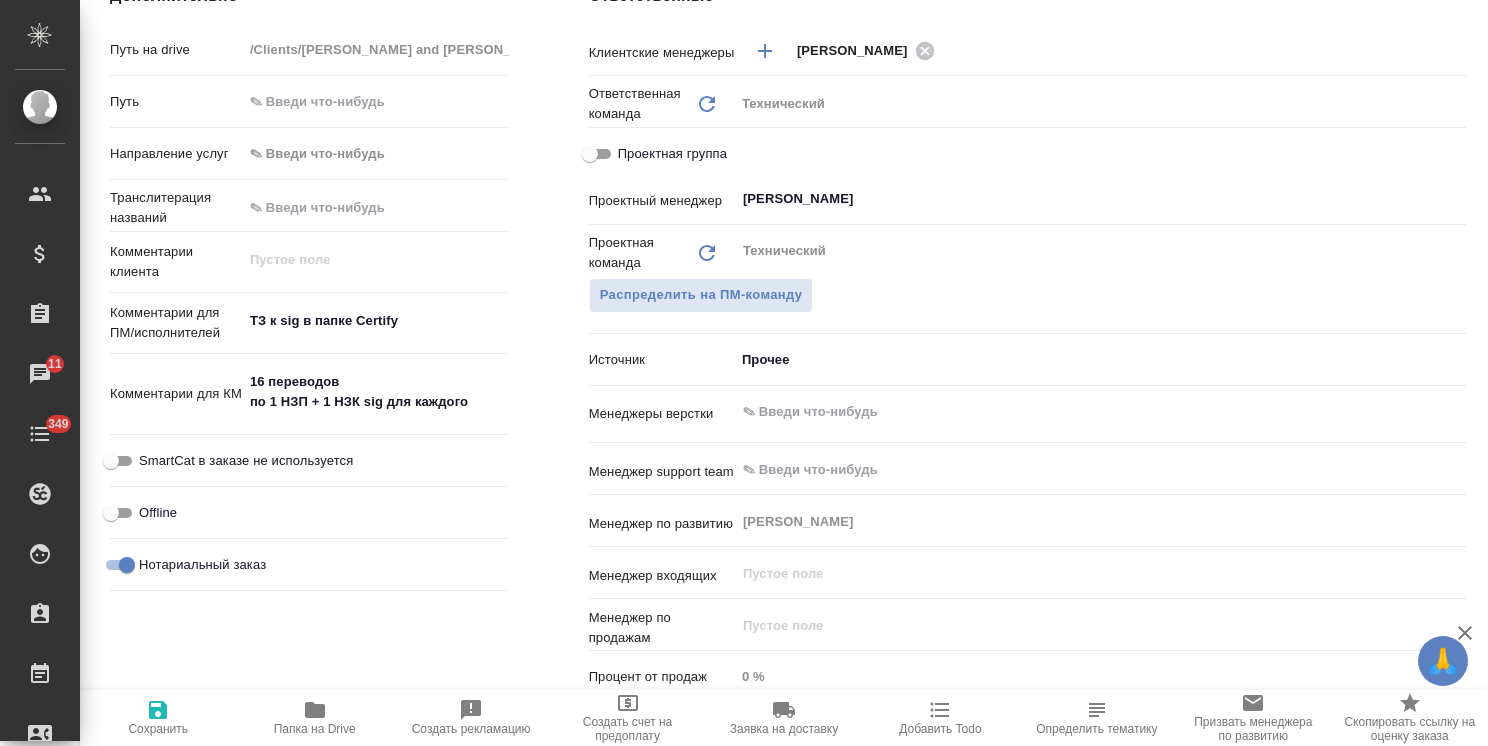 type on "x" 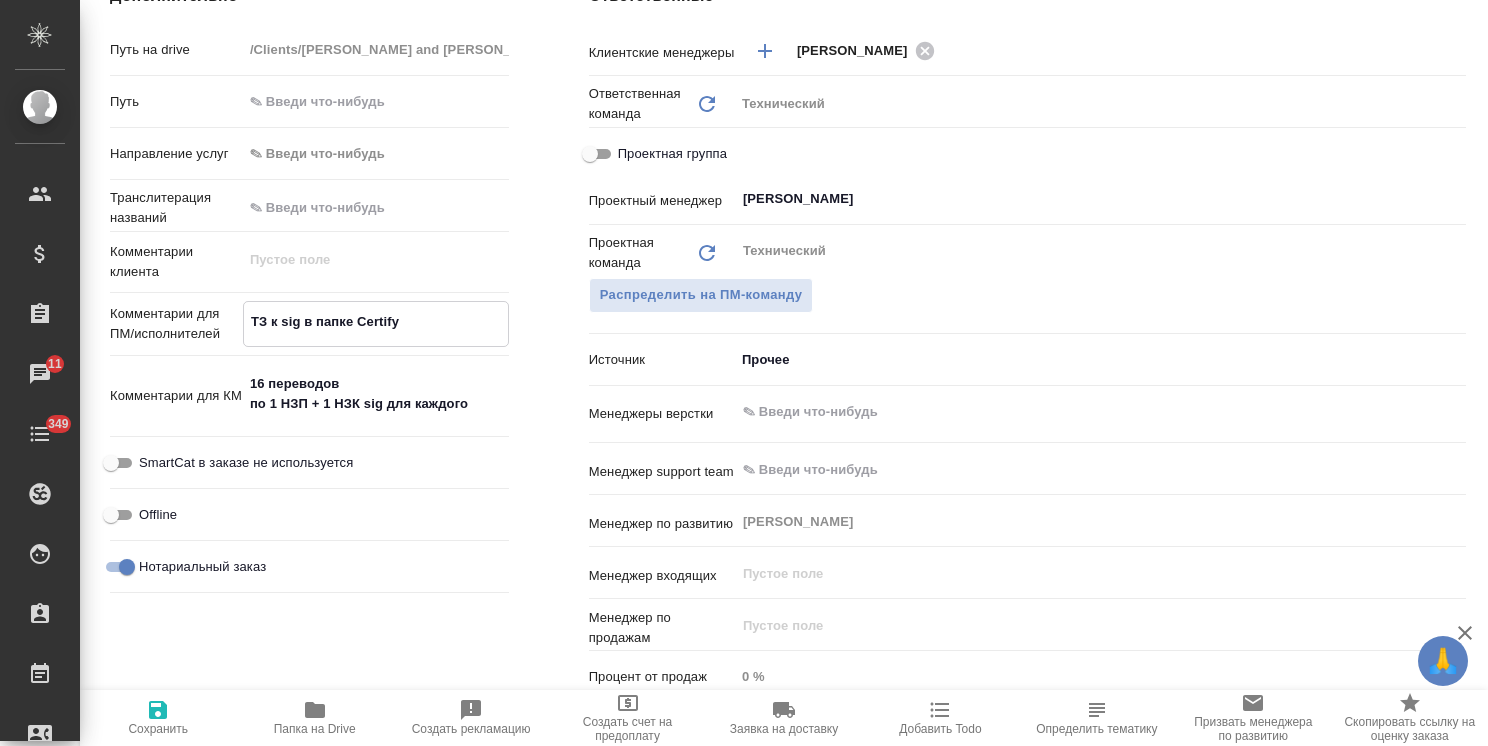 type on "x" 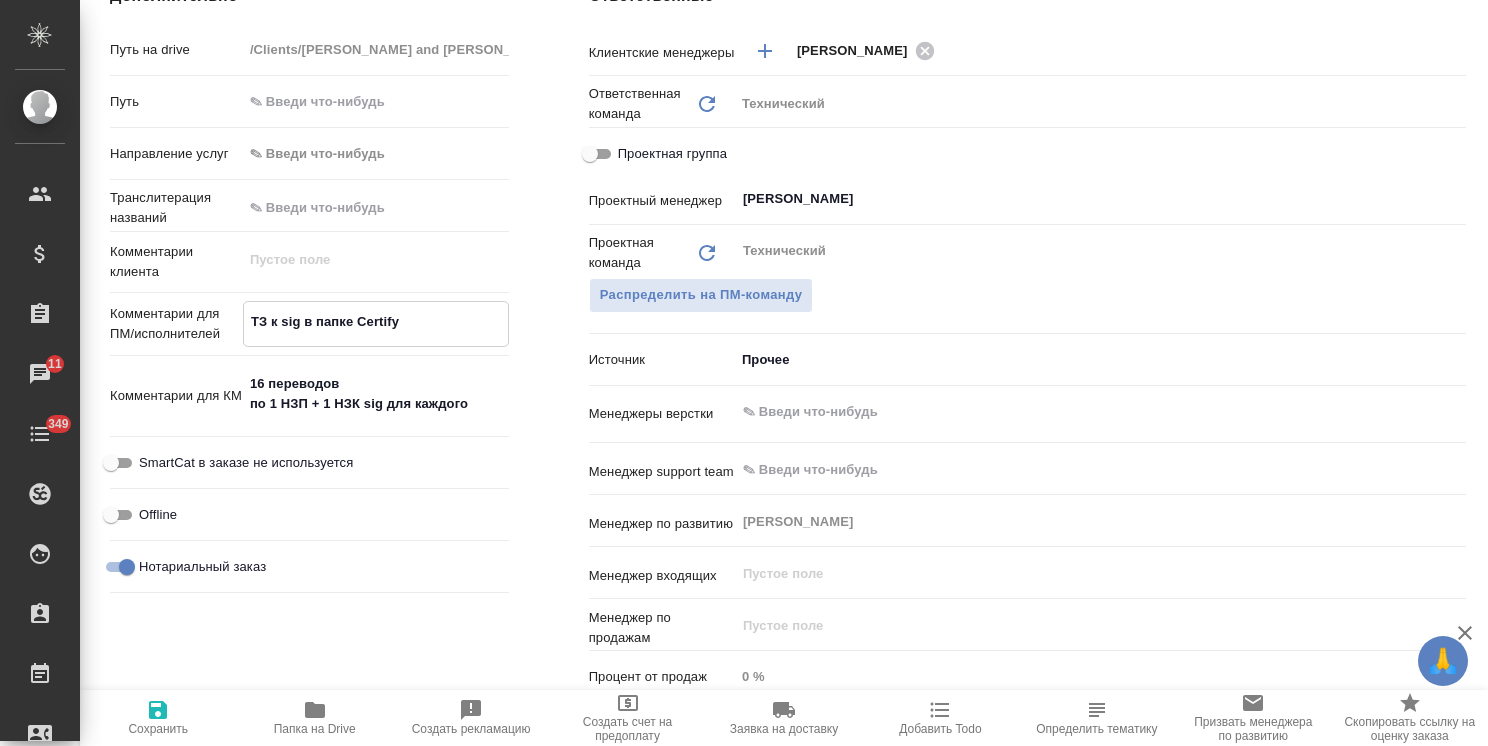click on "Папка на Drive" at bounding box center (315, 729) 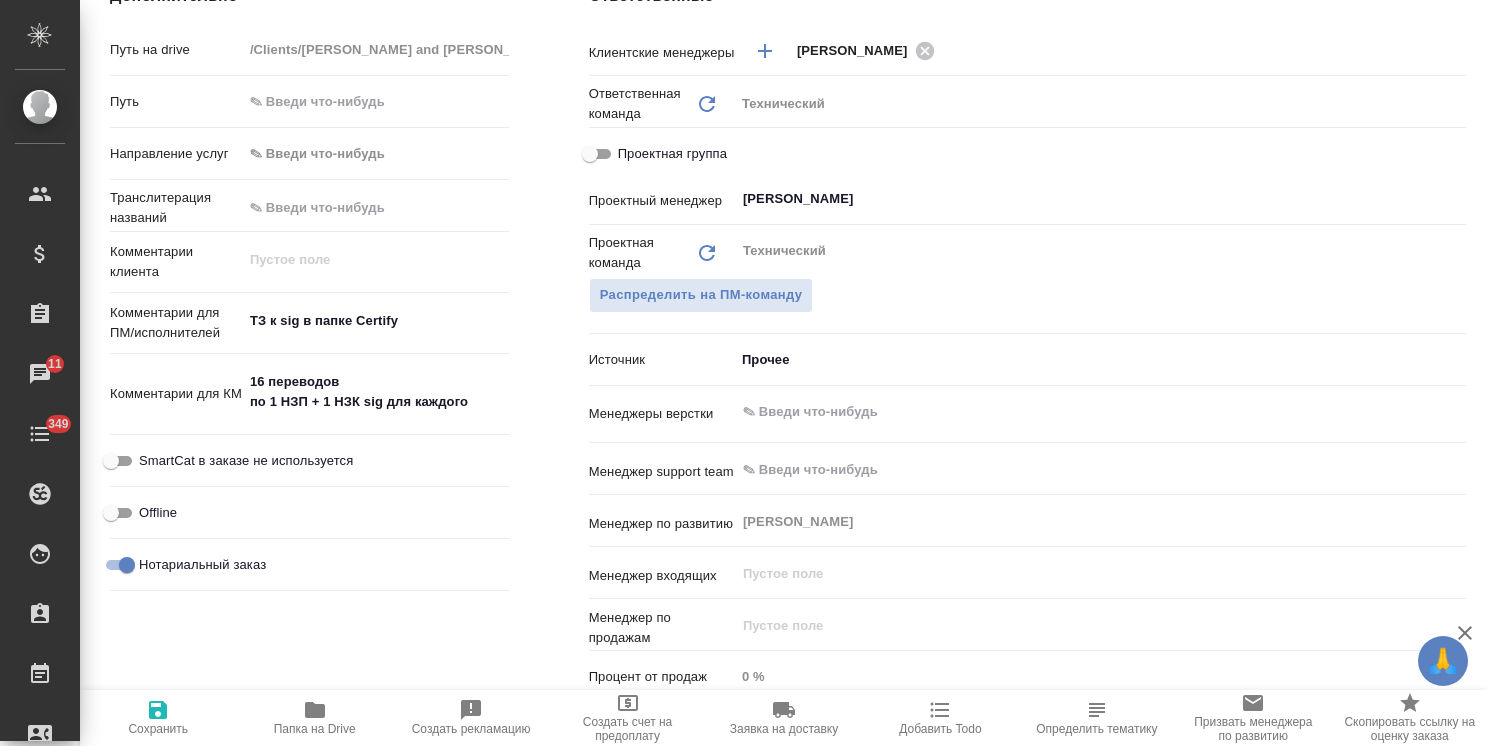 type on "x" 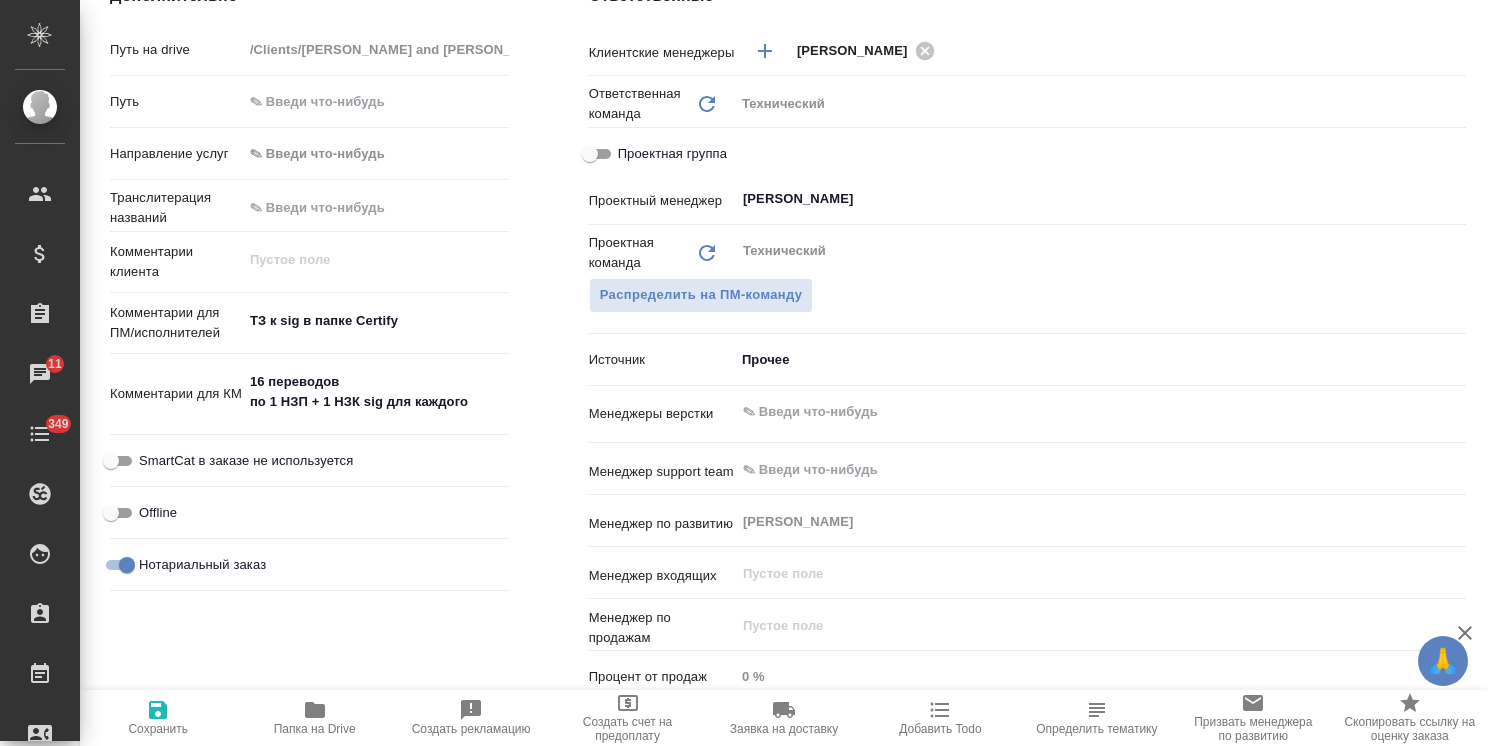 type on "x" 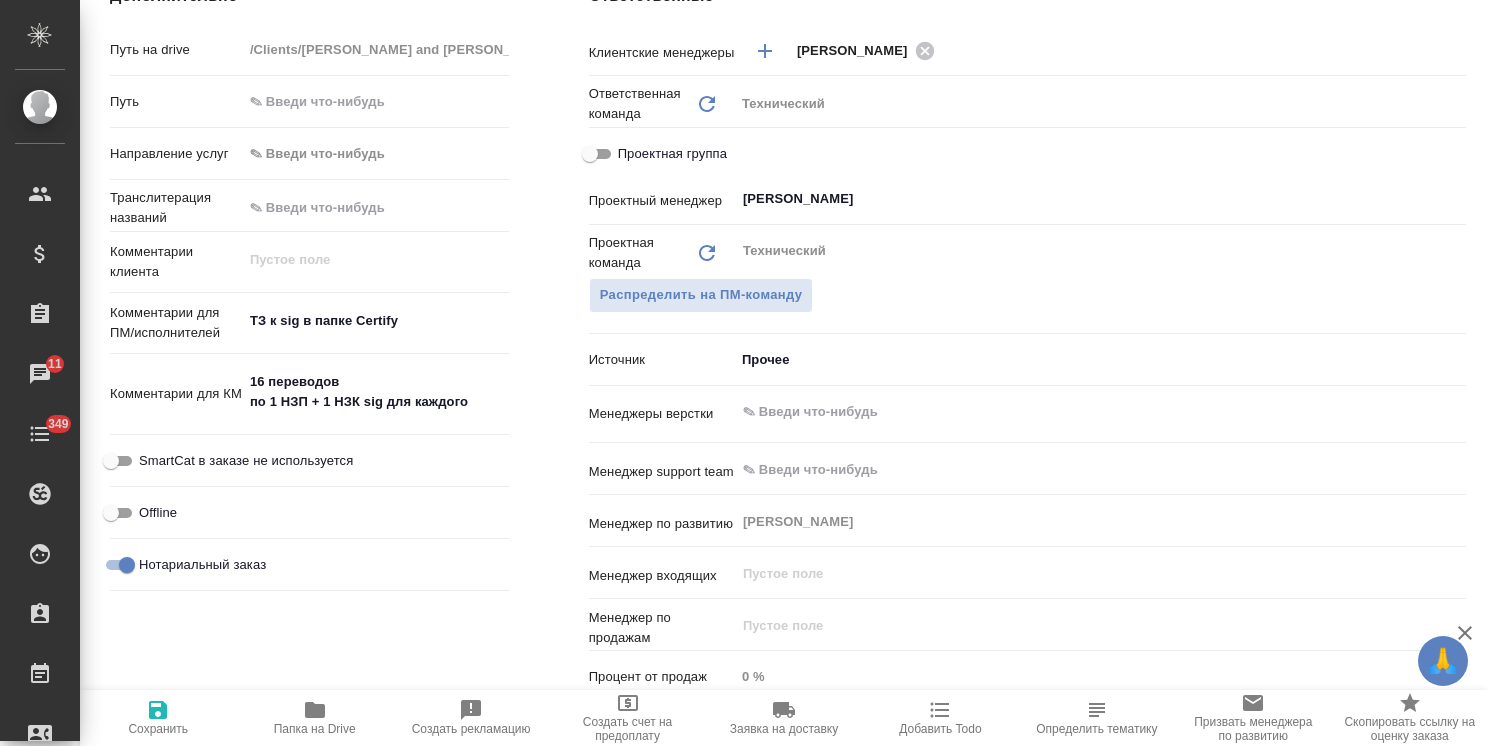 type on "x" 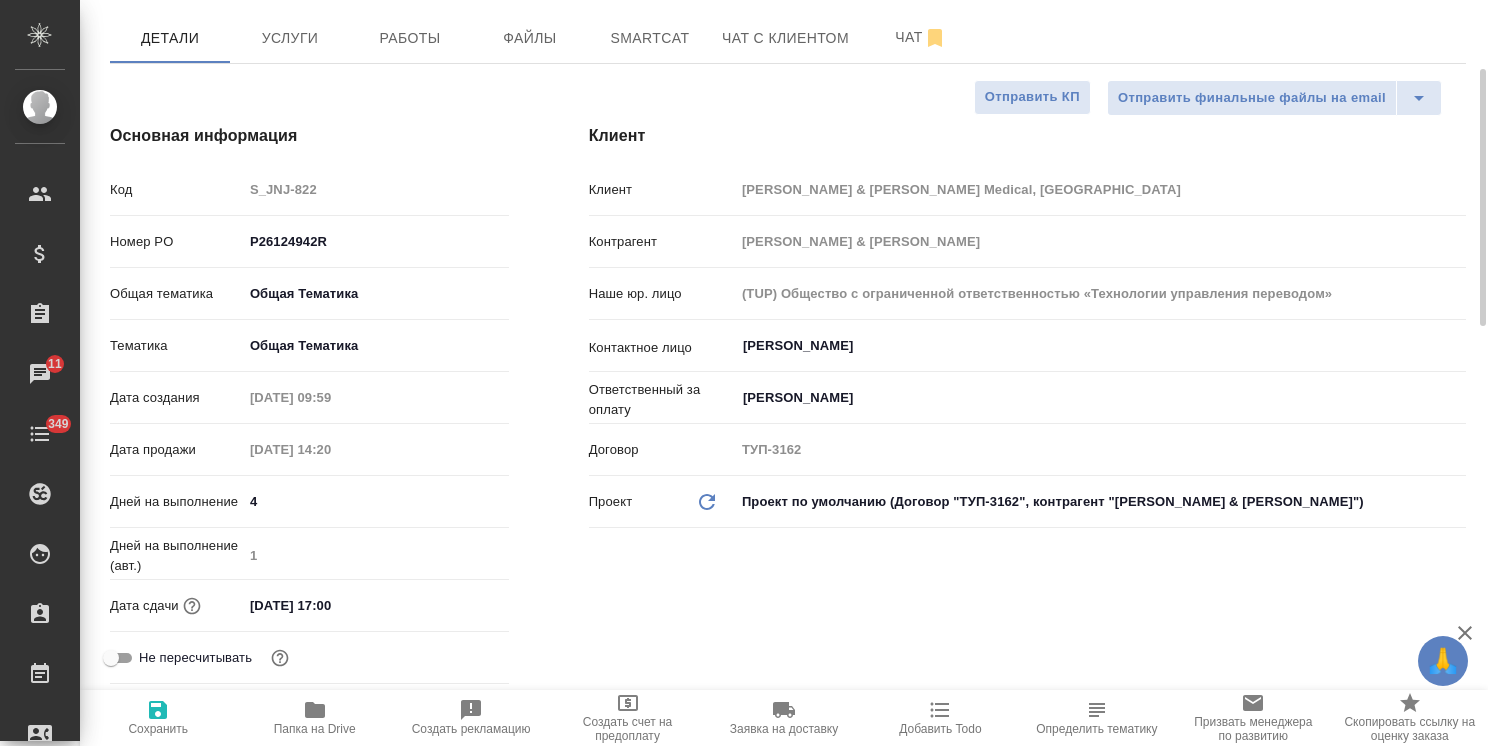scroll, scrollTop: 100, scrollLeft: 0, axis: vertical 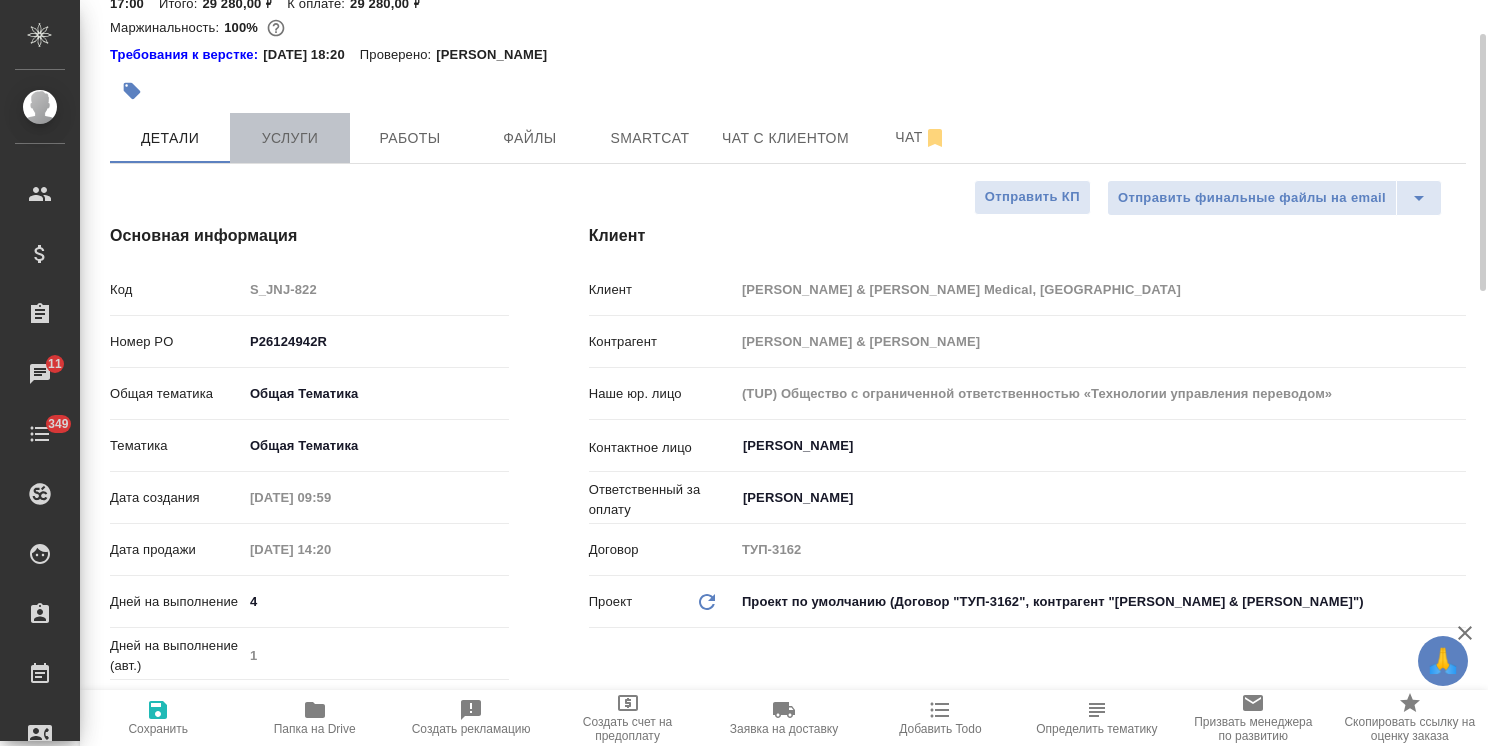 click on "Услуги" at bounding box center [290, 138] 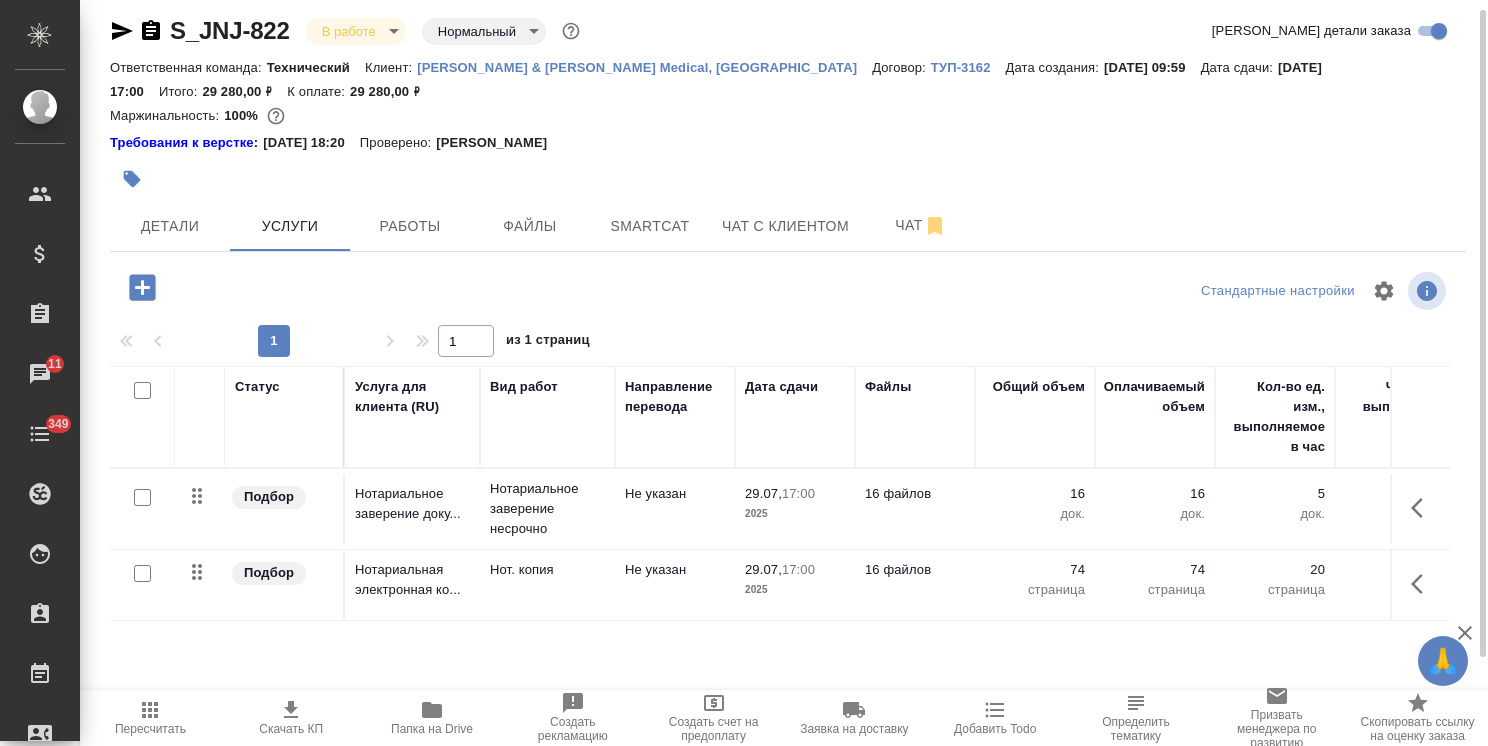 scroll, scrollTop: 0, scrollLeft: 0, axis: both 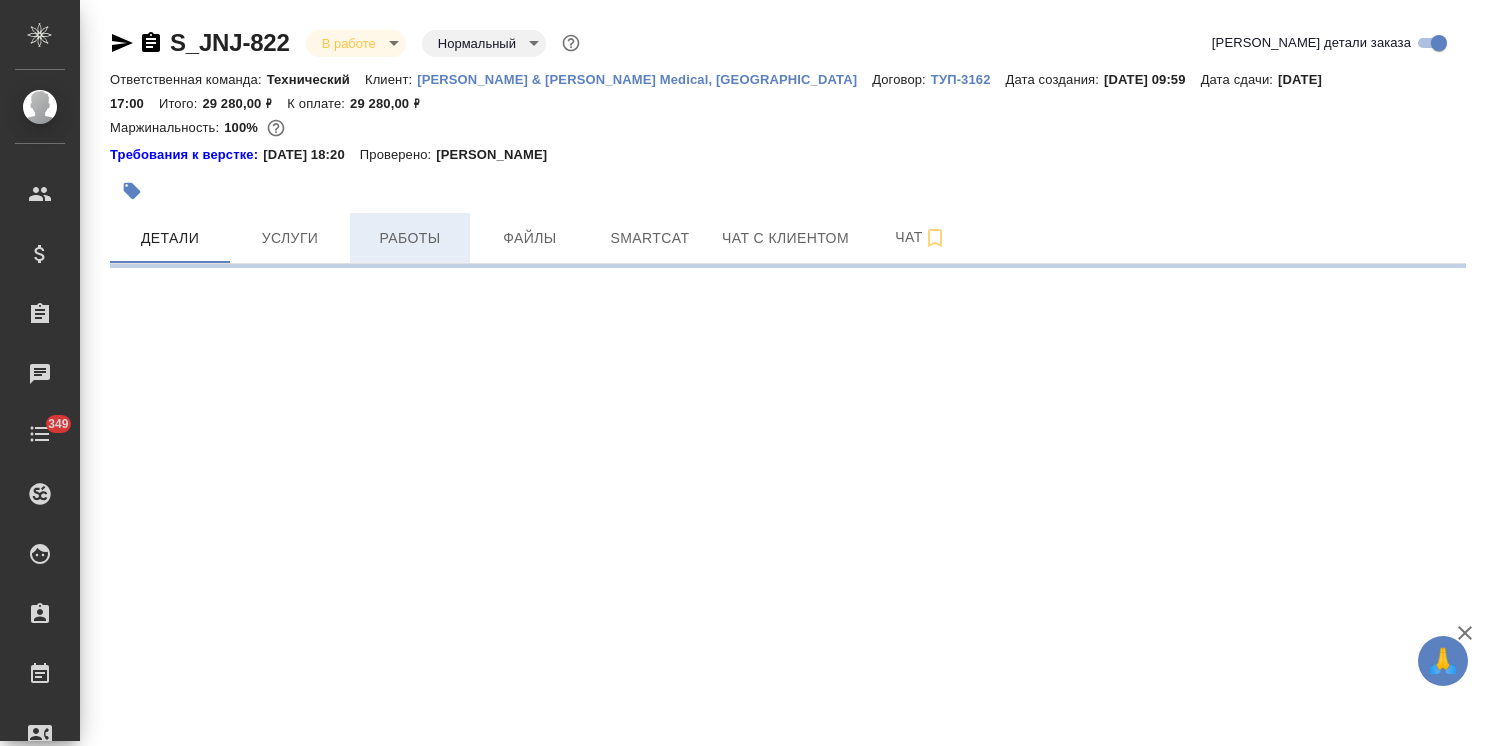 click on "Работы" at bounding box center [410, 238] 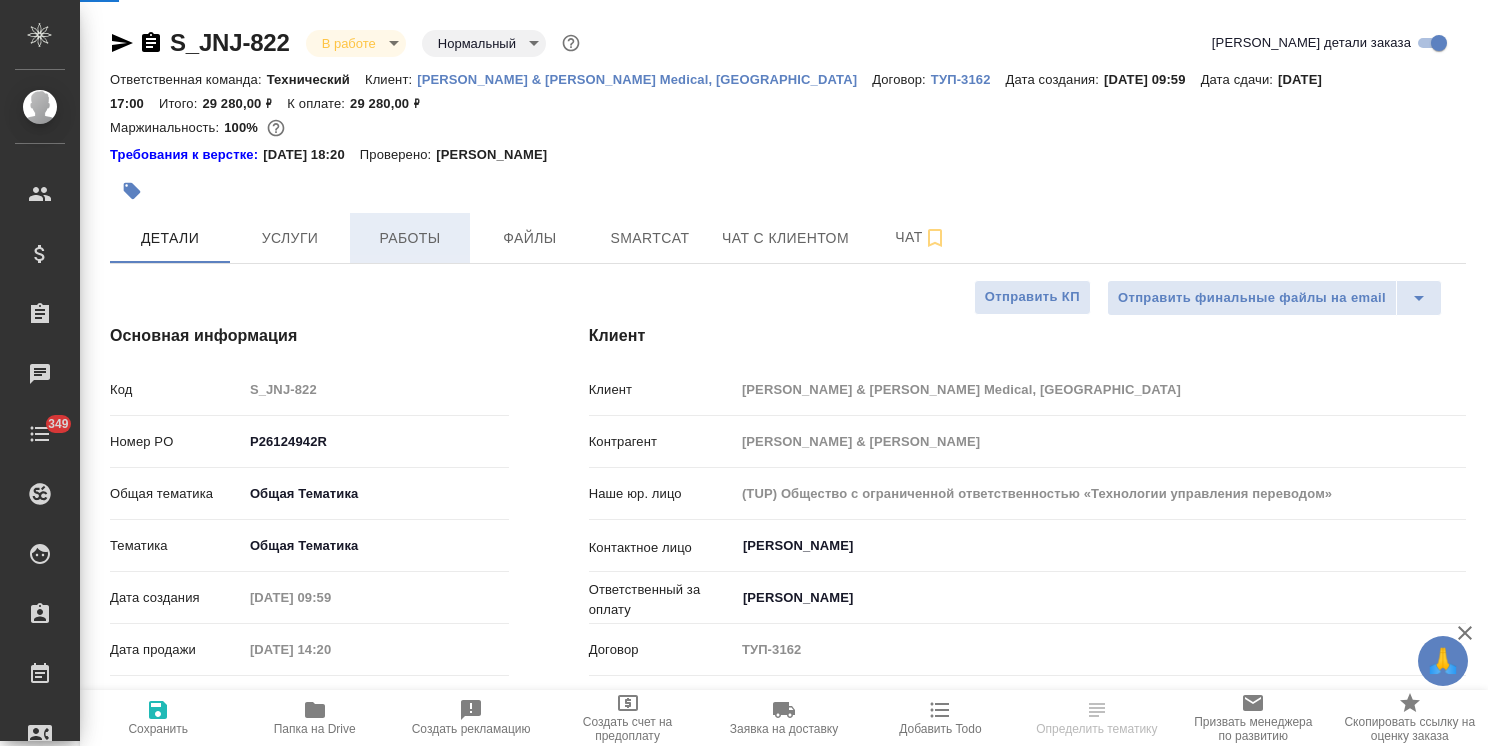 type on "x" 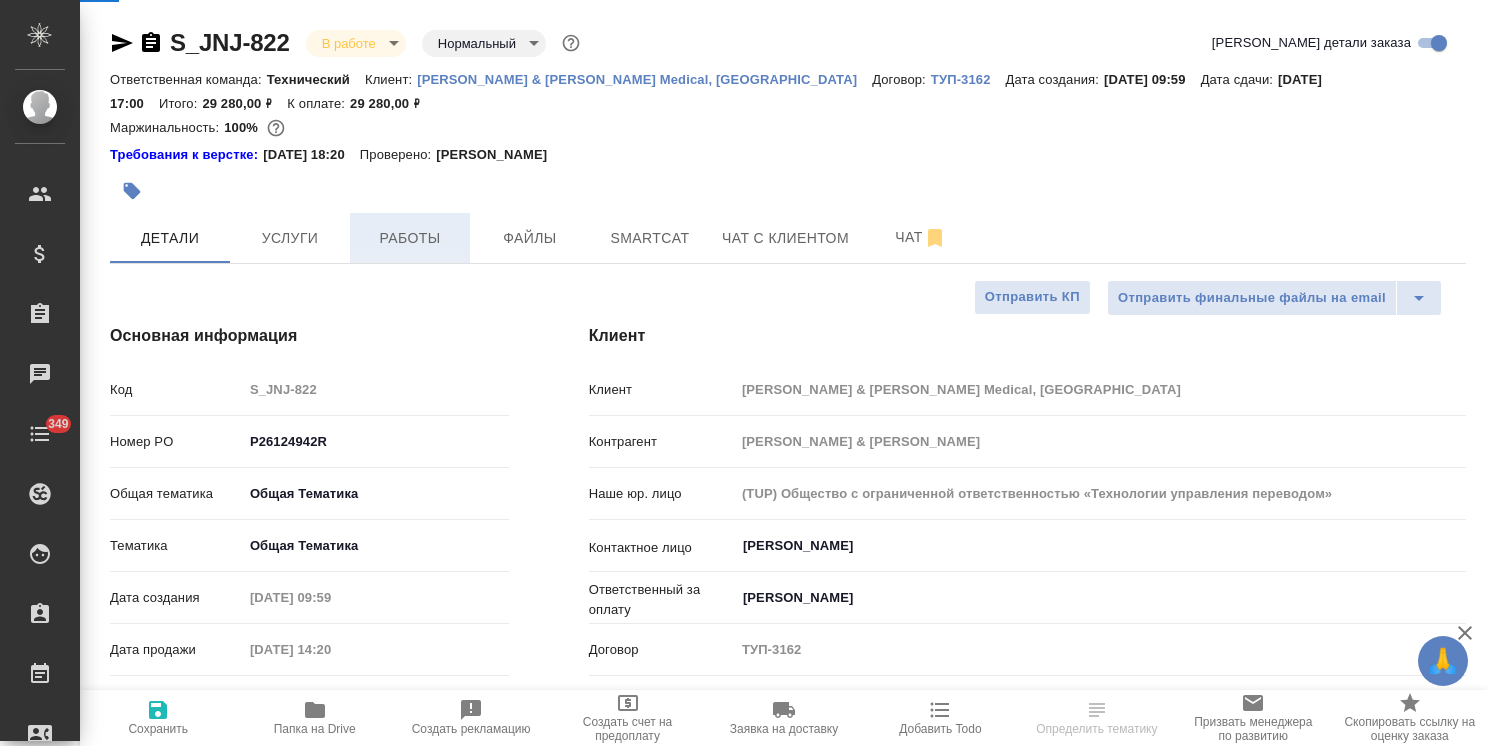 type on "x" 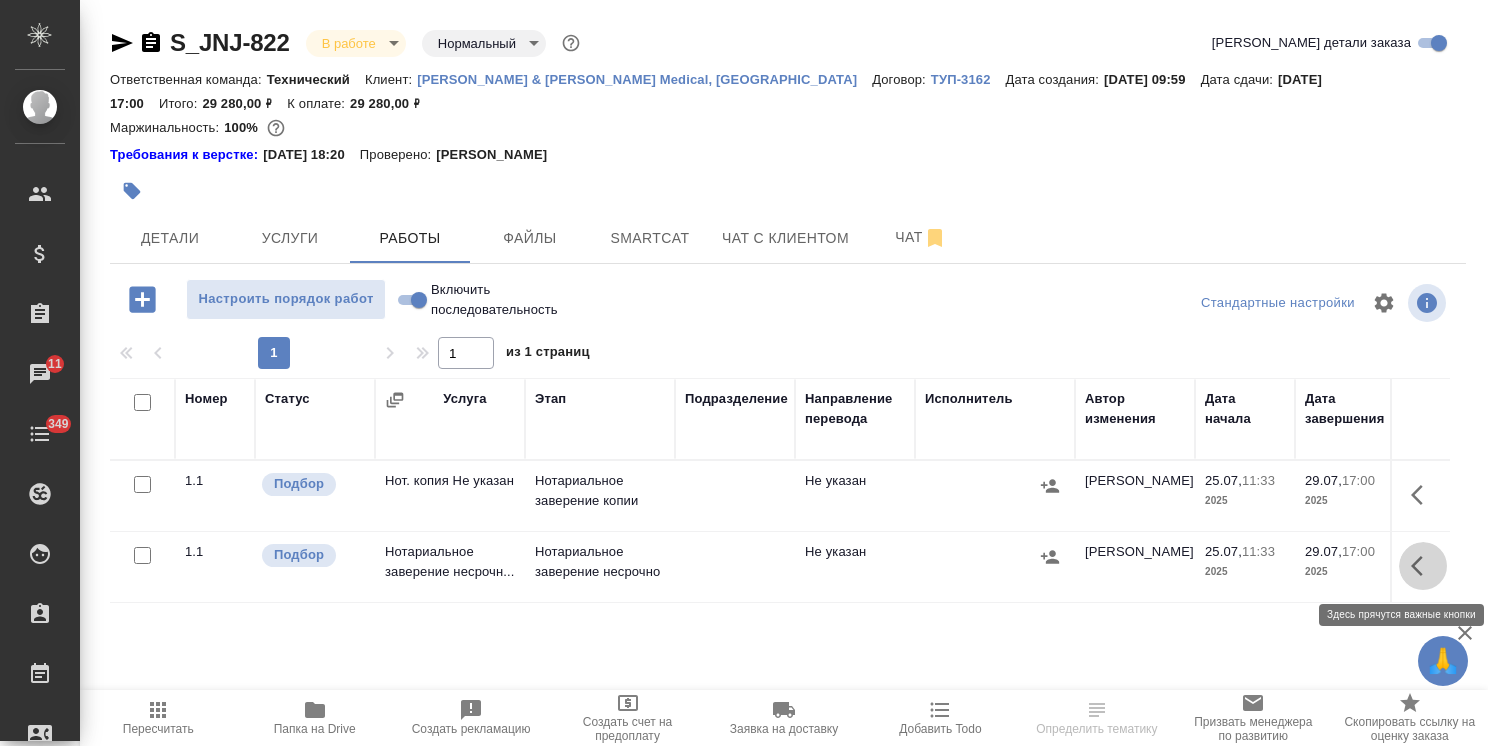 click at bounding box center [1423, 566] 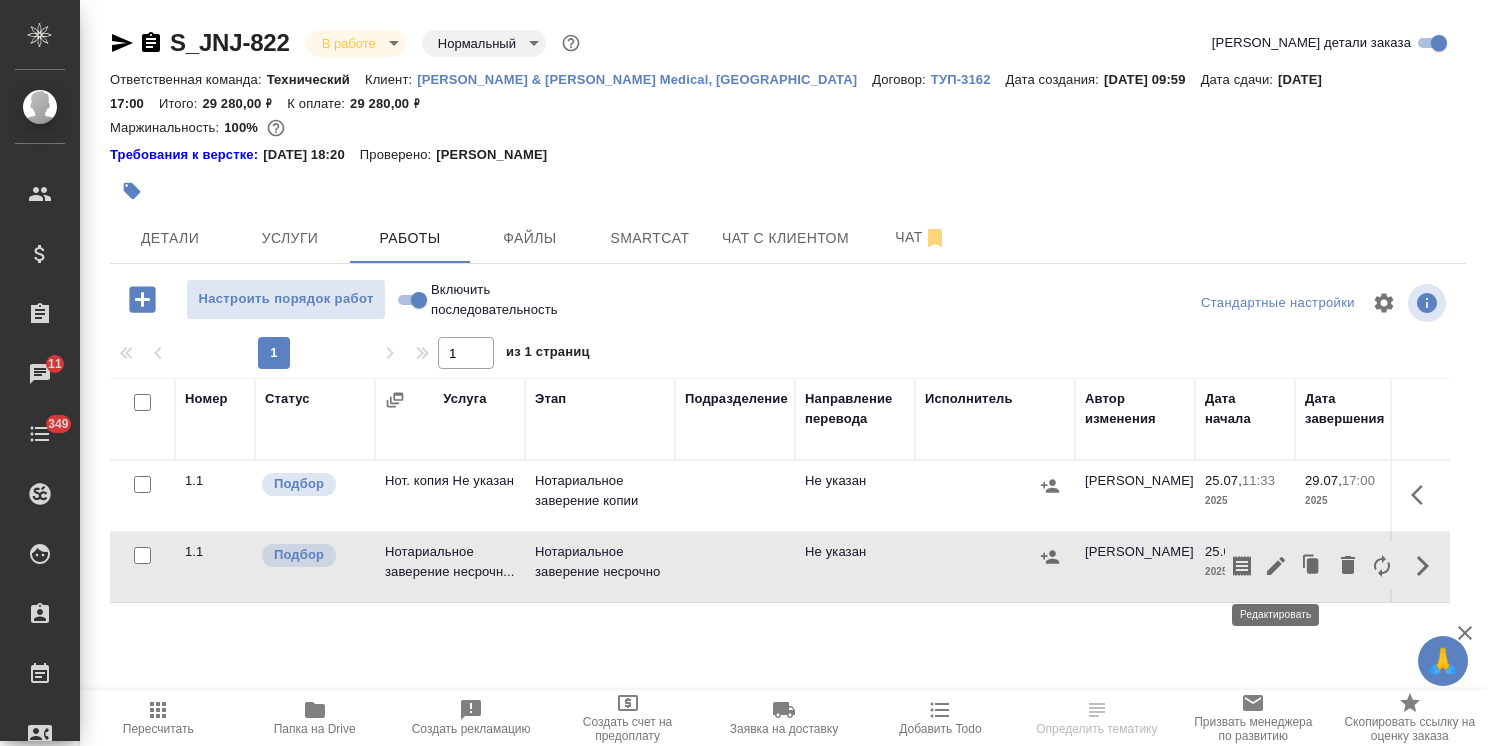 click 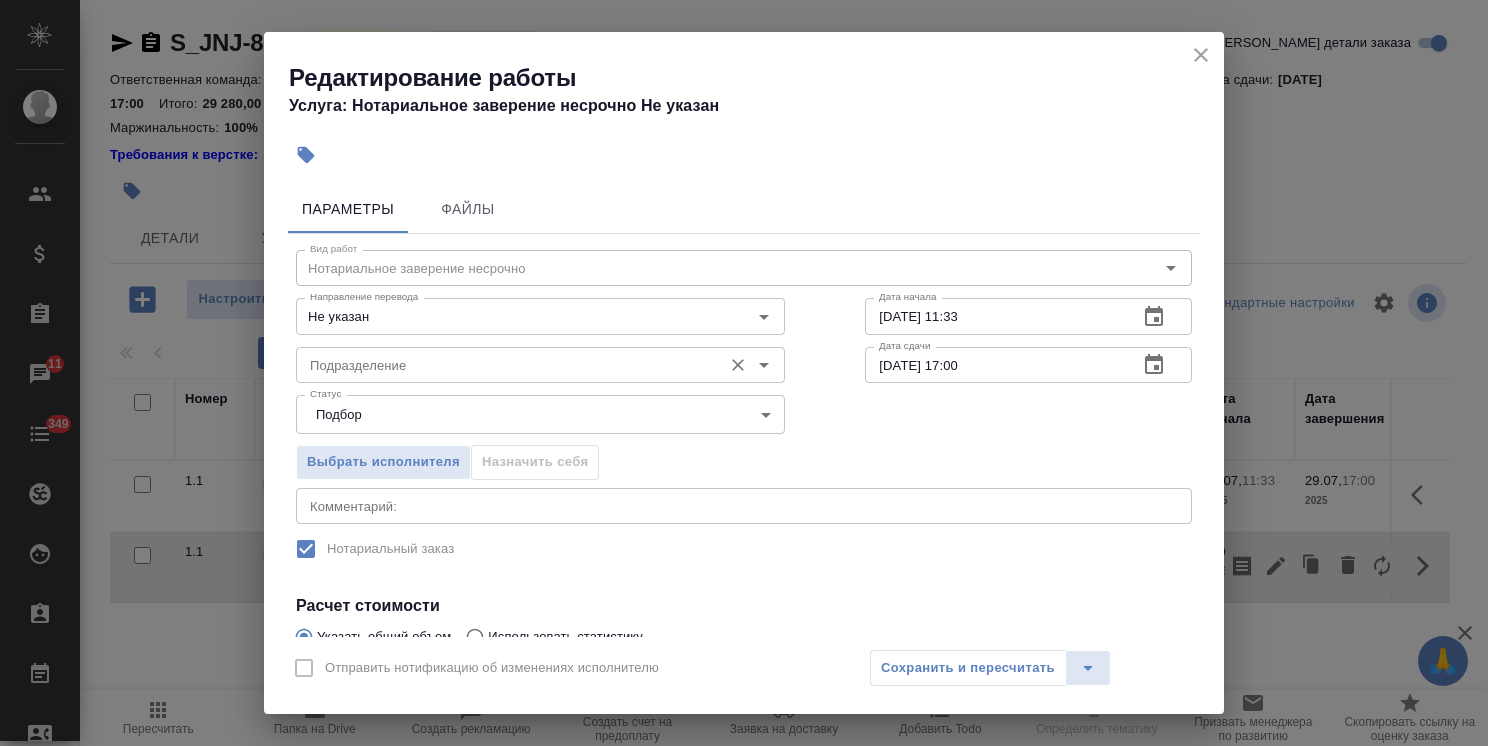 click on "Подразделение" at bounding box center (507, 365) 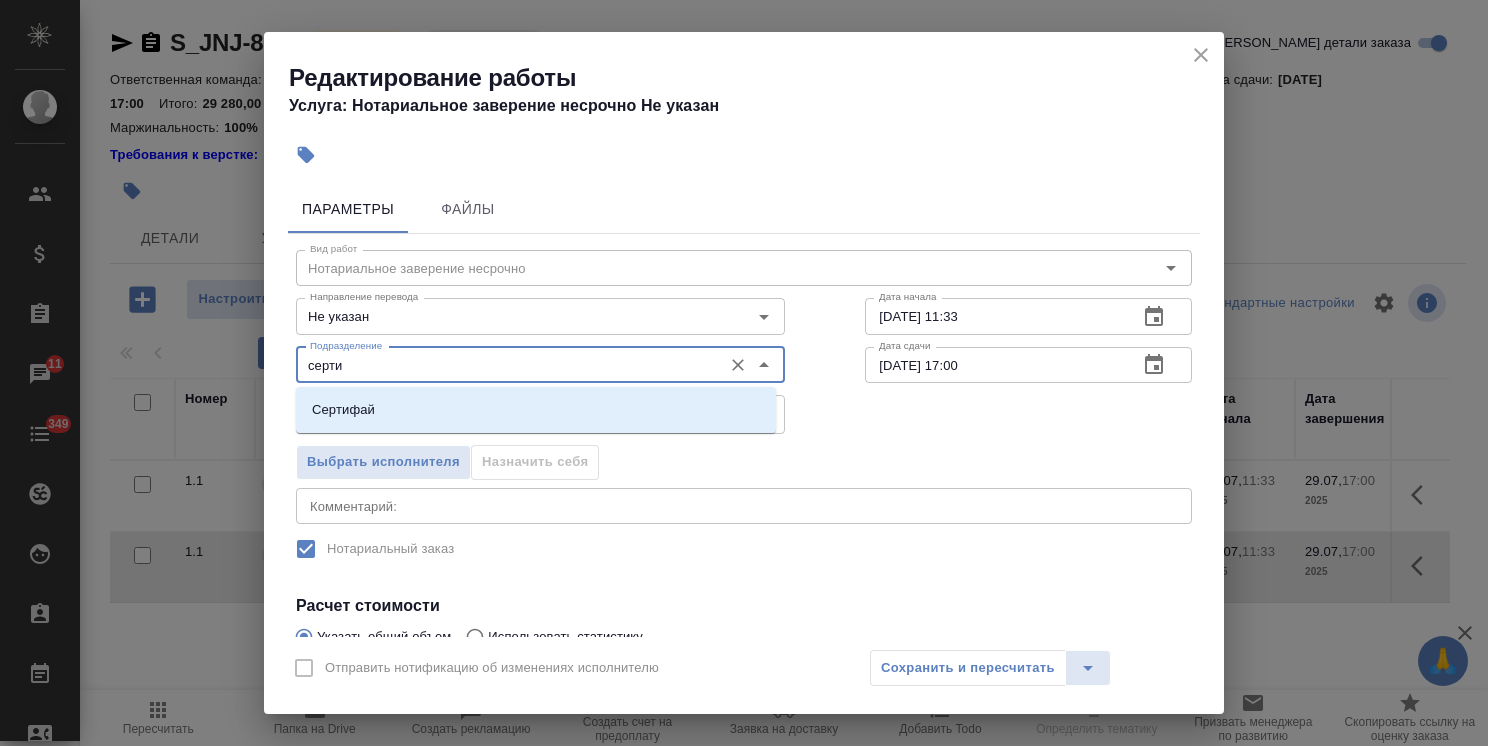 click on "Сертифай" at bounding box center (343, 410) 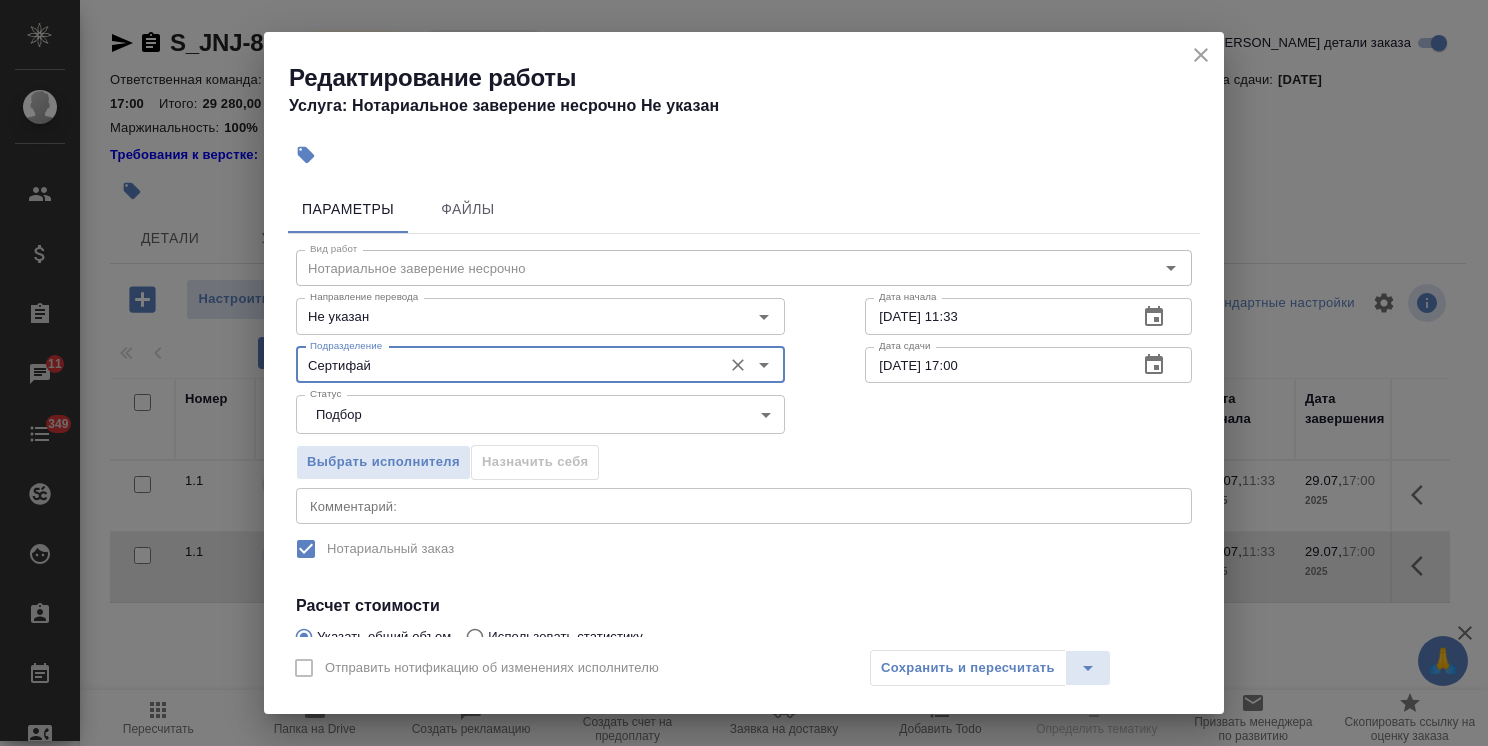 type on "Сертифай" 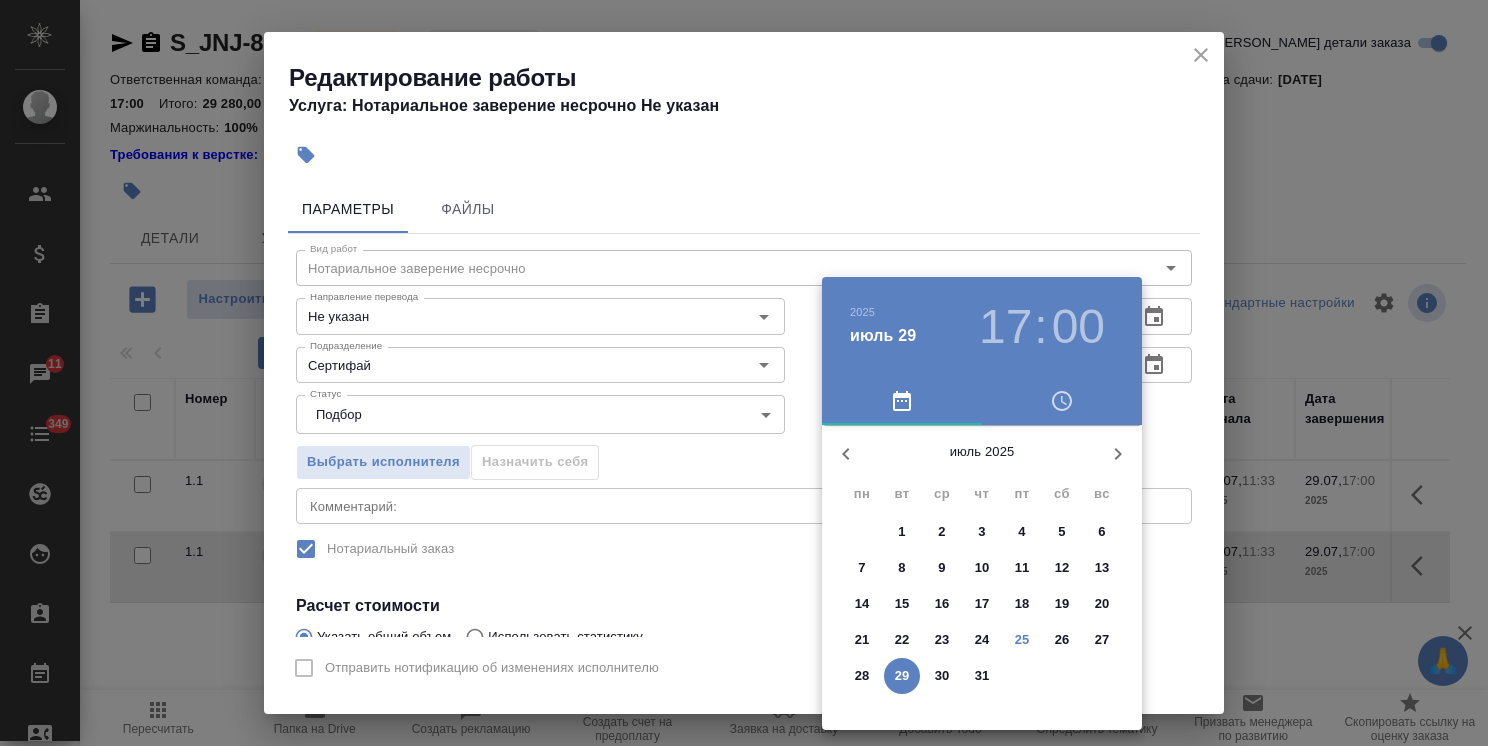 click at bounding box center [744, 373] 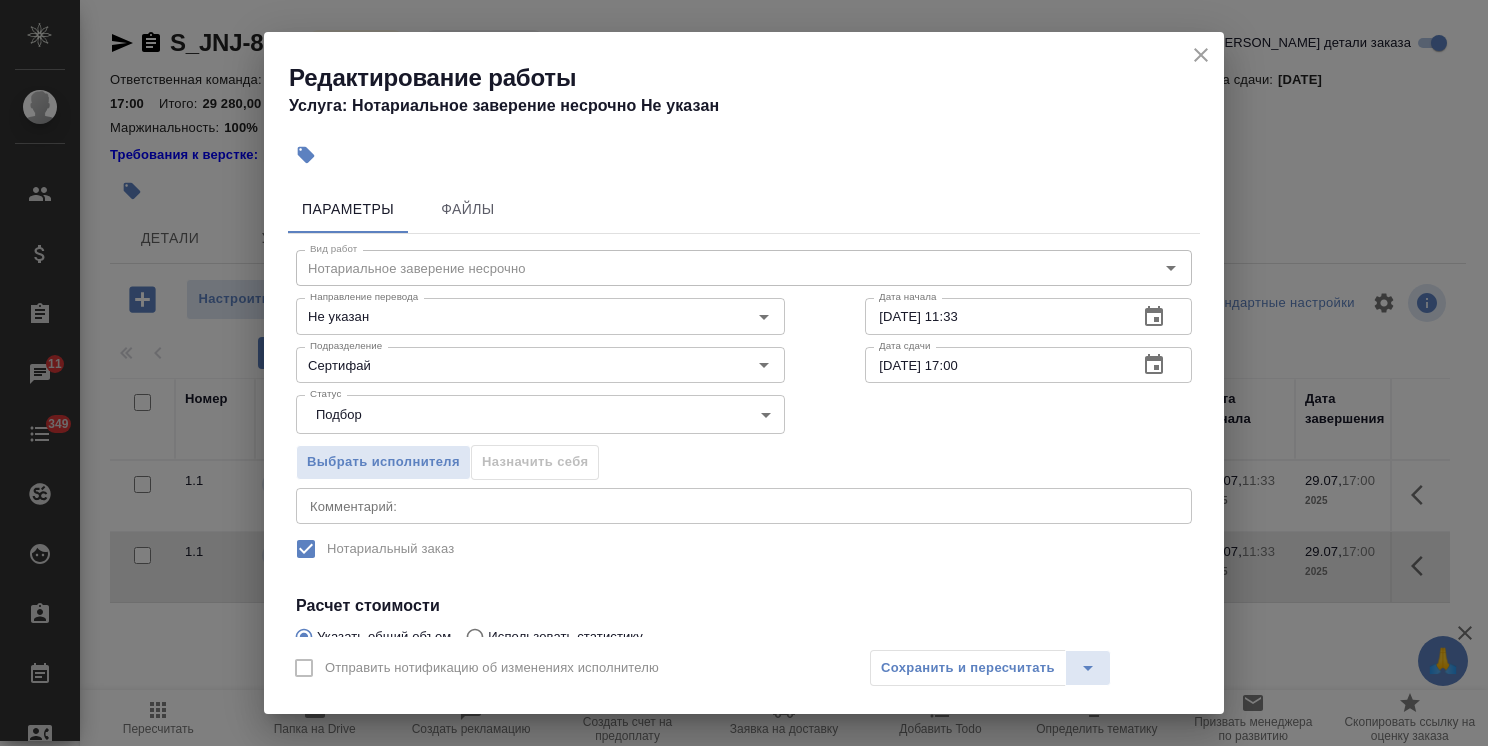 scroll, scrollTop: 256, scrollLeft: 0, axis: vertical 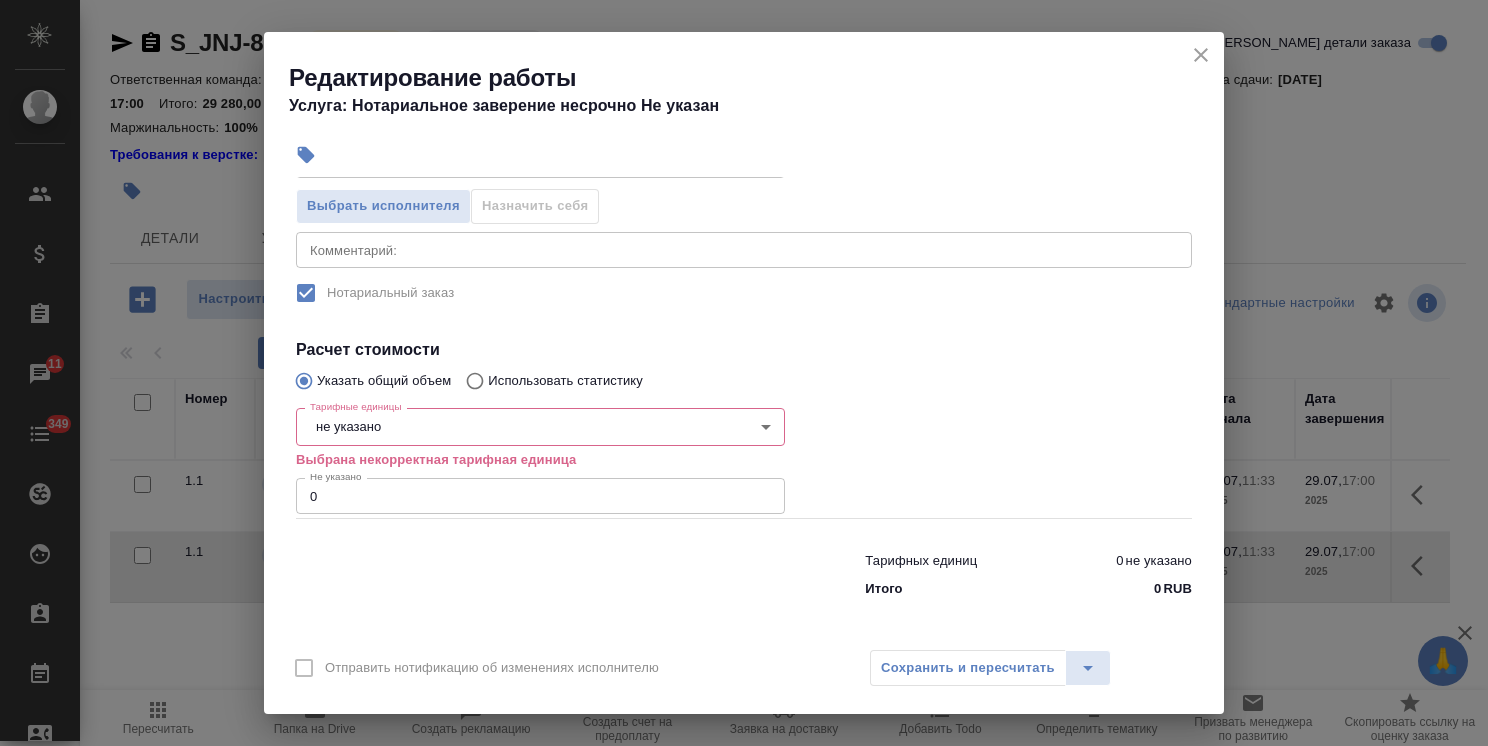 click on "🙏 .cls-1
fill:#fff;
AWATERA [PERSON_NAME] Спецификации Заказы 11 Чаты 349 Todo Проекты SC Исполнители Кандидаты Работы Входящие заявки Заявки на доставку Рекламации Проекты процессинга Конференции Выйти S_JNJ-822 В работе inProgress Нормальный normal Кратко детали заказа Ответственная команда: Технический Клиент: [PERSON_NAME] & [PERSON_NAME] Medical, [GEOGRAPHIC_DATA] Договор: ТУП-3162 Дата создания: [DATE] 09:59 Дата сдачи: [DATE] 17:00 Итого: 29 280,00 ₽ К оплате: 29 280,00 ₽ Маржинальность: 100% Требования к верстке: [DATE] 18:20 Проверено: [PERSON_NAME] Детали Услуги Работы Файлы Smartcat Чат с клиентом Чат 1 1 Номер   0" at bounding box center (744, 373) 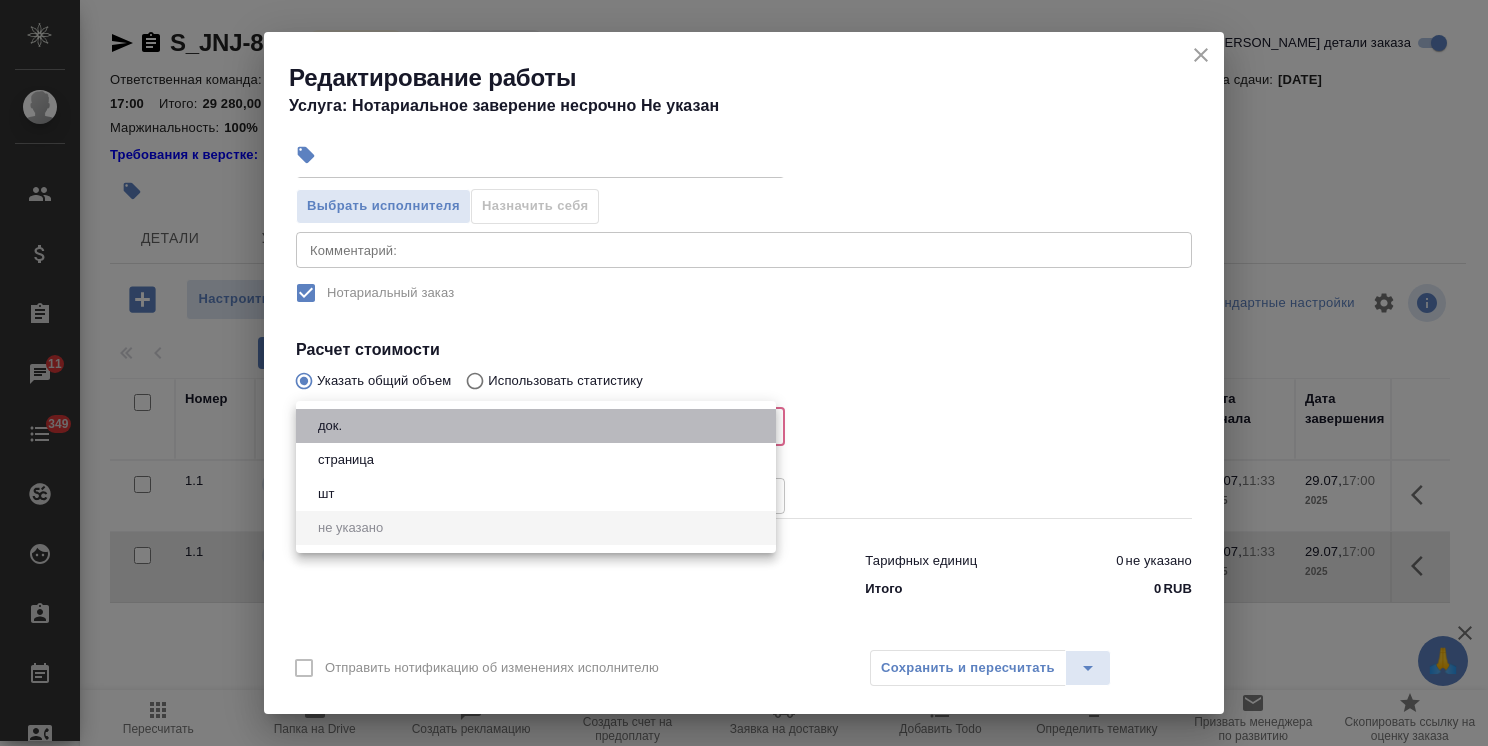 click on "док." at bounding box center [536, 426] 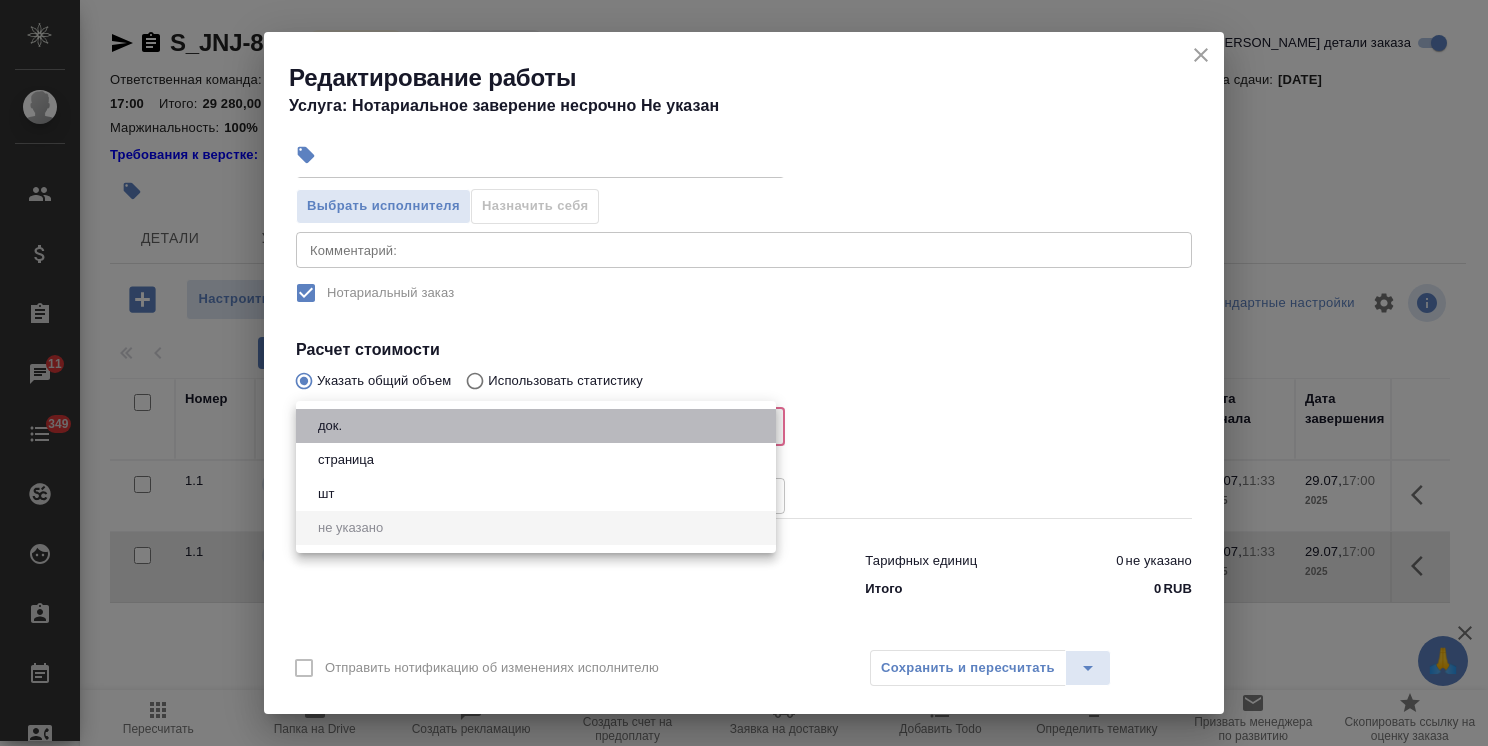 type on "5a8b1489cc6b4906c91bfd8b" 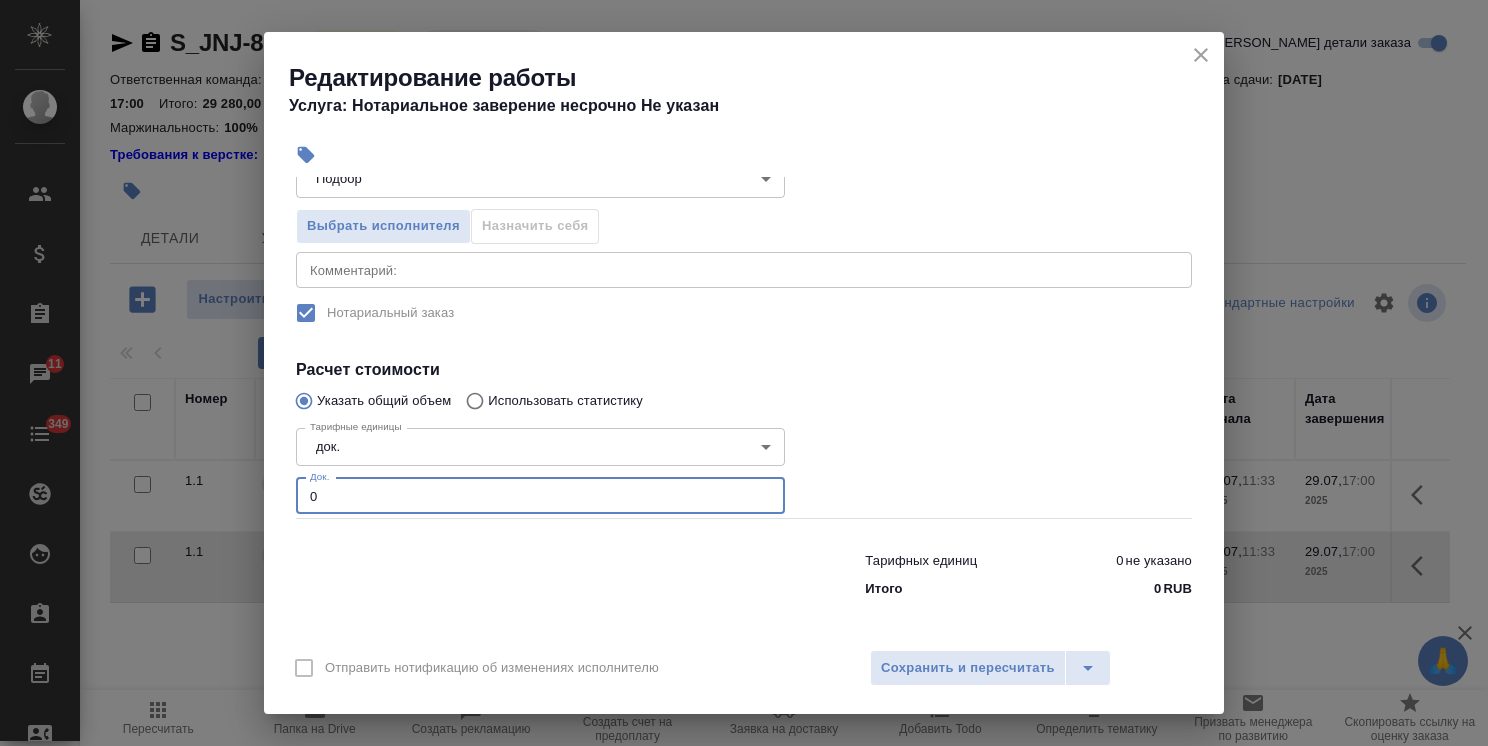 drag, startPoint x: 351, startPoint y: 493, endPoint x: 248, endPoint y: 472, distance: 105.11898 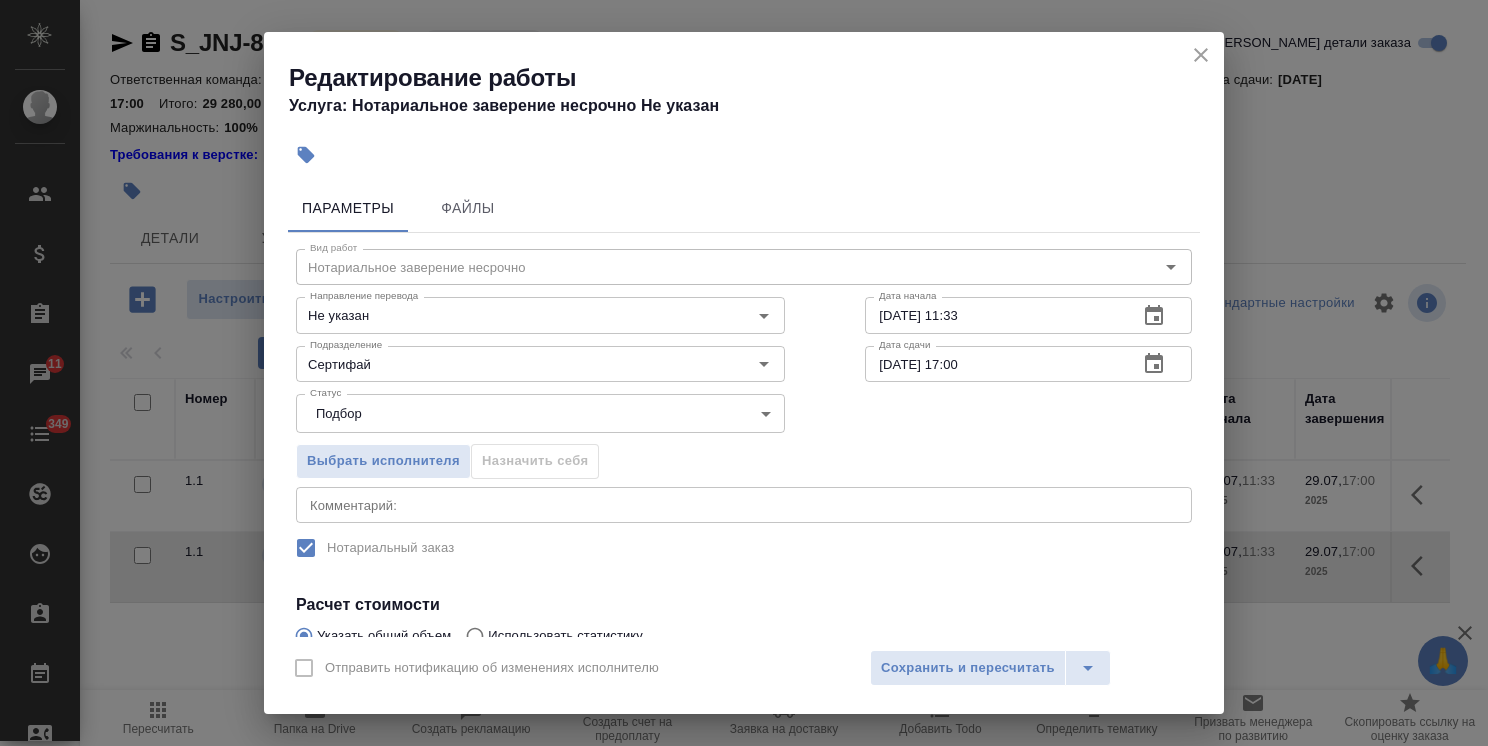 scroll, scrollTop: 0, scrollLeft: 0, axis: both 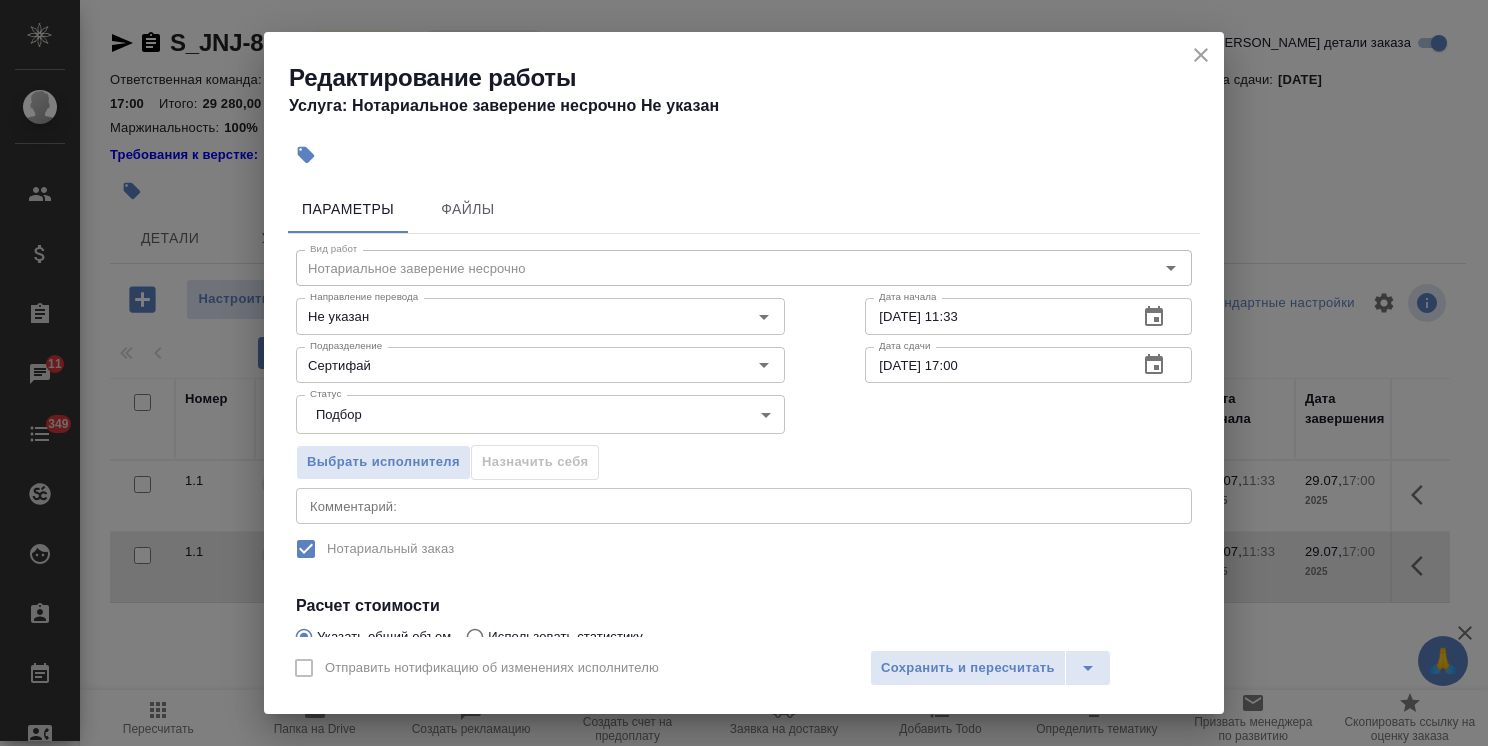 type on "16" 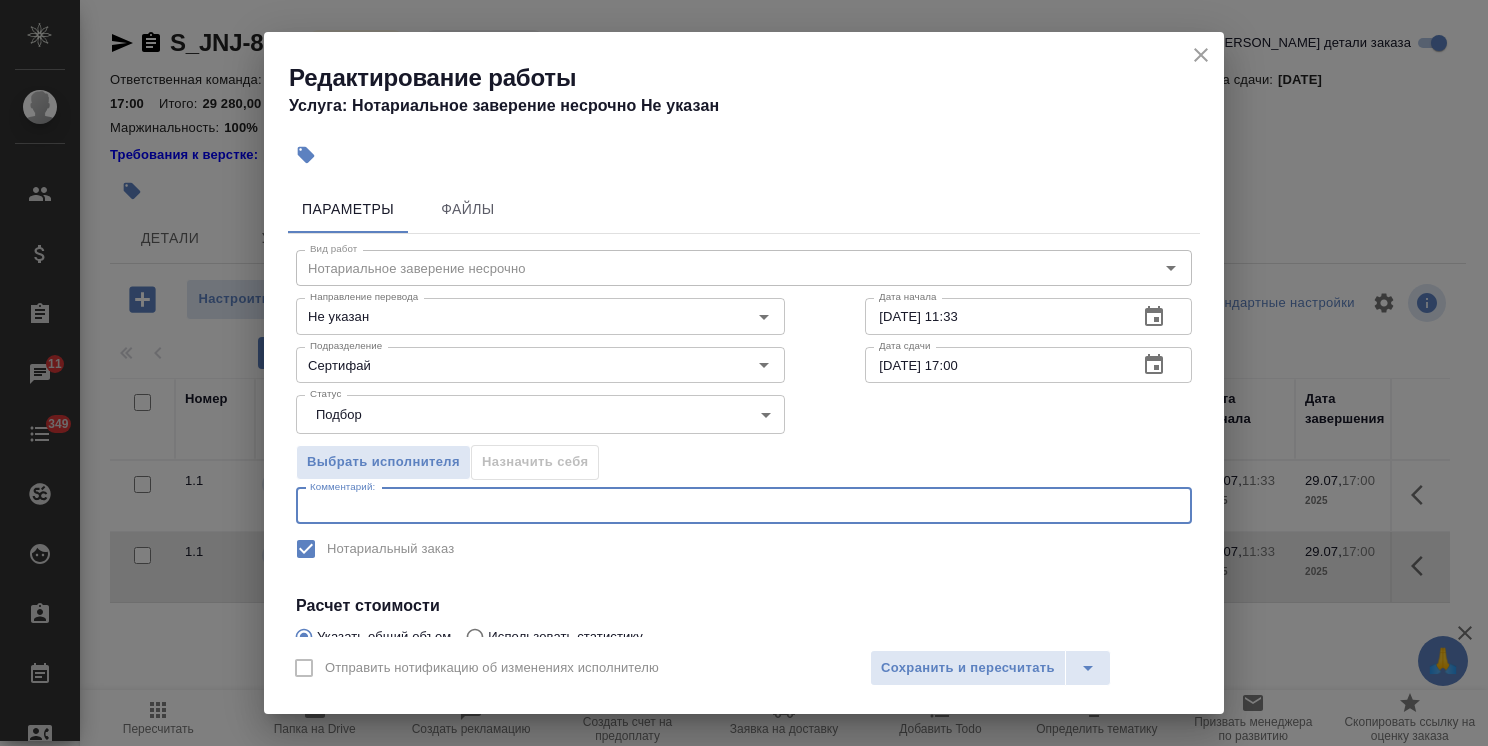 paste on "16 переводов
по 1 НЗП + 1 НЗК sig для каждого" 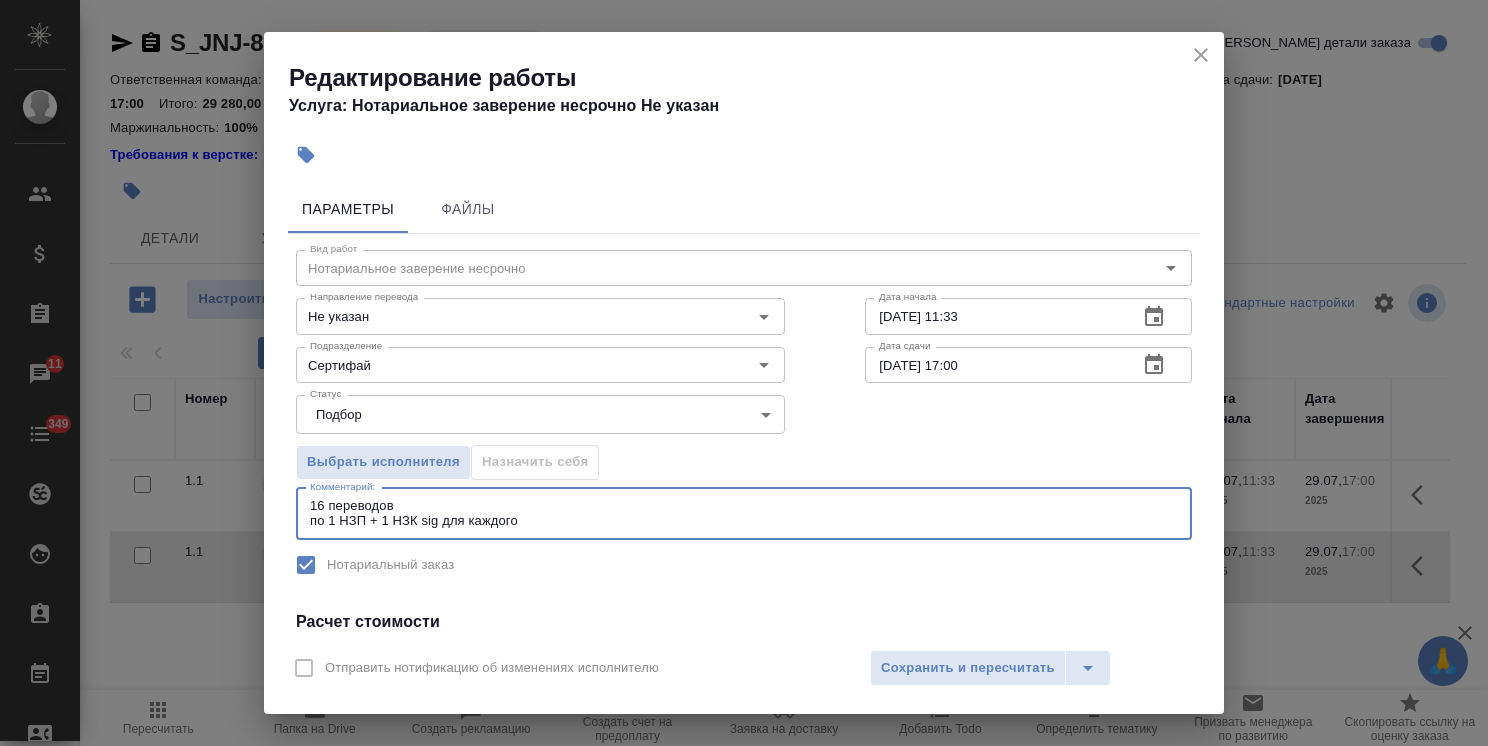 click on "16 переводов
по 1 НЗП + 1 НЗК sig для каждого" at bounding box center [744, 513] 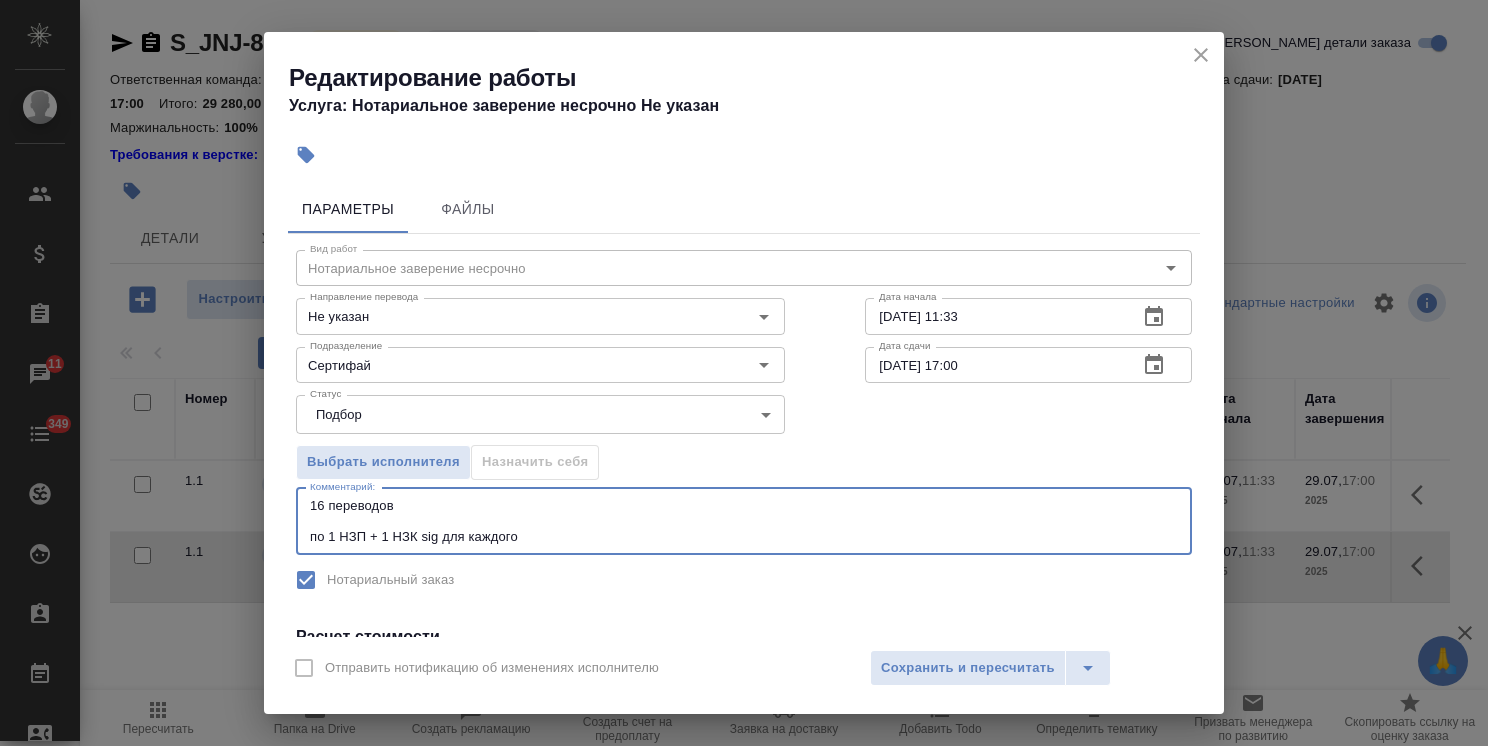 click on "16 переводов
по 1 НЗП + 1 НЗК sig для каждого" at bounding box center [744, 521] 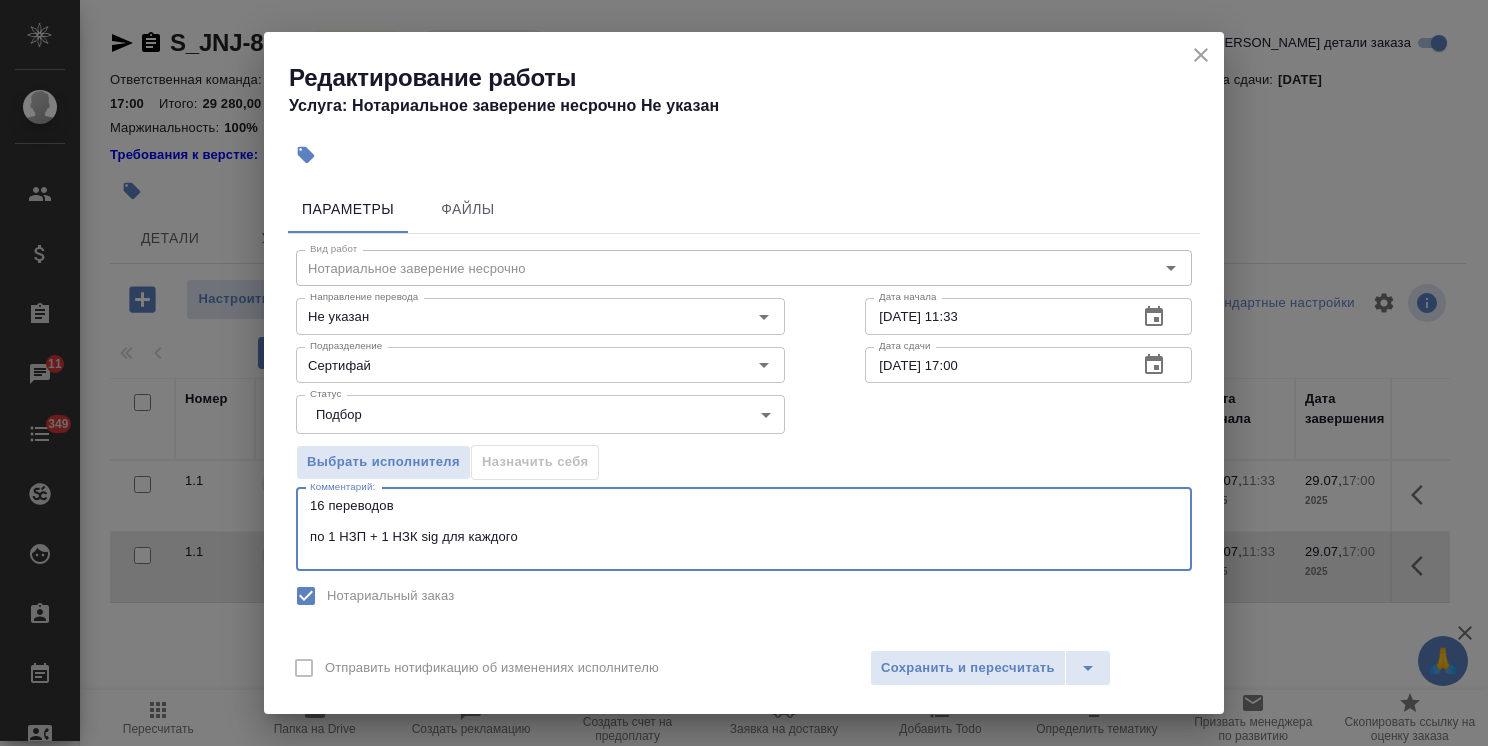 paste on "ТЗ к sig в папке Certify" 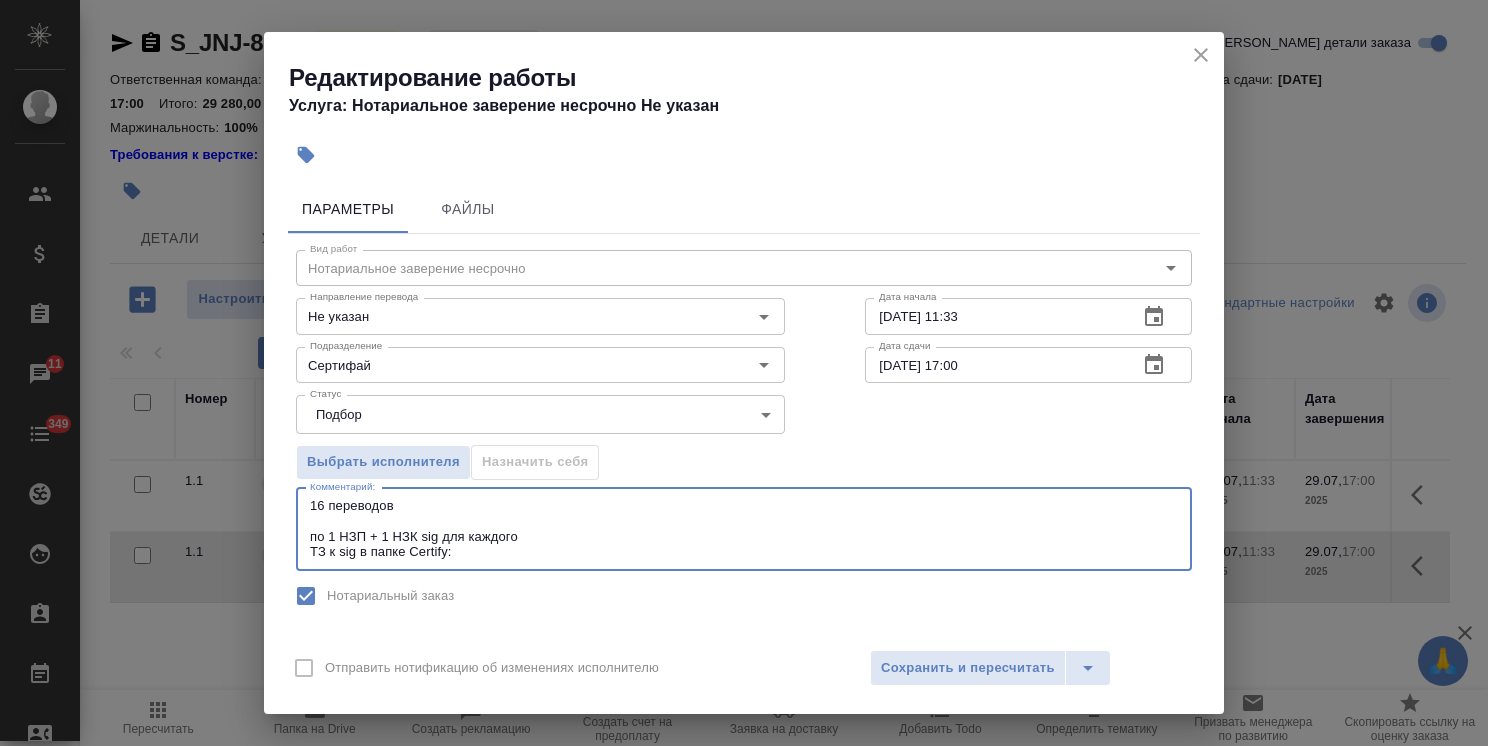 paste on "https://drive.awatera.com/s/iiWWiQMLb7yjtoC" 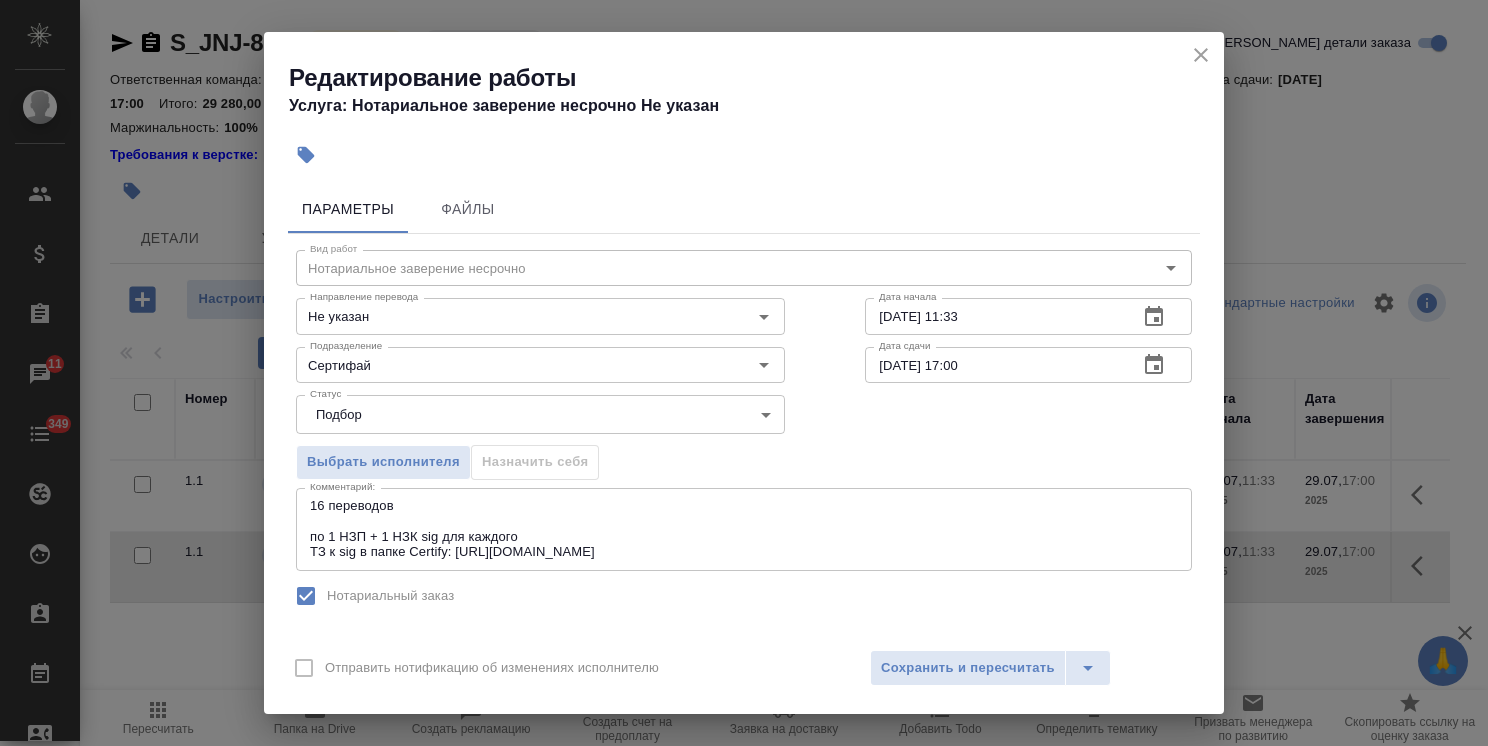 click on "16 переводов
по 1 НЗП + 1 НЗК sig для каждого
ТЗ к sig в папке Certify: https://drive.awatera.com/s/iiWWiQMLb7yjtoC x Комментарий:" at bounding box center (744, 529) 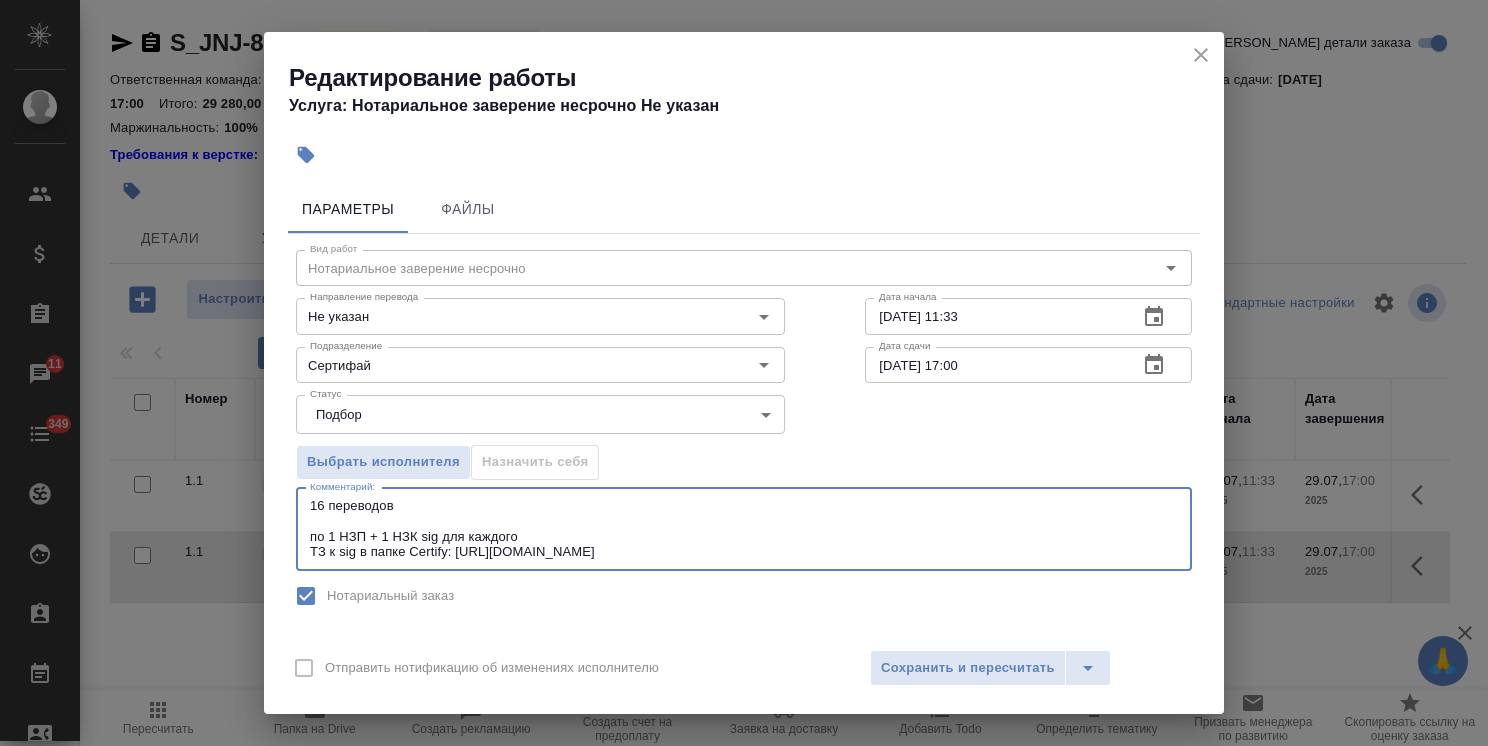 click on "16 переводов
по 1 НЗП + 1 НЗК sig для каждого
ТЗ к sig в папке Certify: https://drive.awatera.com/s/iiWWiQMLb7yjtoC" at bounding box center [744, 529] 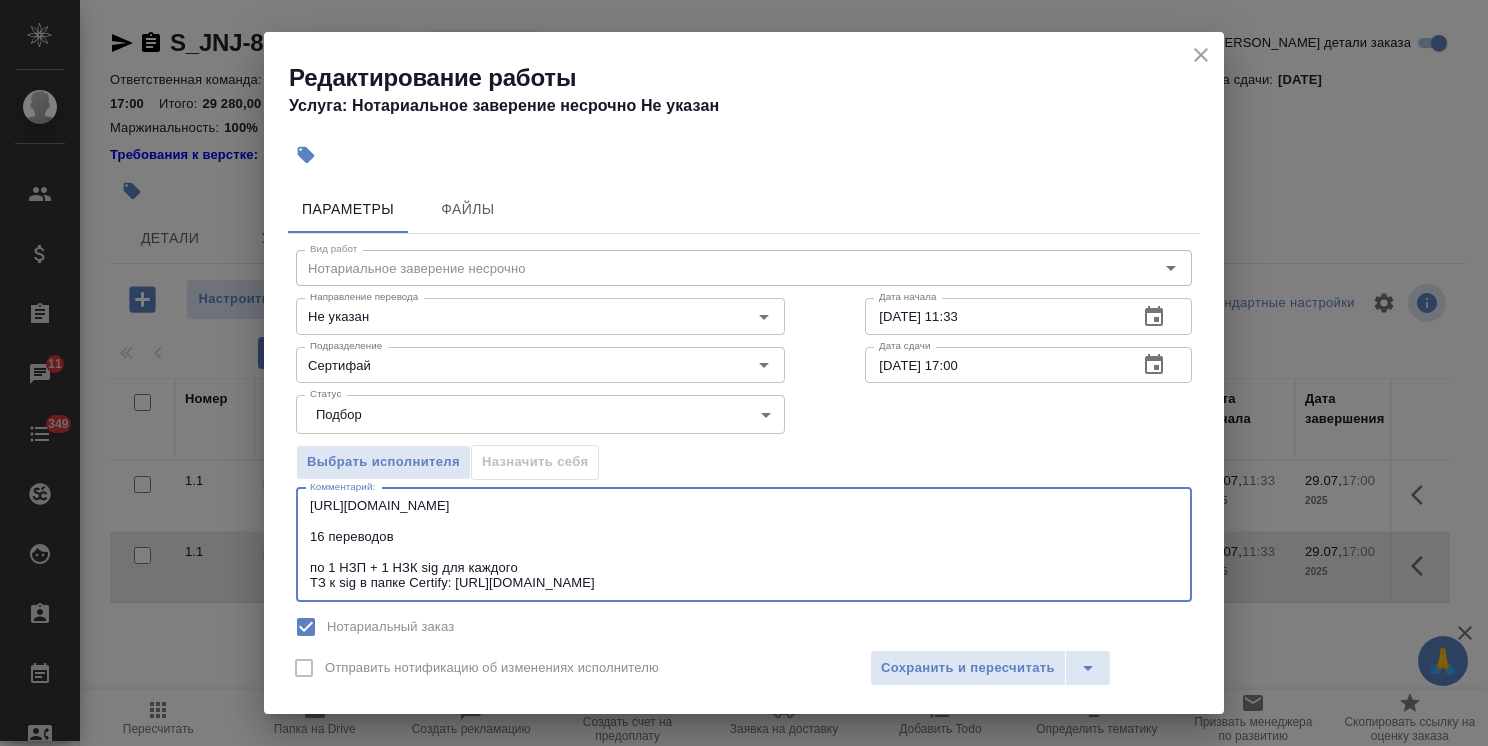 click on "https://drive.awatera.com/s/eKdq2rkjzGik59s
16 переводов
по 1 НЗП + 1 НЗК sig для каждого
ТЗ к sig в папке Certify: https://drive.awatera.com/s/iiWWiQMLb7yjtoC" at bounding box center [744, 544] 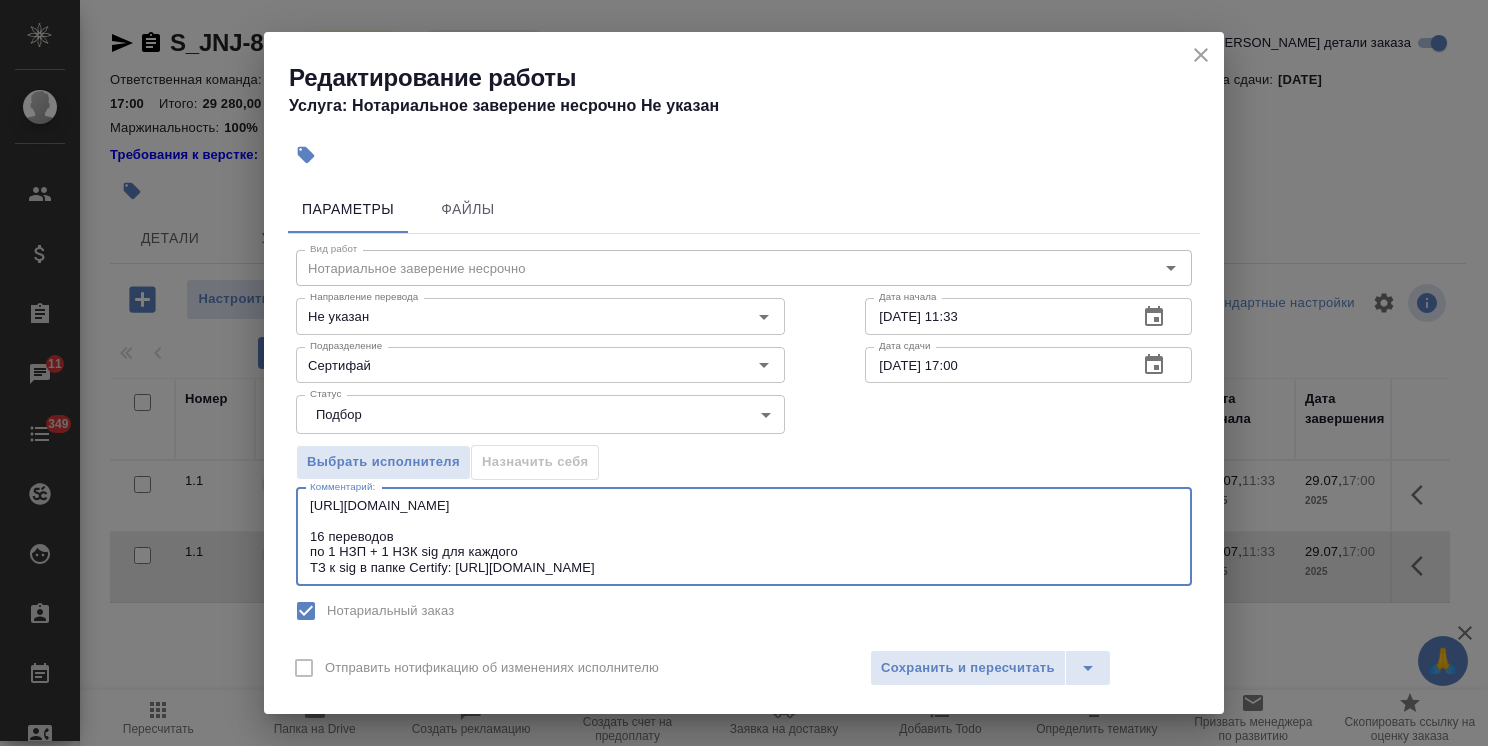click on "https://drive.awatera.com/s/eKdq2rkjzGik59s
16 переводов
по 1 НЗП + 1 НЗК sig для каждого
ТЗ к sig в папке Certify: https://drive.awatera.com/s/iiWWiQMLb7yjtoC" at bounding box center [744, 536] 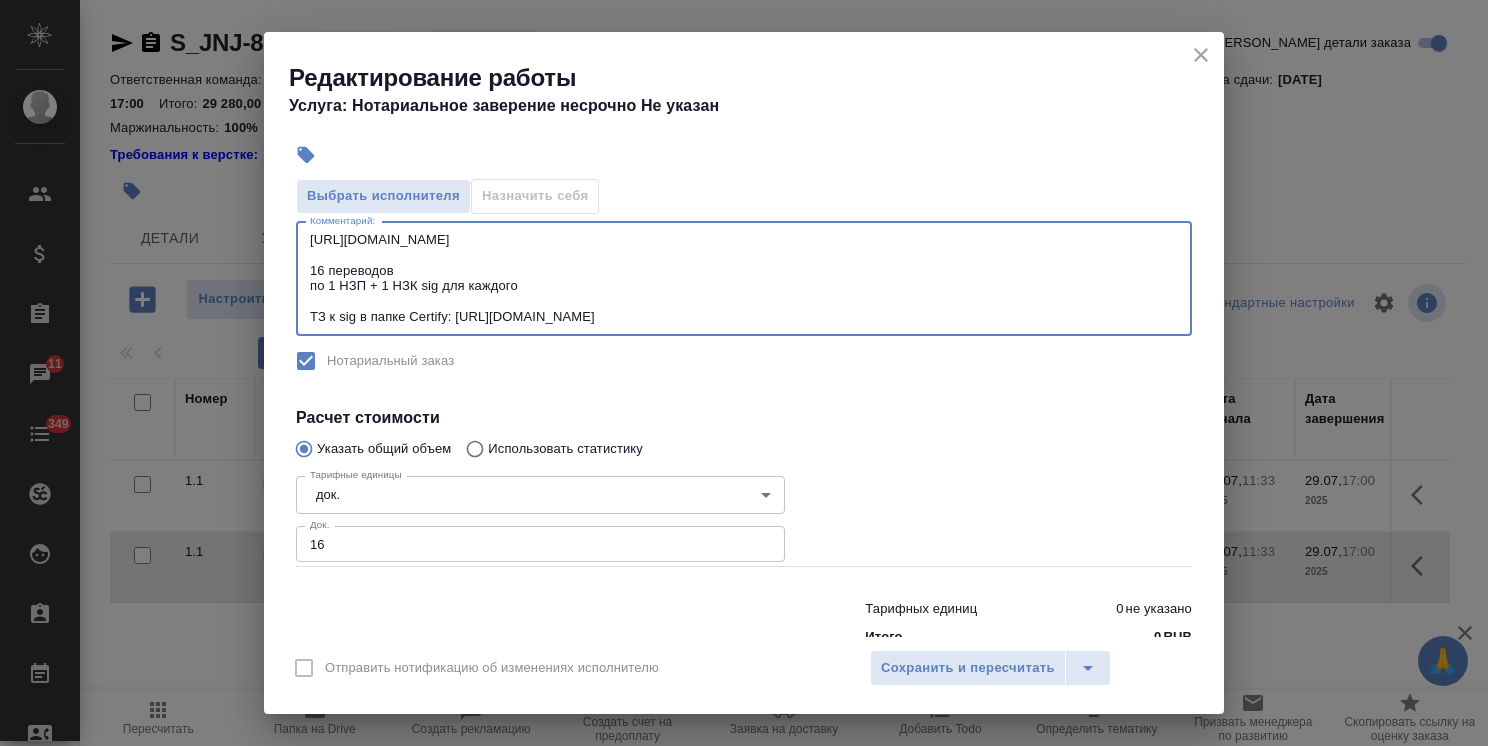 scroll, scrollTop: 300, scrollLeft: 0, axis: vertical 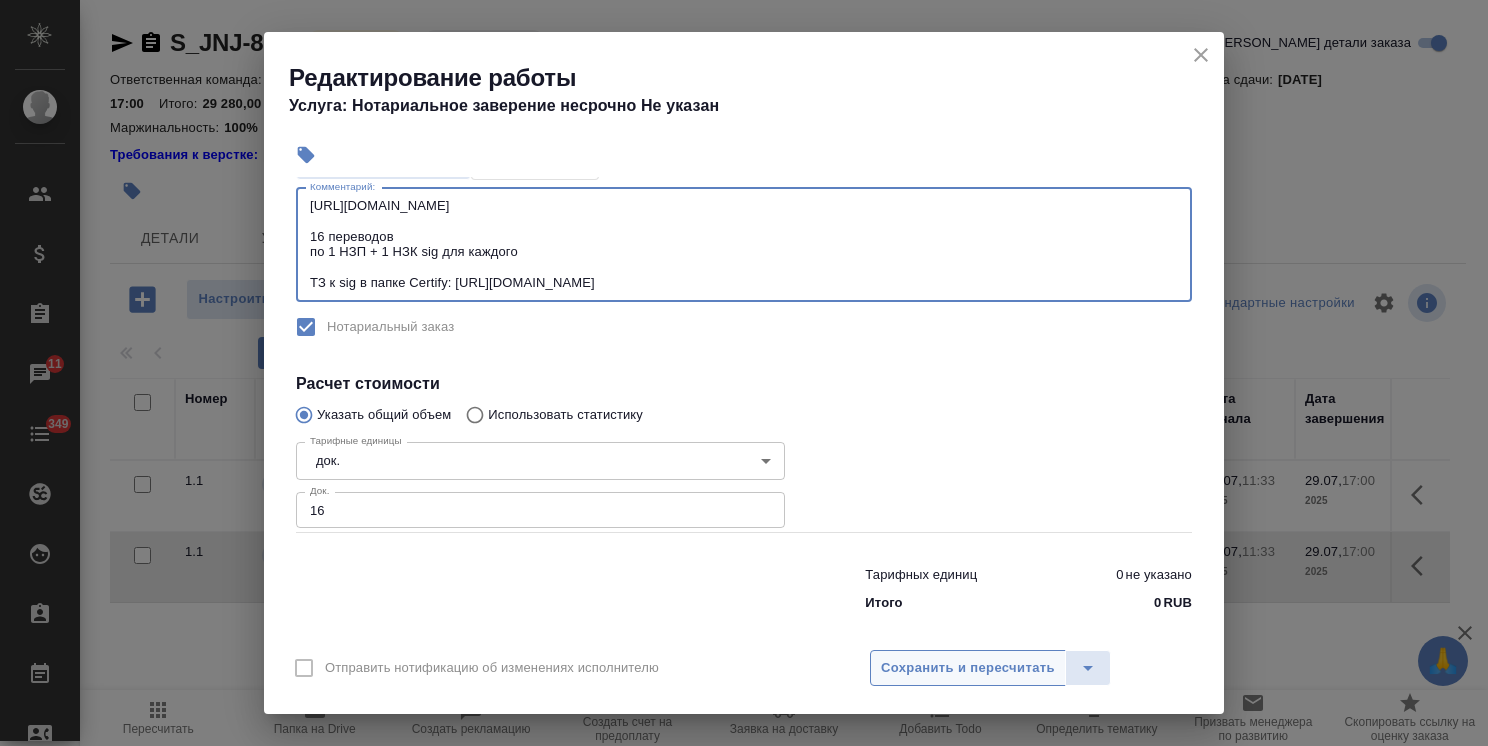 type on "https://drive.awatera.com/s/eKdq2rkjzGik59s
16 переводов
по 1 НЗП + 1 НЗК sig для каждого
ТЗ к sig в папке Certify: https://drive.awatera.com/s/iiWWiQMLb7yjtoC" 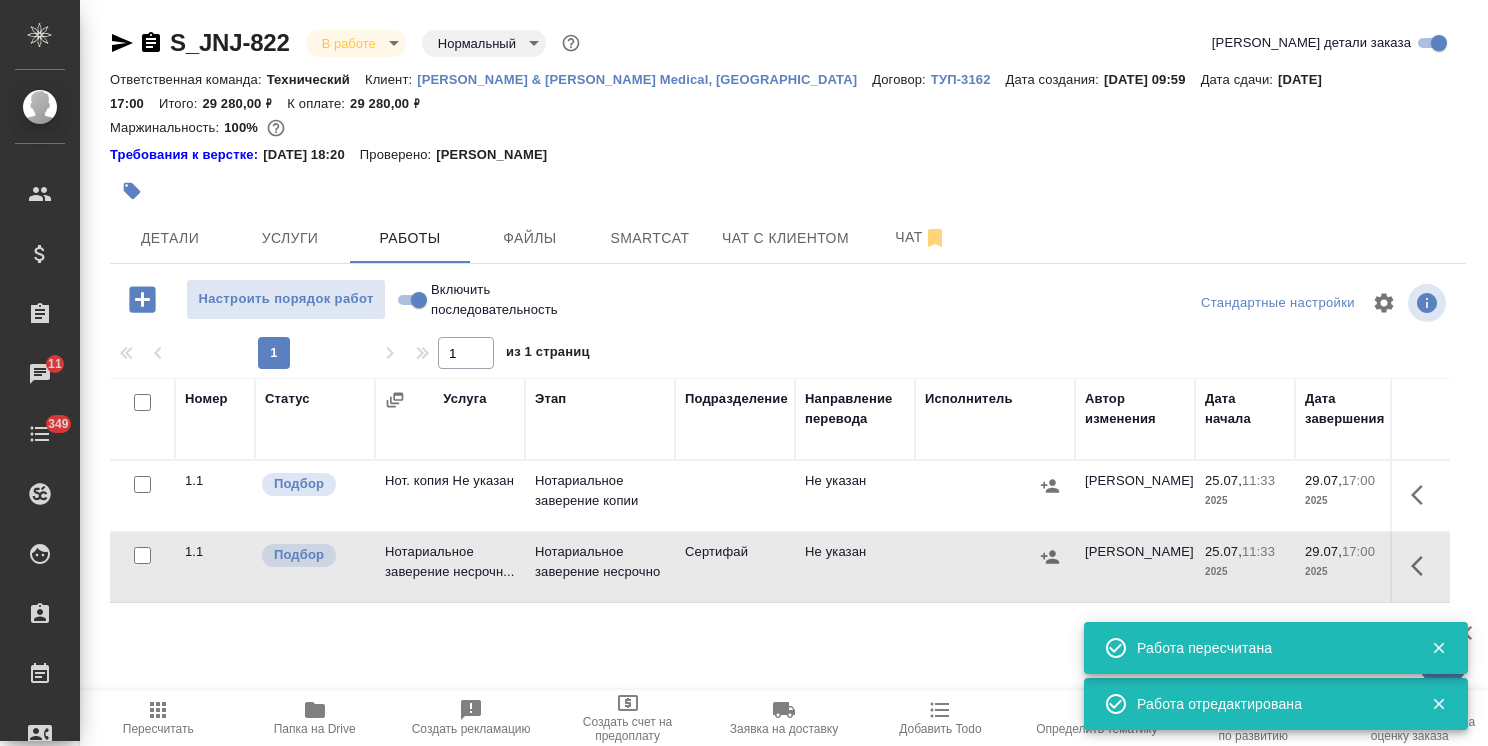 click at bounding box center [142, 484] 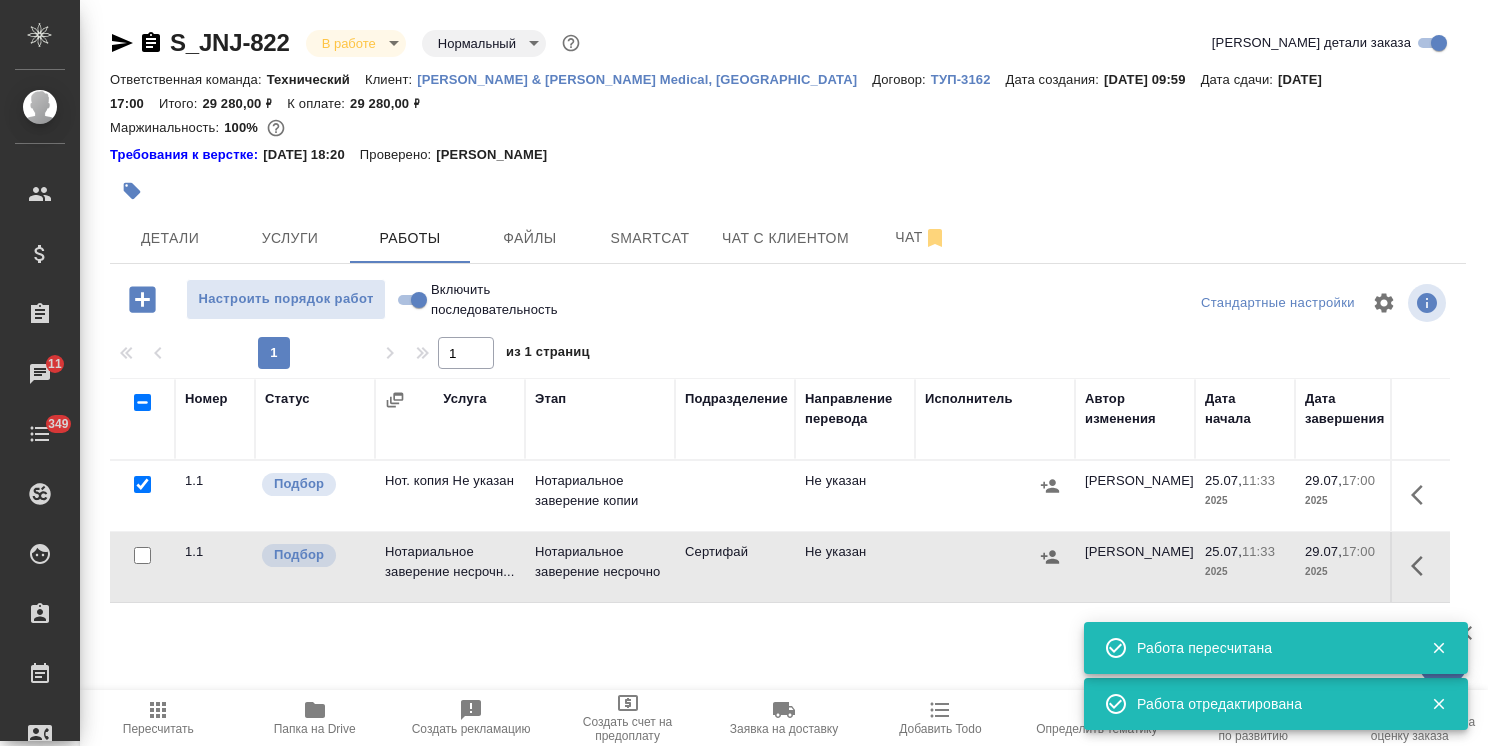 checkbox on "true" 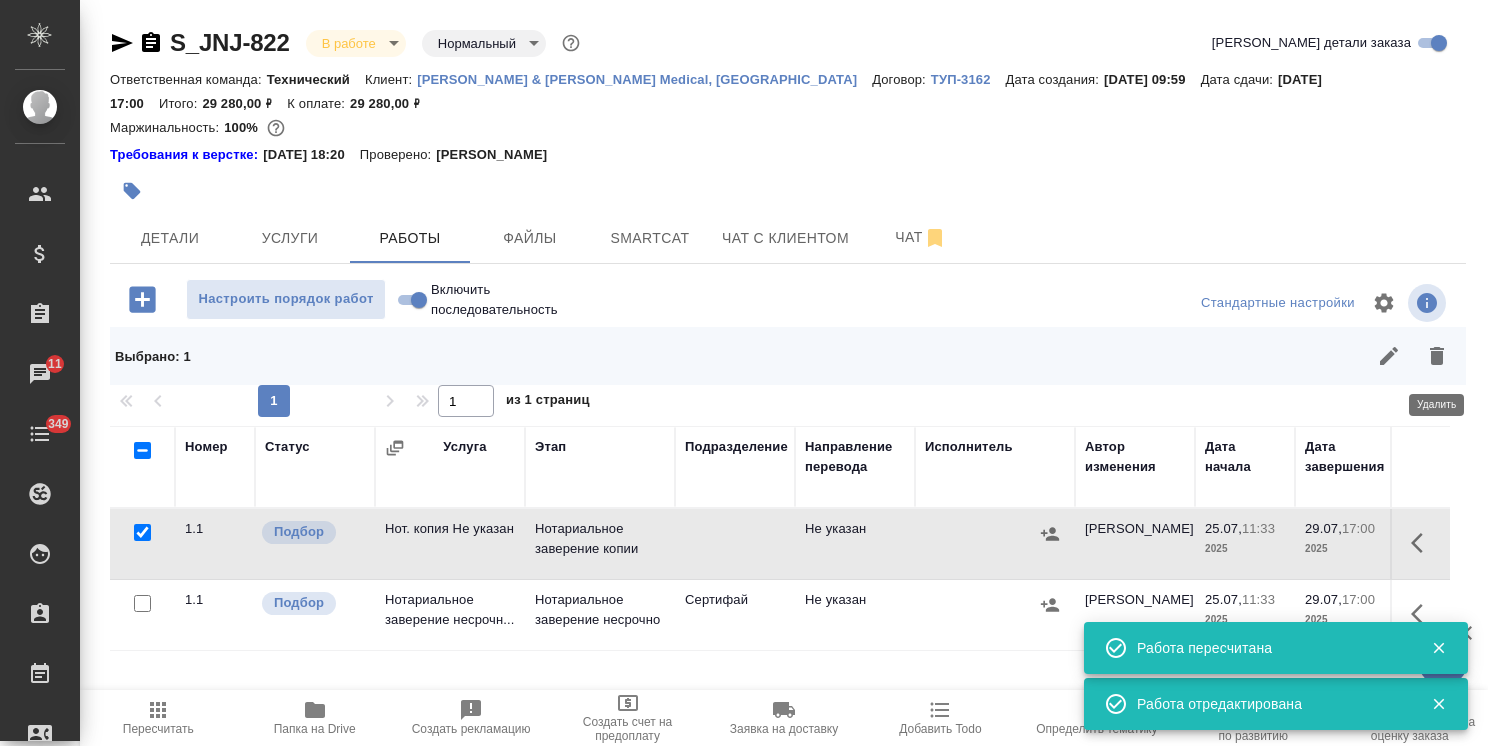 click at bounding box center (1437, 356) 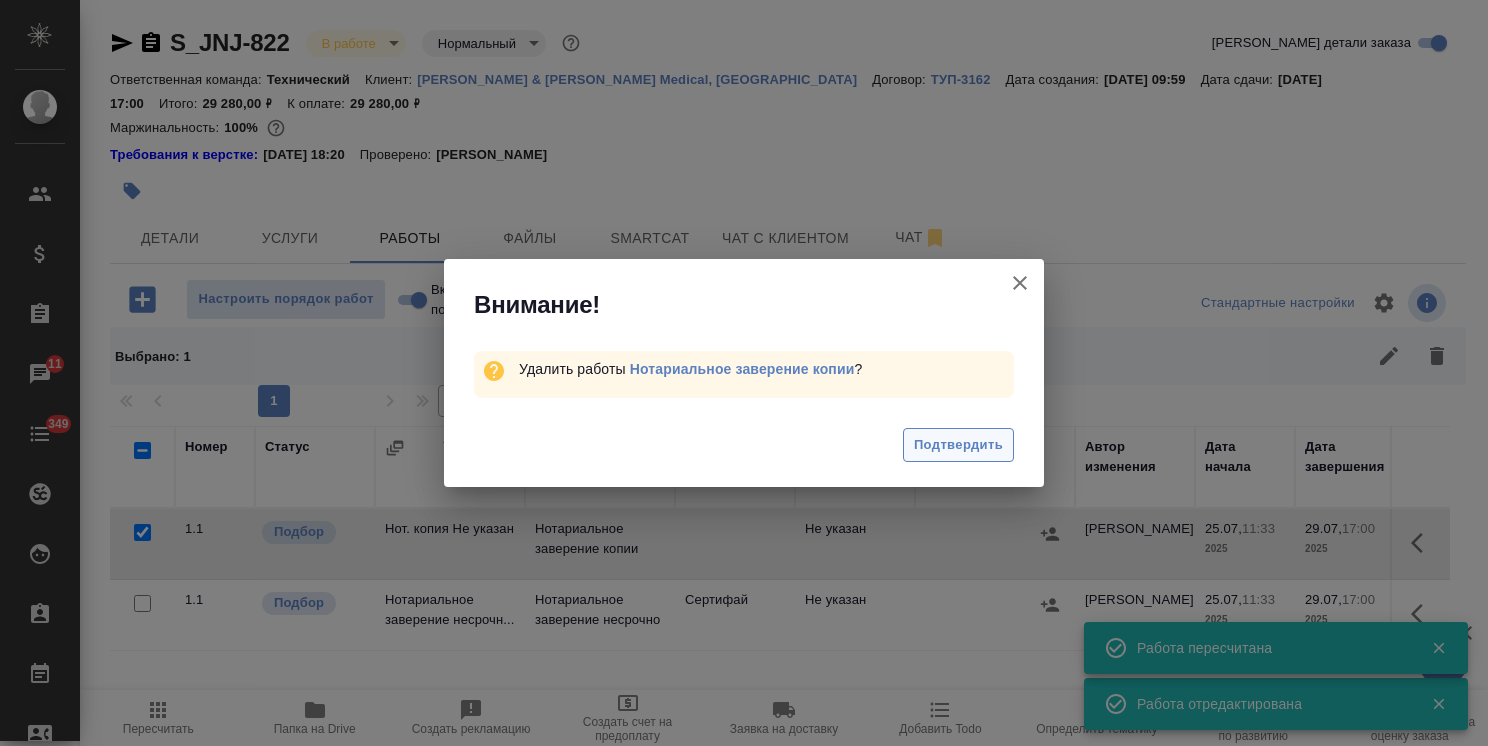 click on "Подтвердить" at bounding box center [958, 445] 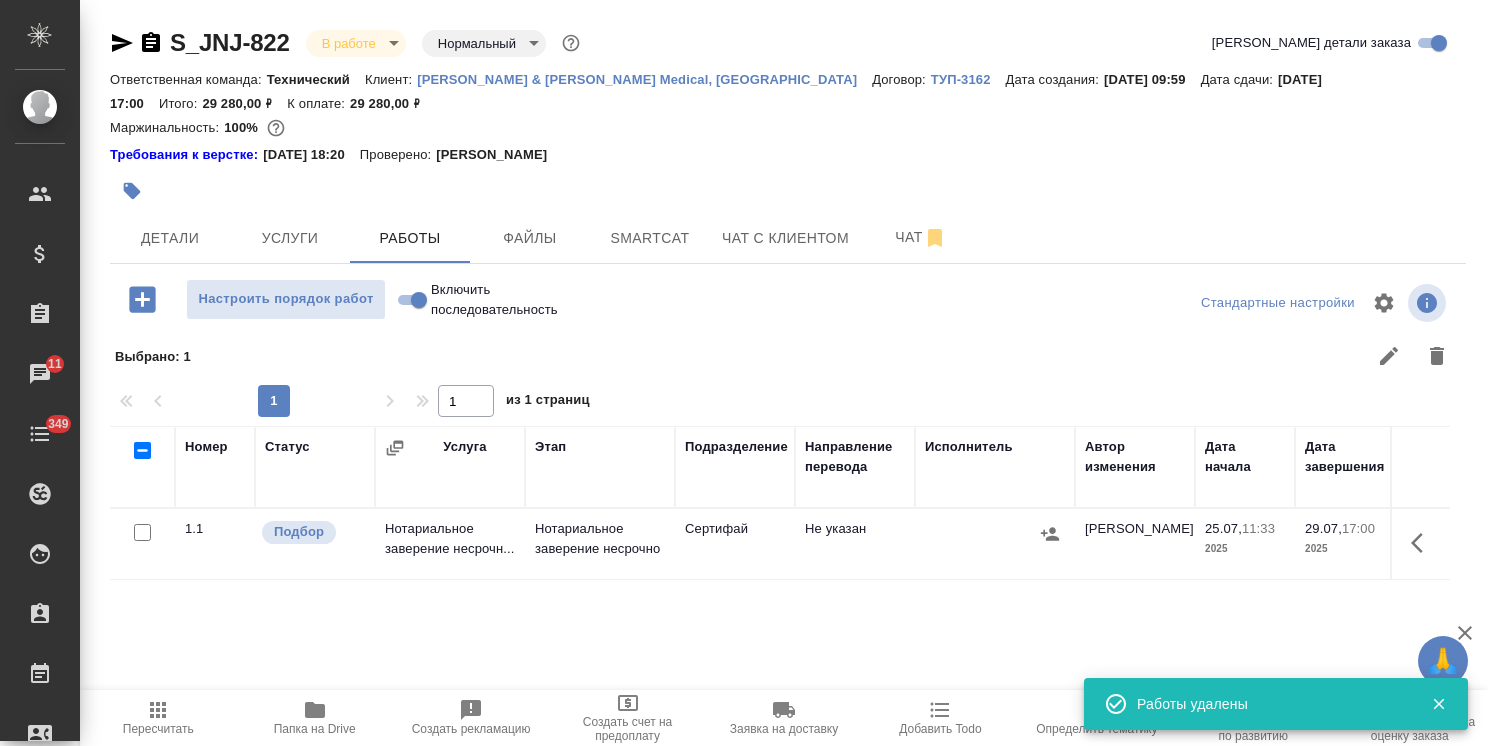 click 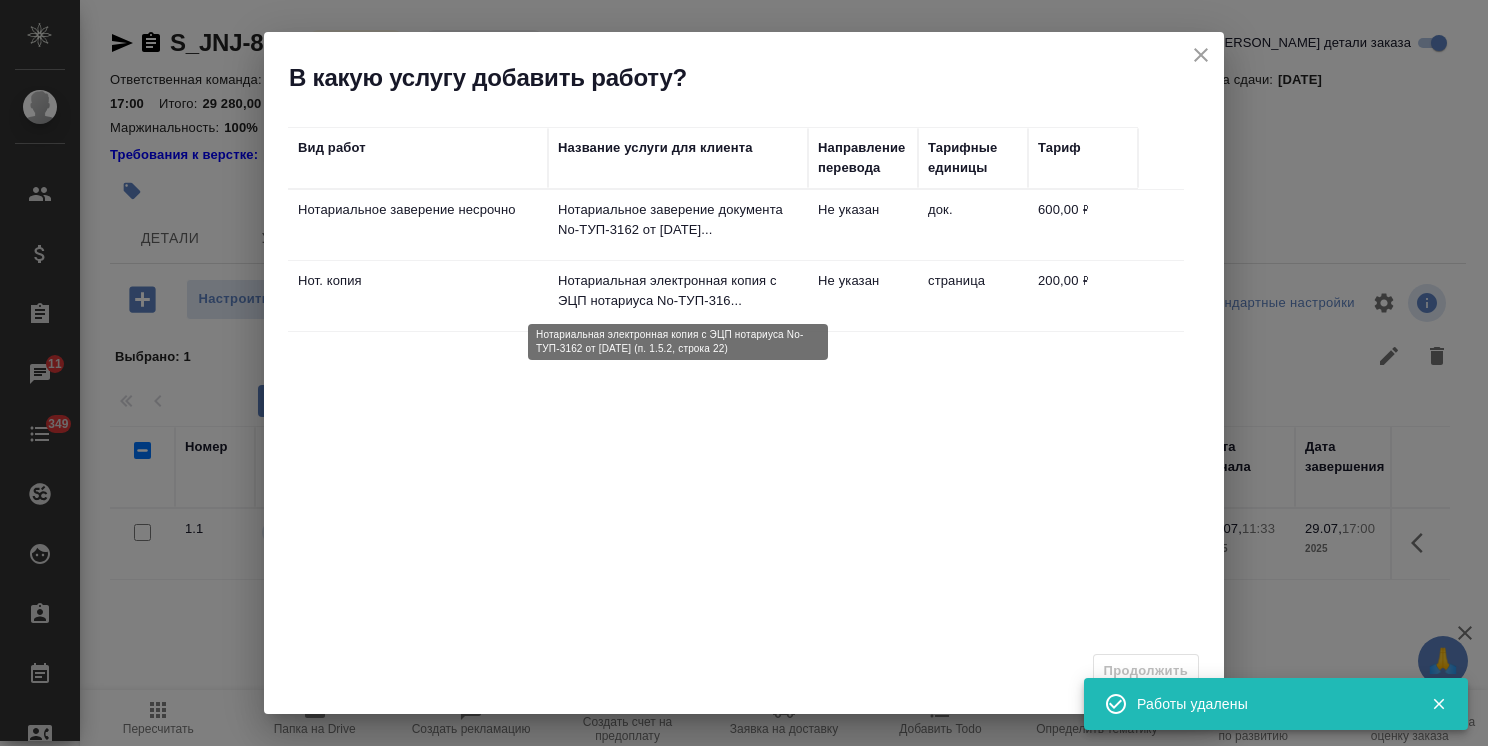 click on "Нотариальная электронная копия с ЭЦП нотариуса No-ТУП-316..." at bounding box center (678, 291) 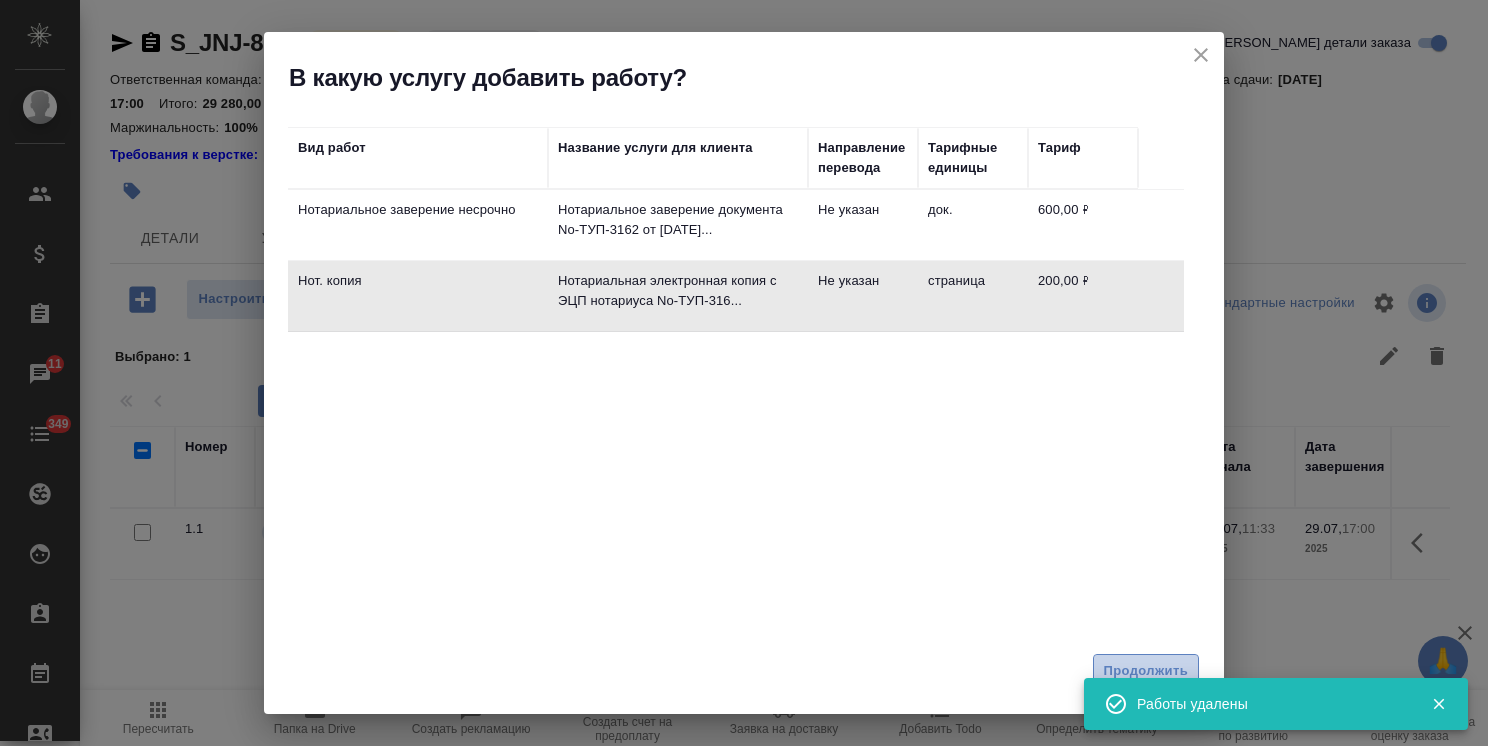 click on "Продолжить" at bounding box center [1146, 671] 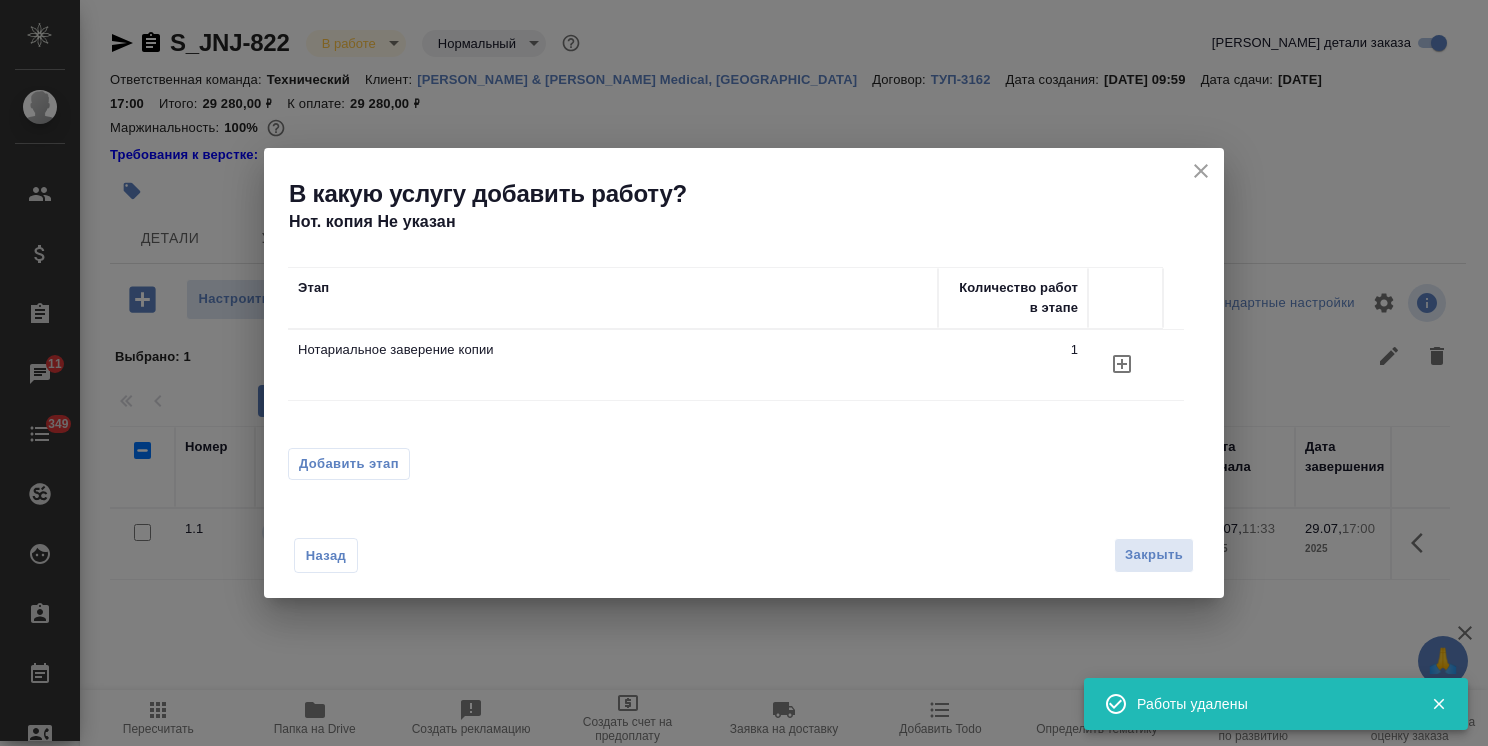 click on "Нотариальное заверение копии" at bounding box center (613, 350) 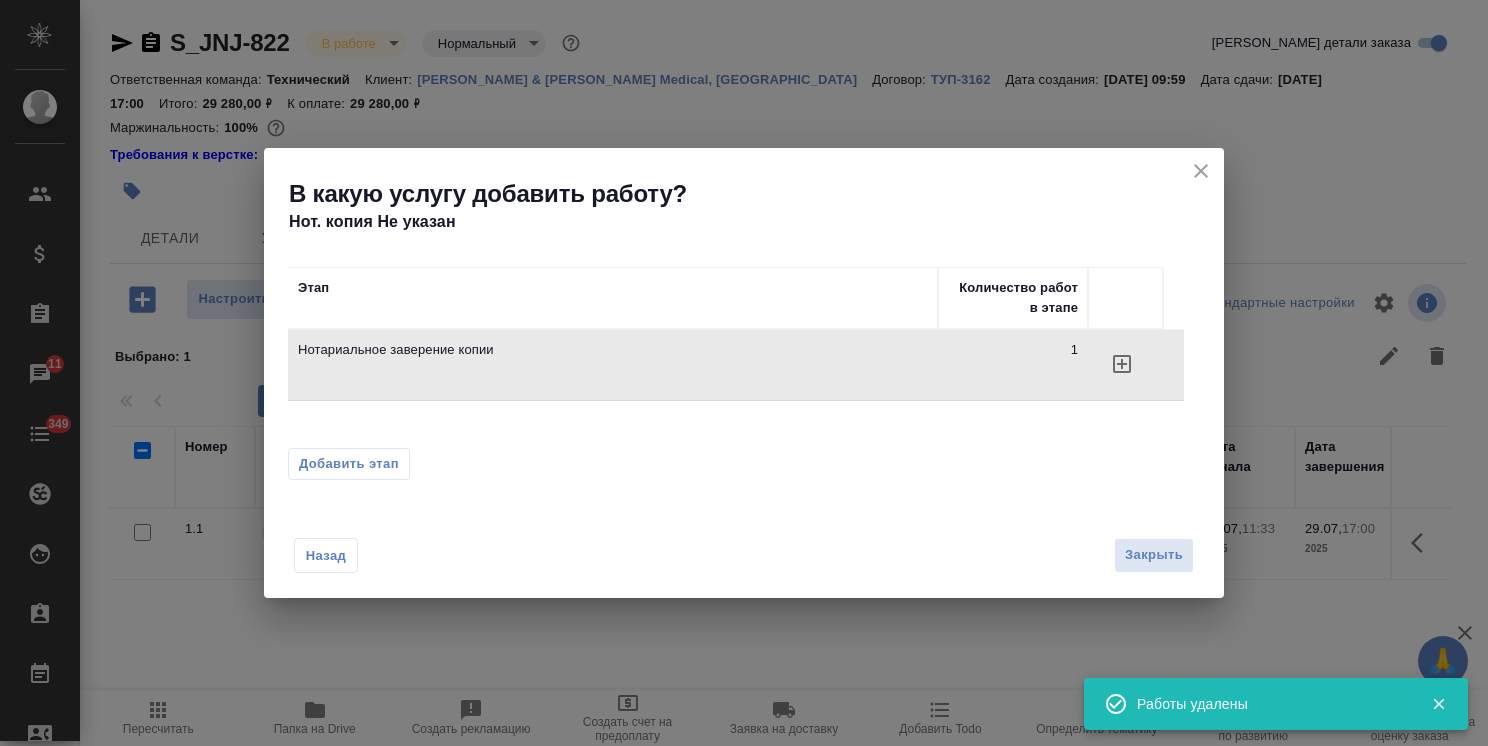 click 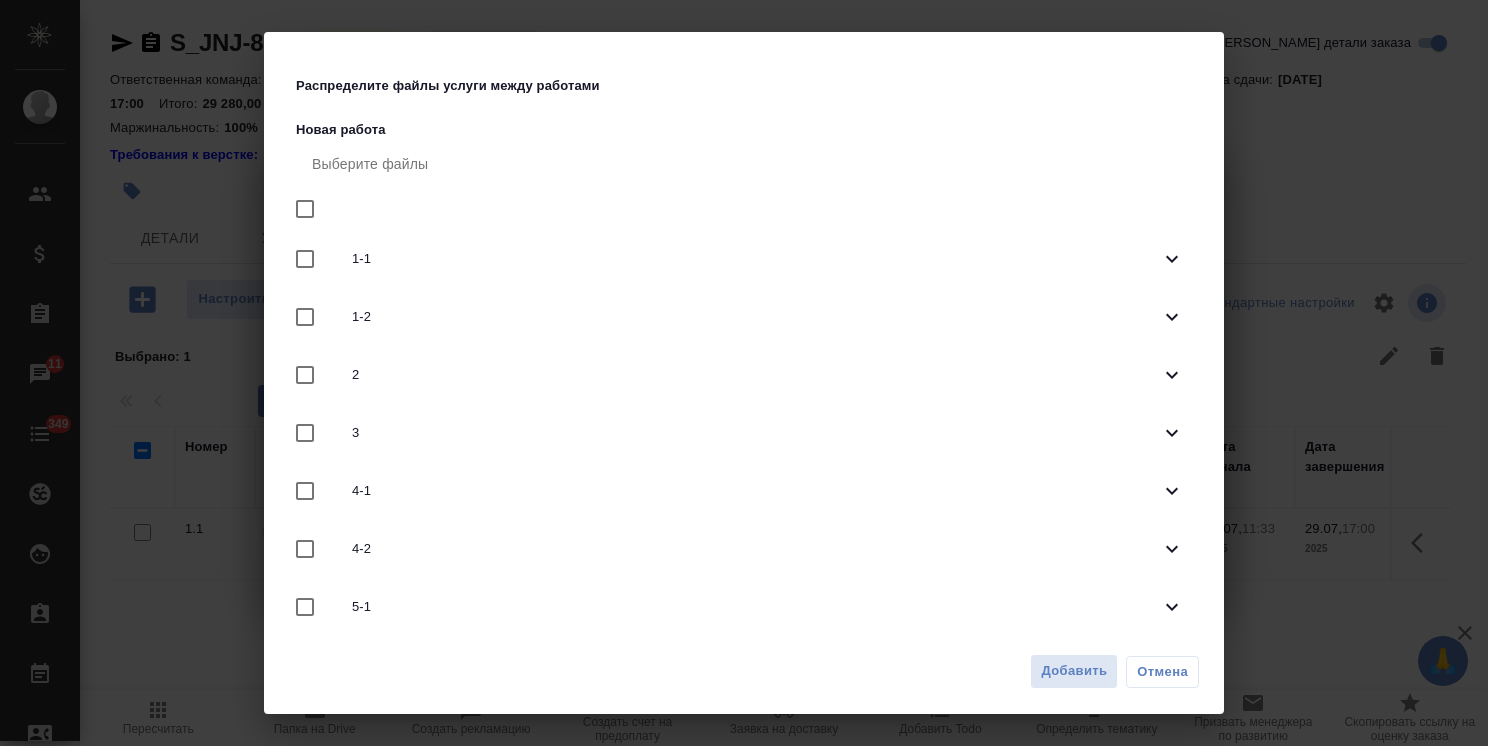 click at bounding box center (305, 209) 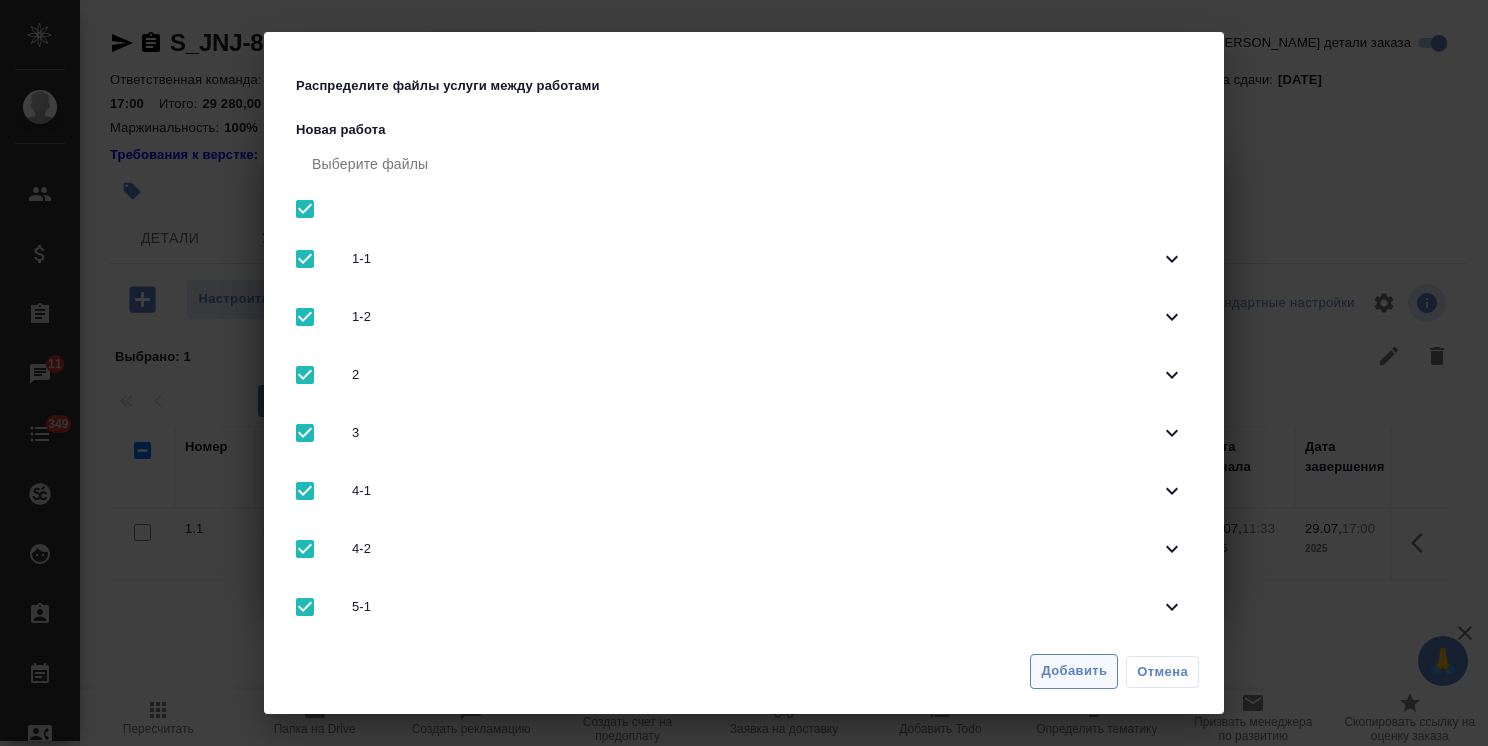 click on "Добавить" at bounding box center (1074, 671) 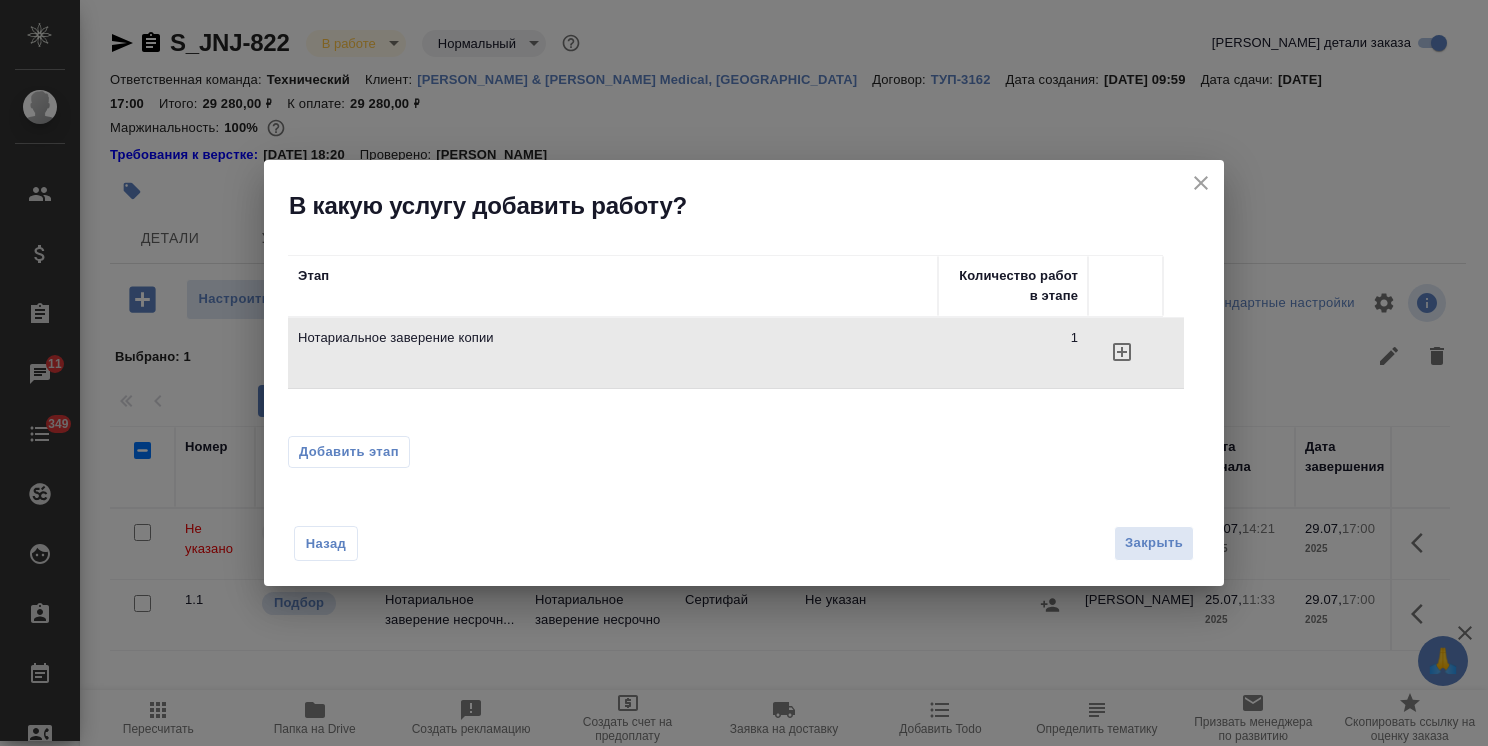 click 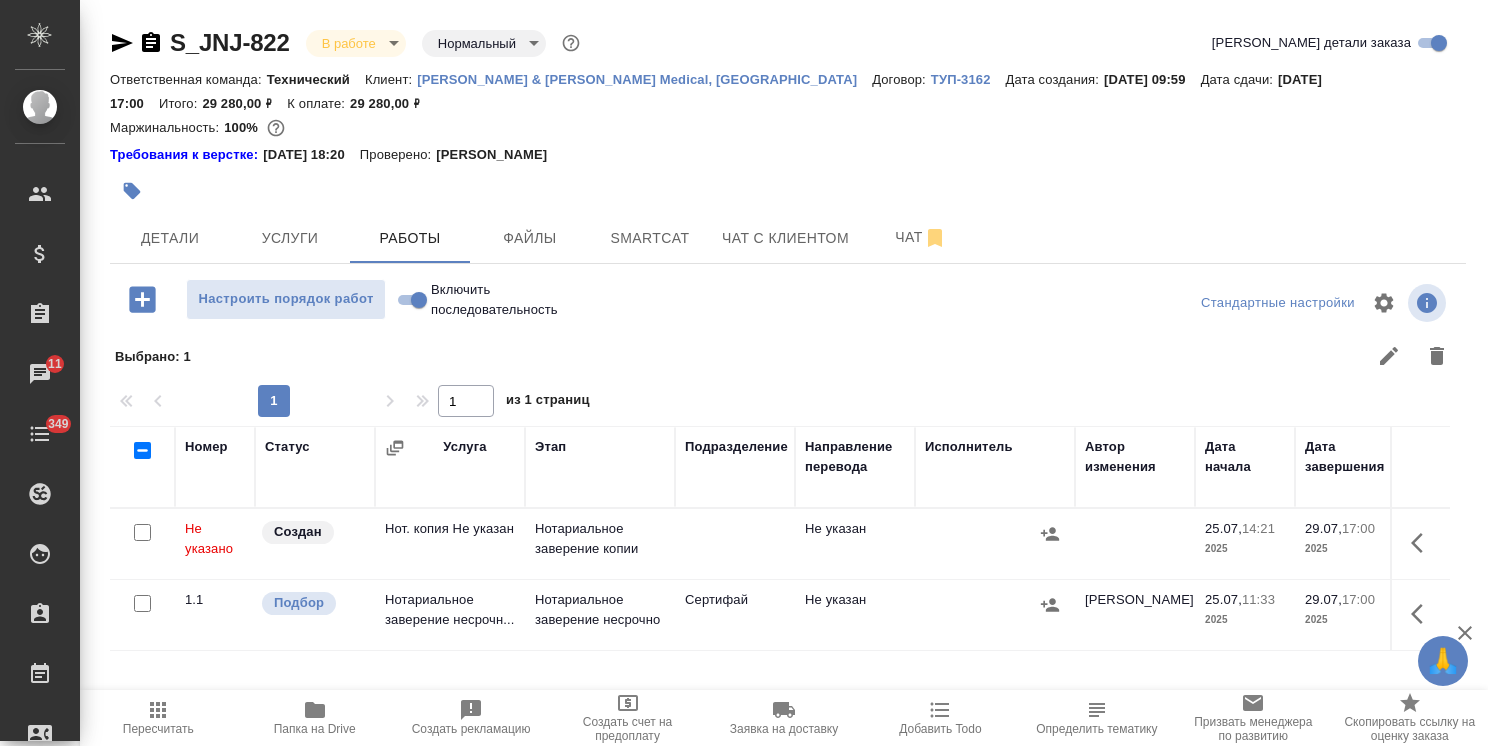 click at bounding box center [142, 532] 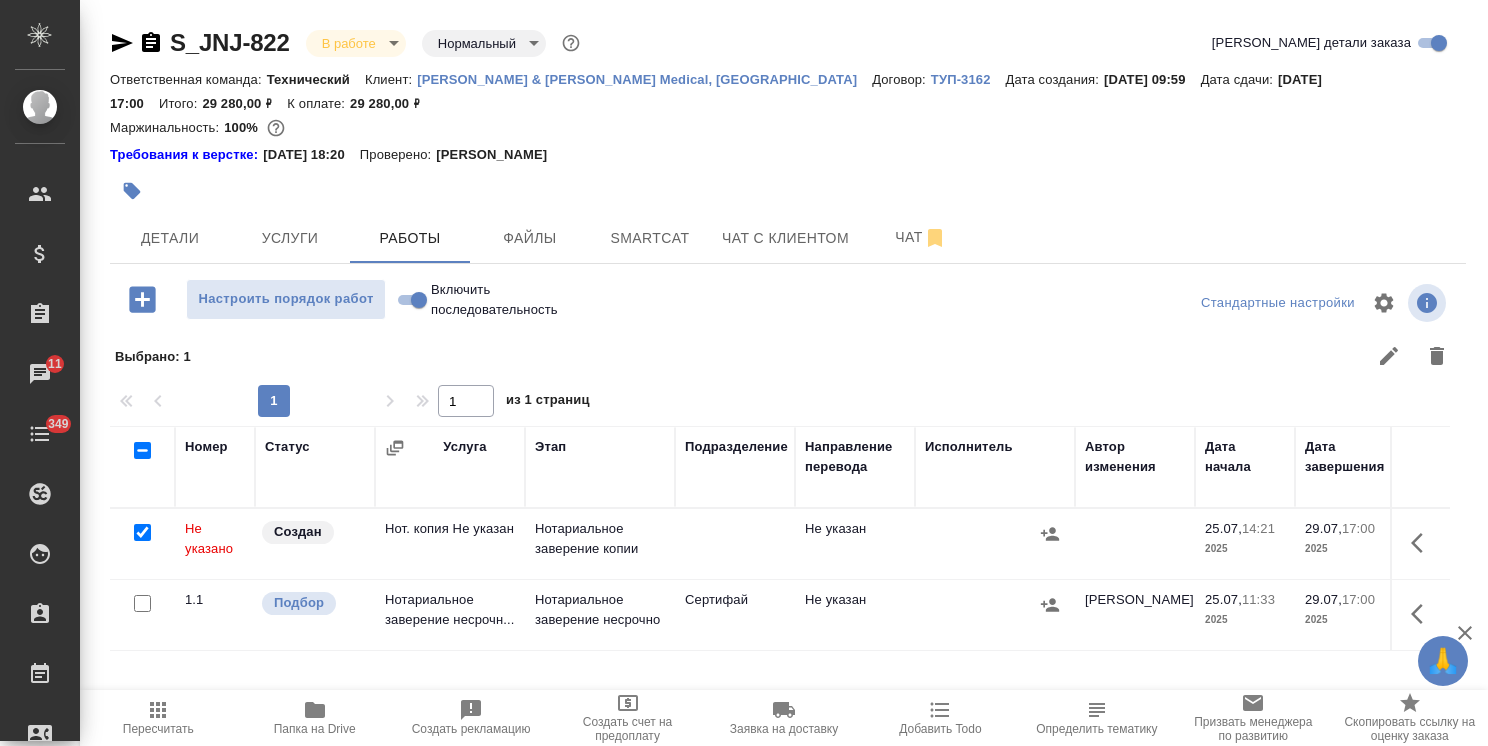 checkbox on "true" 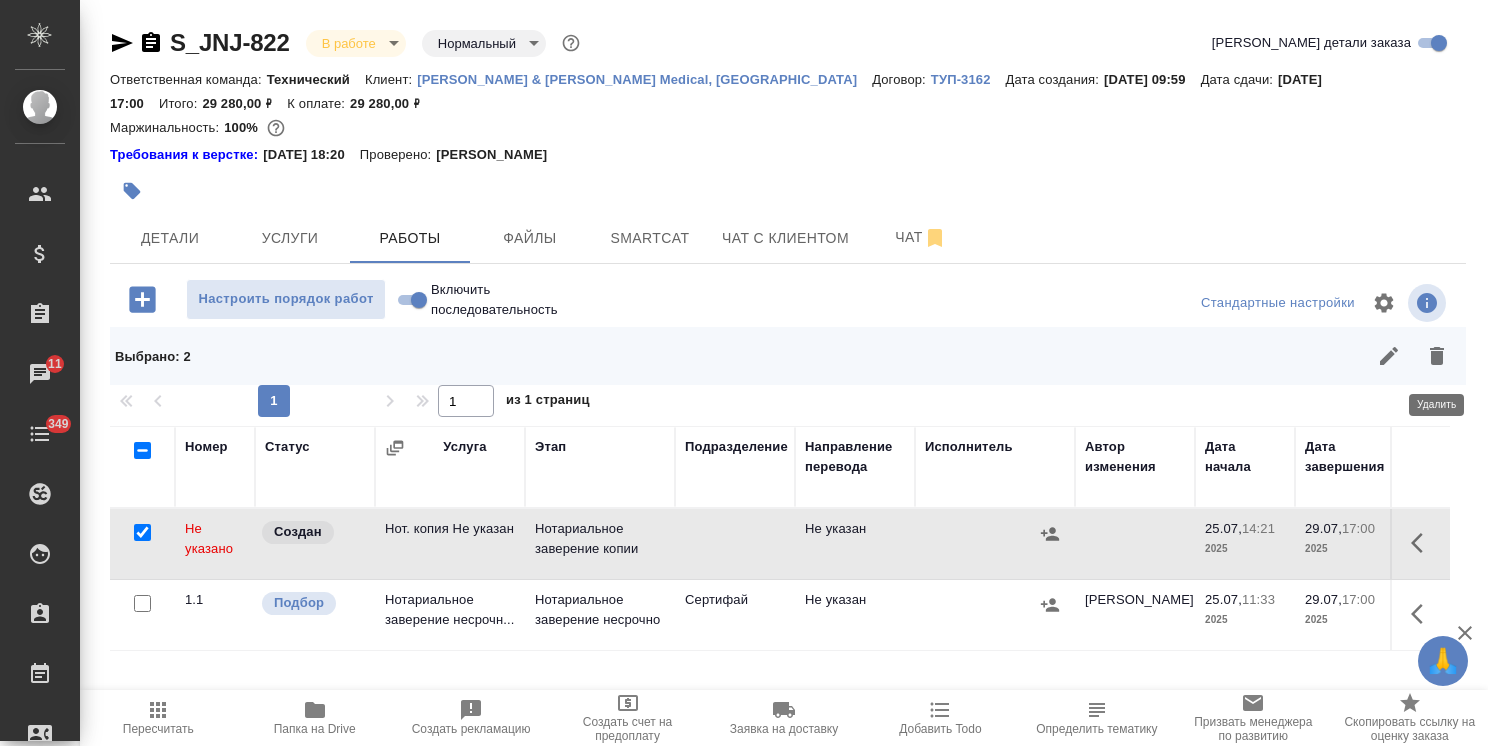 click 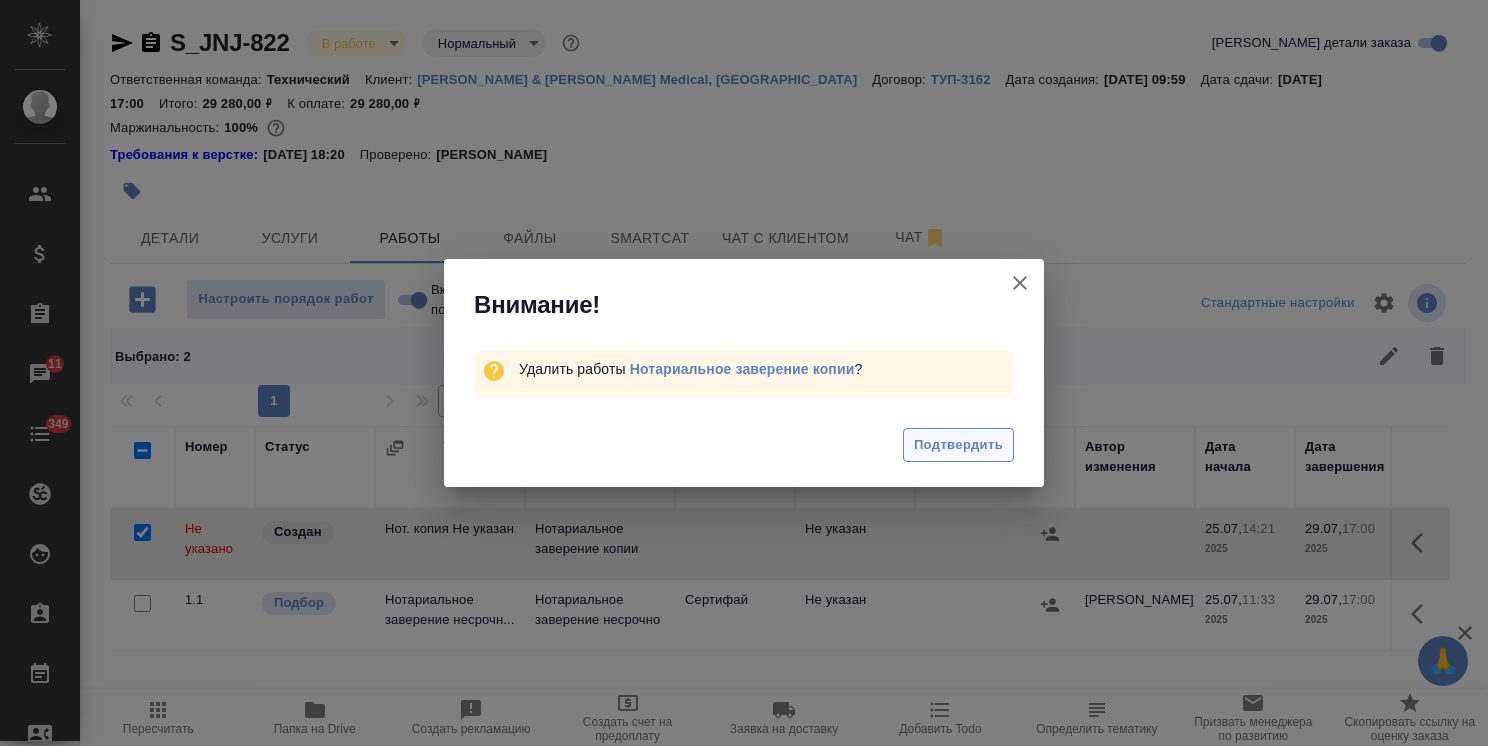 click on "Подтвердить" at bounding box center [958, 445] 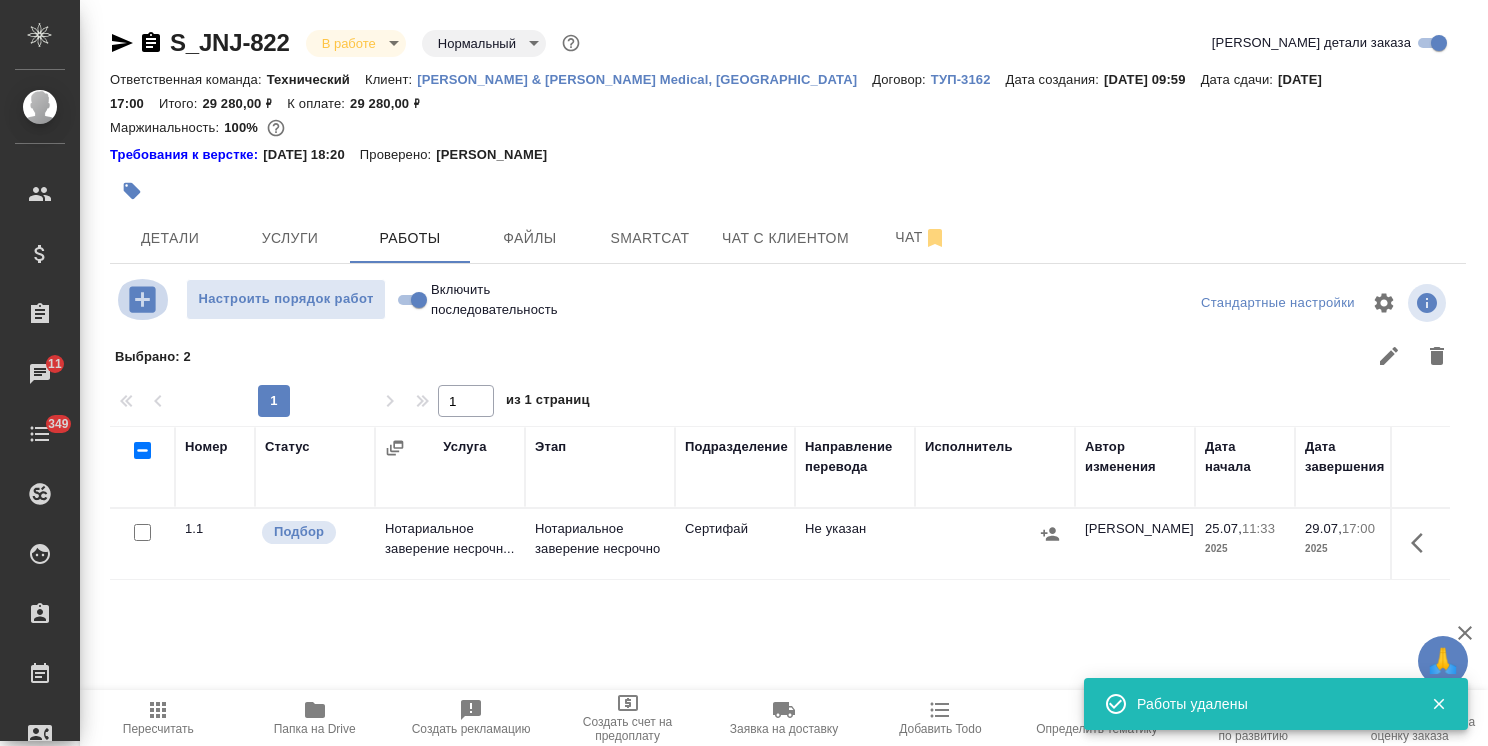click 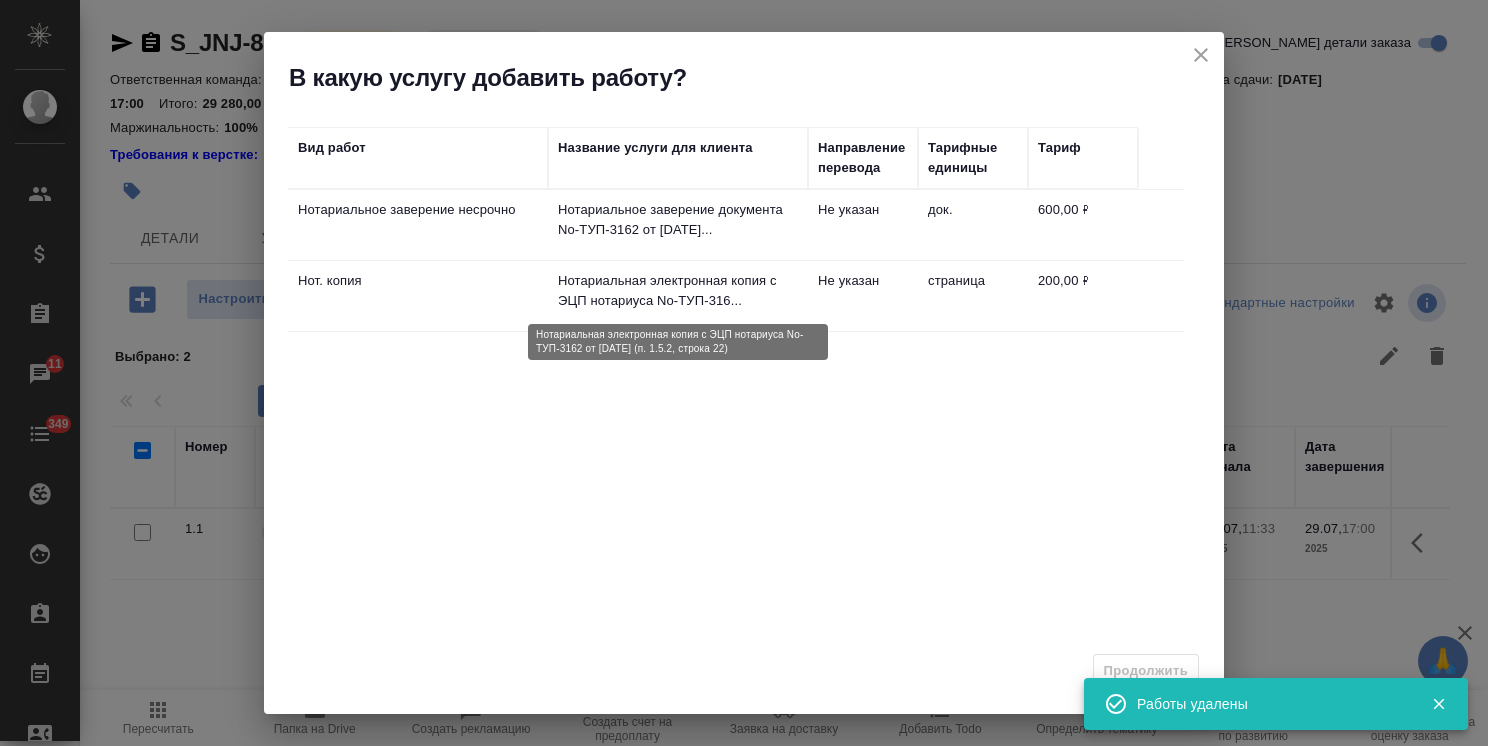 click on "Нотариальная электронная копия с ЭЦП нотариуса No-ТУП-316..." at bounding box center [678, 291] 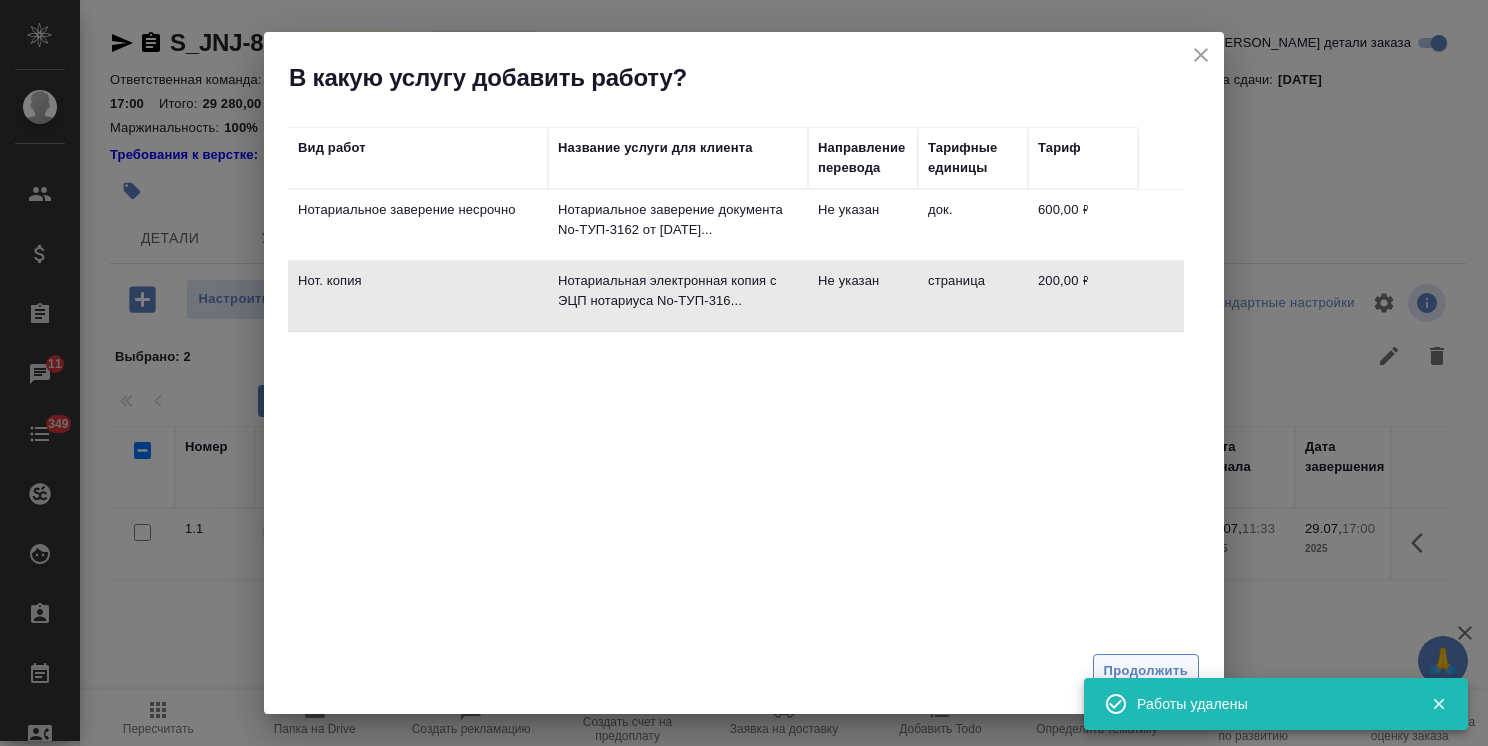 click on "Продолжить" at bounding box center [1146, 671] 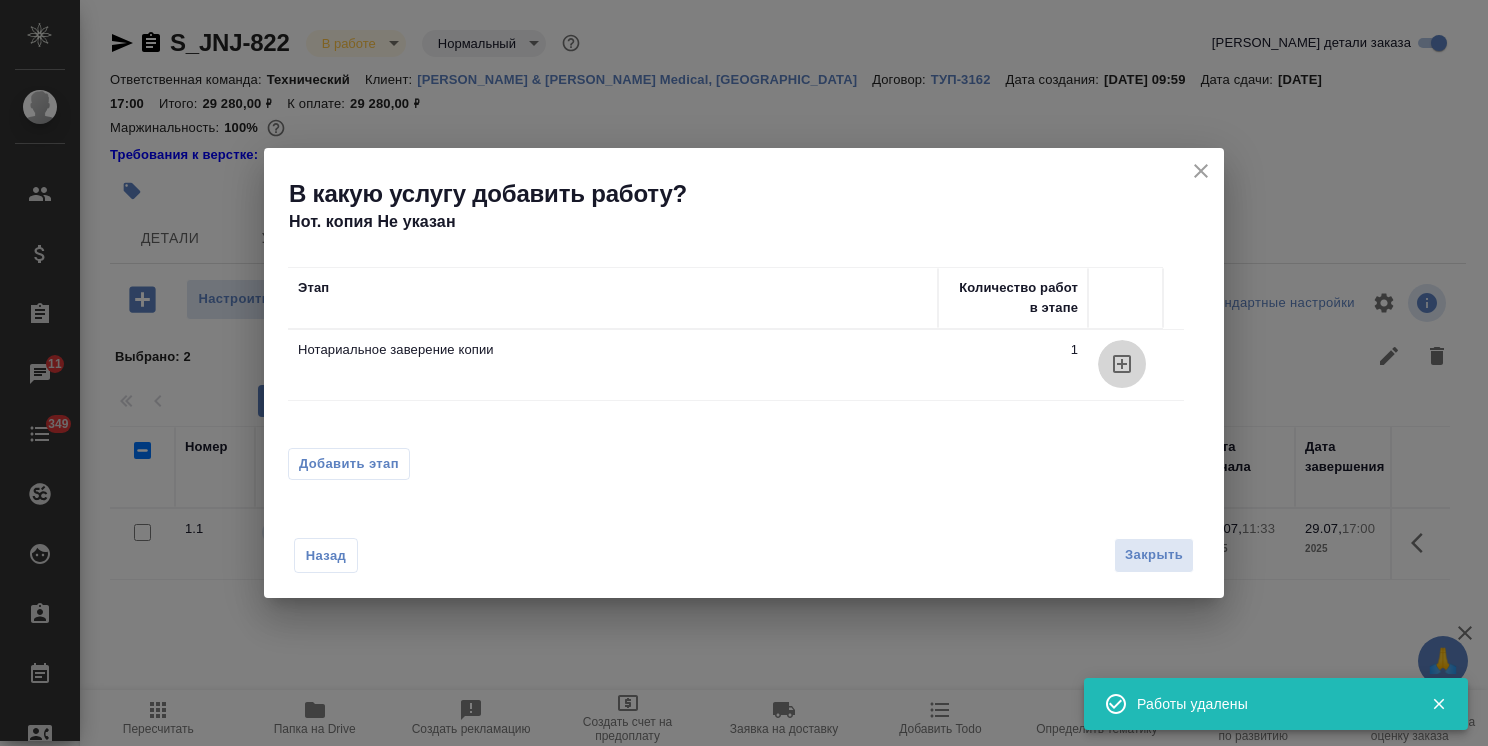 click 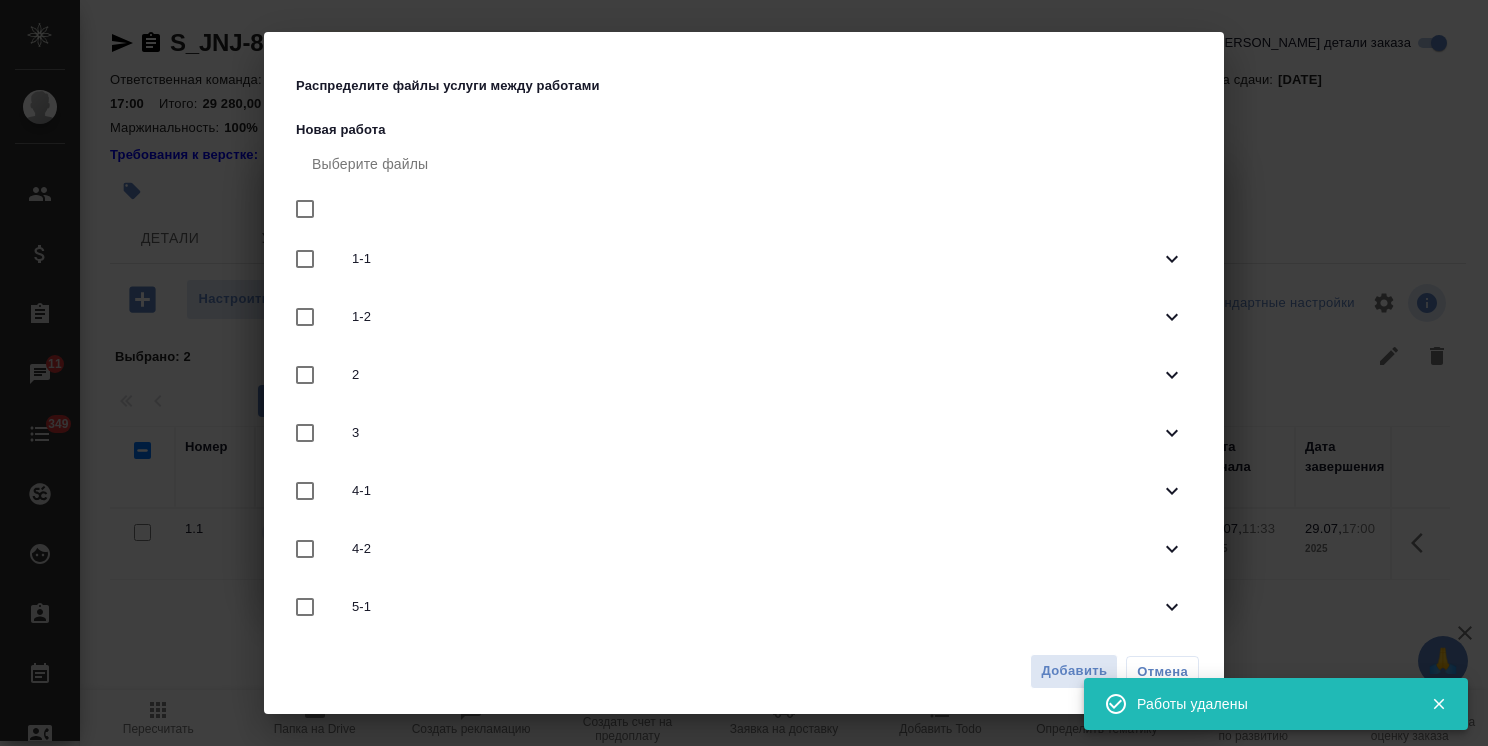 click at bounding box center (305, 209) 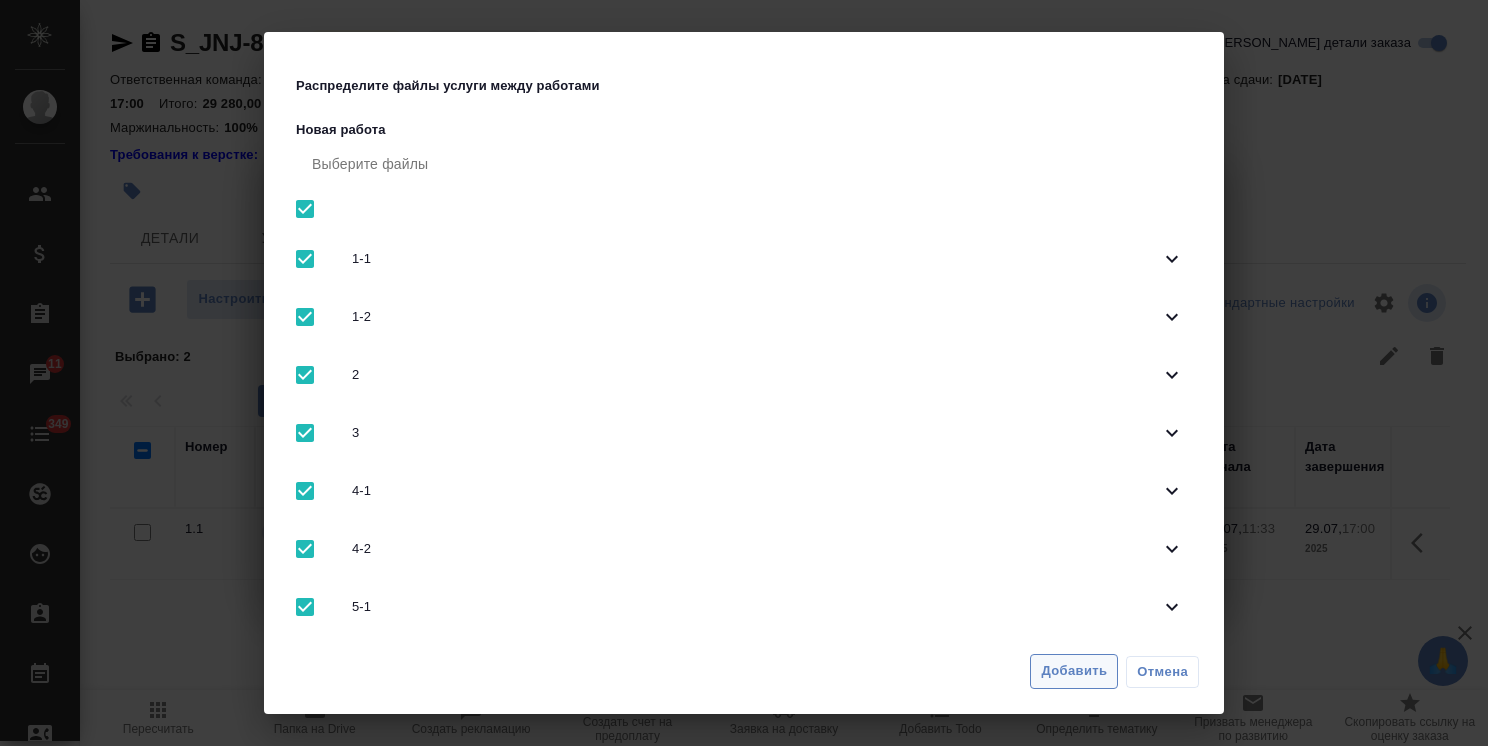 click on "Добавить" at bounding box center [1074, 671] 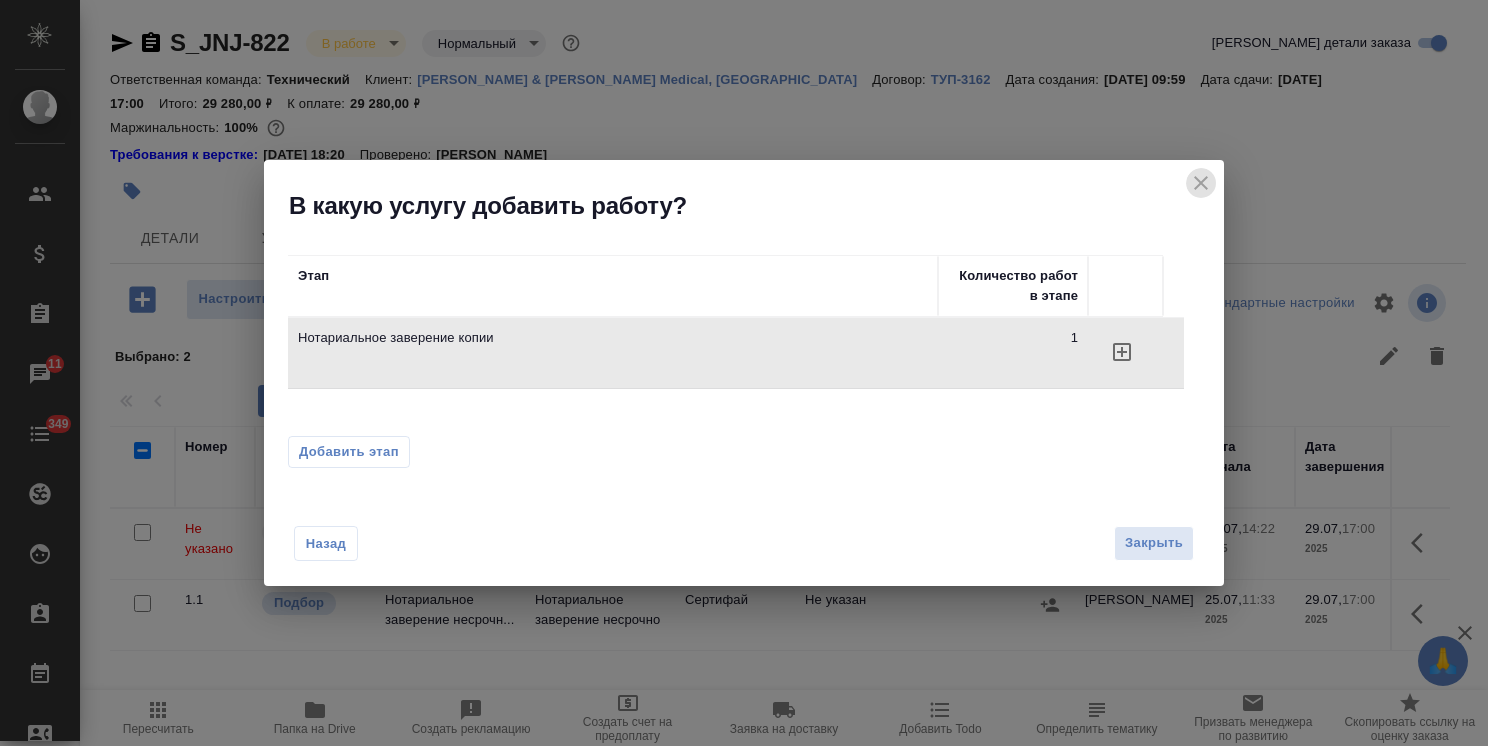 click 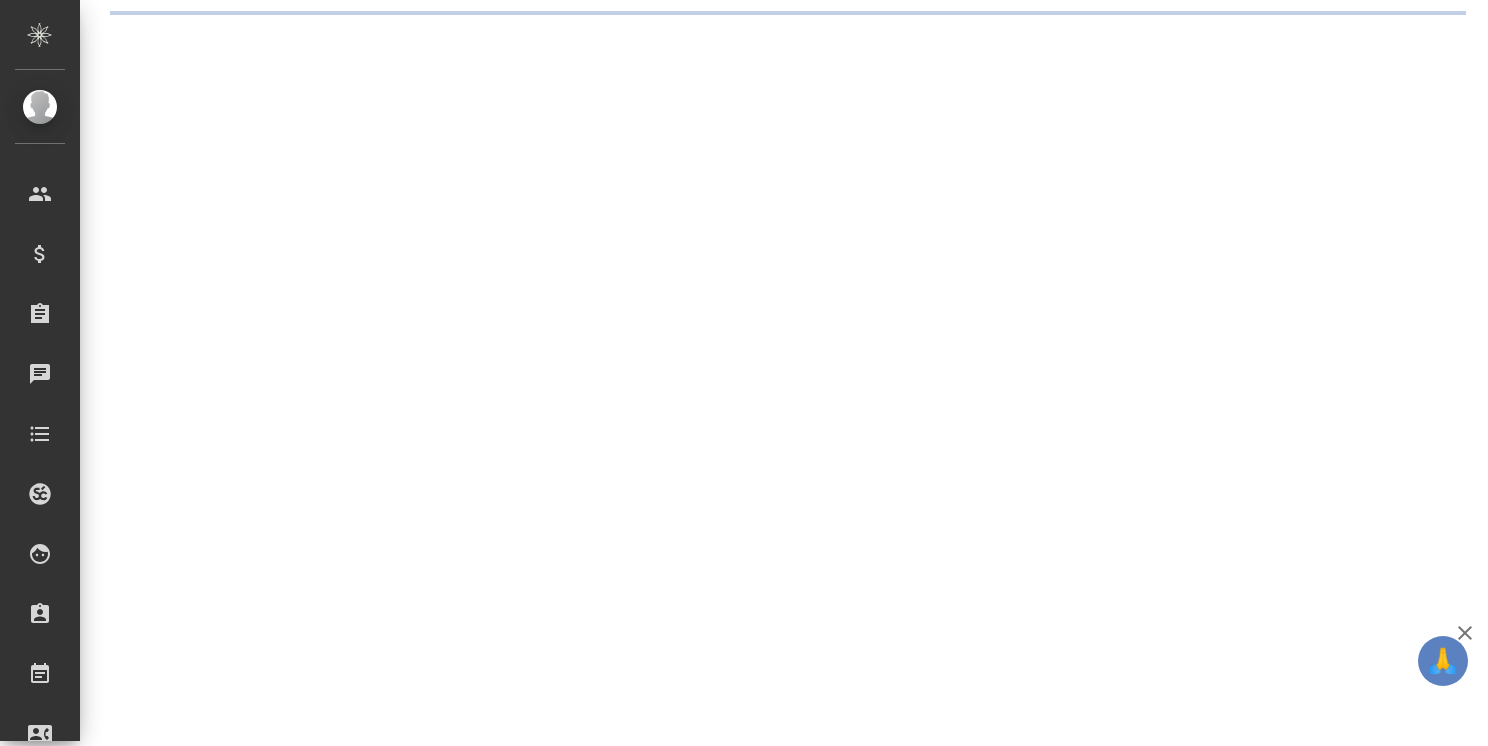 scroll, scrollTop: 0, scrollLeft: 0, axis: both 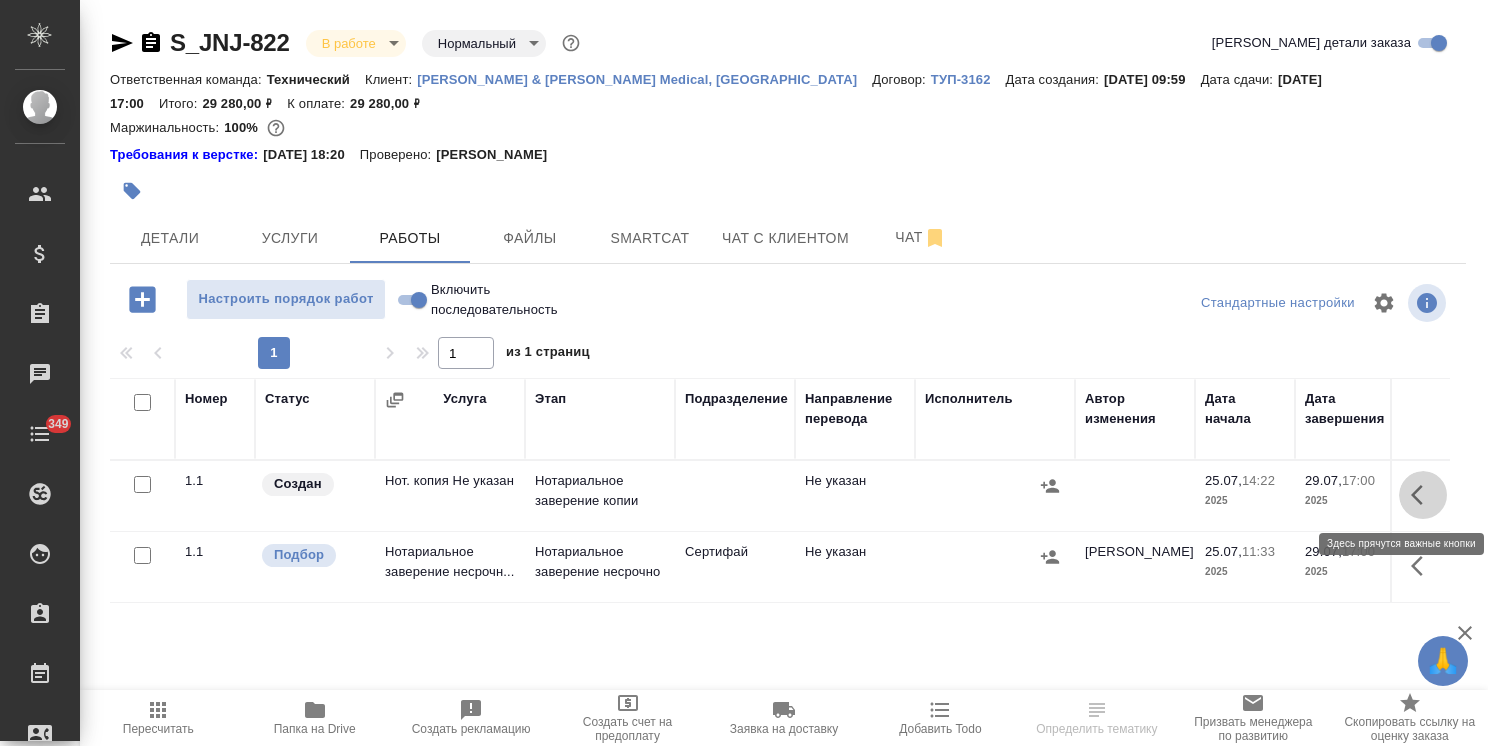 click 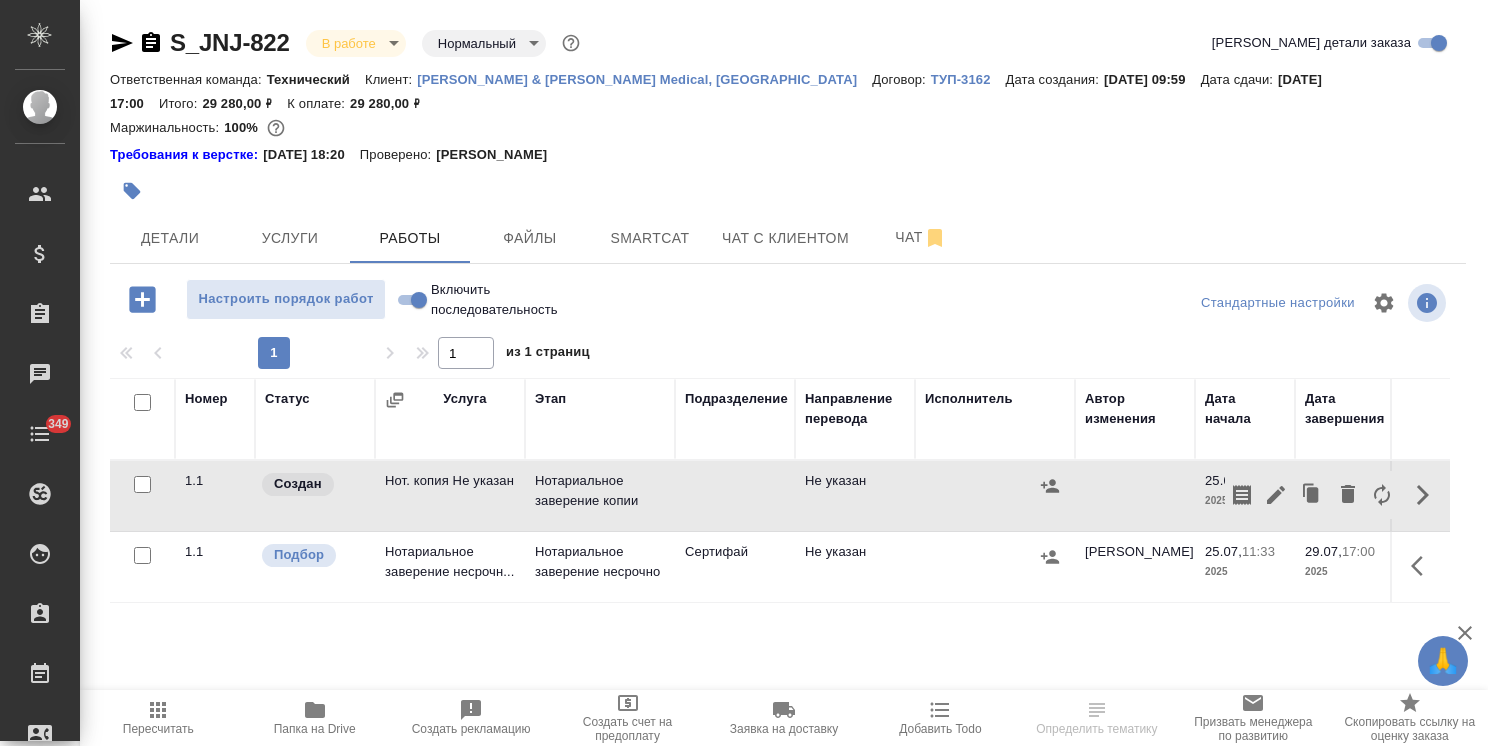 click at bounding box center (735, 496) 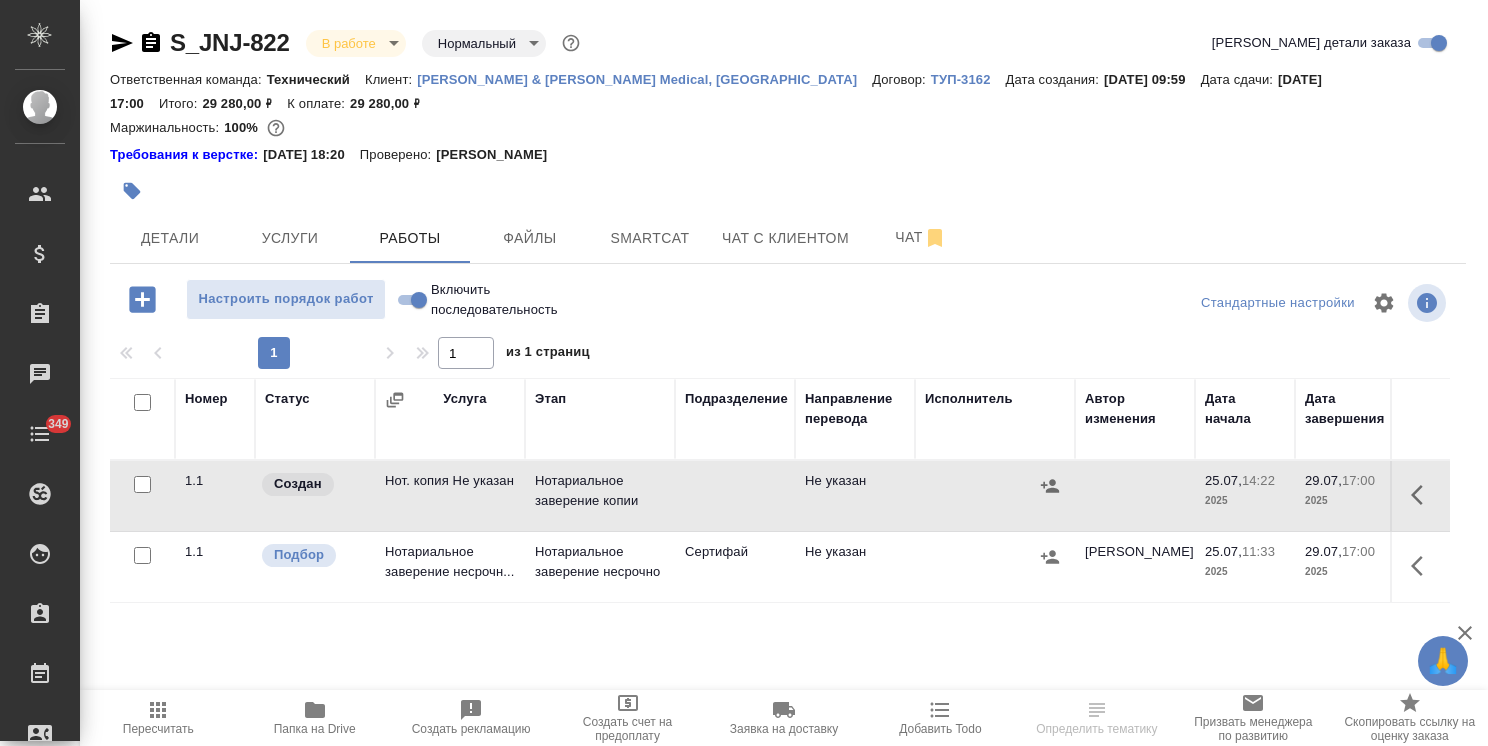 click at bounding box center [735, 496] 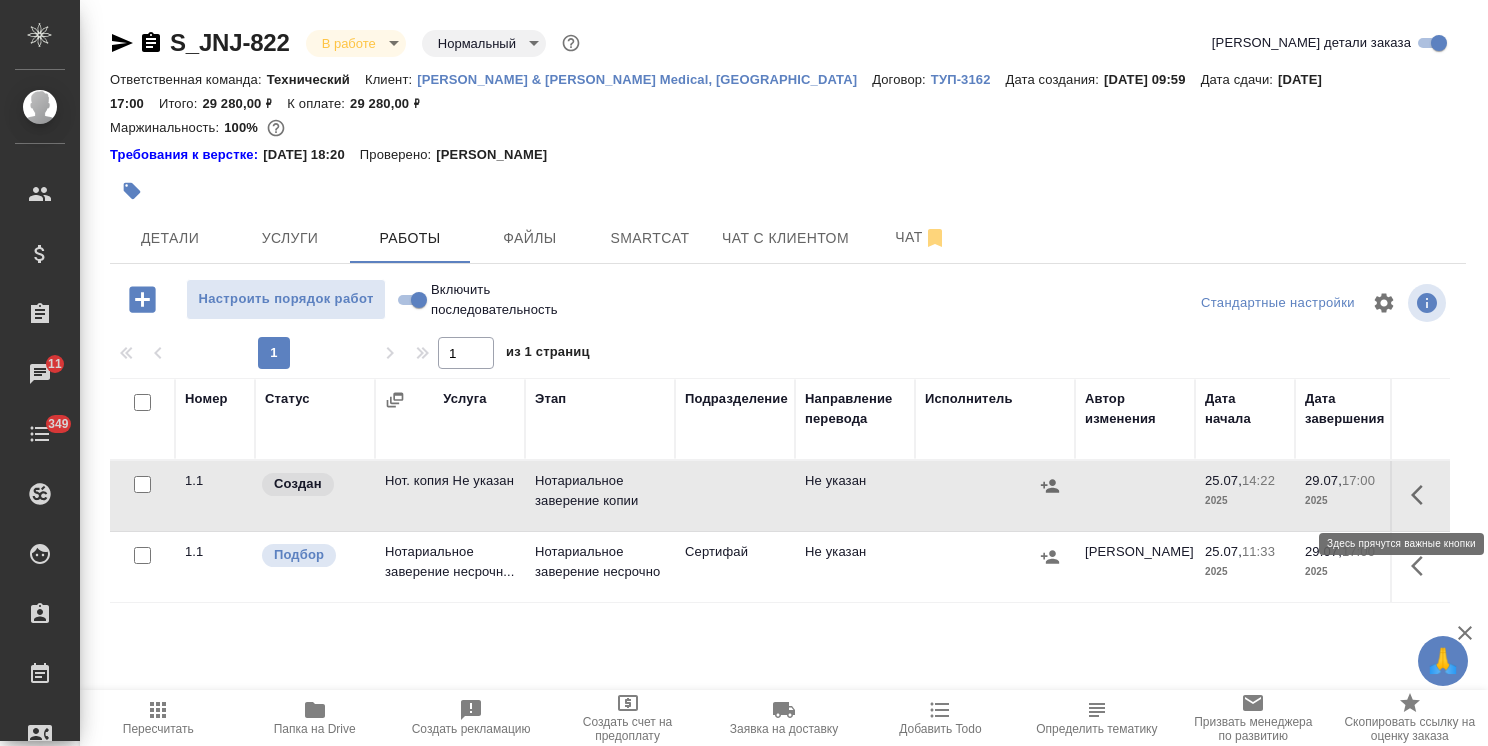 click 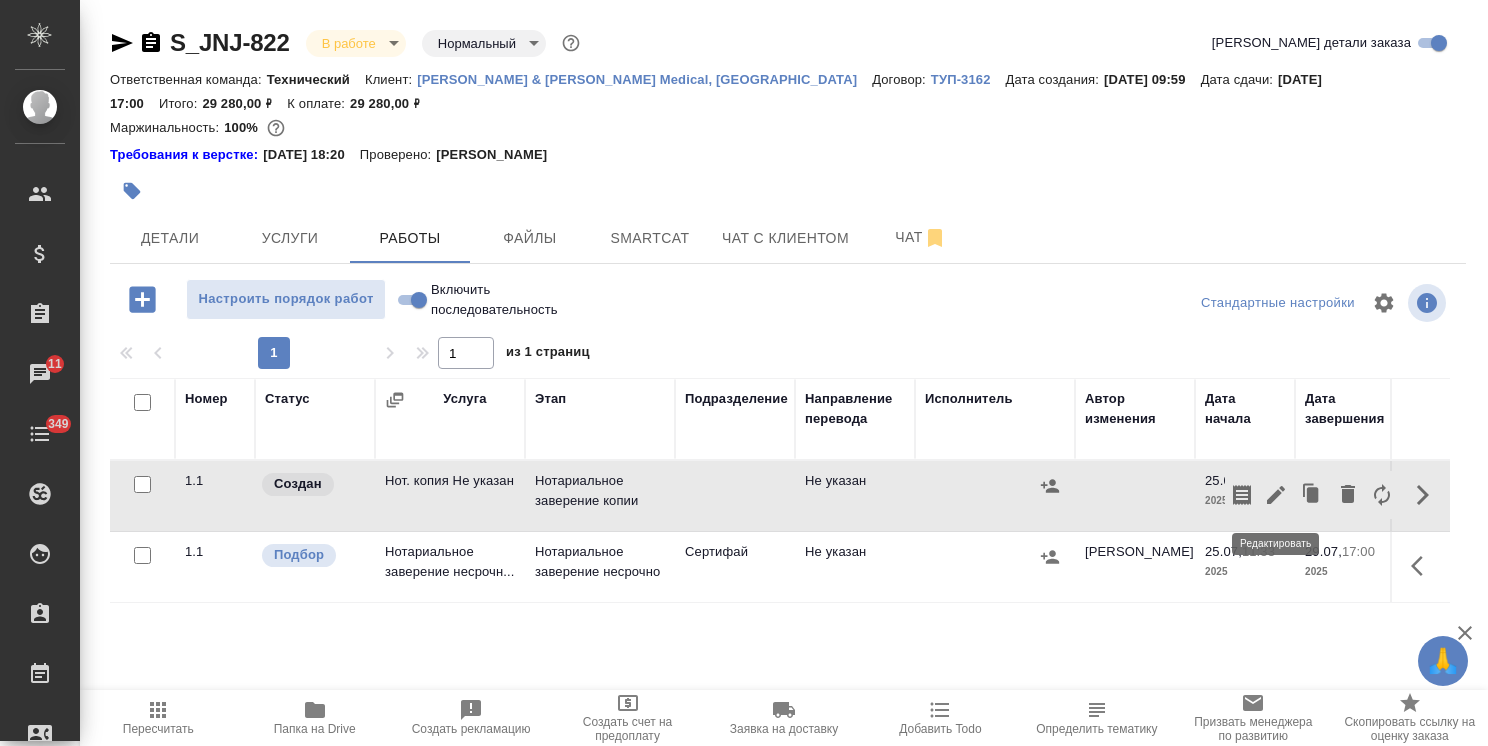 click 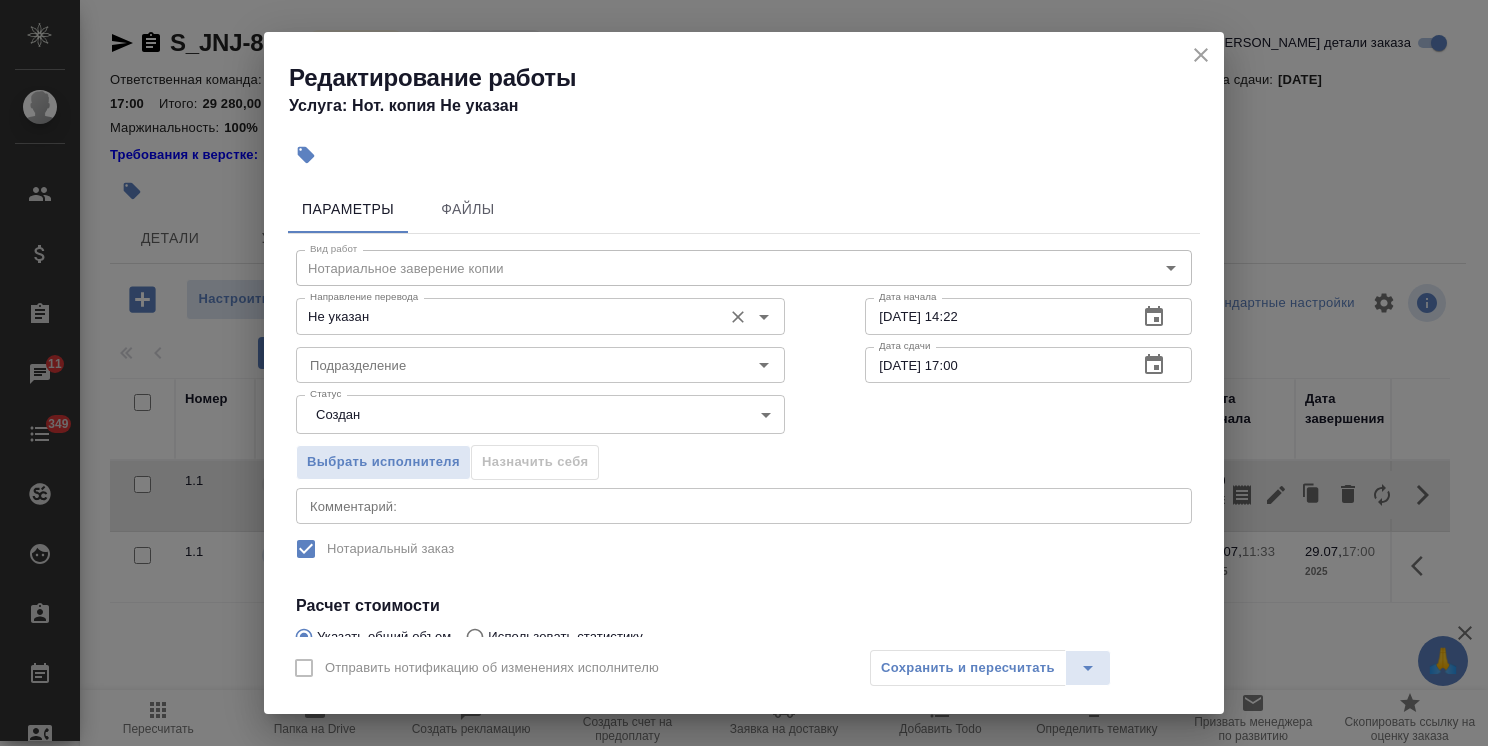 click on "Не указан" at bounding box center (507, 316) 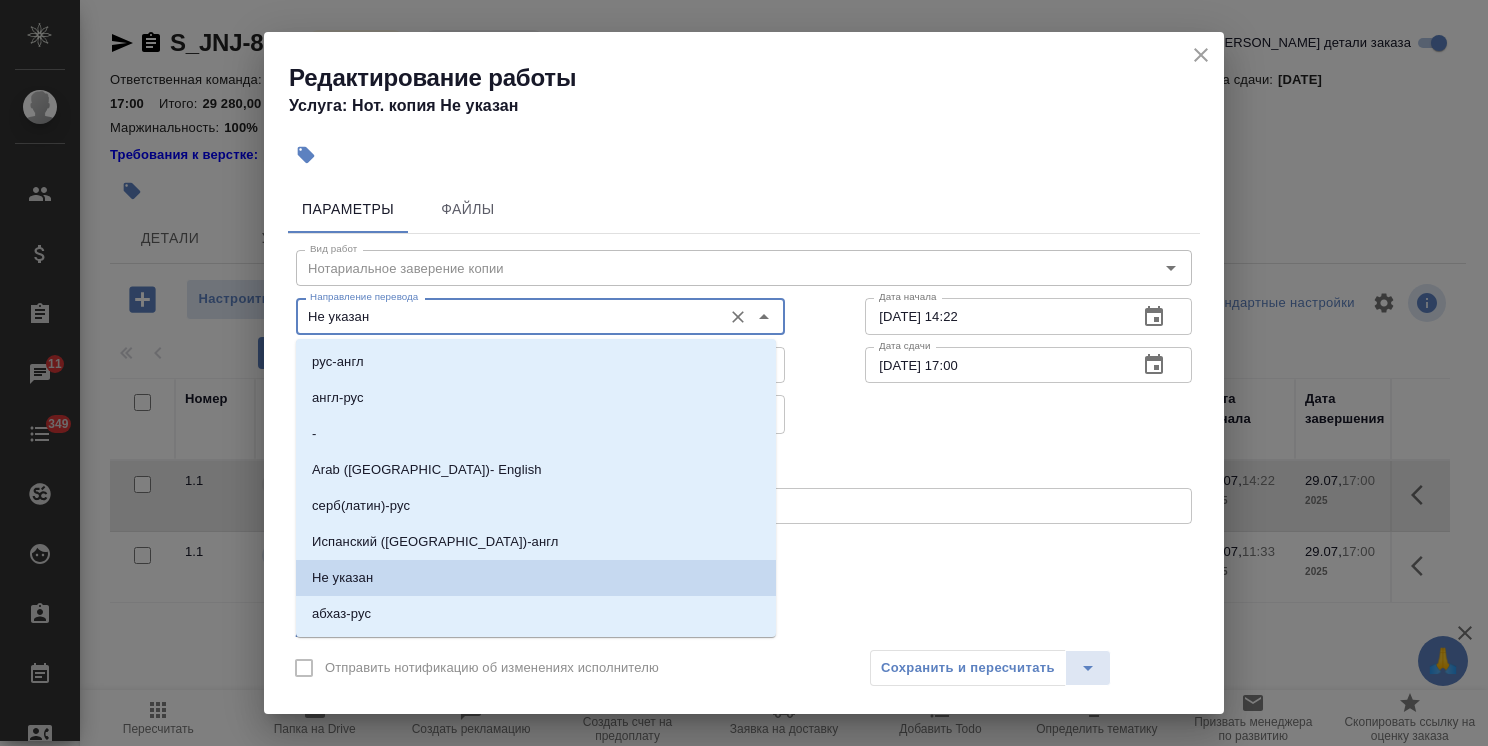 click on "Редактирование работы Услуга: Нот. копия Не указан" at bounding box center (744, 82) 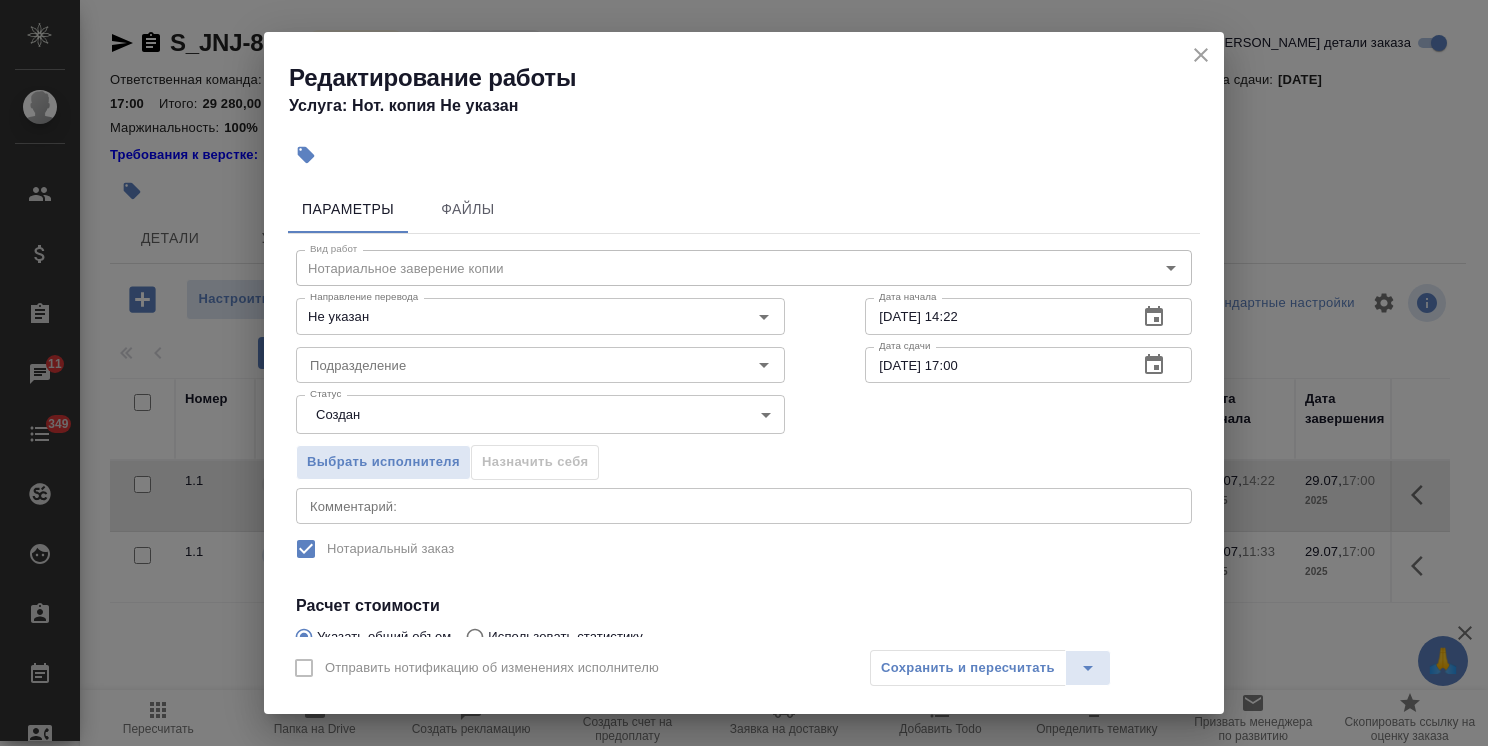 click on "🙏 .cls-1
fill:#fff;
AWATERA [PERSON_NAME] Спецификации Заказы 11 Чаты 349 Todo Проекты SC Исполнители Кандидаты Работы Входящие заявки Заявки на доставку Рекламации Проекты процессинга Конференции Выйти S_JNJ-822 В работе inProgress Нормальный normal Кратко детали заказа Ответственная команда: Технический Клиент: [PERSON_NAME] & [PERSON_NAME] Medical, [GEOGRAPHIC_DATA] Договор: ТУП-3162 Дата создания: [DATE] 09:59 Дата сдачи: [DATE] 17:00 Итого: 29 280,00 ₽ К оплате: 29 280,00 ₽ Маржинальность: 100% Требования к верстке: [DATE] 18:20 Проверено: [PERSON_NAME] Детали Услуги Работы Файлы Smartcat Чат с клиентом Чат 1 1 Номер   0" at bounding box center [744, 373] 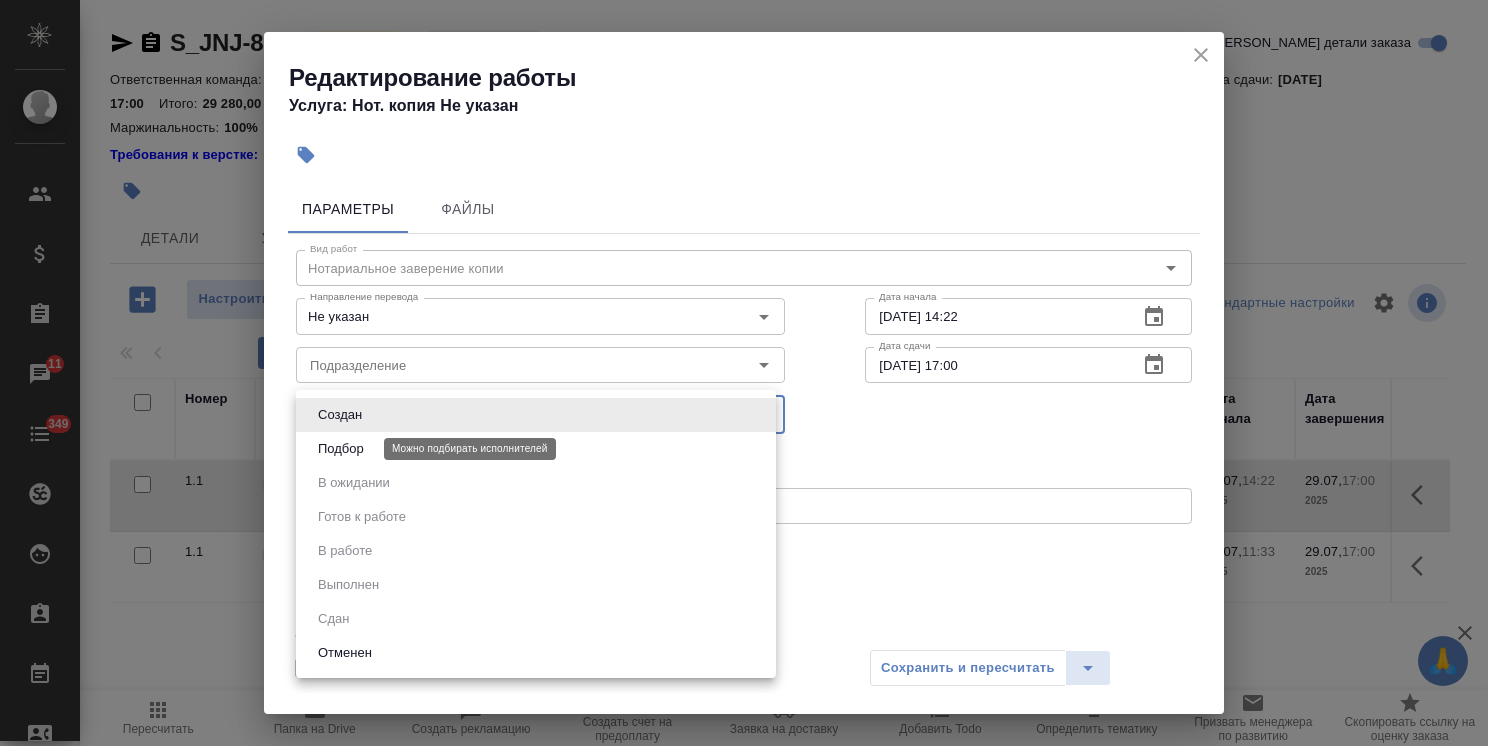 click on "Подбор" at bounding box center (341, 449) 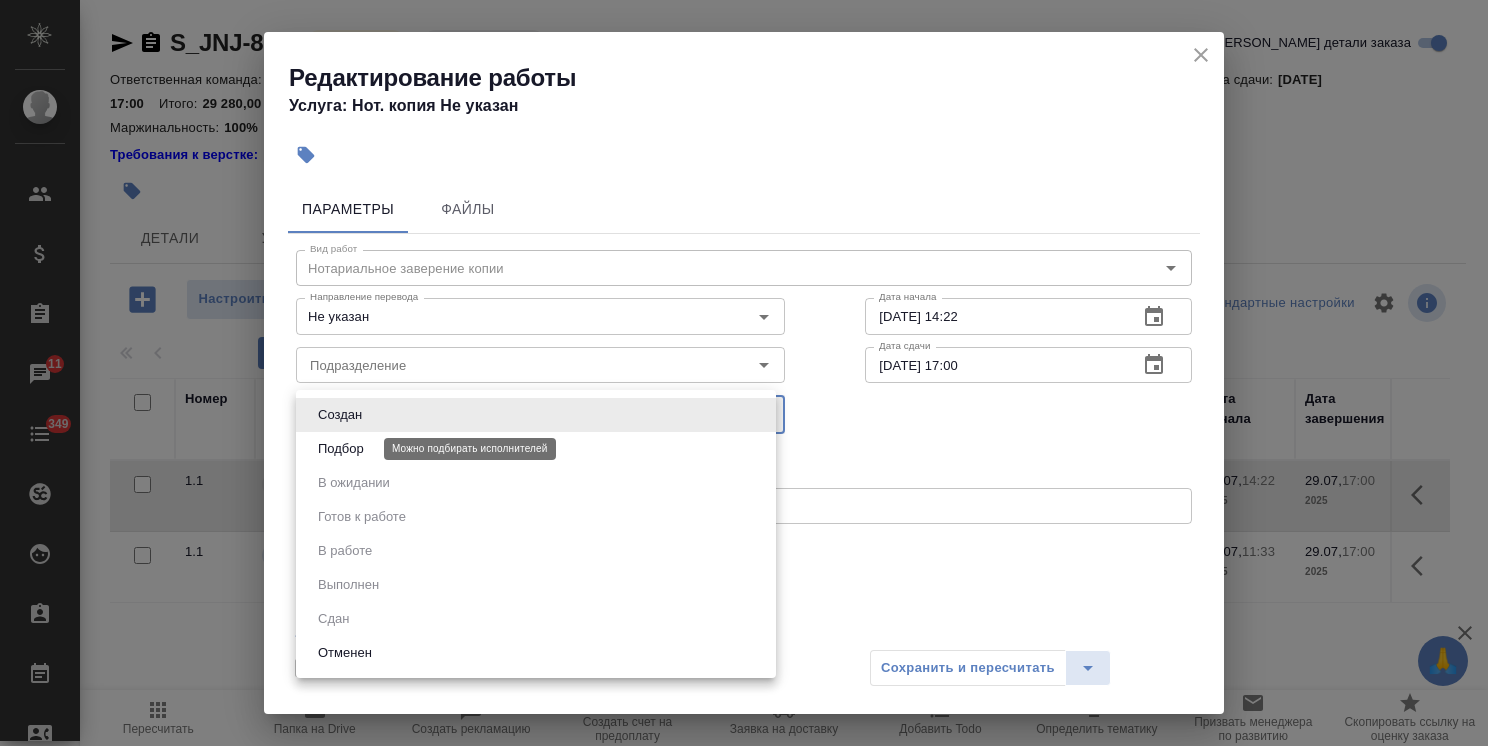 type on "recruiting" 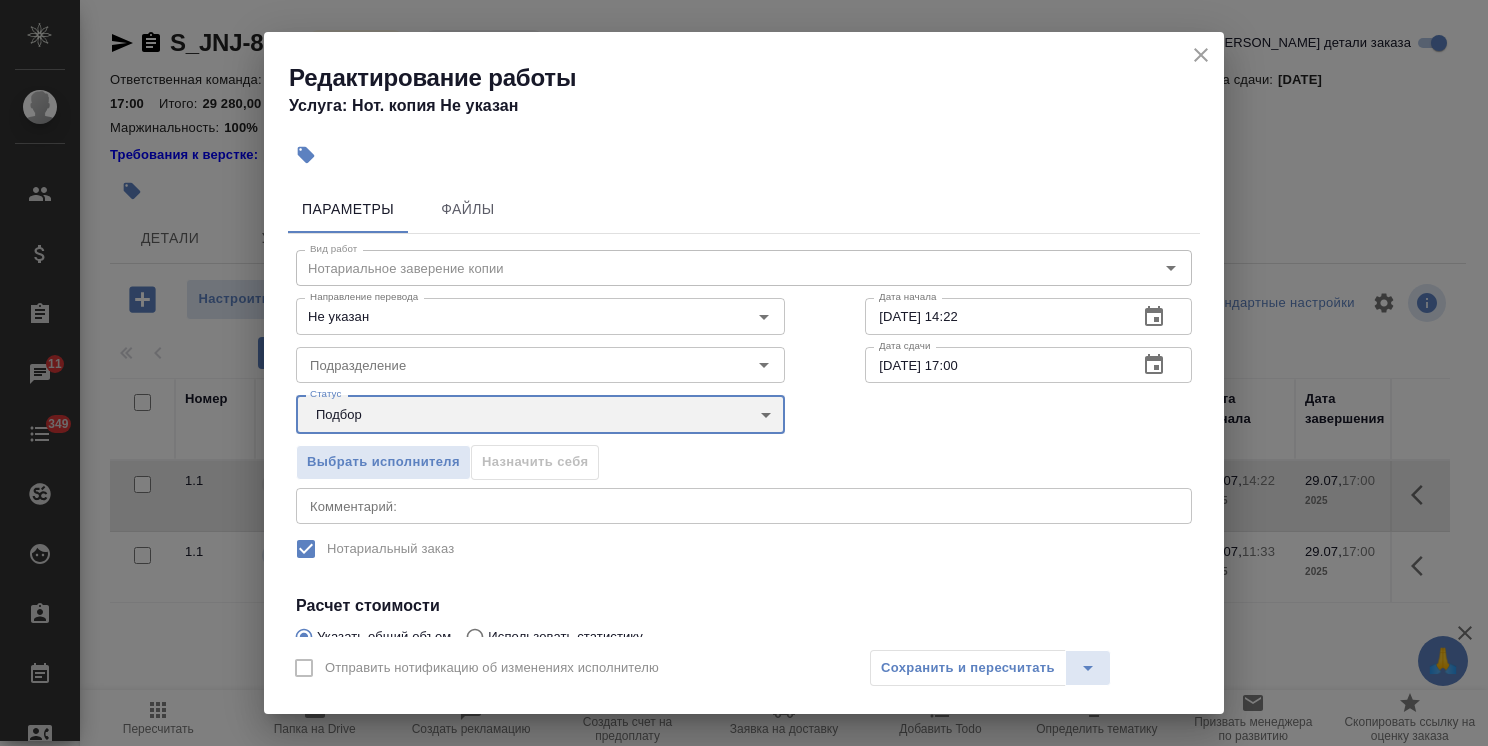 click on "Подразделение" at bounding box center (540, 365) 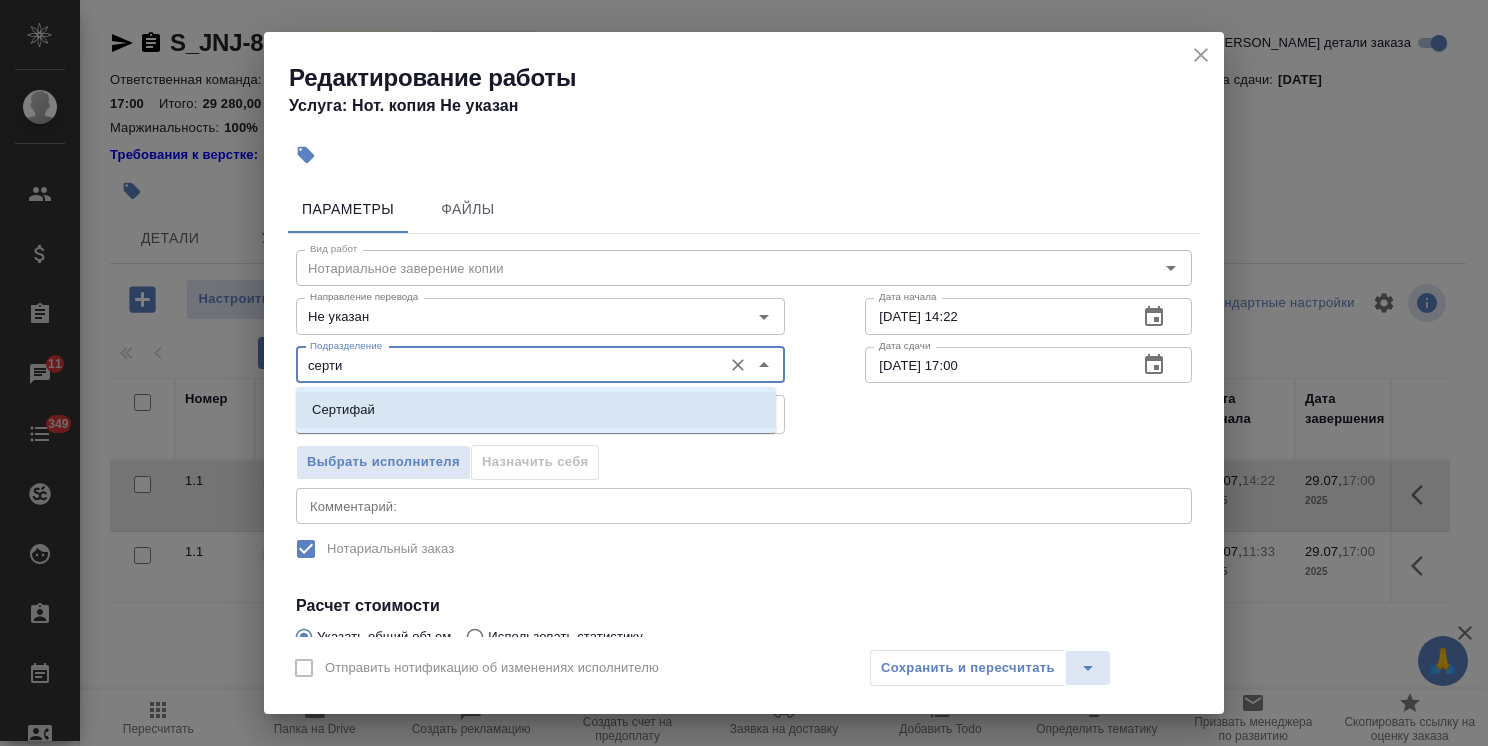 click on "Сертифай" at bounding box center [536, 410] 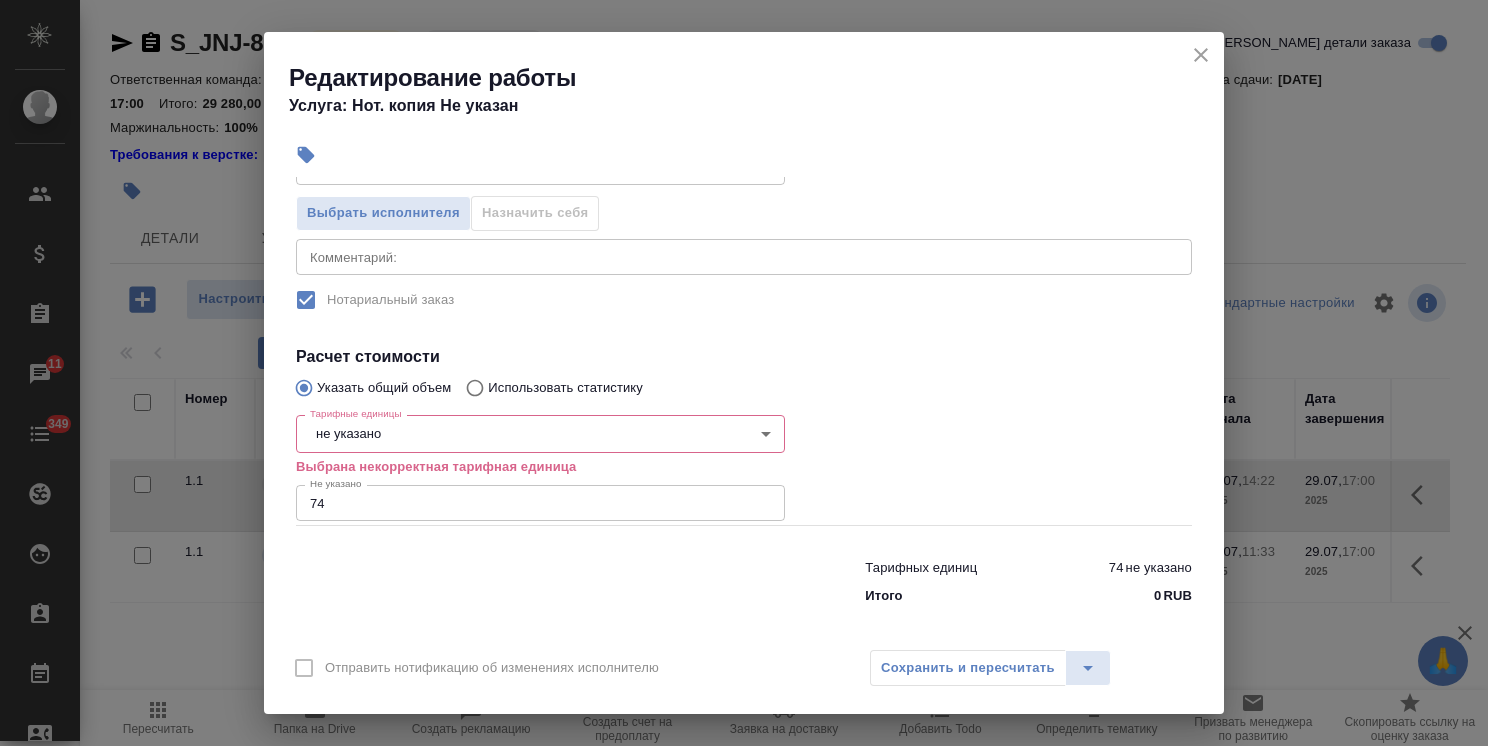 scroll, scrollTop: 256, scrollLeft: 0, axis: vertical 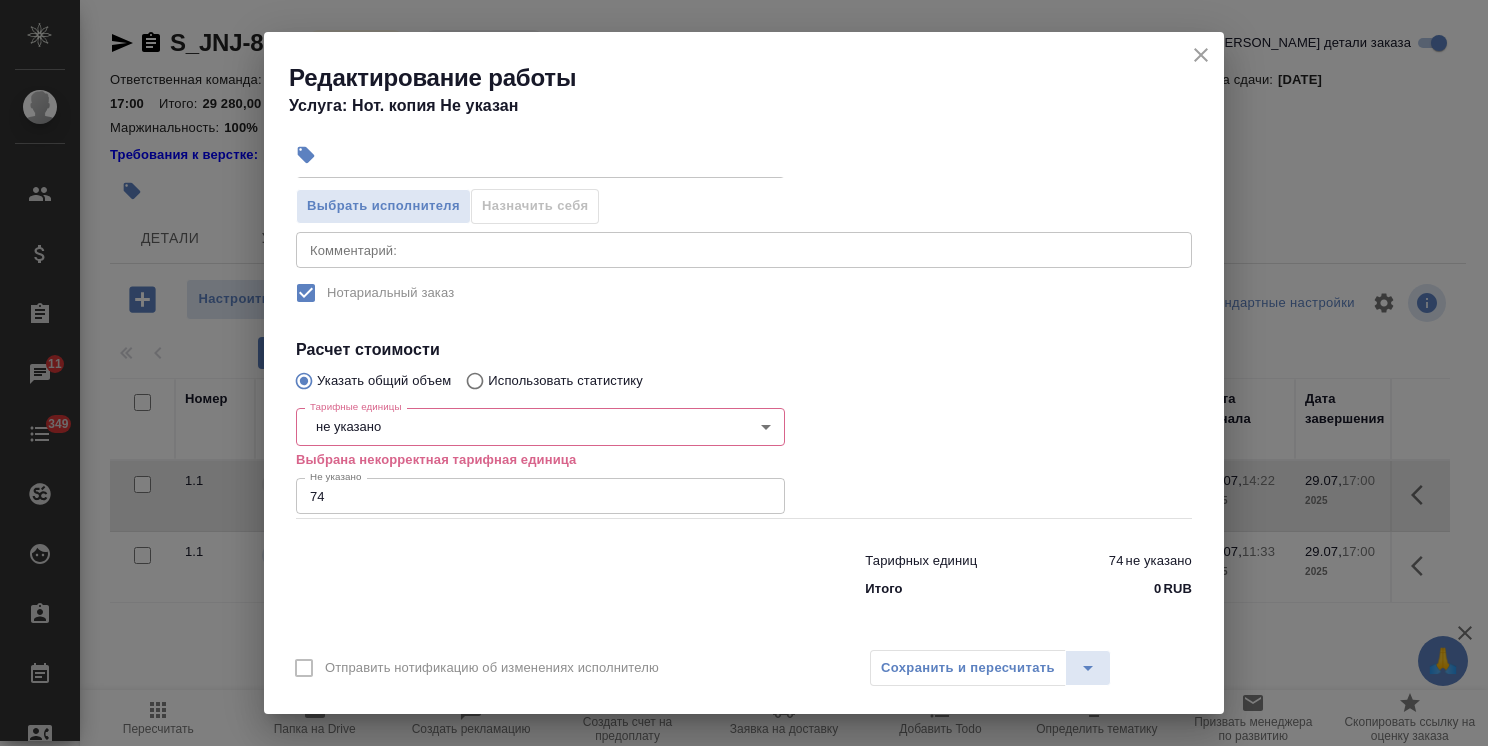 type on "Сертифай" 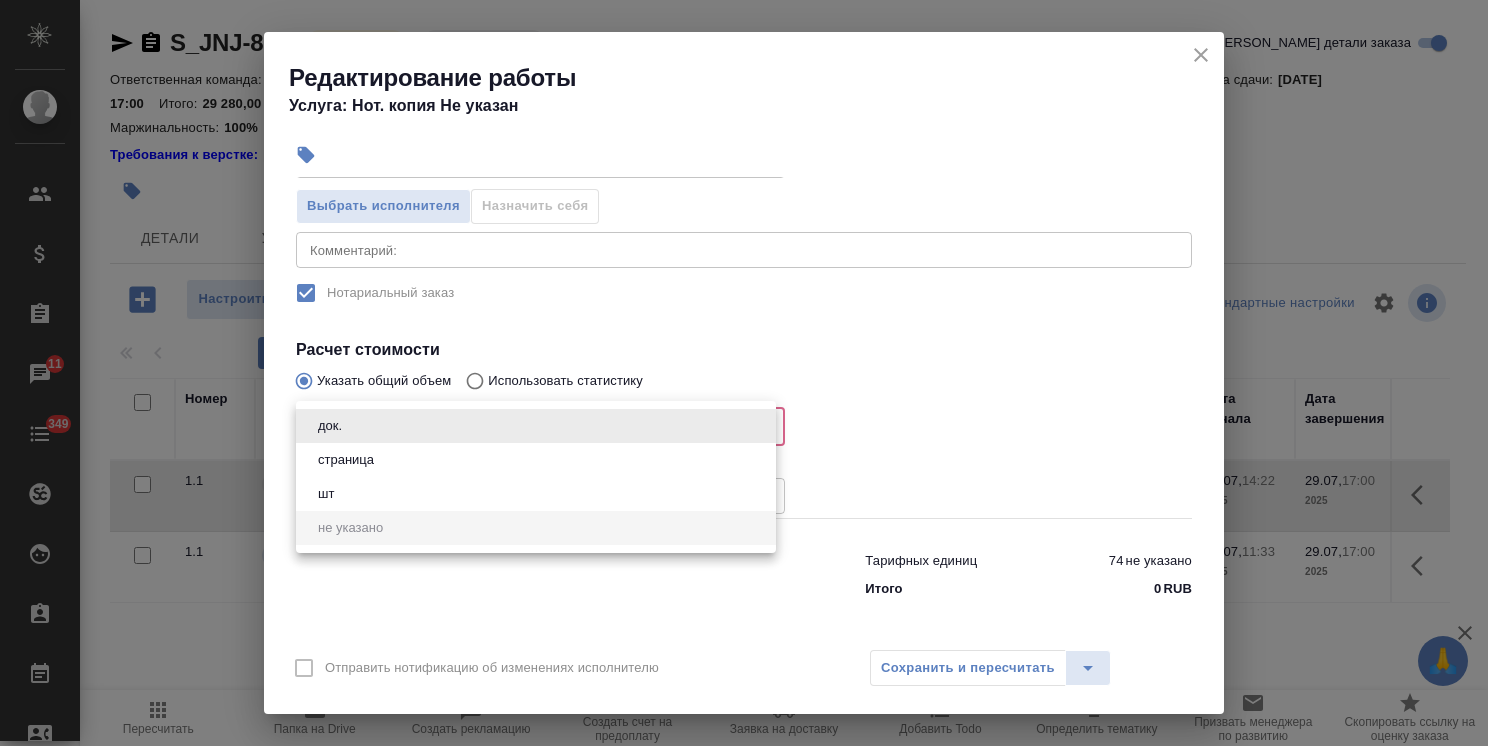click on "страница" at bounding box center [346, 460] 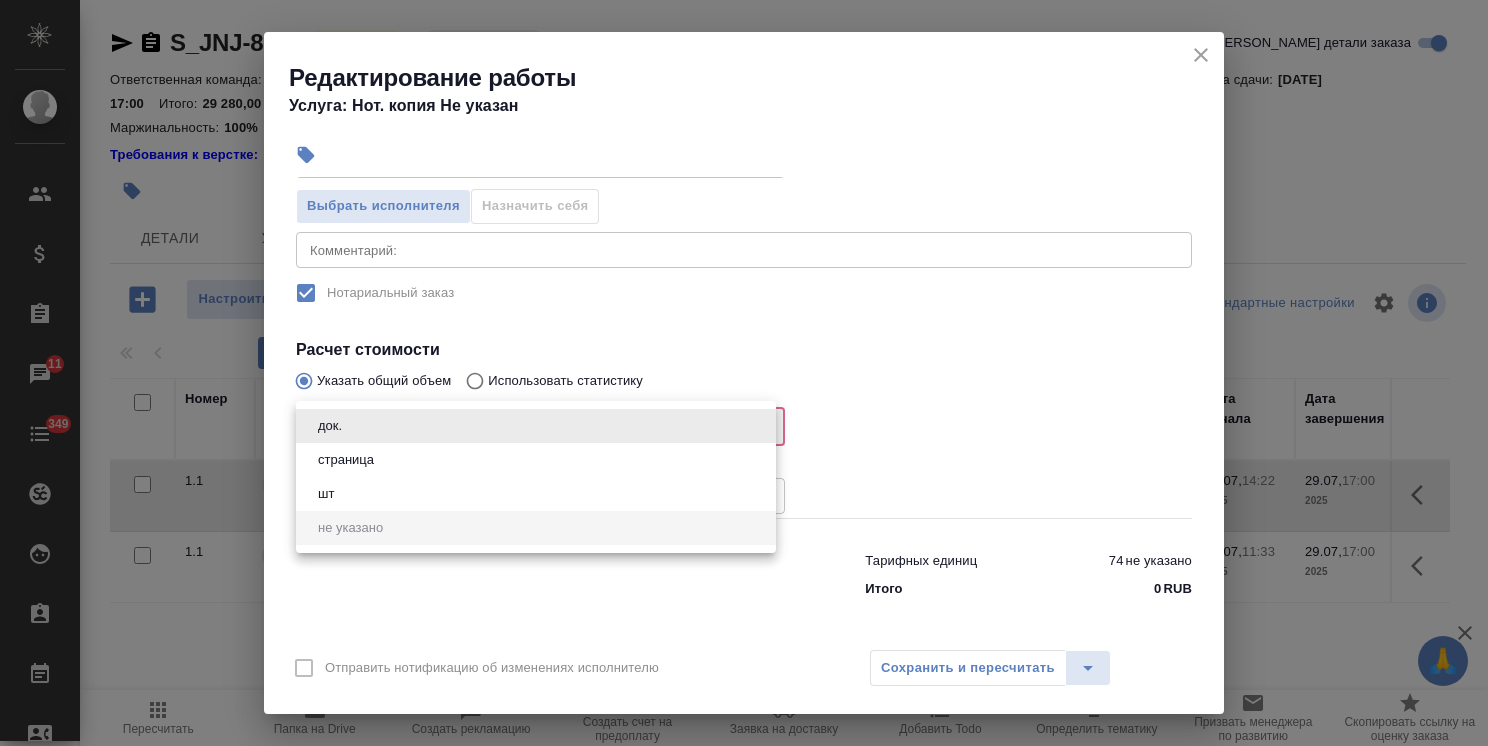 type on "5a8b1489cc6b4906c91bfdb2" 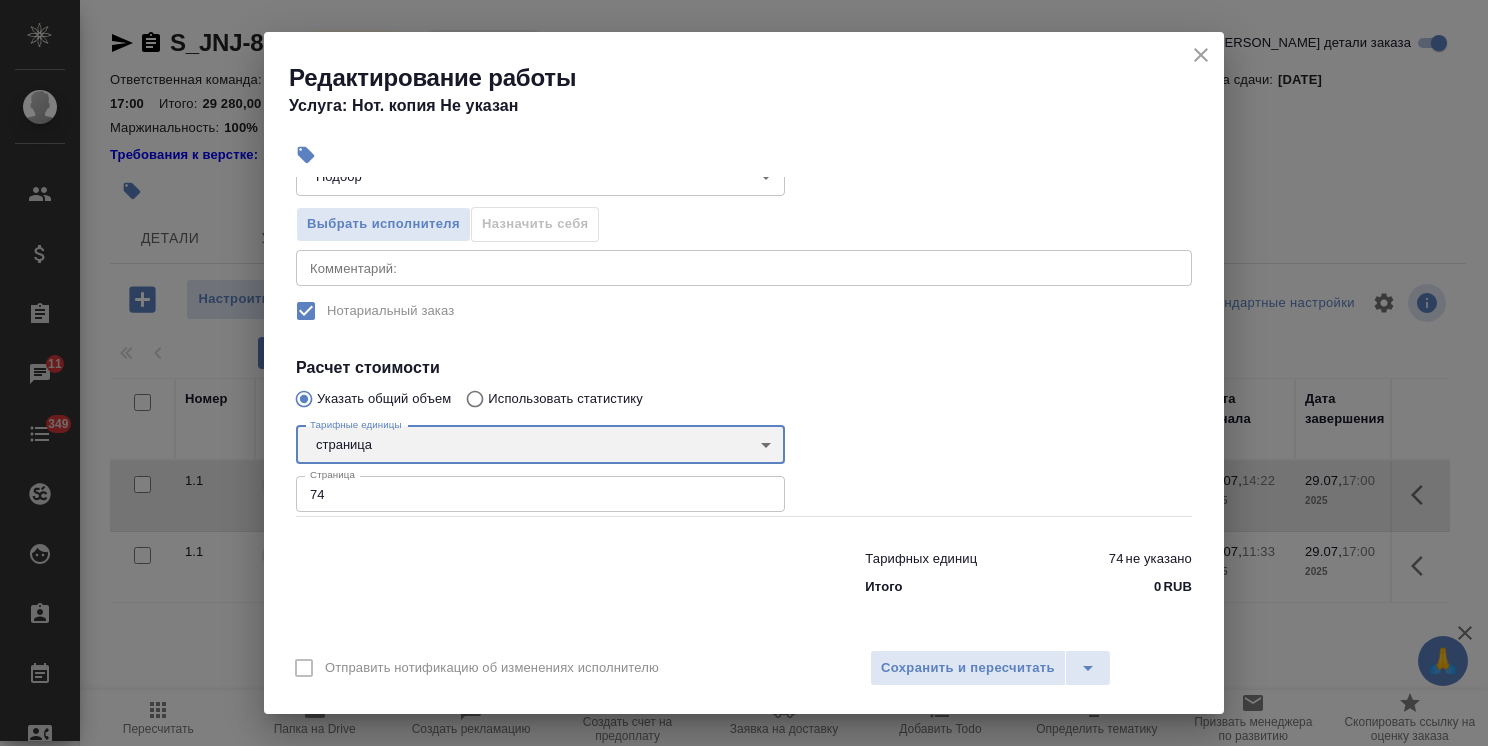 scroll, scrollTop: 236, scrollLeft: 0, axis: vertical 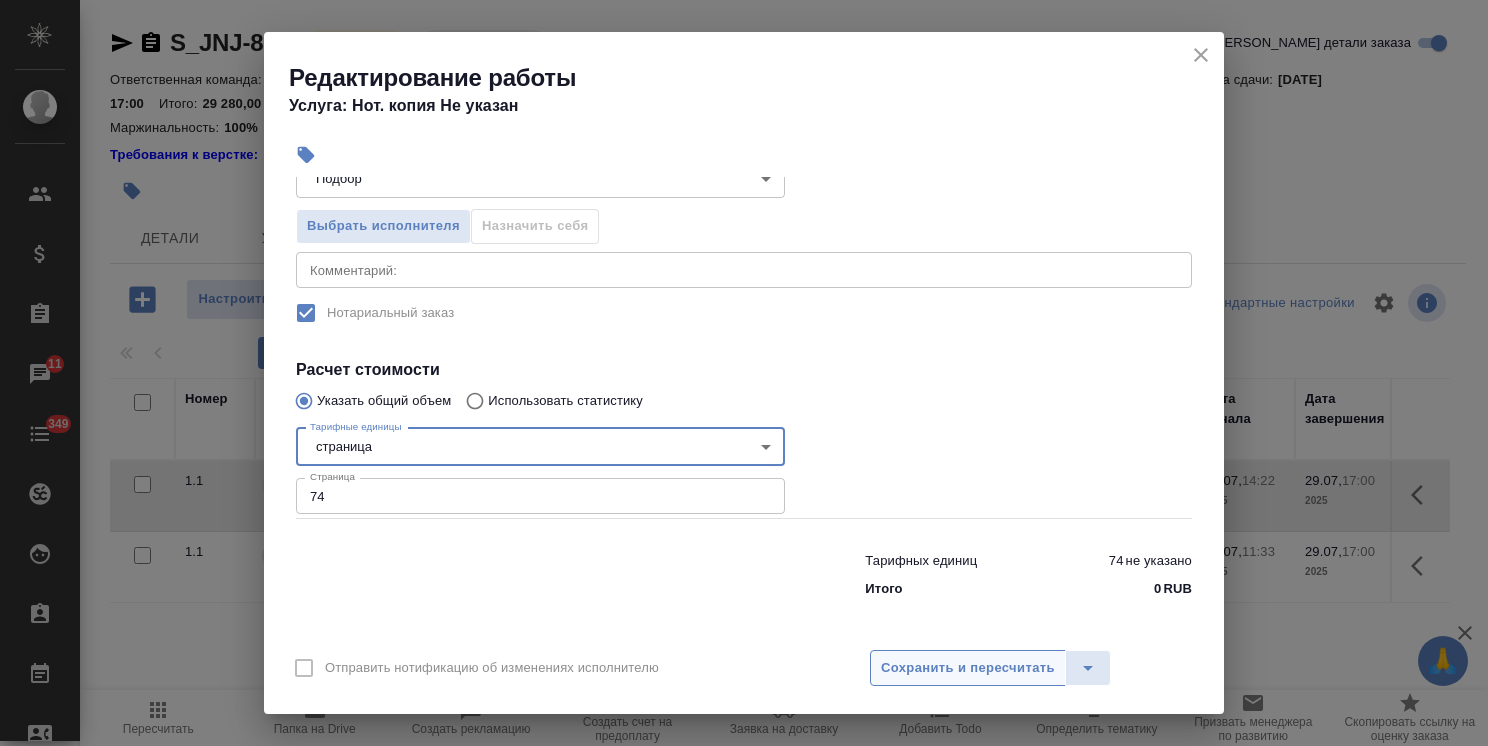 click on "Сохранить и пересчитать" at bounding box center [968, 668] 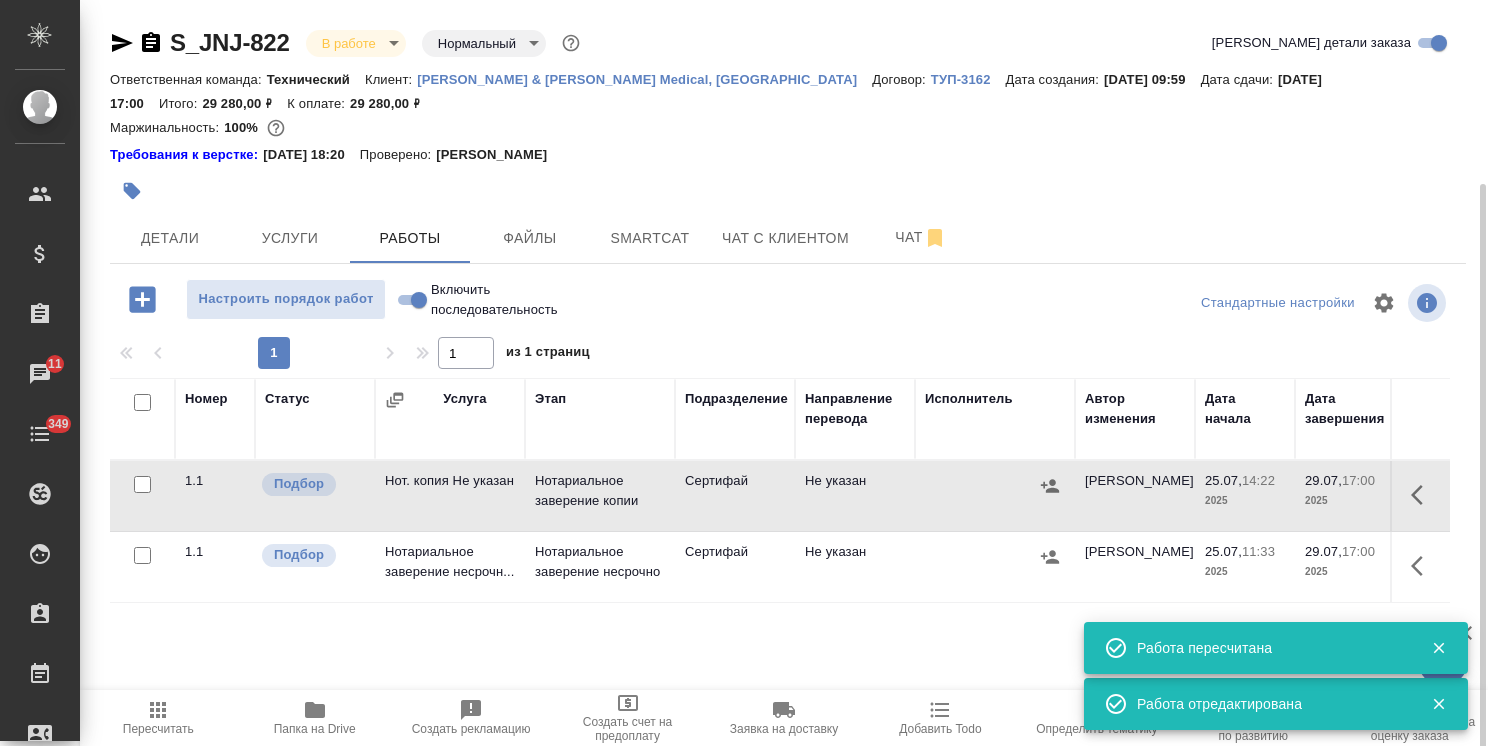 scroll, scrollTop: 132, scrollLeft: 0, axis: vertical 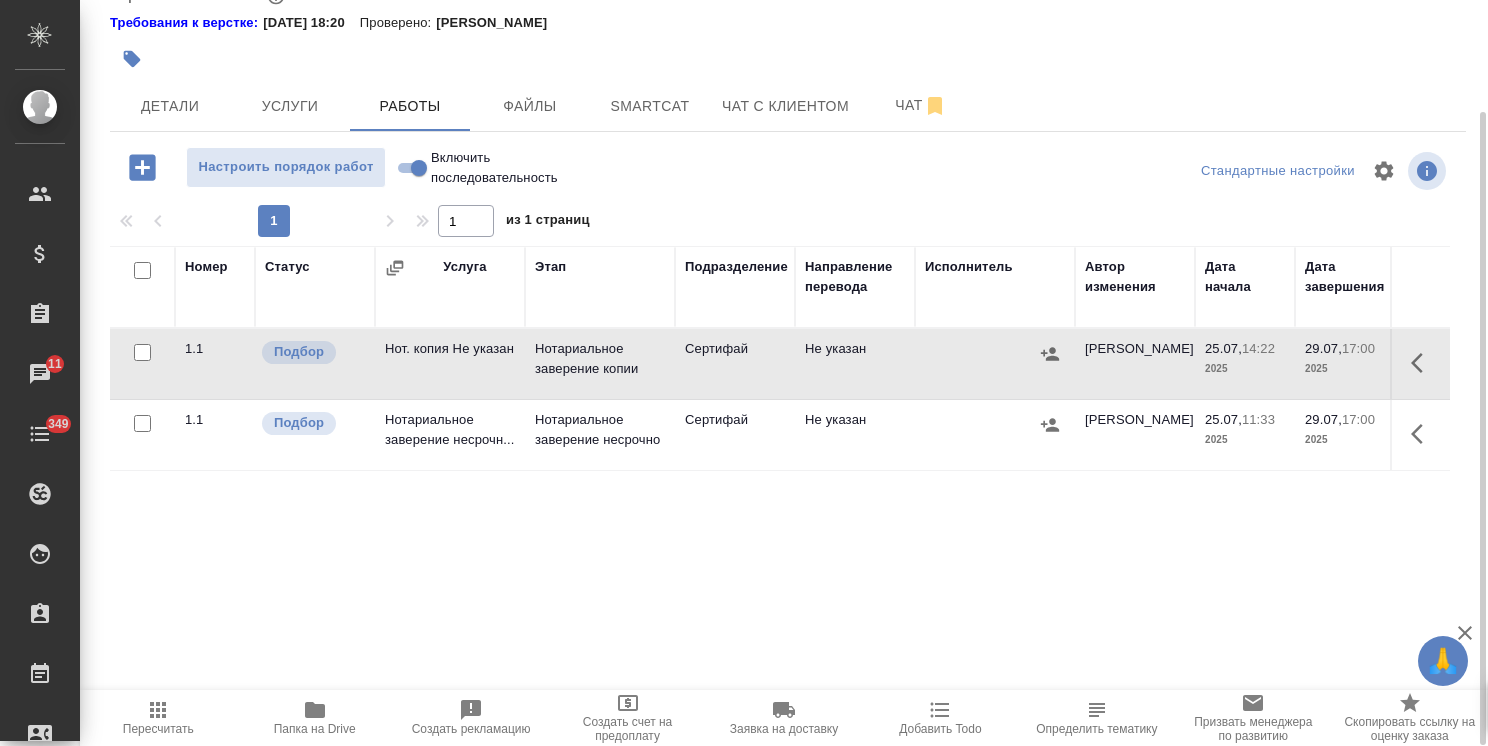 click on "Нотариальное заверение несрочно" at bounding box center [600, 359] 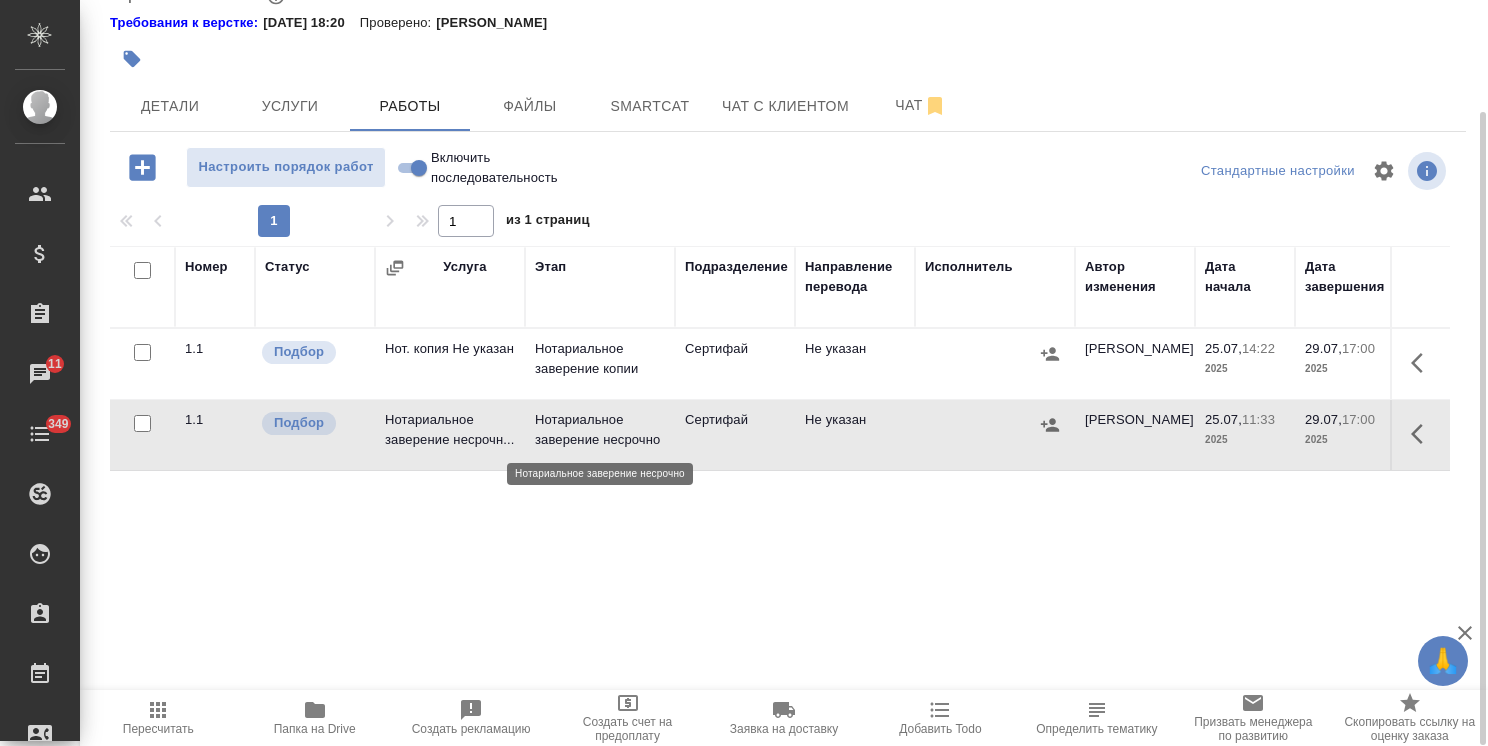 click on "Нотариальное заверение несрочно" at bounding box center (600, 430) 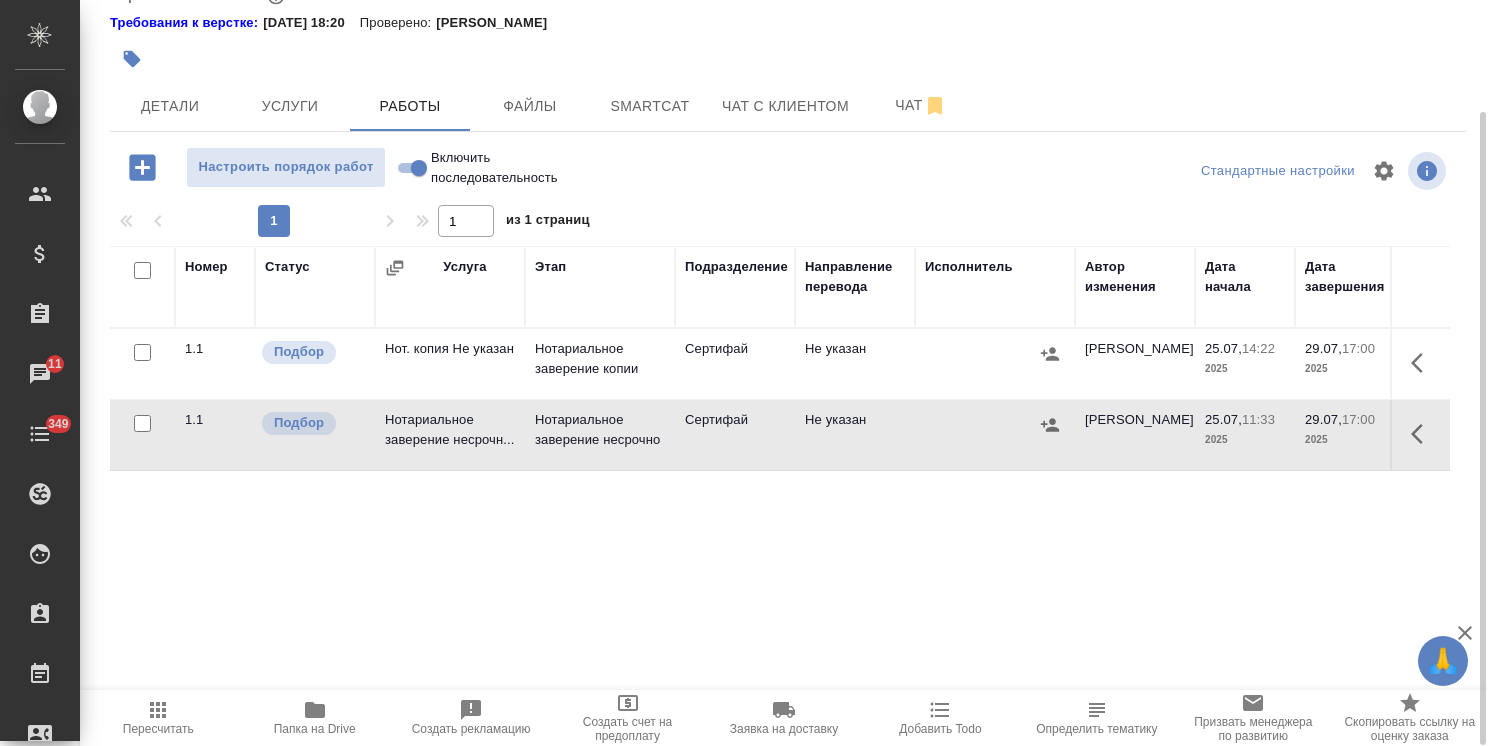 click 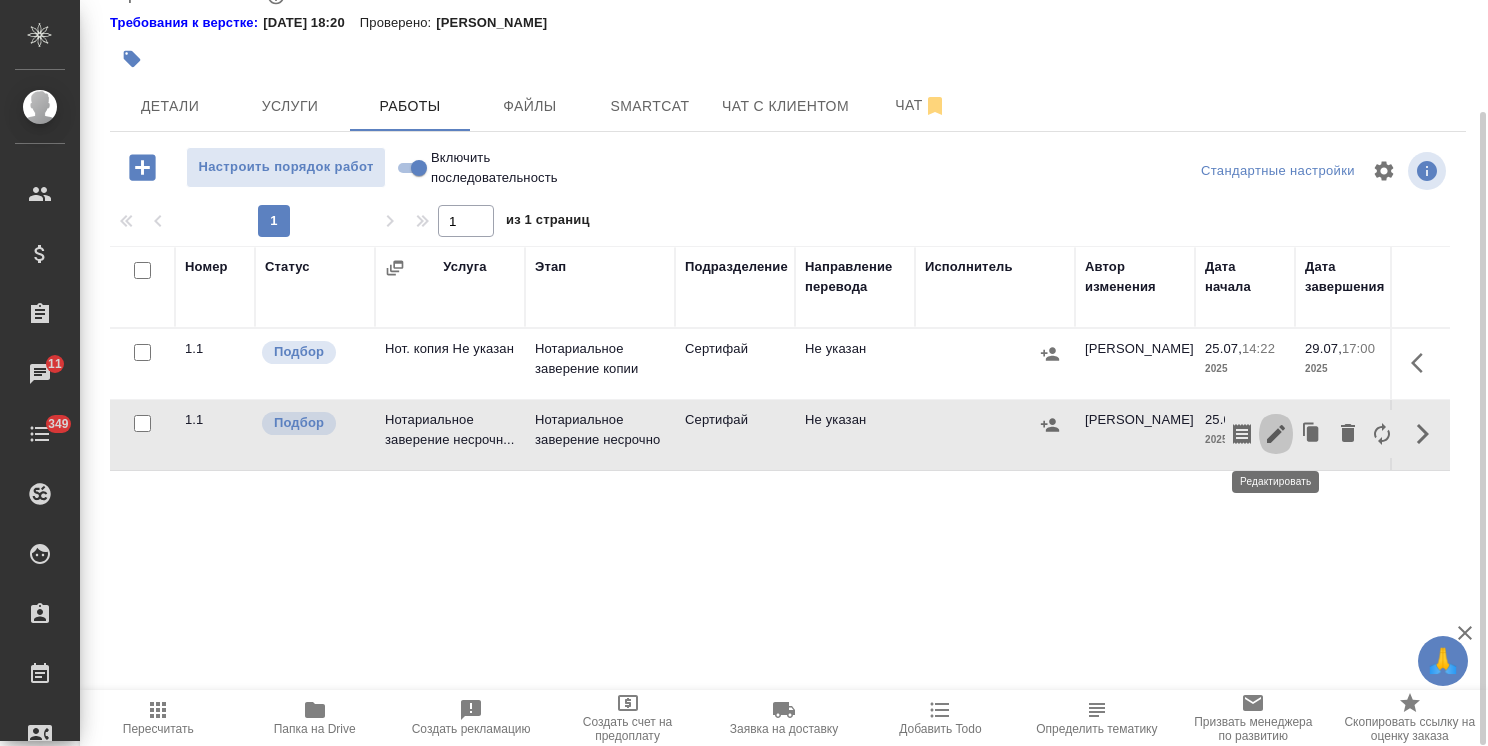 click 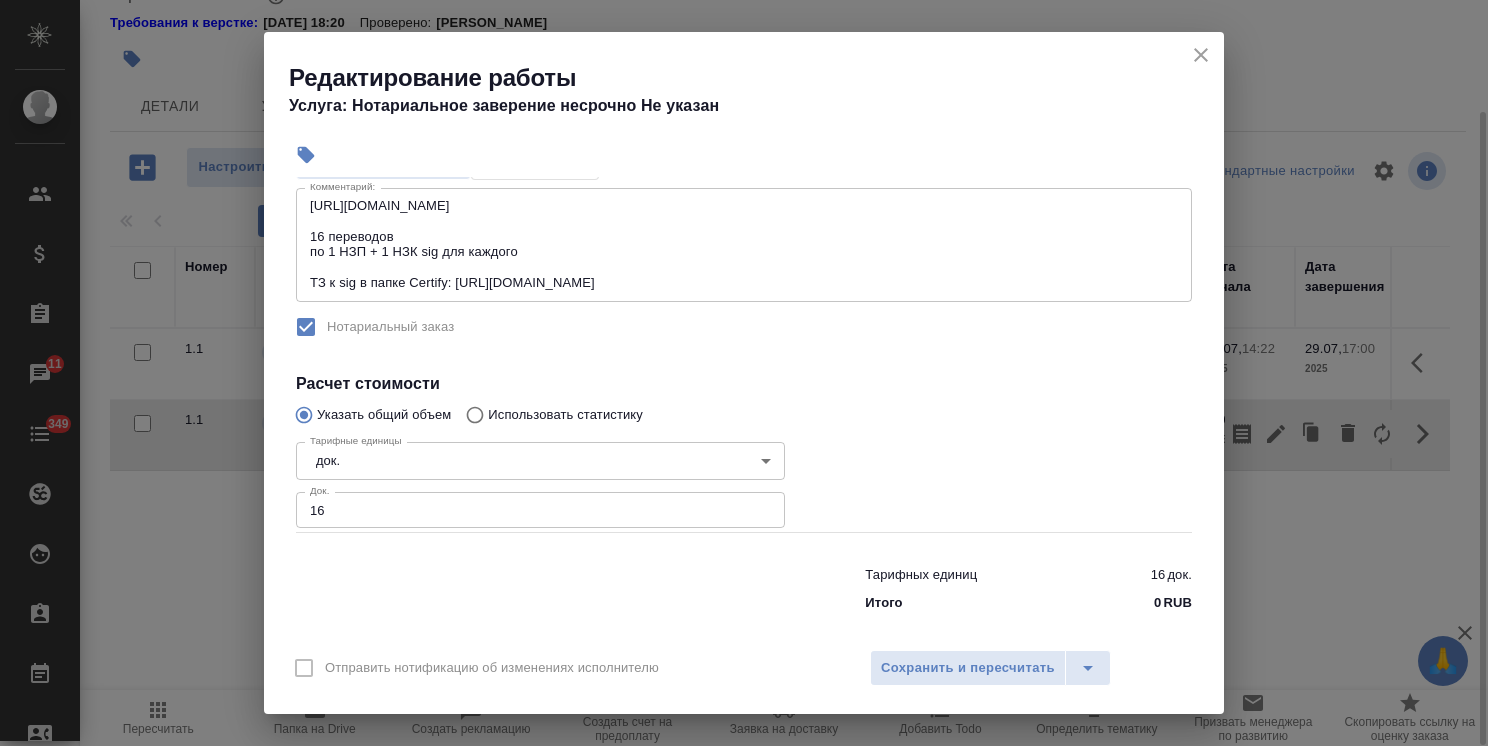 drag, startPoint x: 616, startPoint y: 269, endPoint x: 274, endPoint y: 136, distance: 366.95096 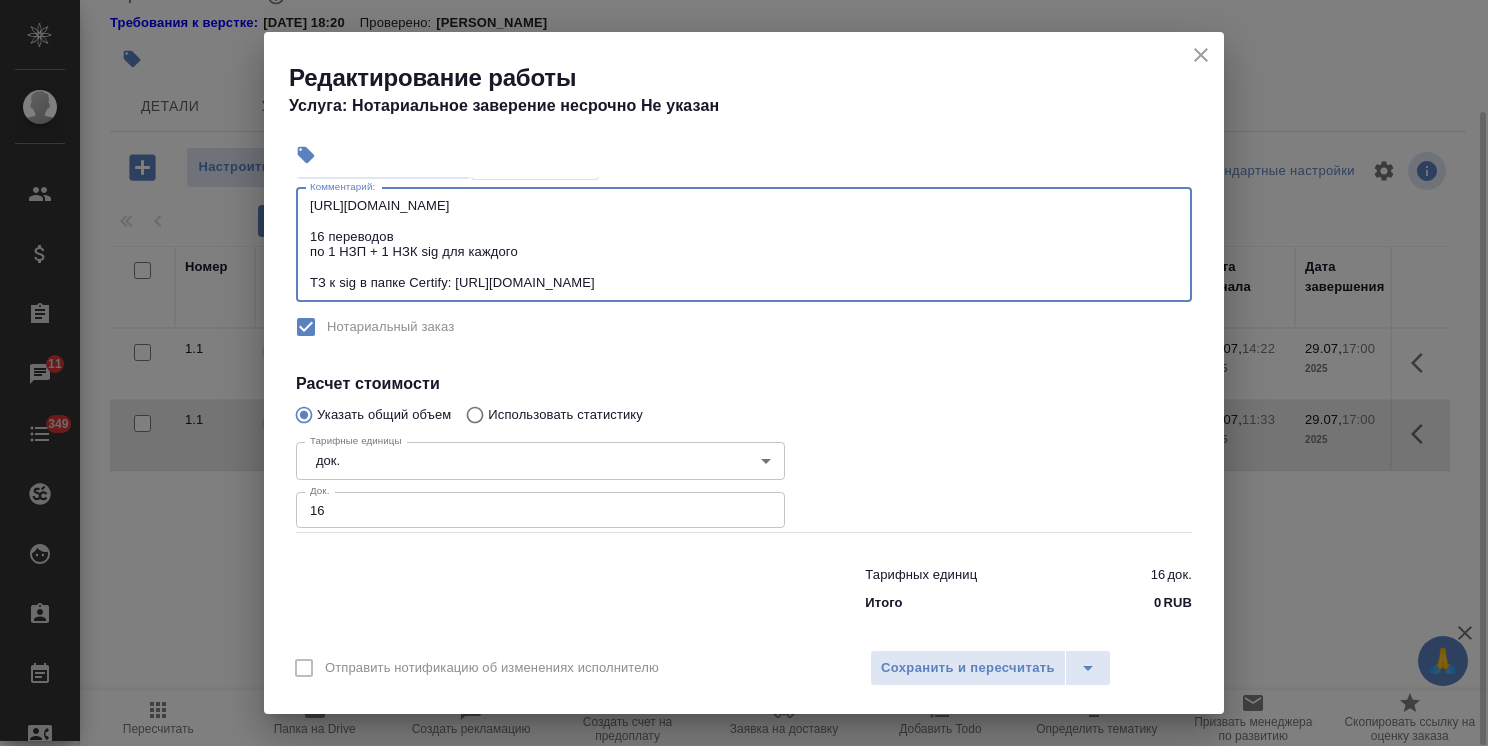 scroll, scrollTop: 264, scrollLeft: 0, axis: vertical 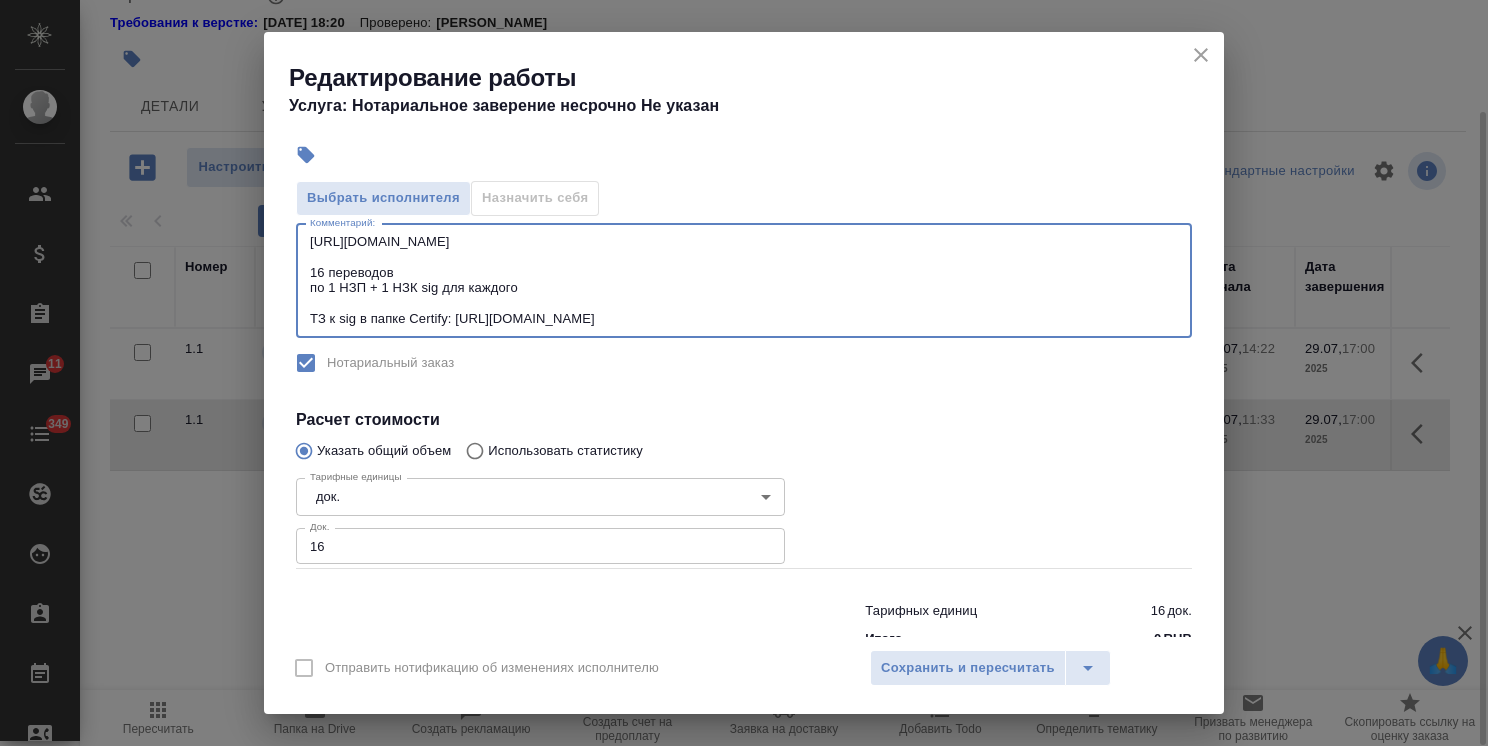 click 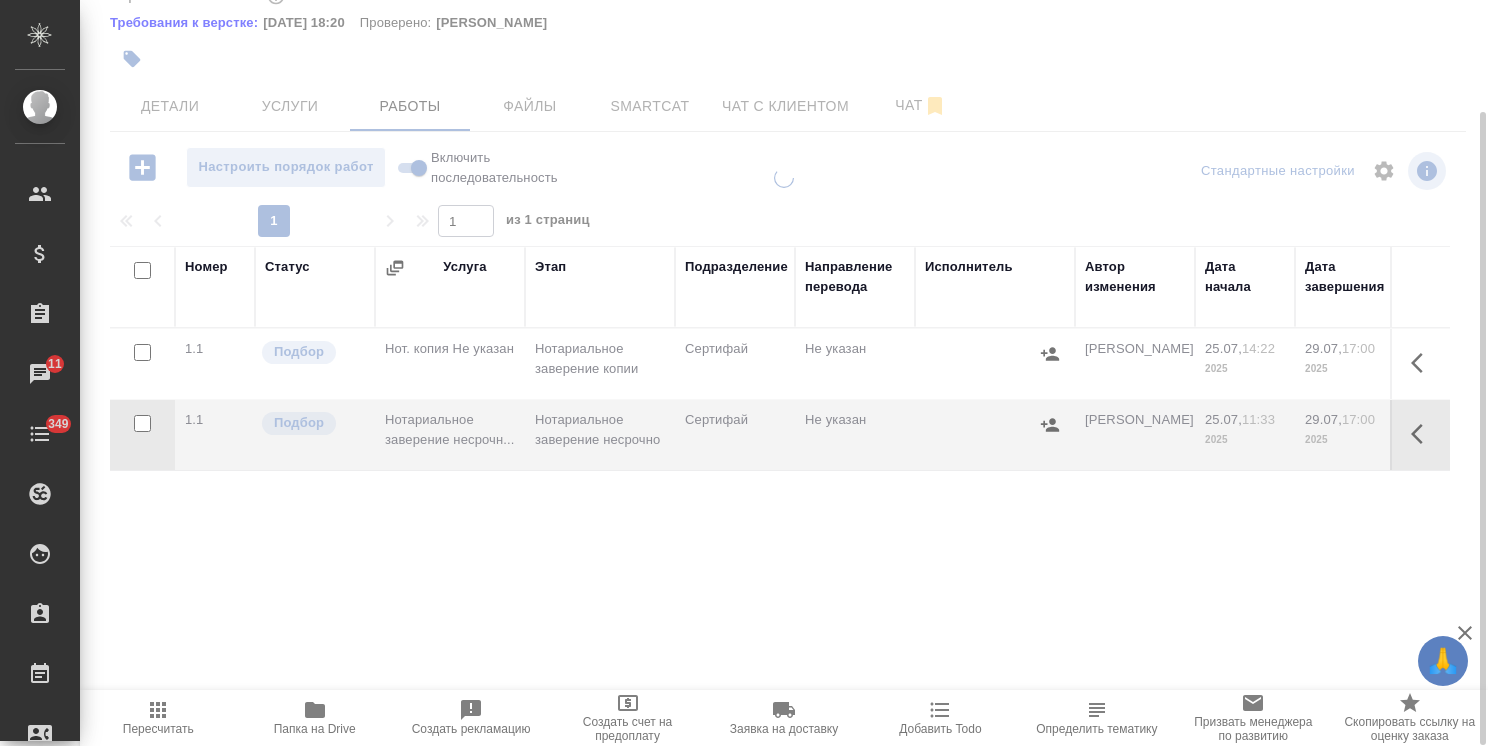 click at bounding box center (1421, 363) 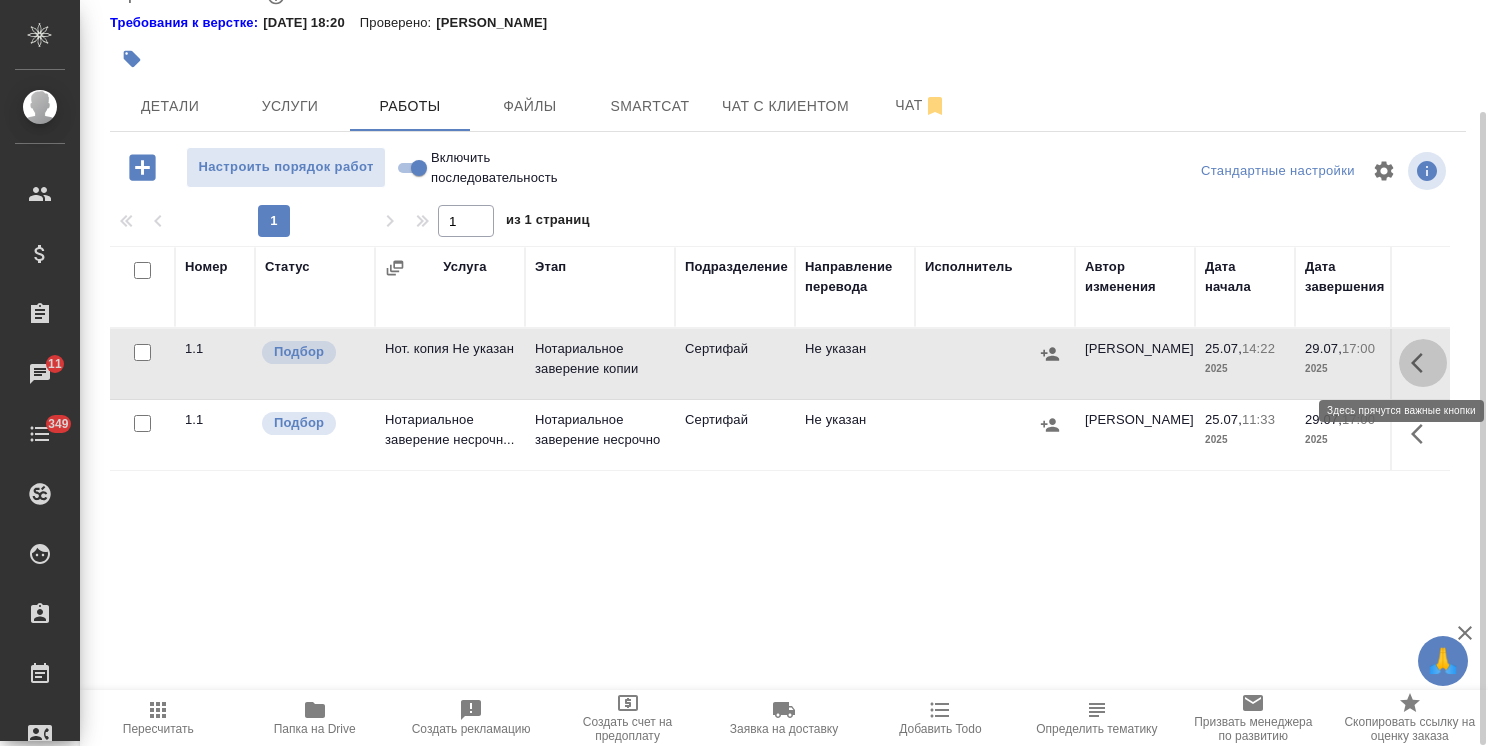 click at bounding box center [1423, 363] 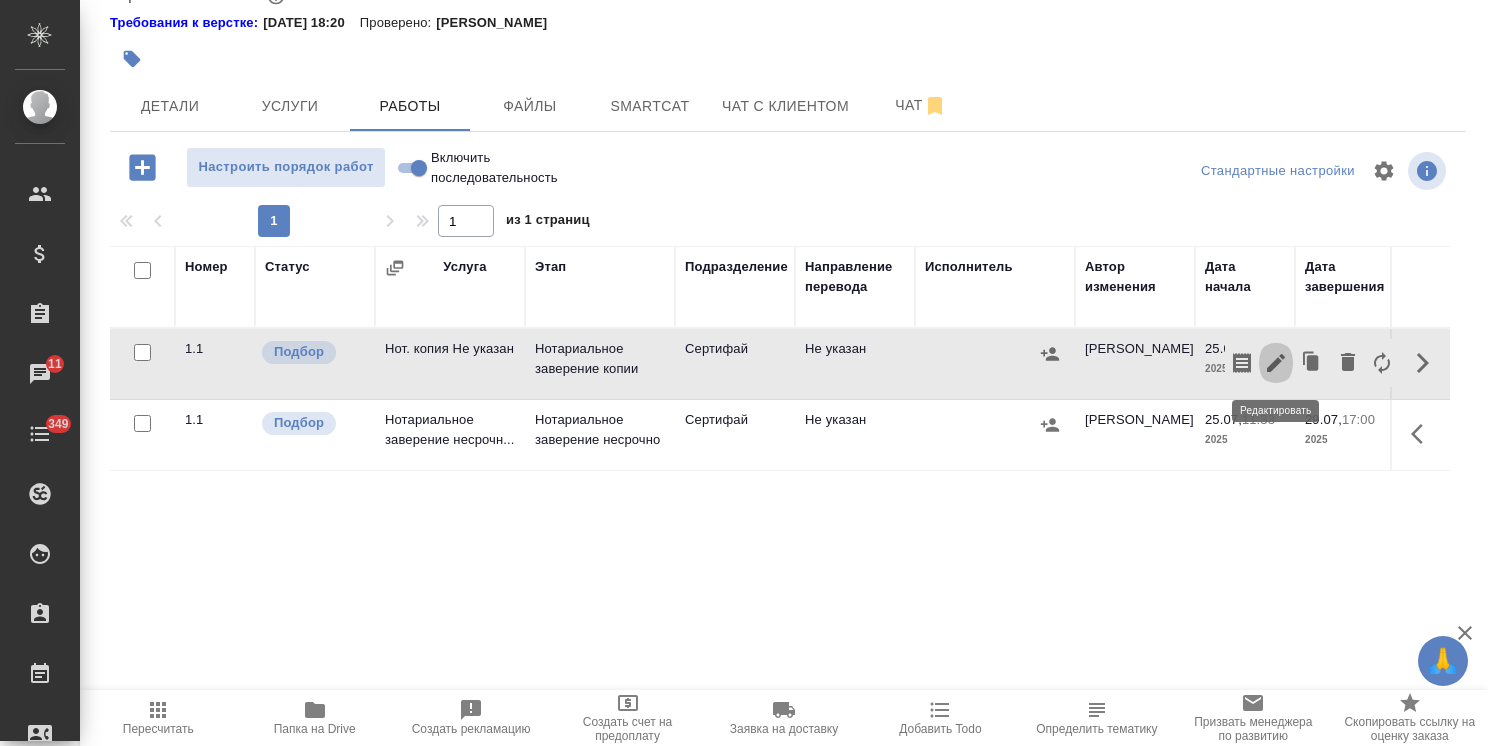 click 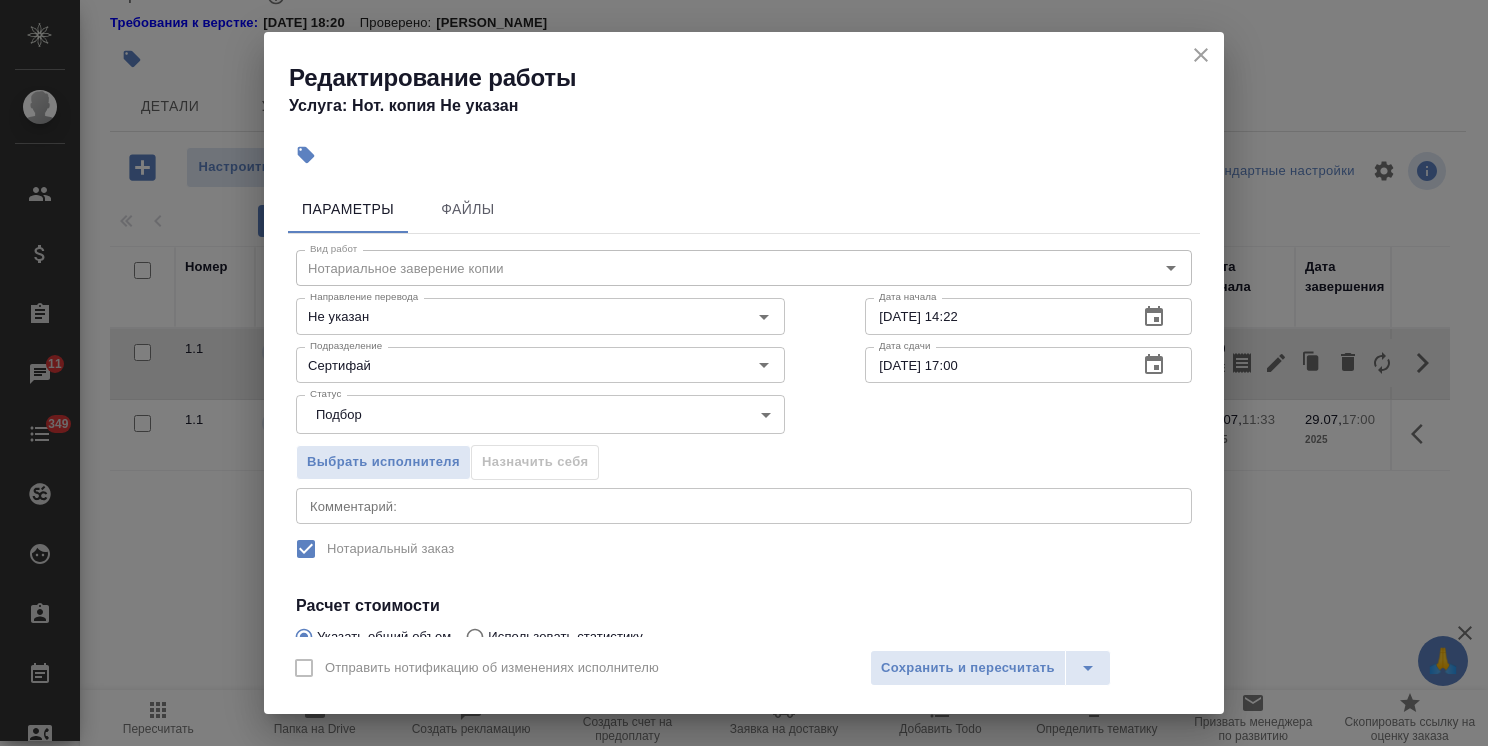 click at bounding box center [744, 505] 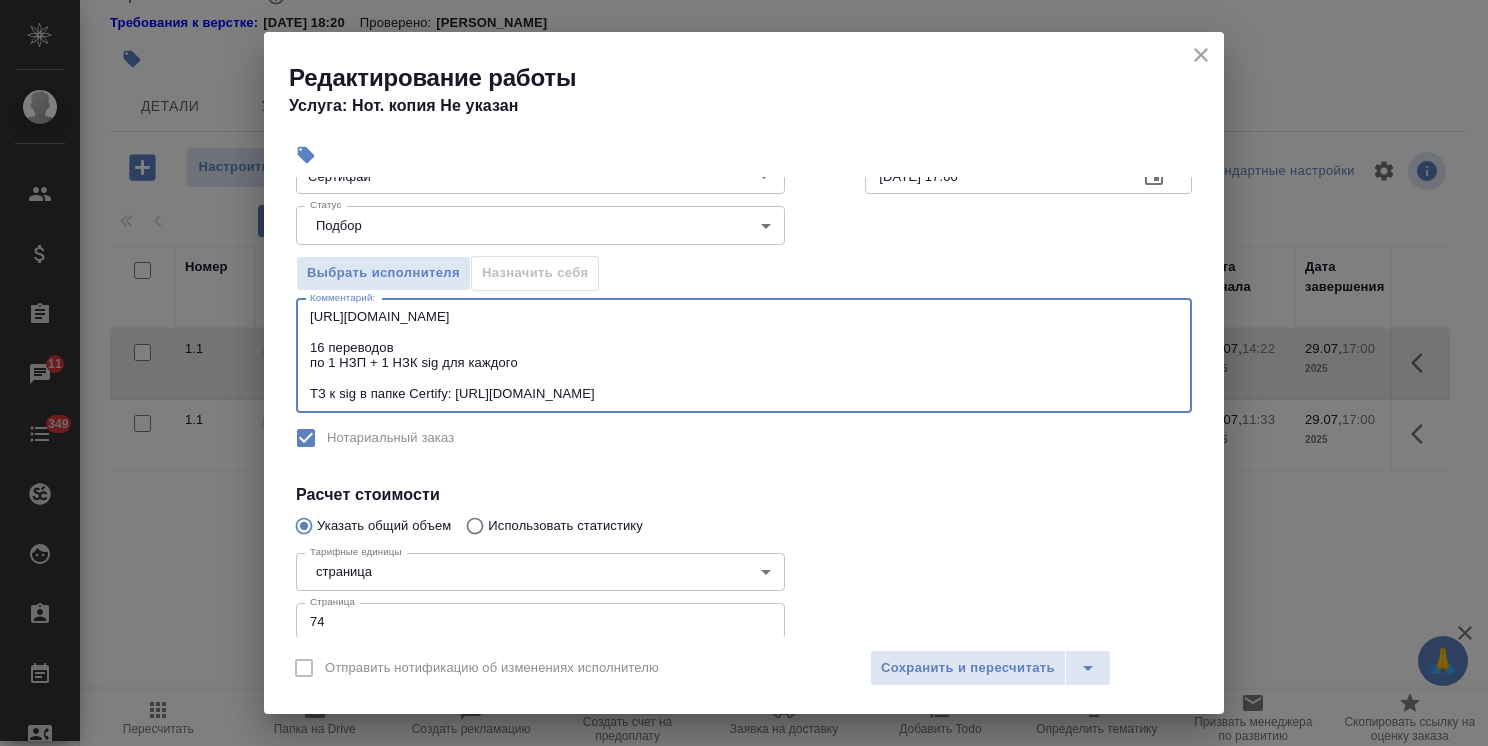 scroll, scrollTop: 200, scrollLeft: 0, axis: vertical 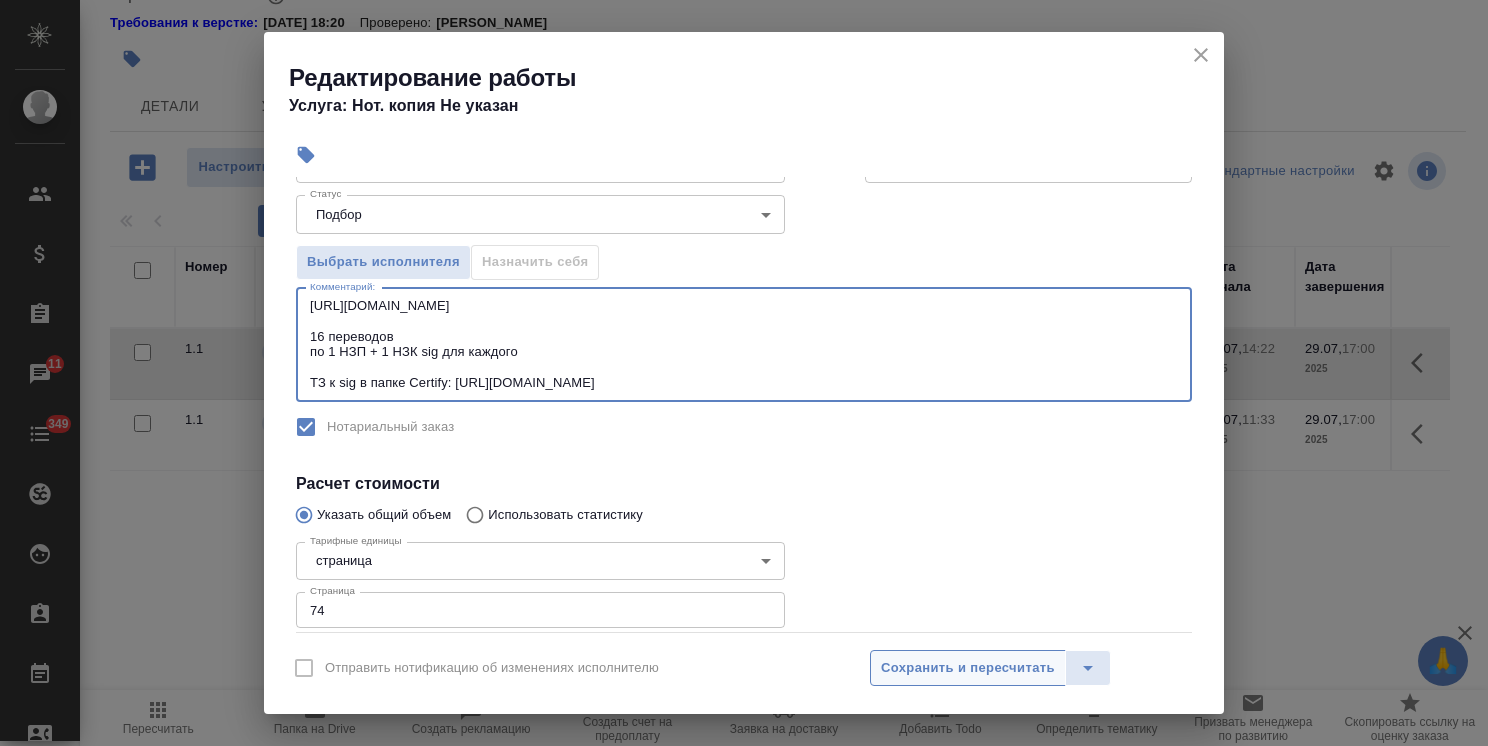 type on "[URL][DOMAIN_NAME]
16 переводов
по 1 НЗП + 1 НЗК sig для каждого
ТЗ к sig в папке Certify: [URL][DOMAIN_NAME]" 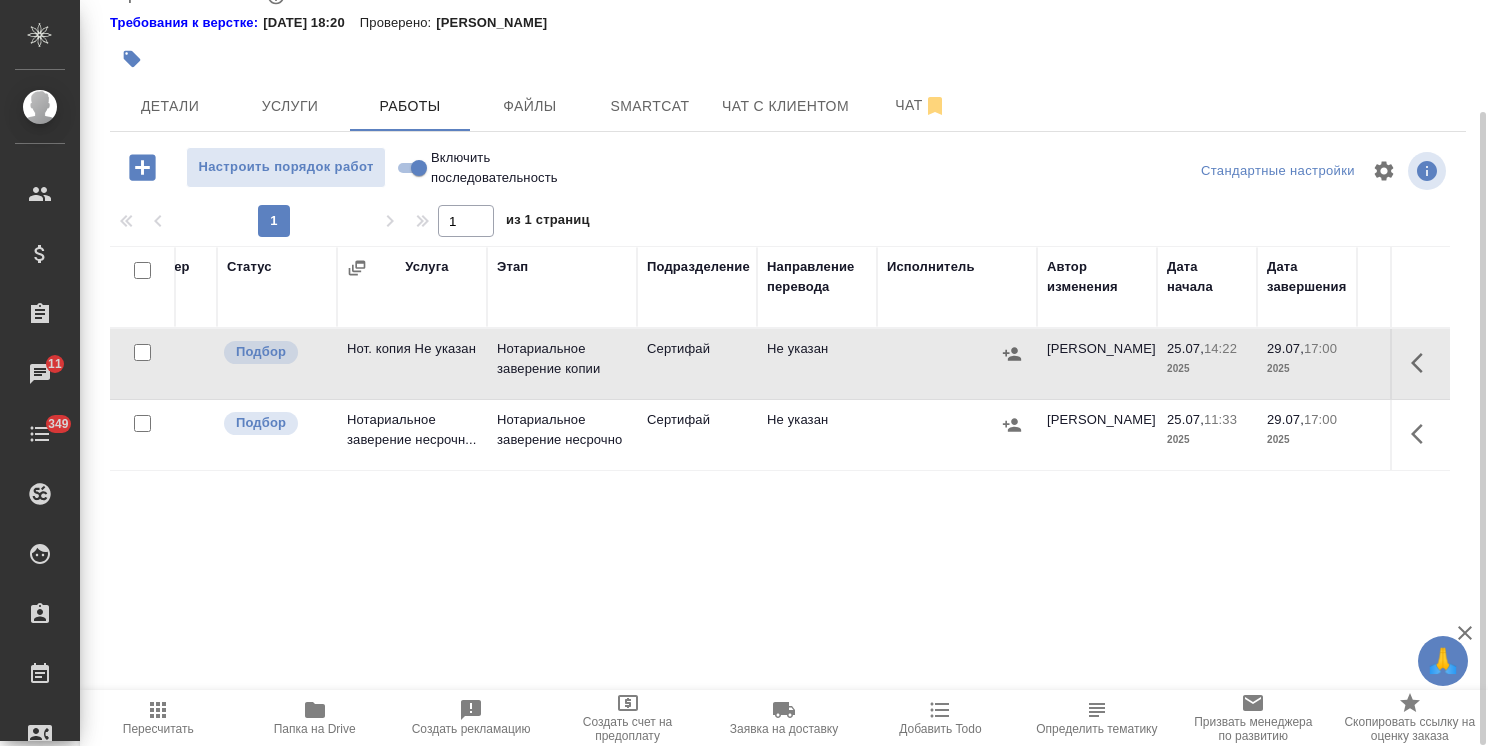 scroll, scrollTop: 0, scrollLeft: 0, axis: both 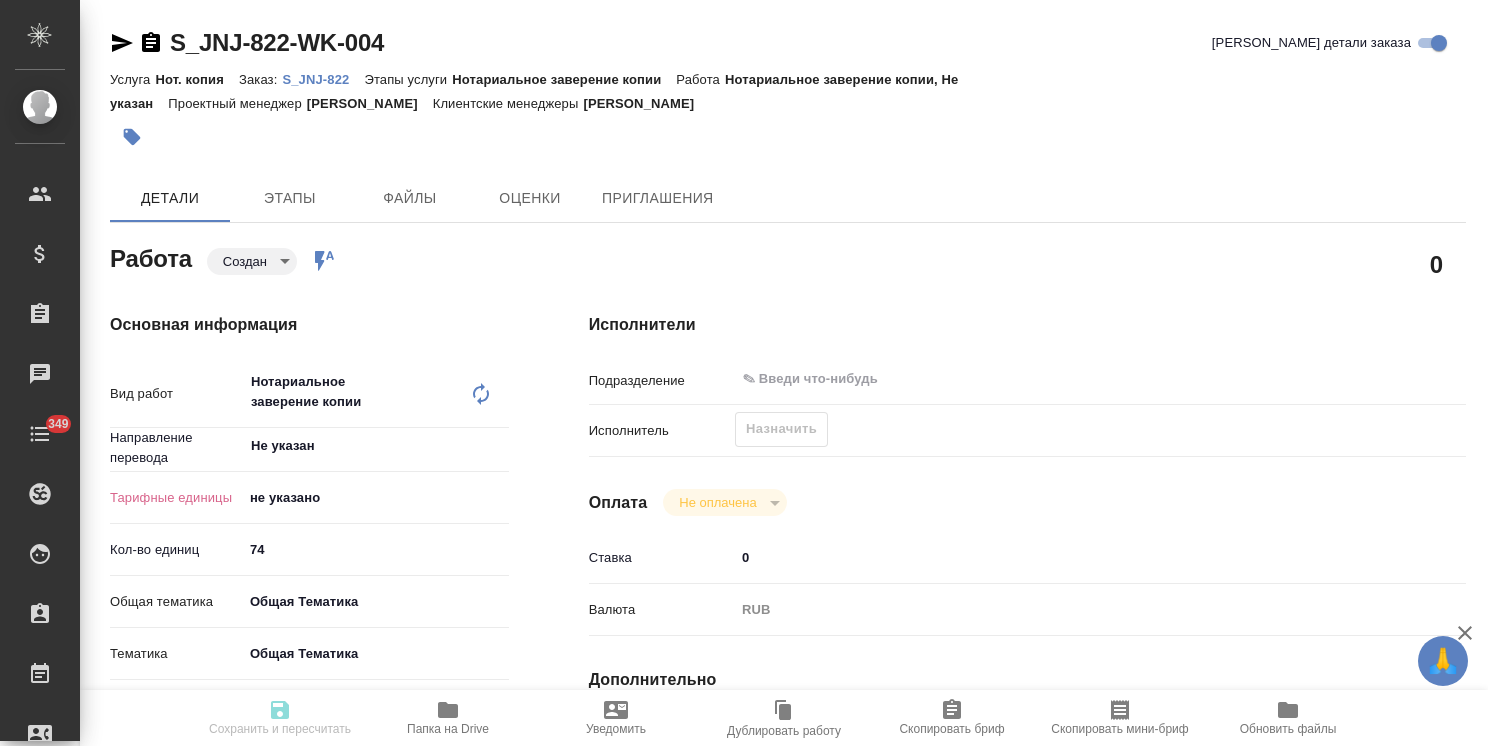 type on "x" 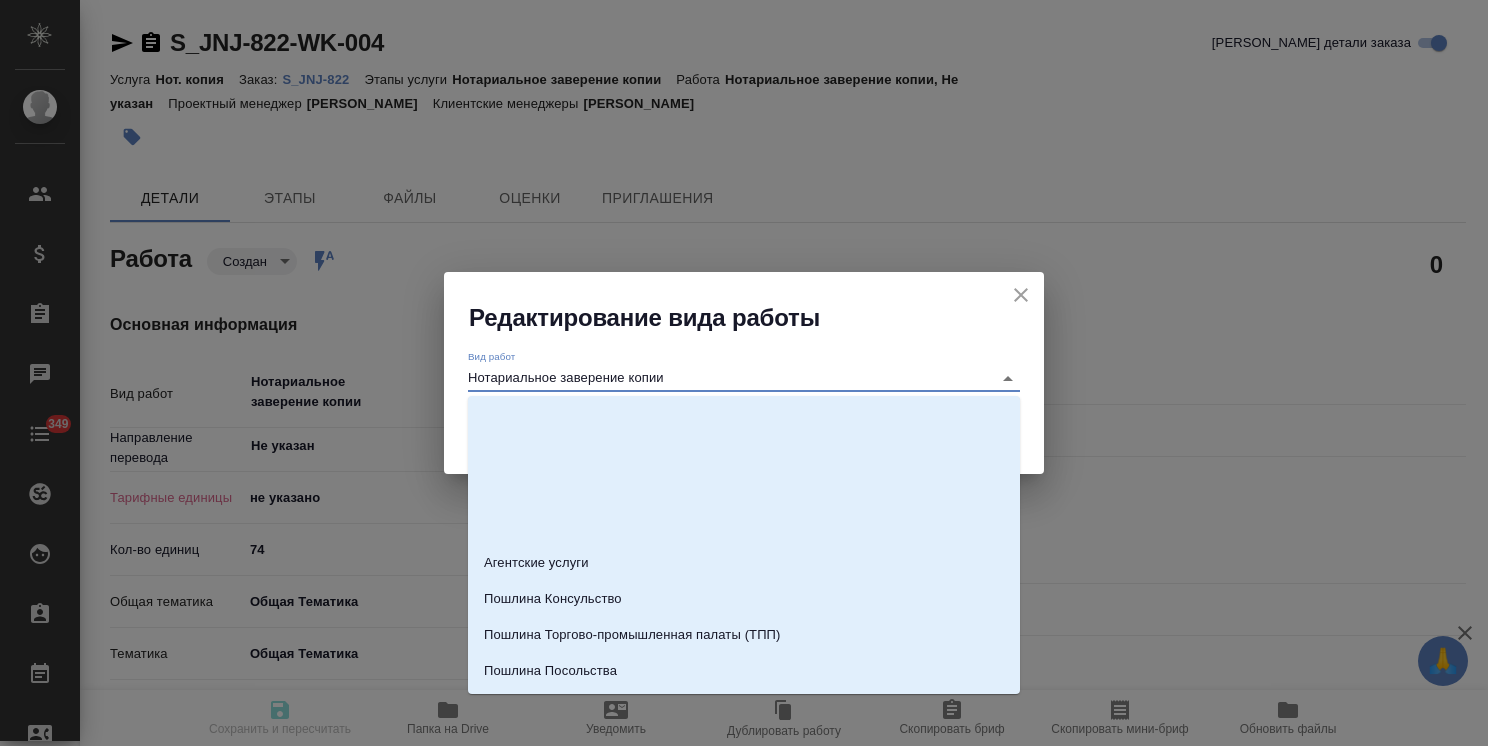 click on "Нотариальное заверение копии" at bounding box center [725, 378] 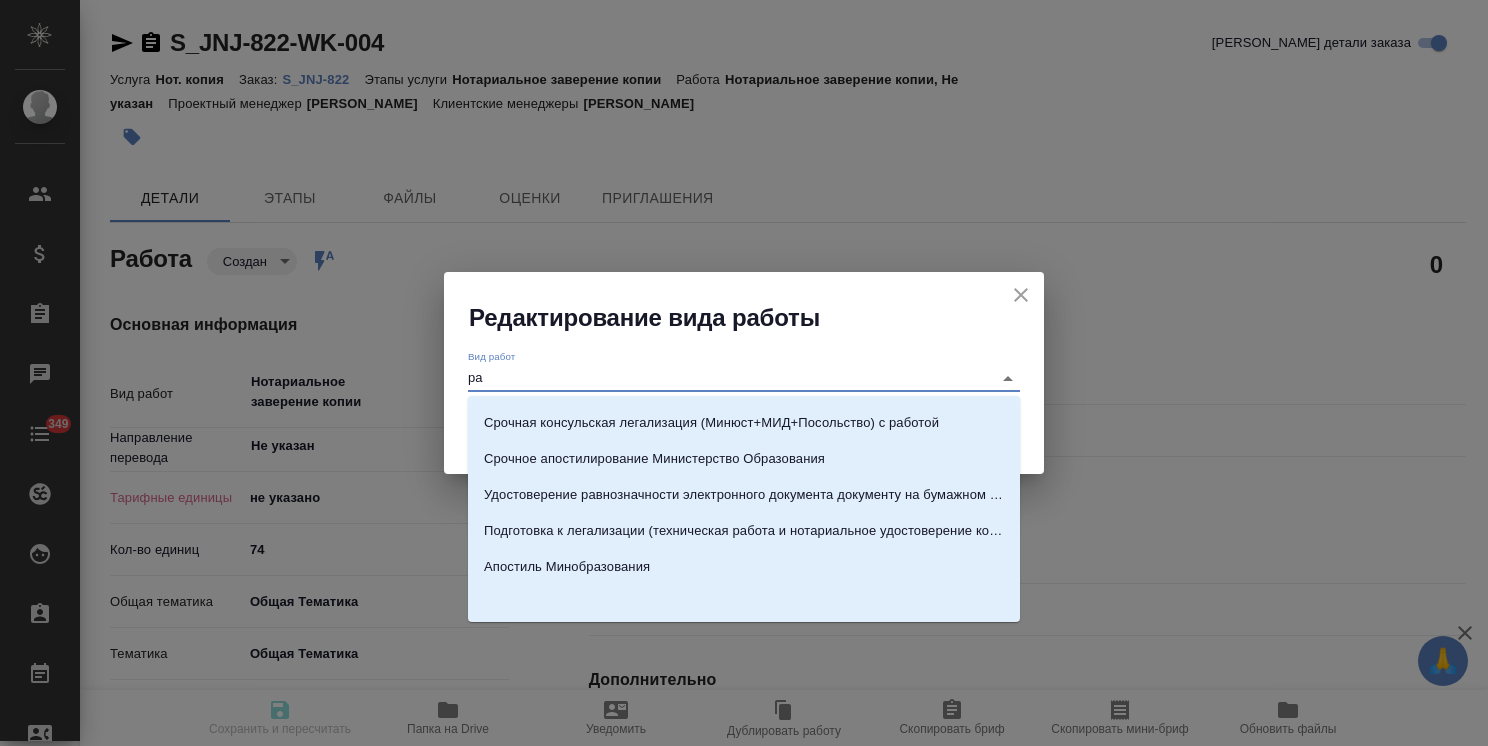 scroll, scrollTop: 0, scrollLeft: 0, axis: both 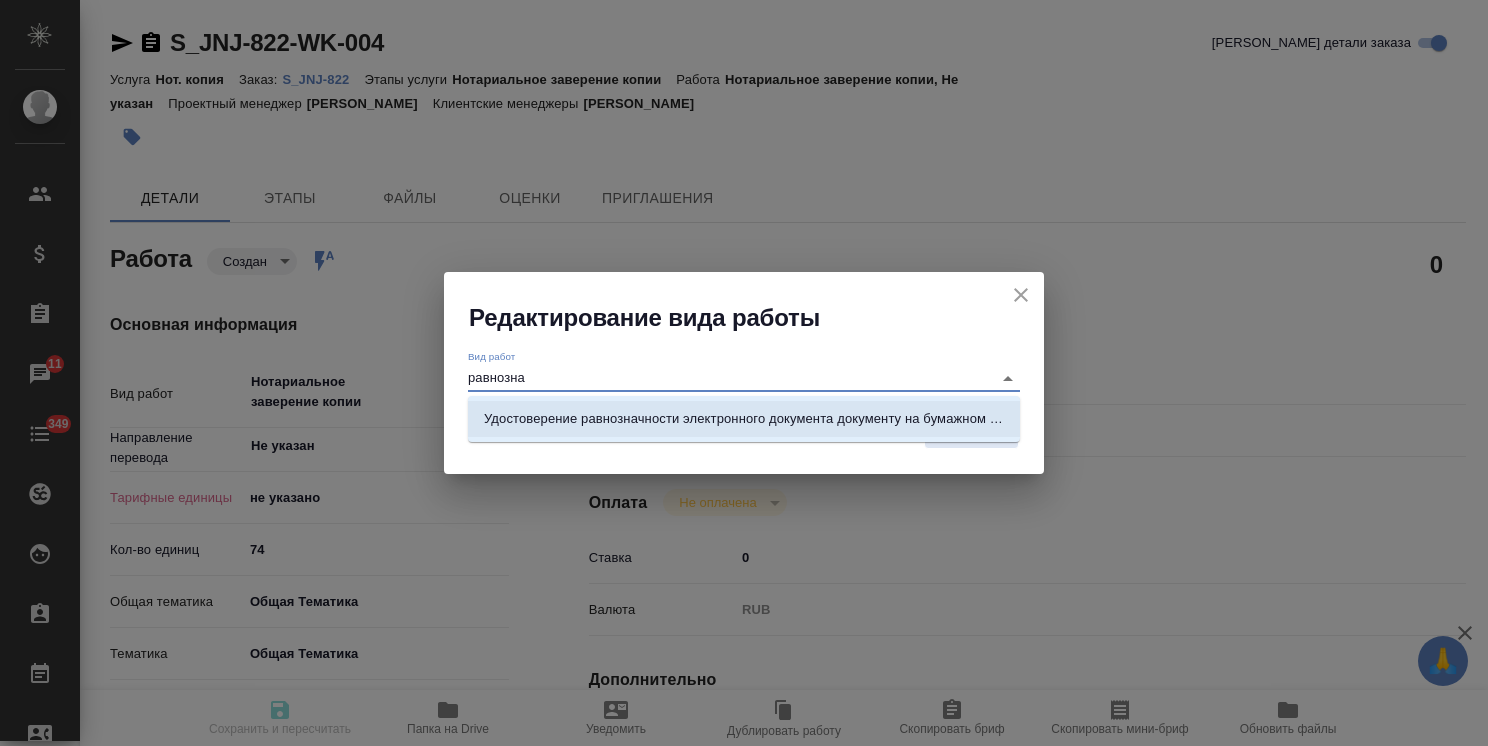 click on "Удостоверение равнозначности электронного документа документу на бумажном носителе" at bounding box center [744, 419] 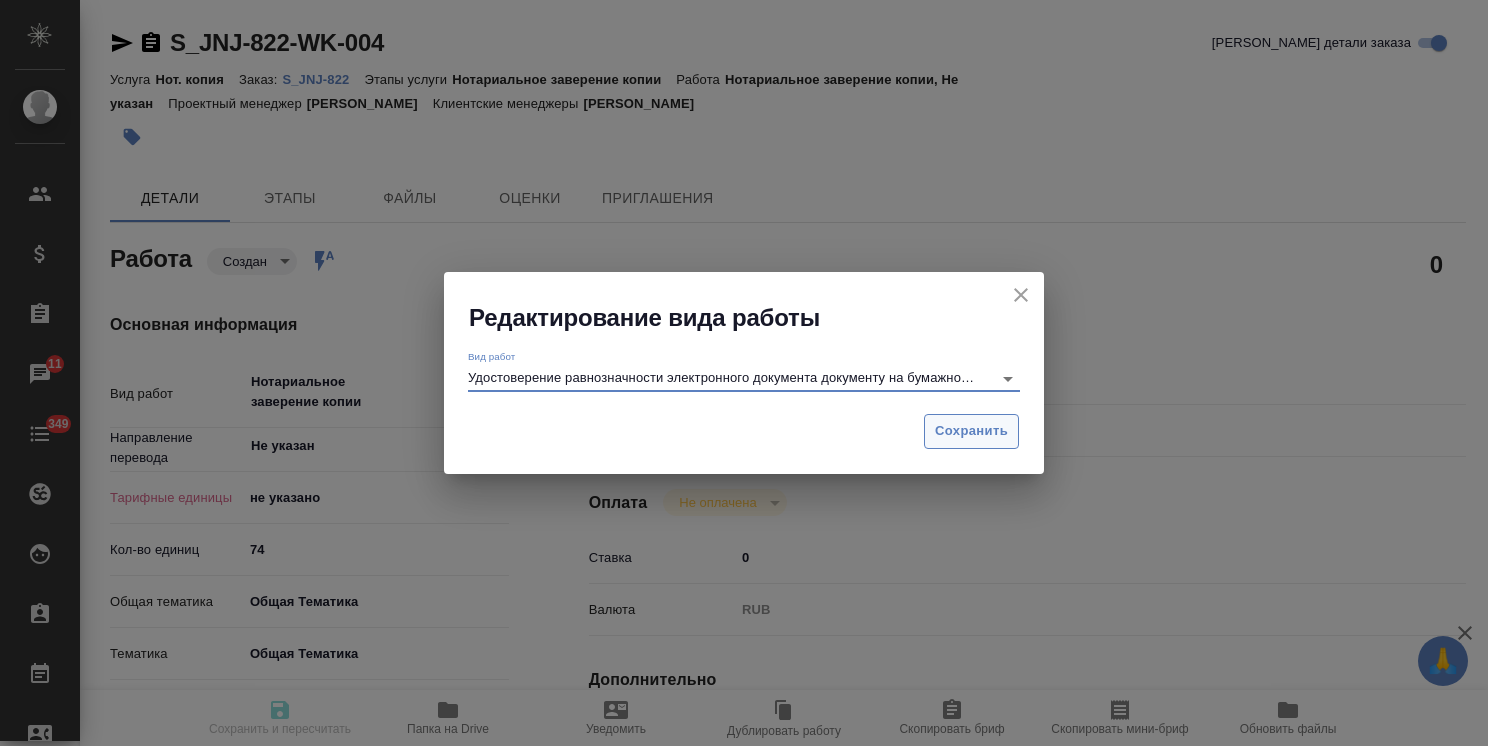 type on "Удостоверение равнозначности электронного документа документу на бумажном носителе" 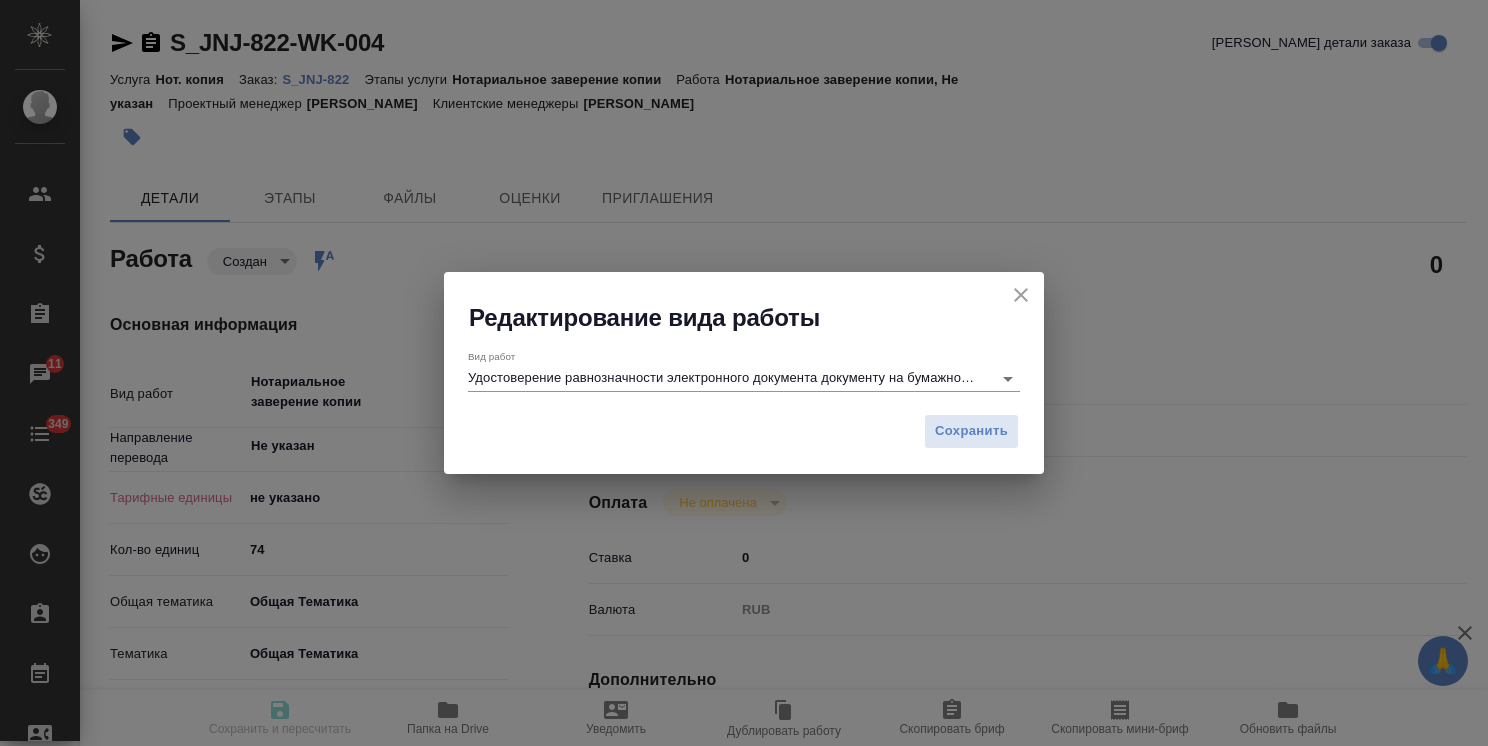 type on "x" 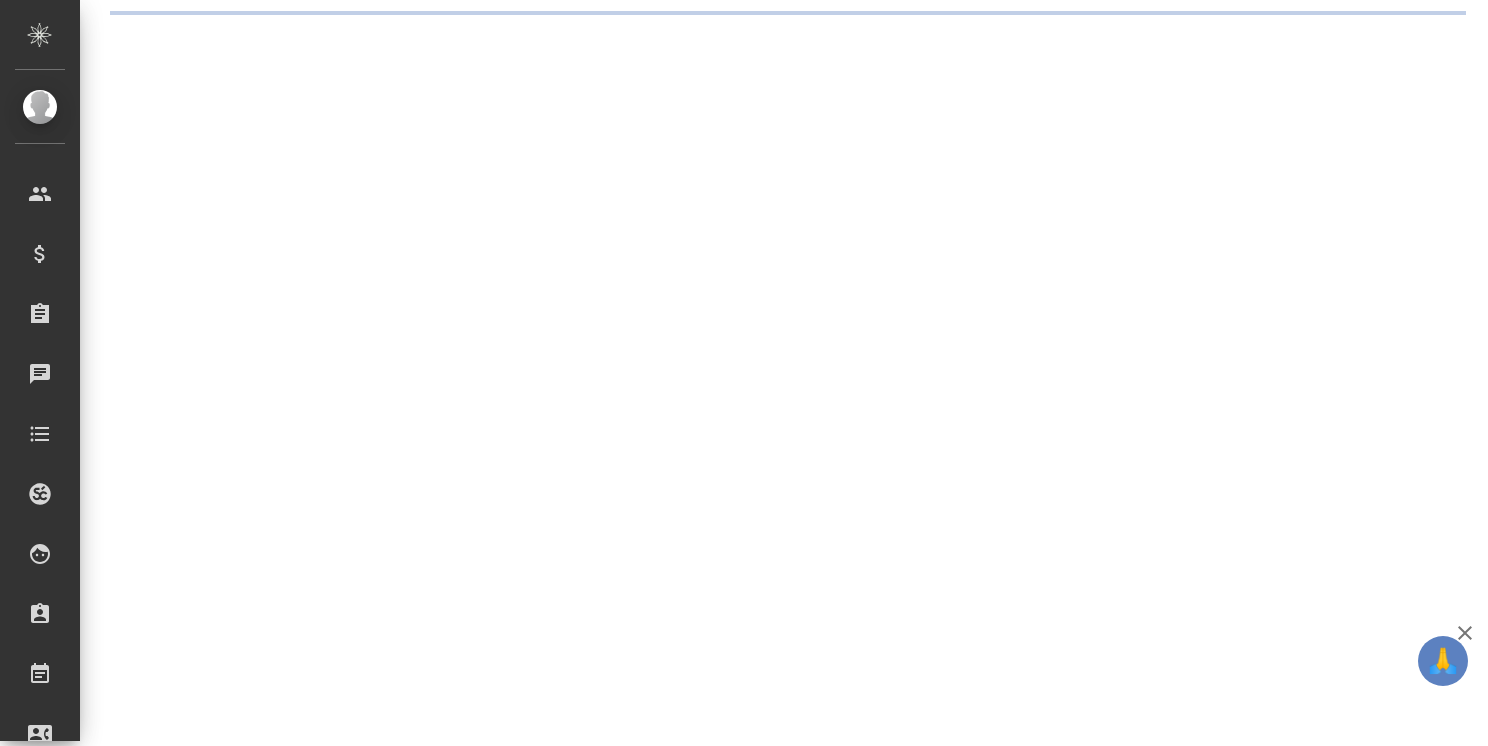 scroll, scrollTop: 0, scrollLeft: 0, axis: both 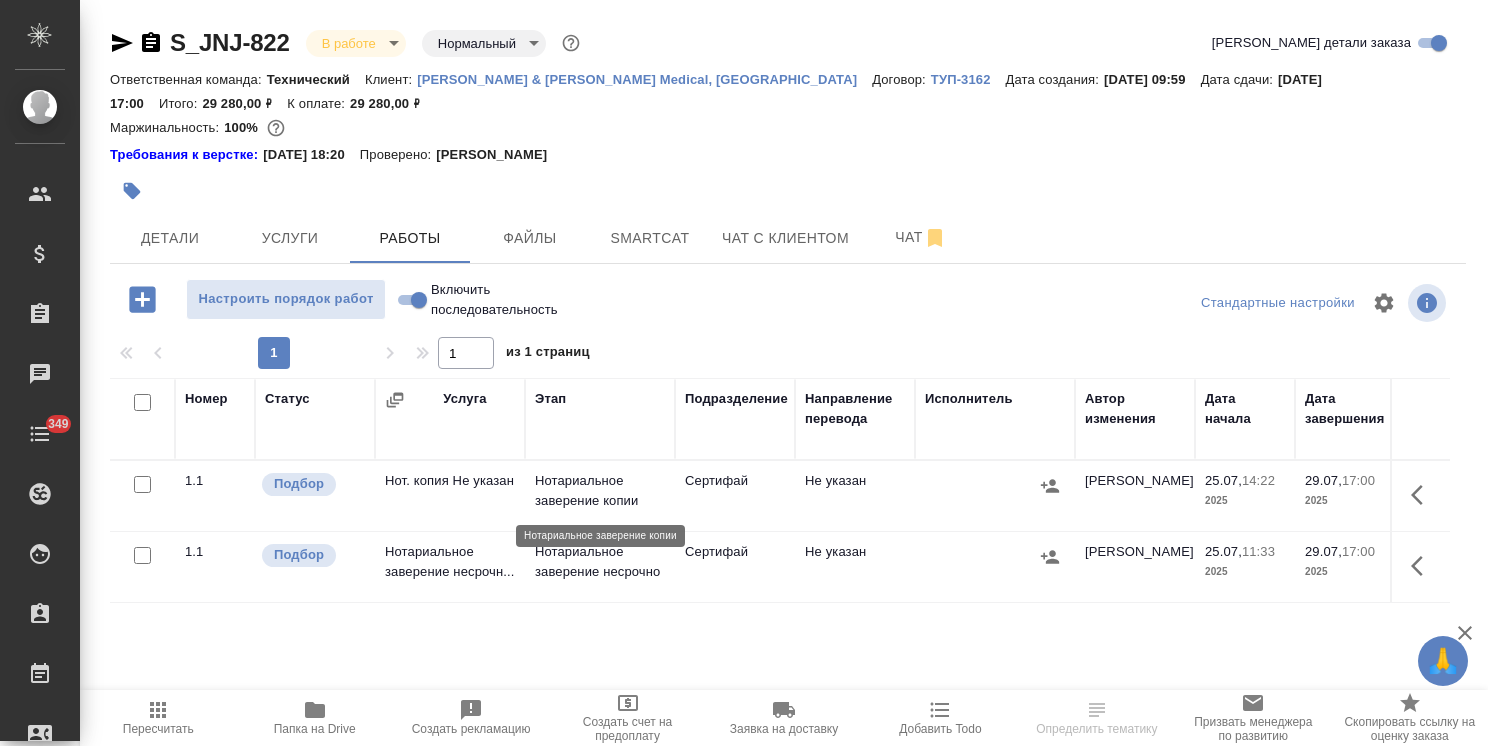 click on "Нотариальное заверение копии" at bounding box center [600, 491] 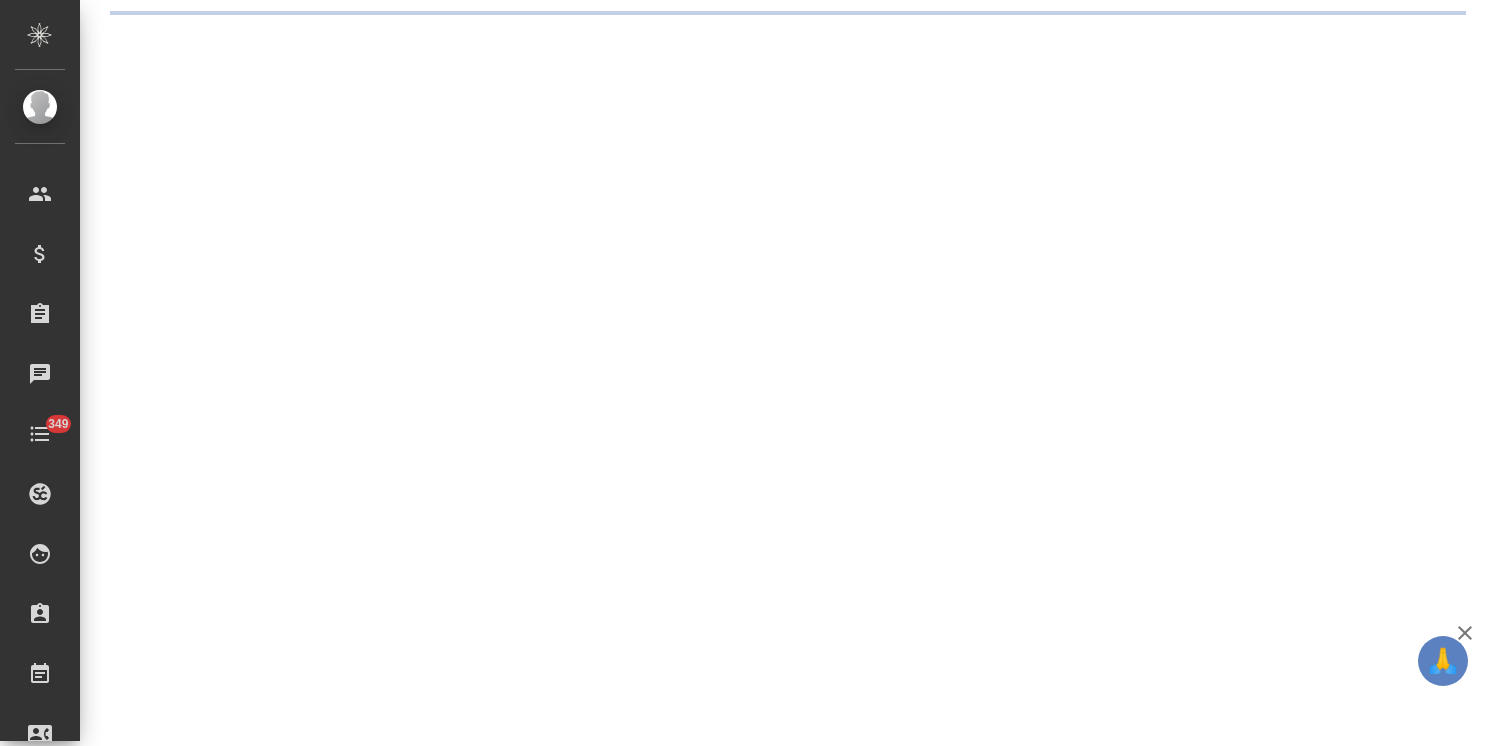 scroll, scrollTop: 0, scrollLeft: 0, axis: both 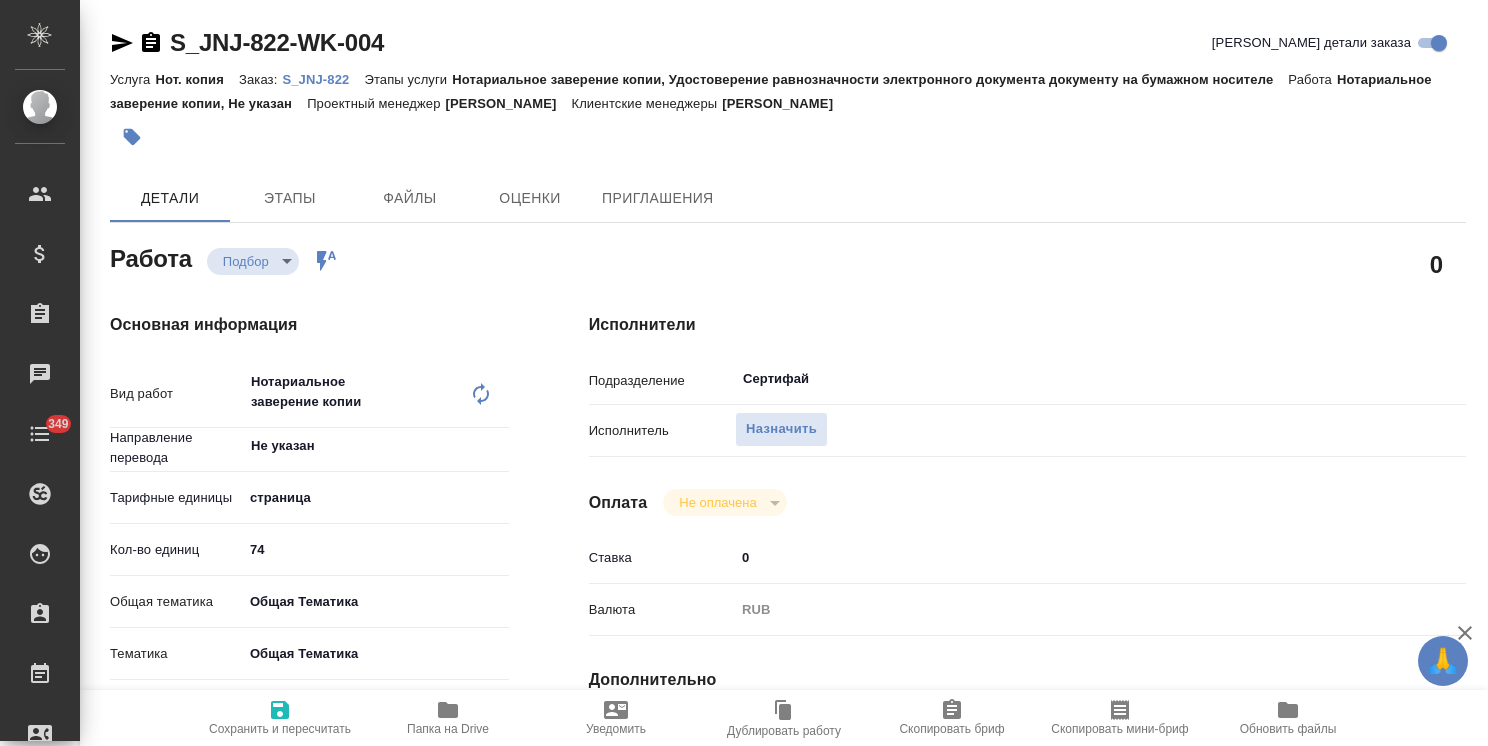 type on "x" 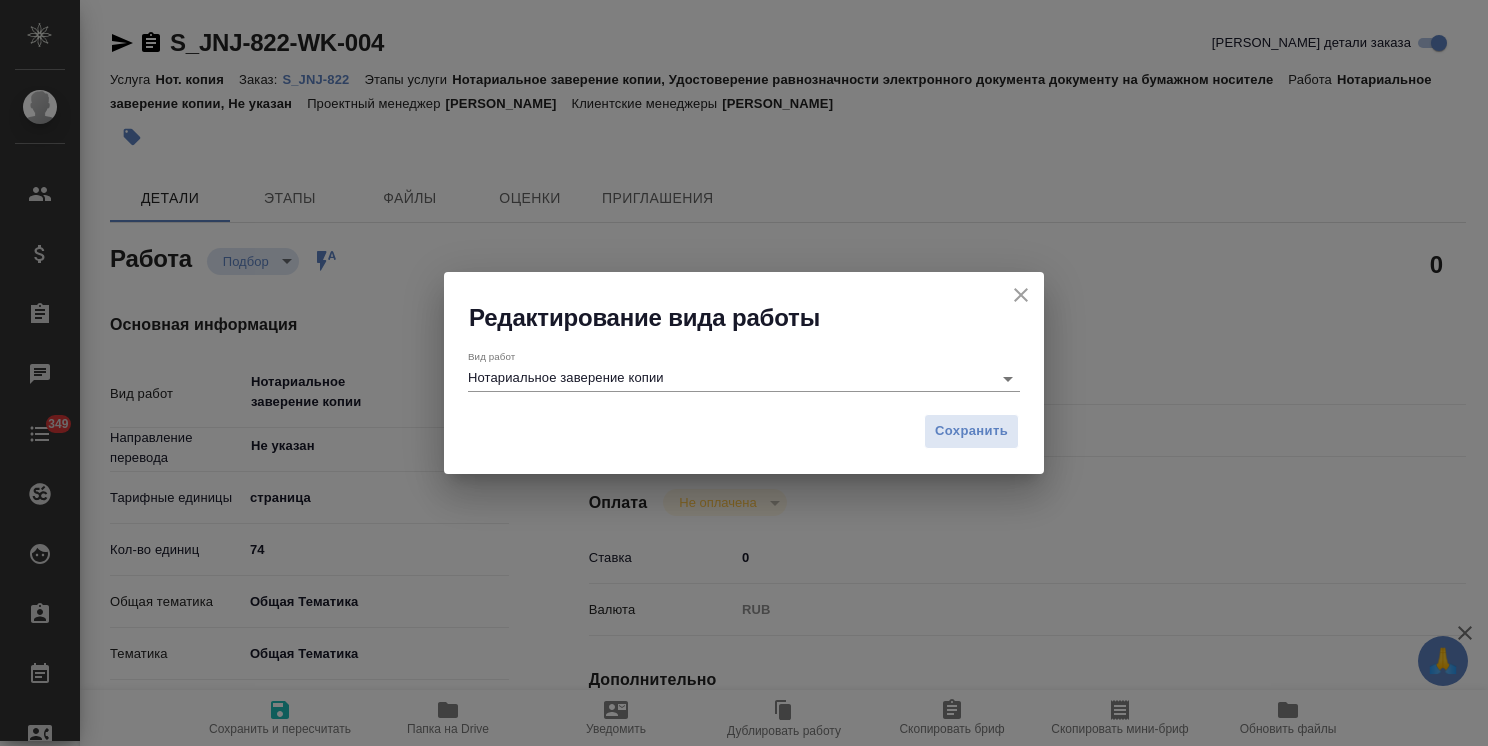 click on "Нотариальное заверение копии" at bounding box center (725, 378) 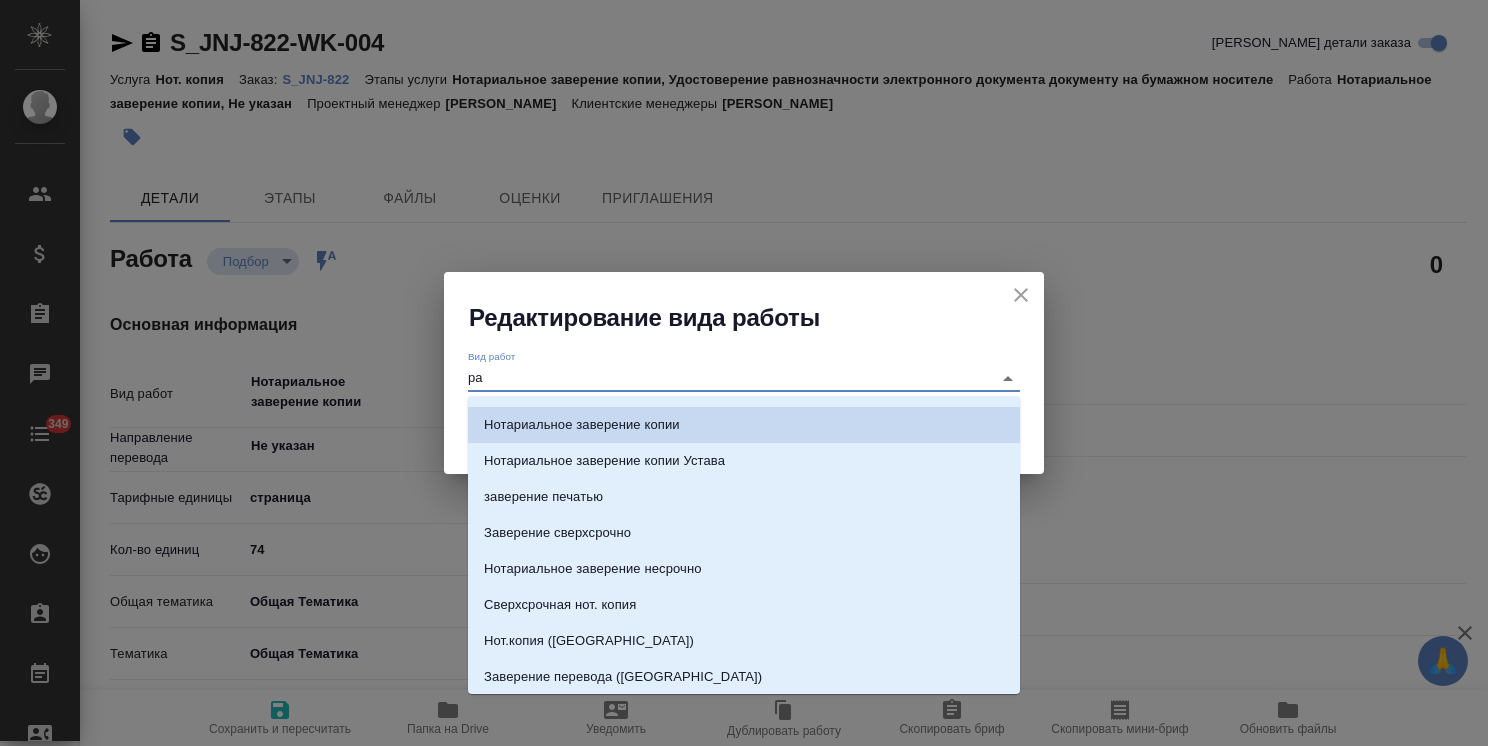 scroll, scrollTop: 0, scrollLeft: 0, axis: both 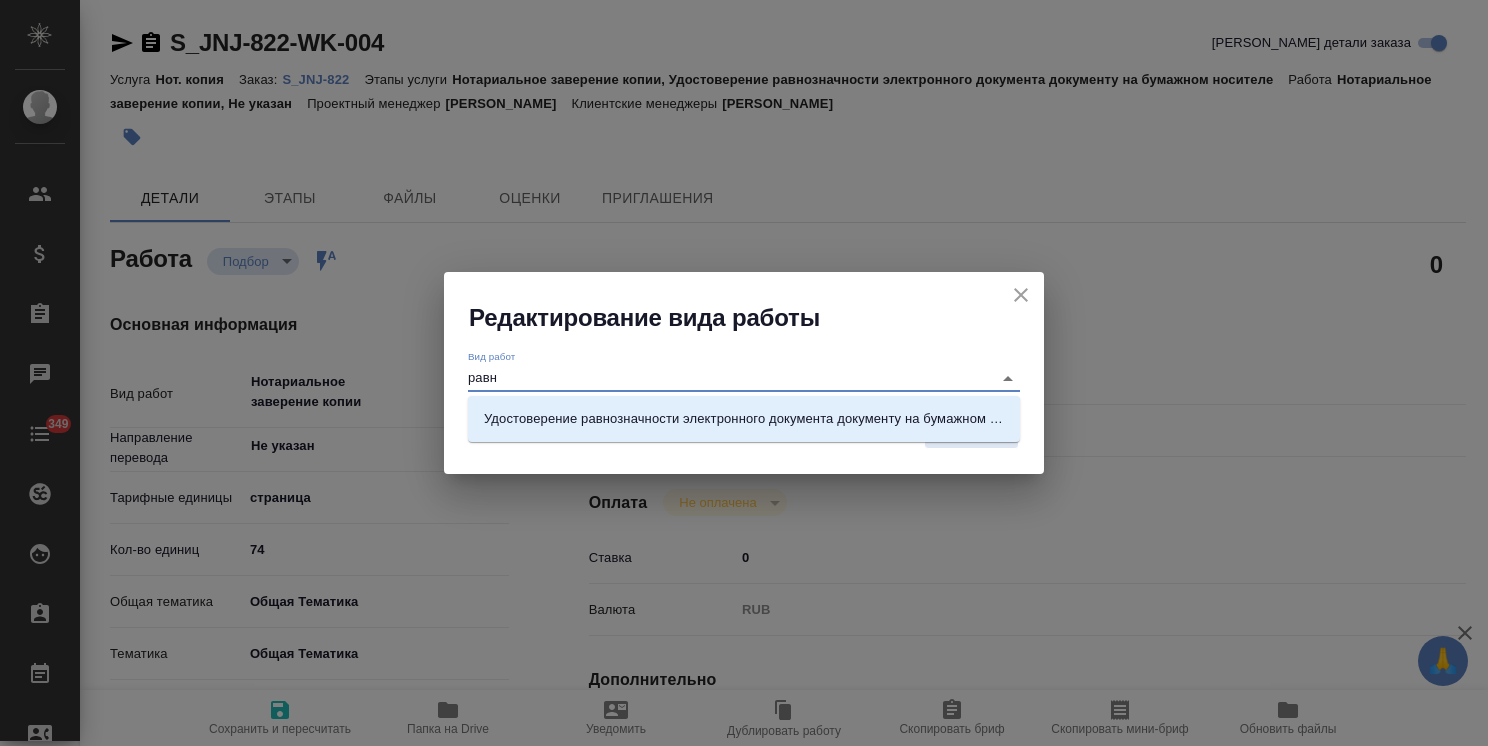 type on "равно" 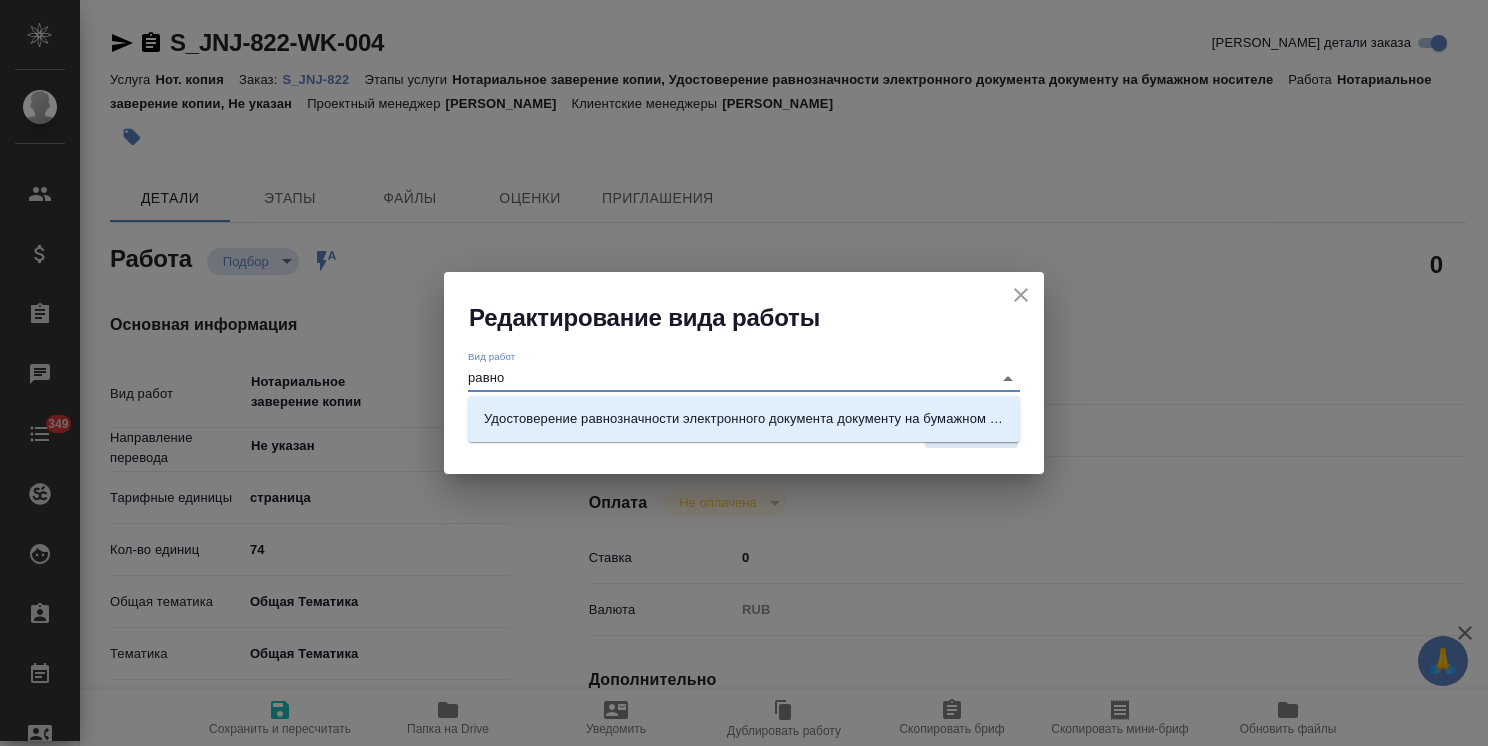 type on "x" 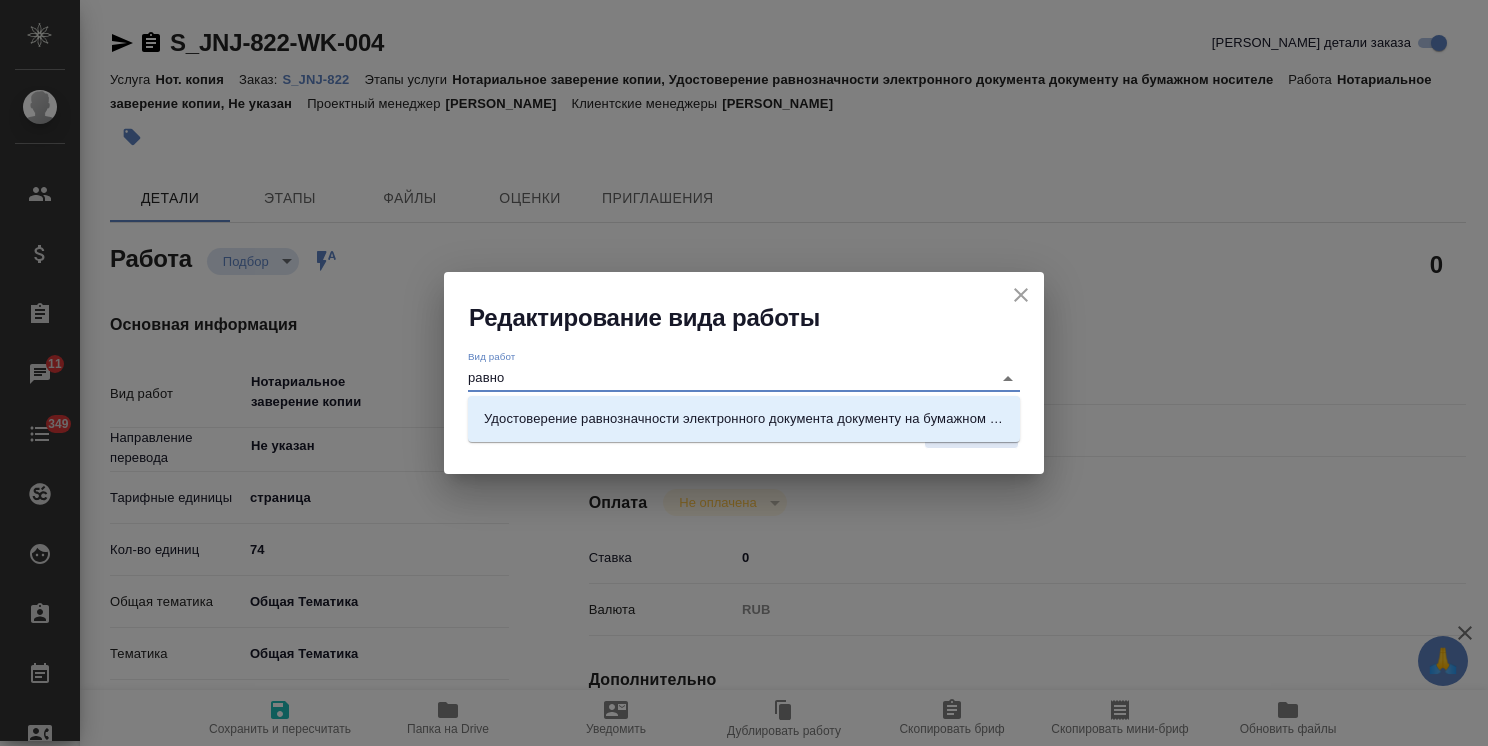 click on "Удостоверение равнозначности электронного документа документу на бумажном носителе" at bounding box center [744, 419] 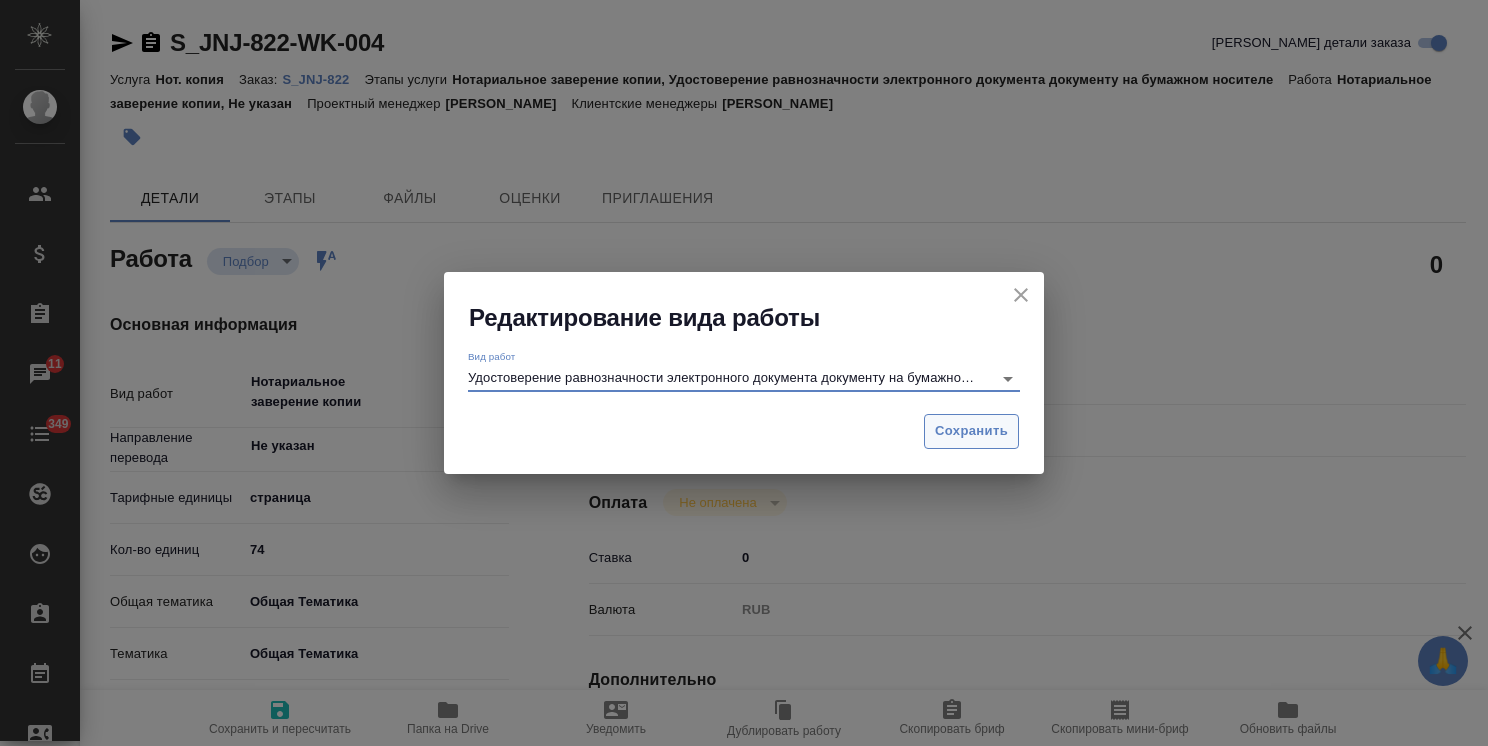 type on "Удостоверение равнозначности электронного документа документу на бумажном носителе" 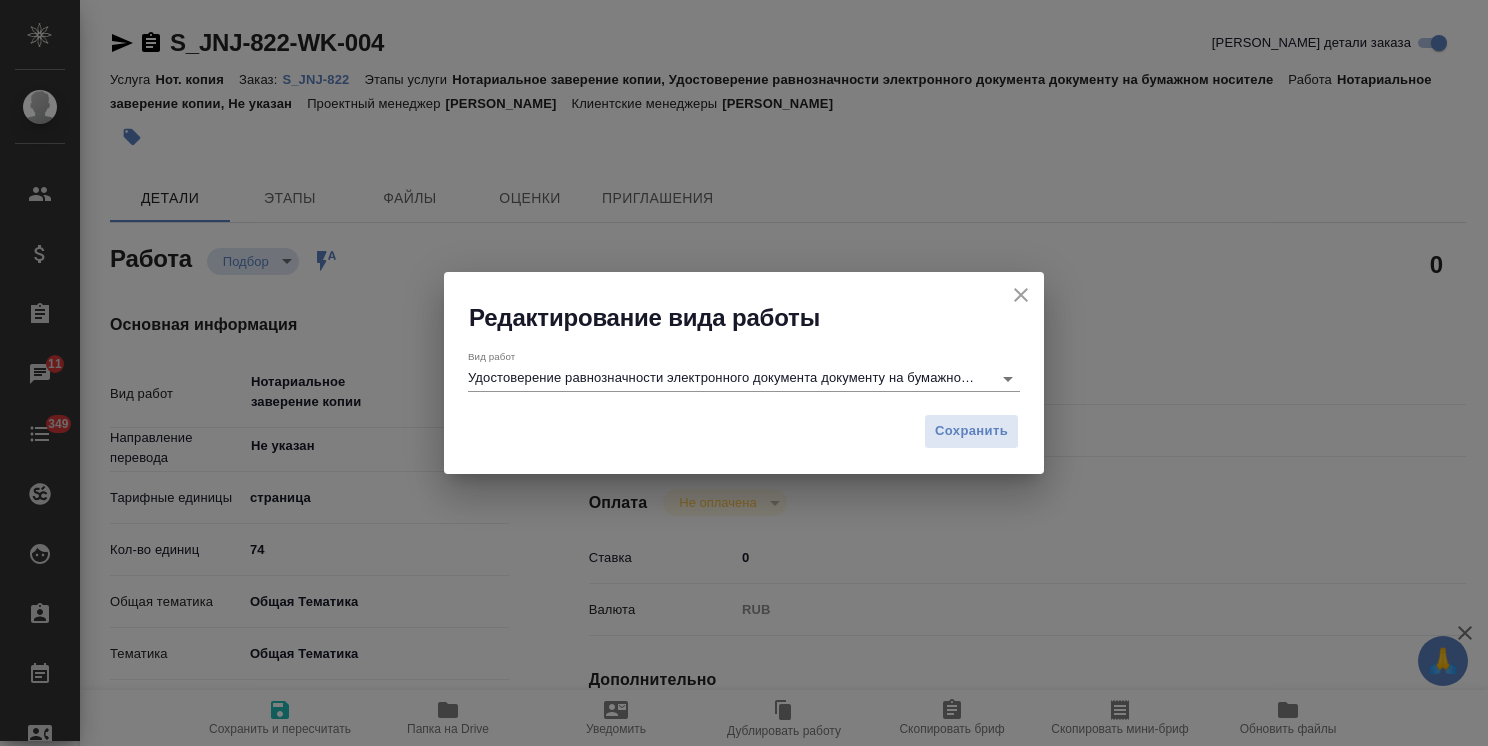 type on "x" 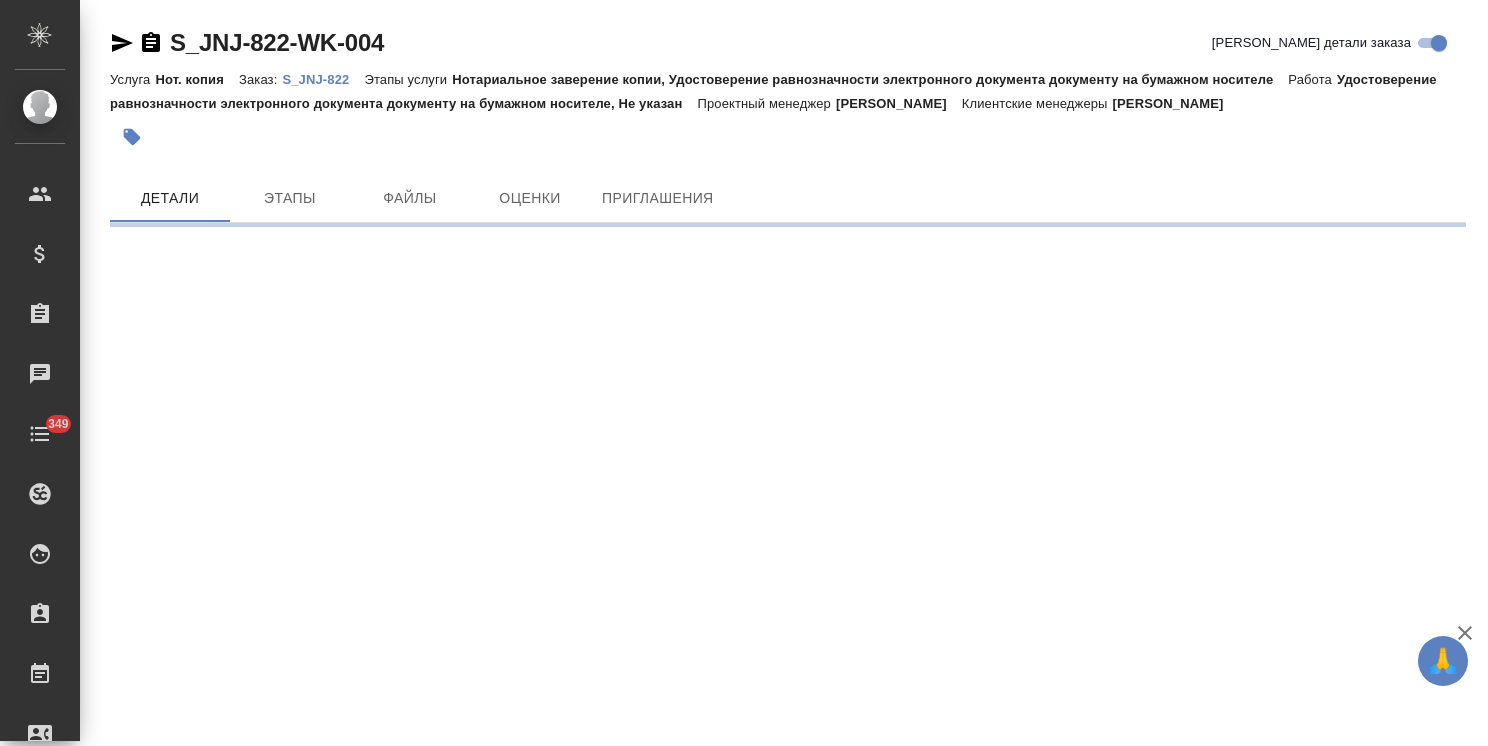 scroll, scrollTop: 0, scrollLeft: 0, axis: both 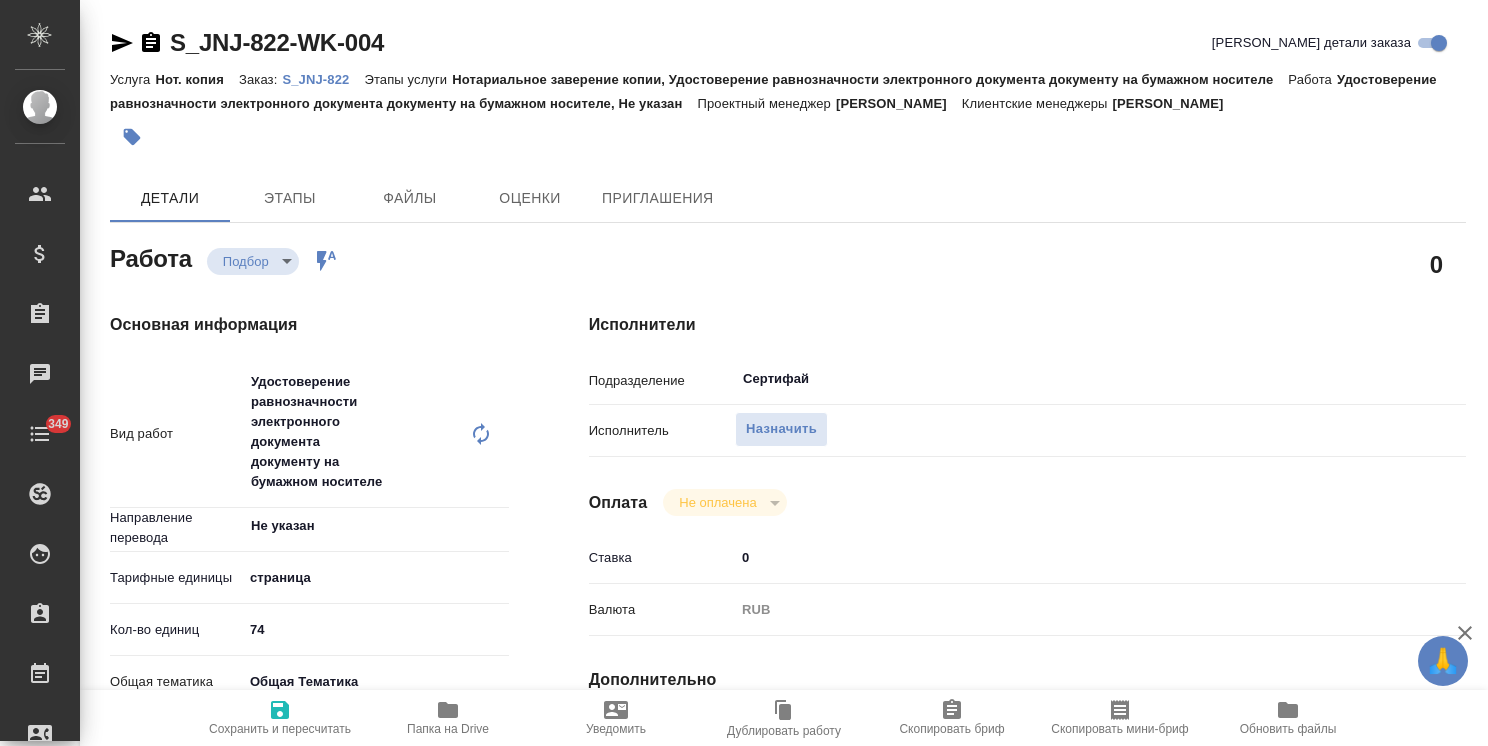 type on "x" 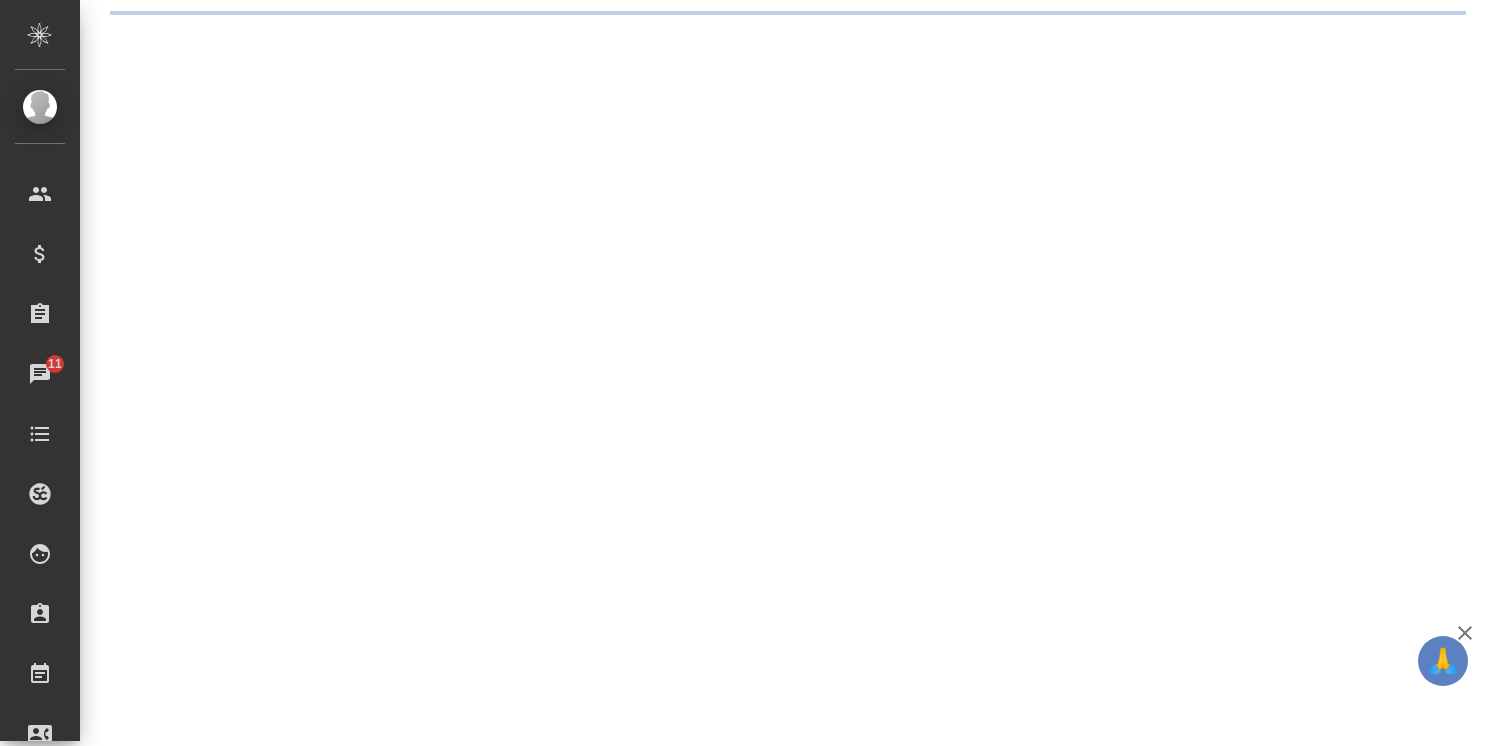 scroll, scrollTop: 0, scrollLeft: 0, axis: both 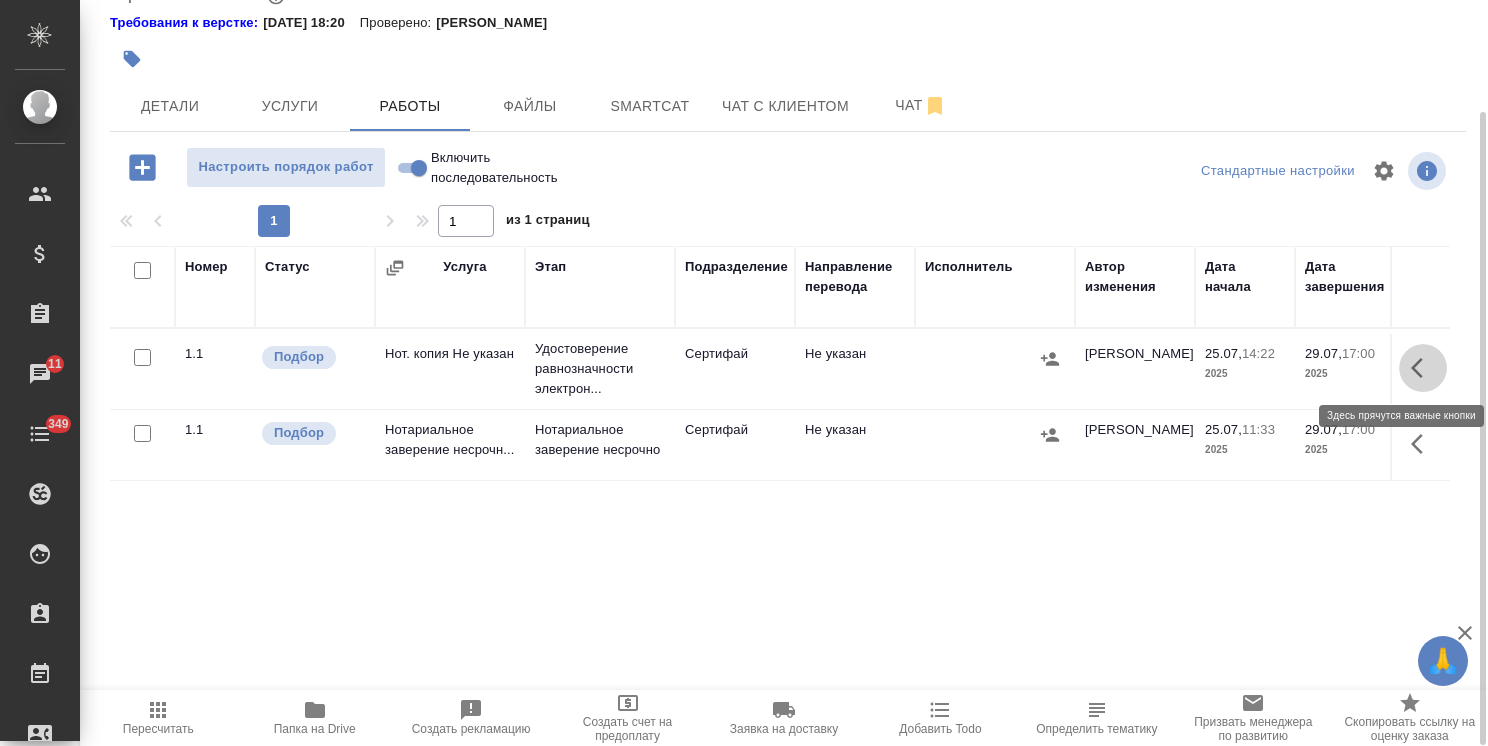 click 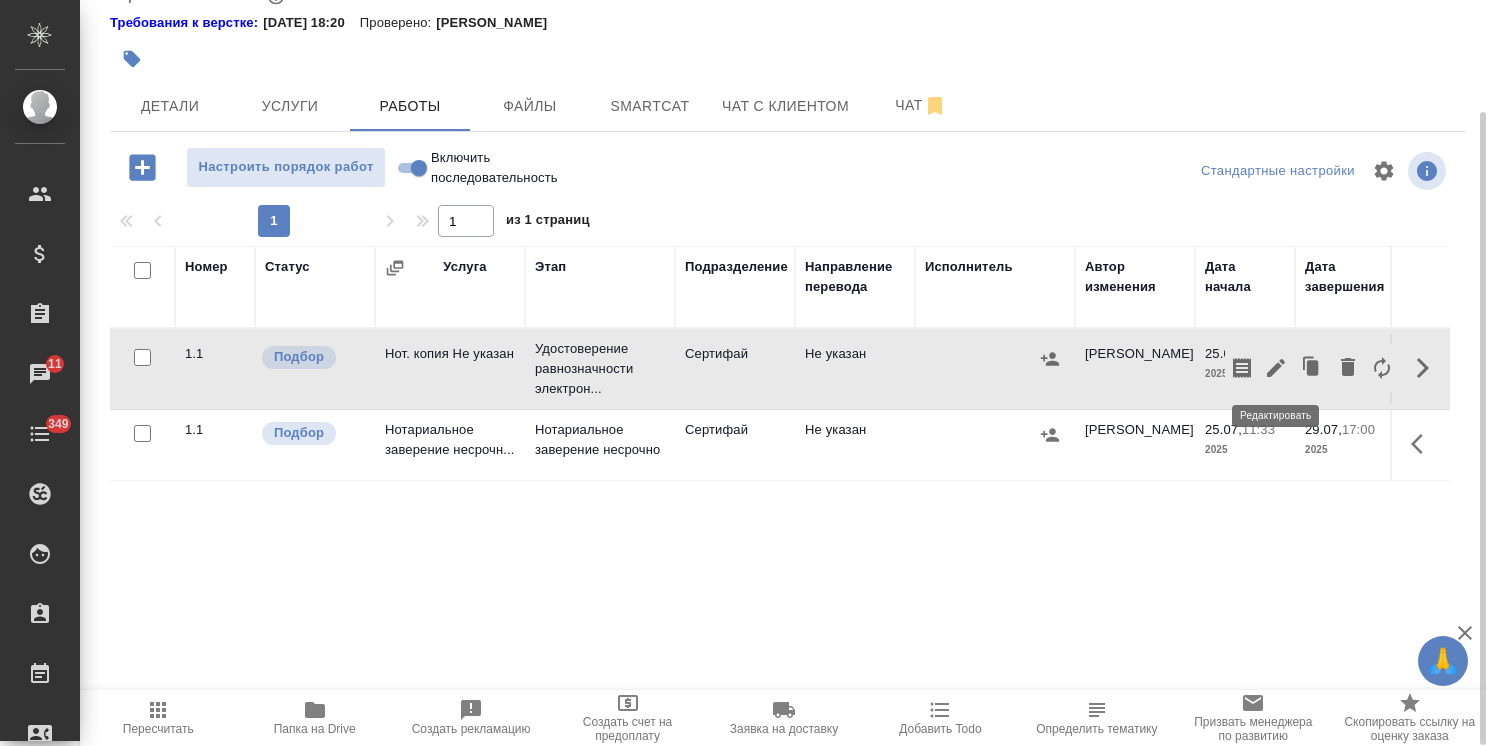 click 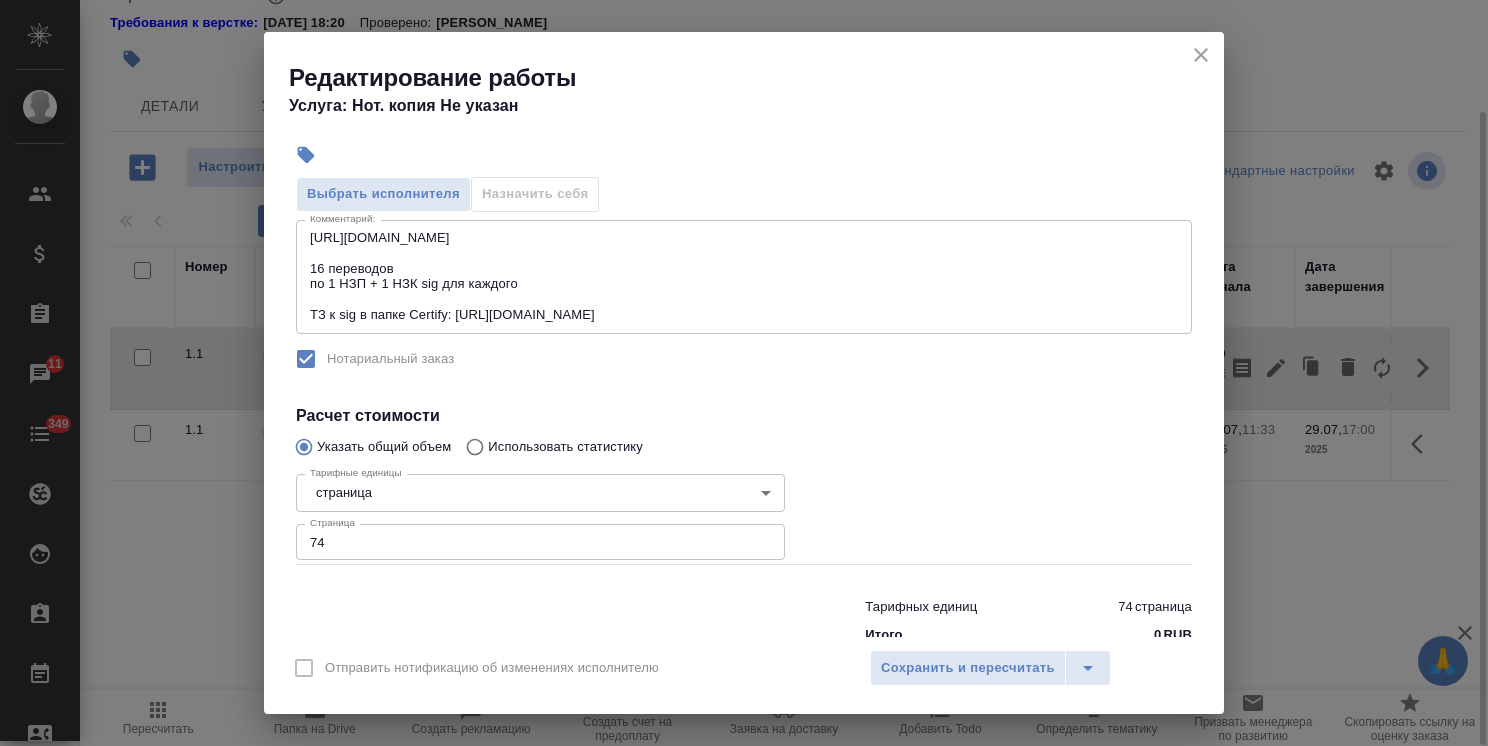 scroll, scrollTop: 315, scrollLeft: 0, axis: vertical 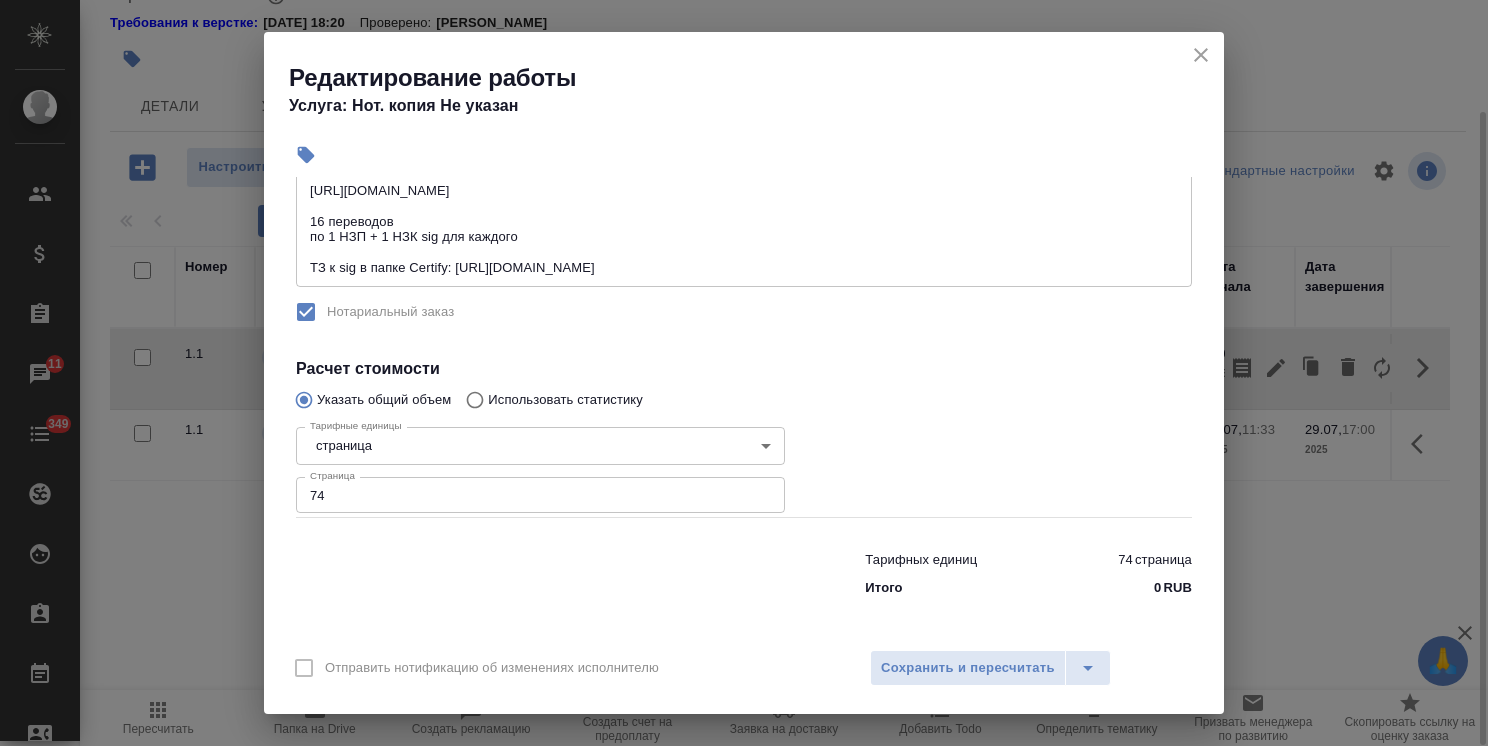 click 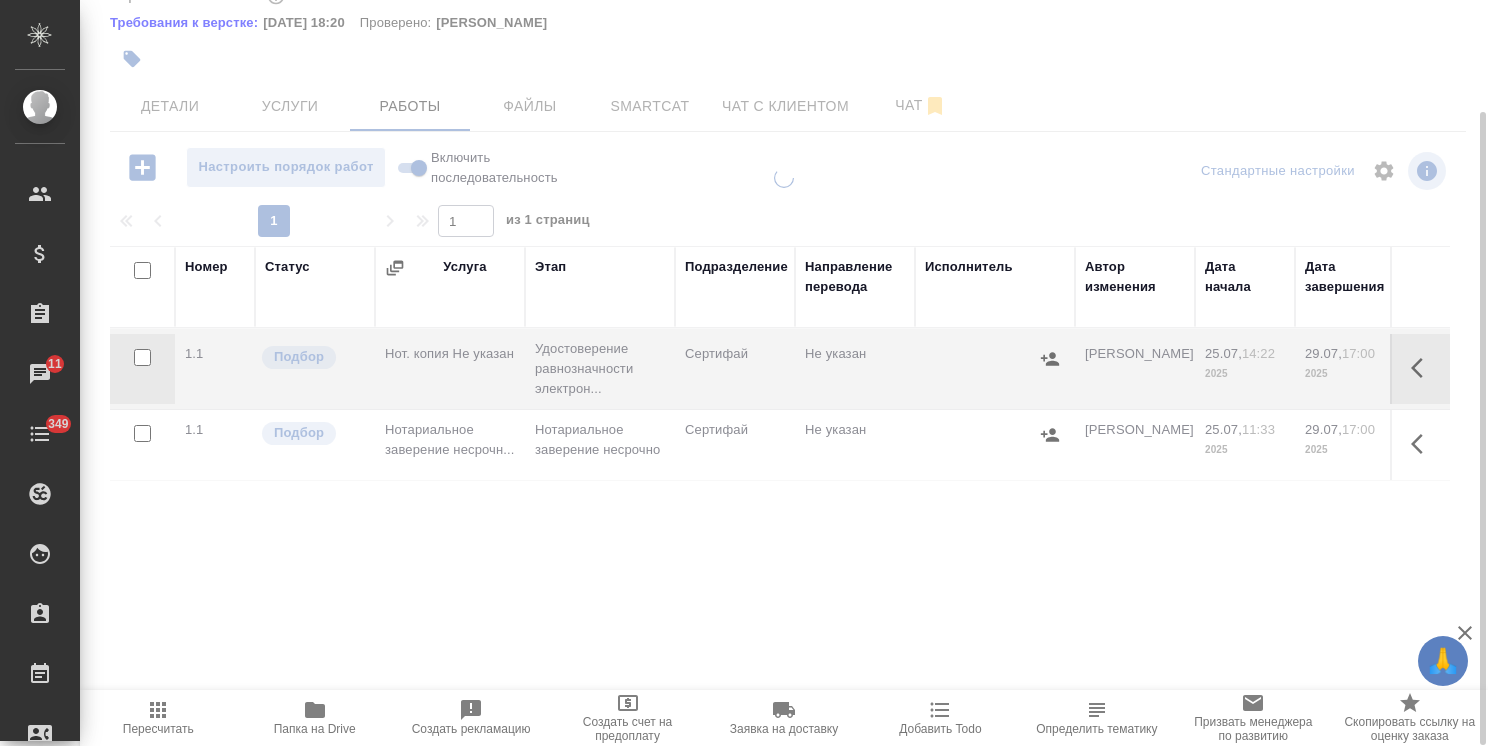 click 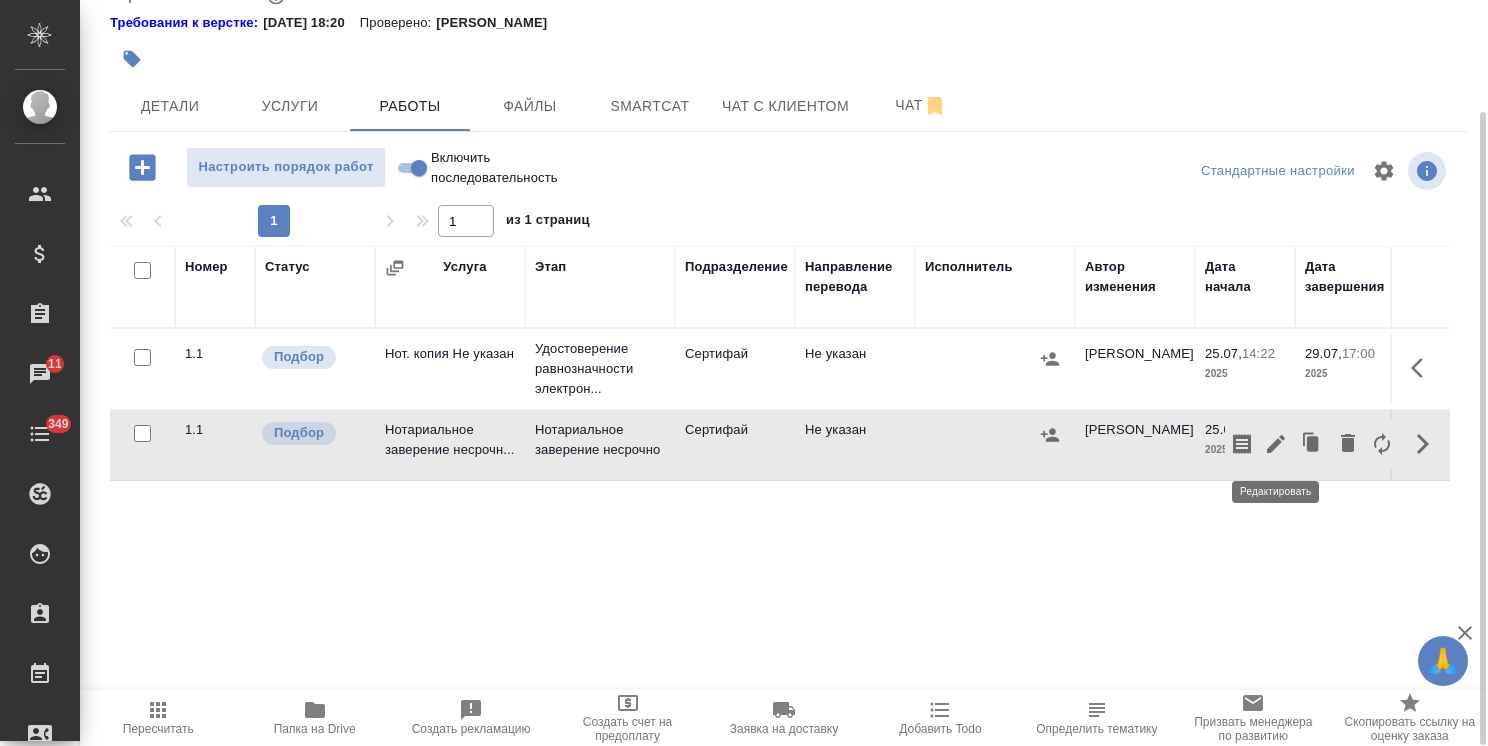 click 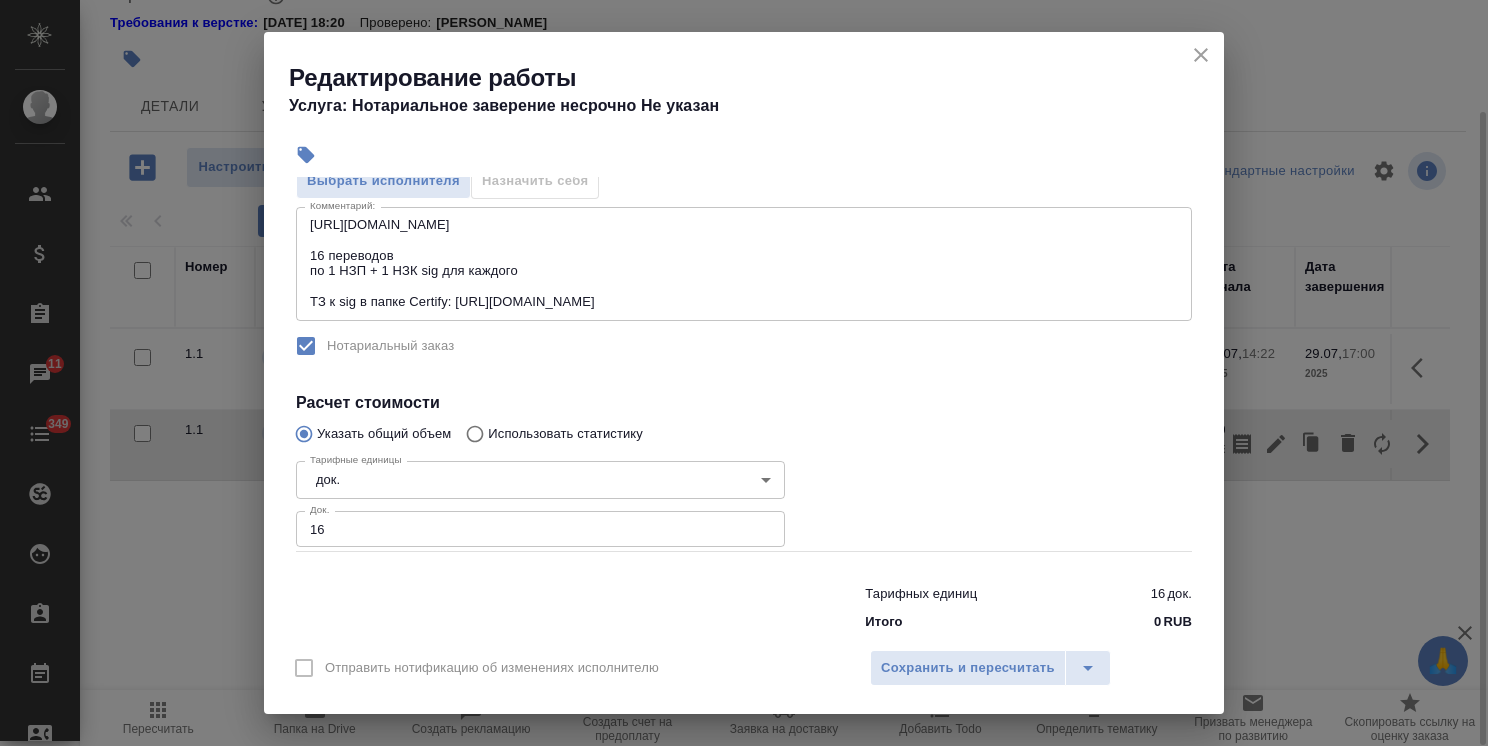 scroll, scrollTop: 315, scrollLeft: 0, axis: vertical 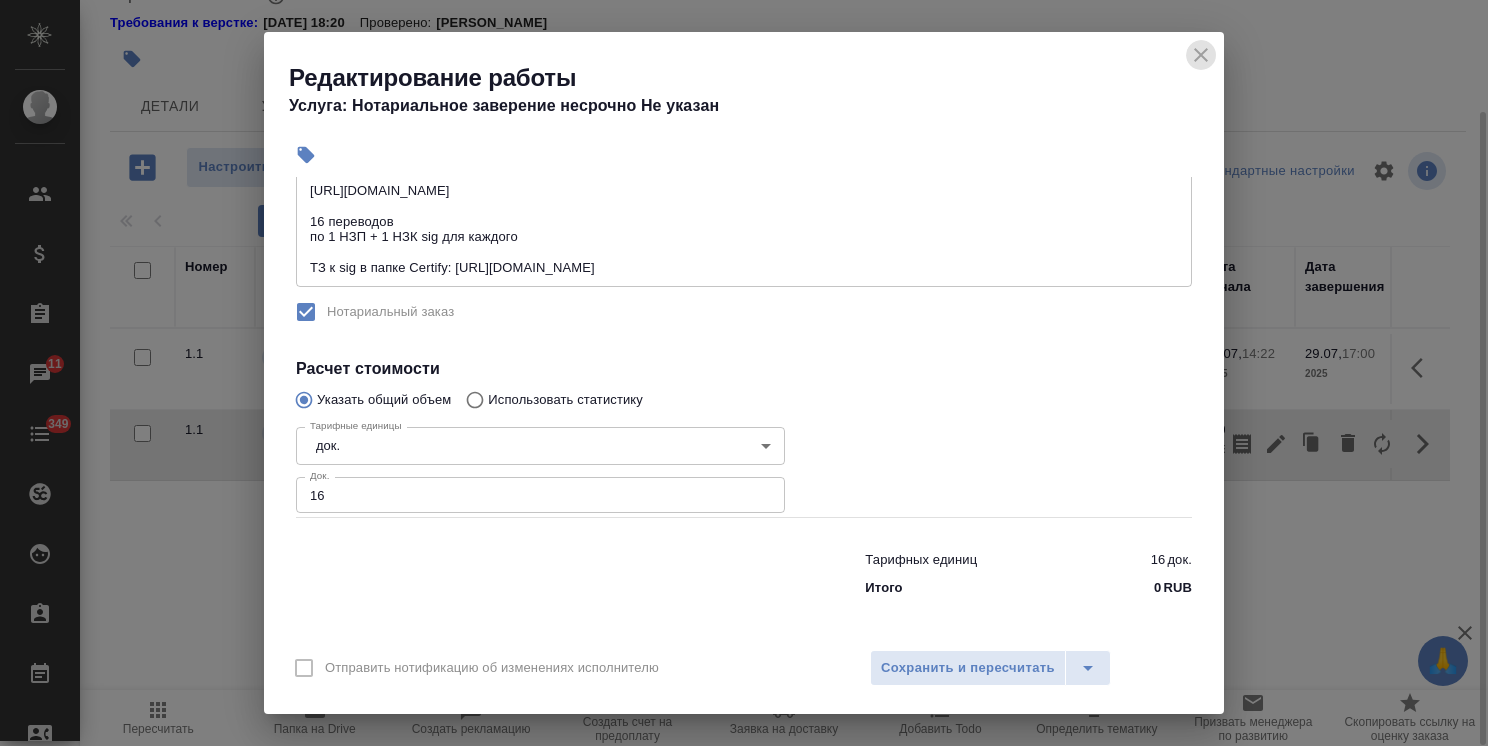 click 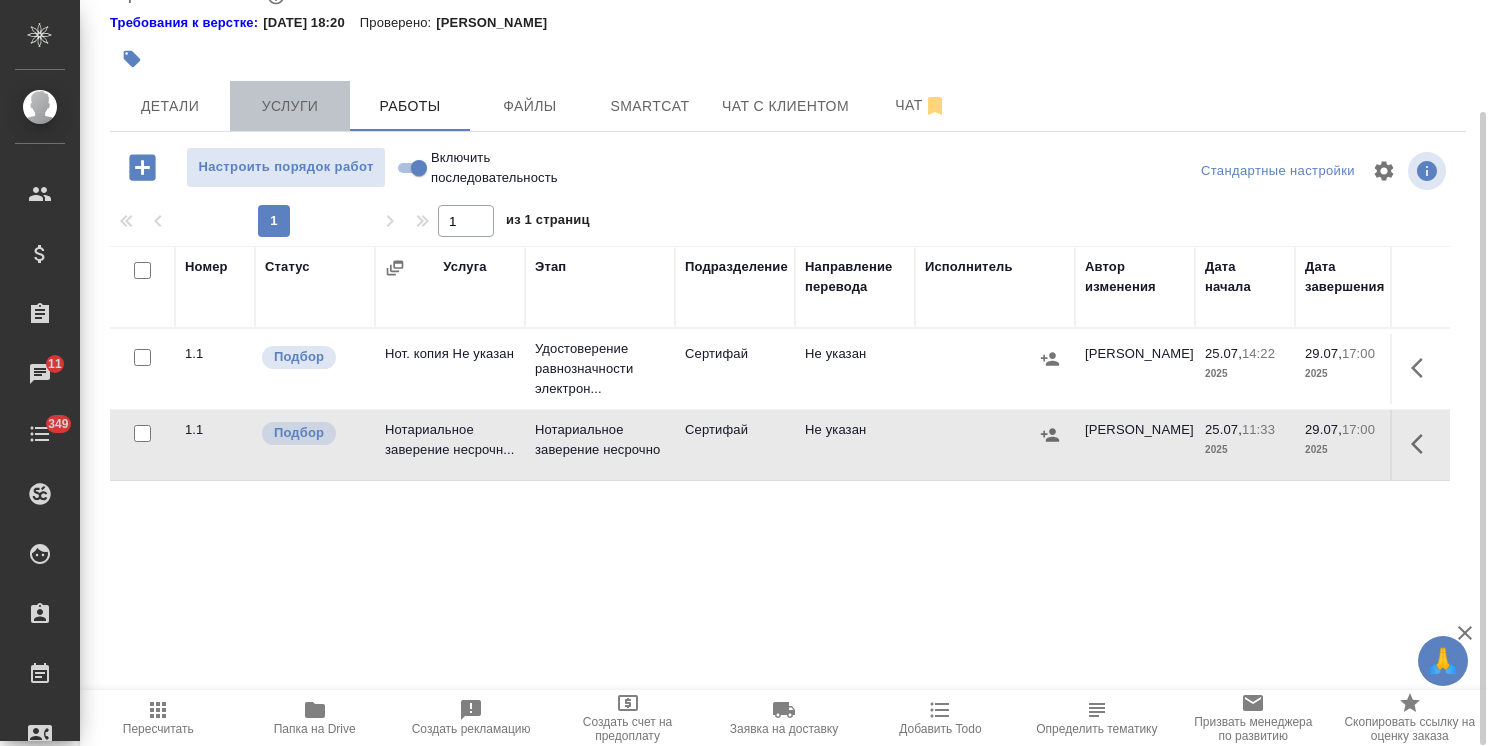click on "Услуги" at bounding box center (290, 106) 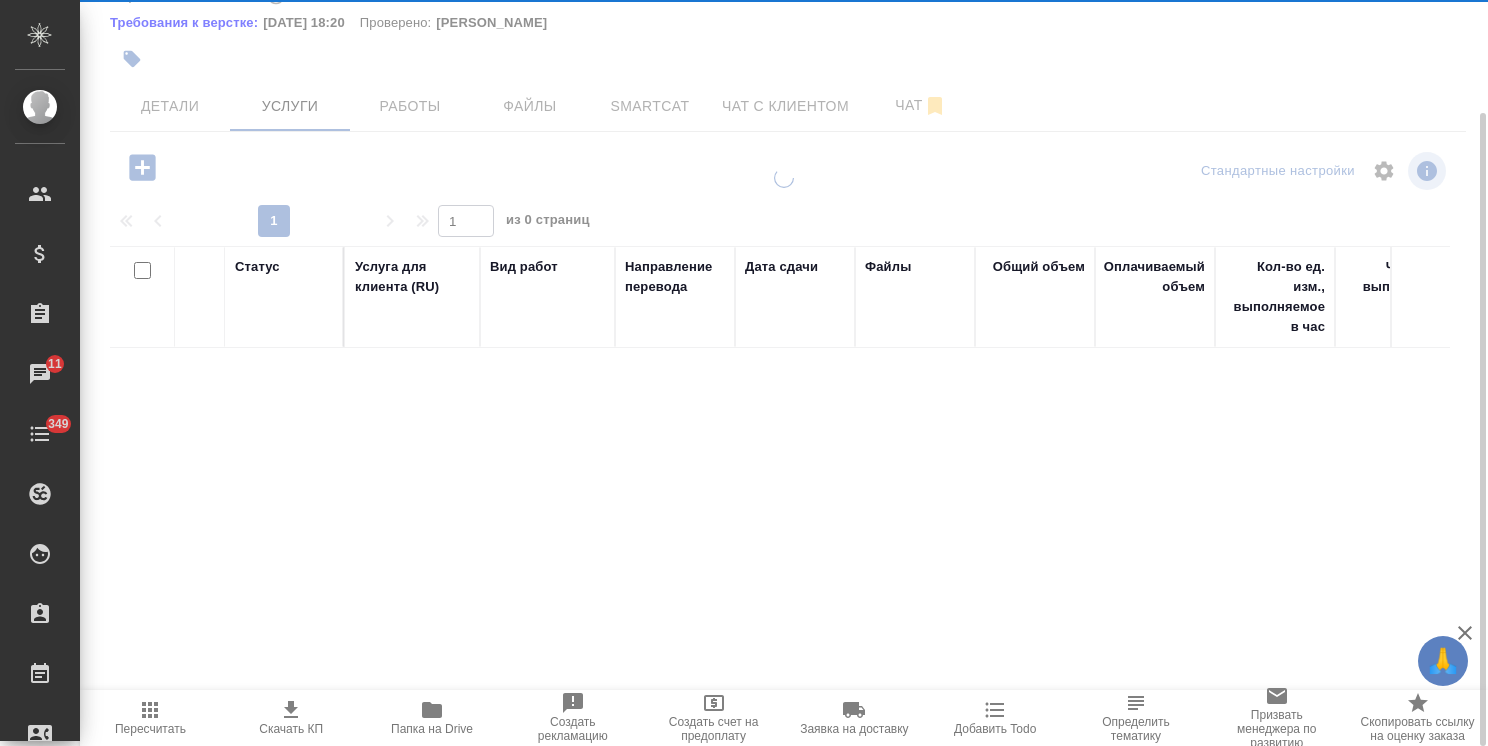 scroll, scrollTop: 132, scrollLeft: 0, axis: vertical 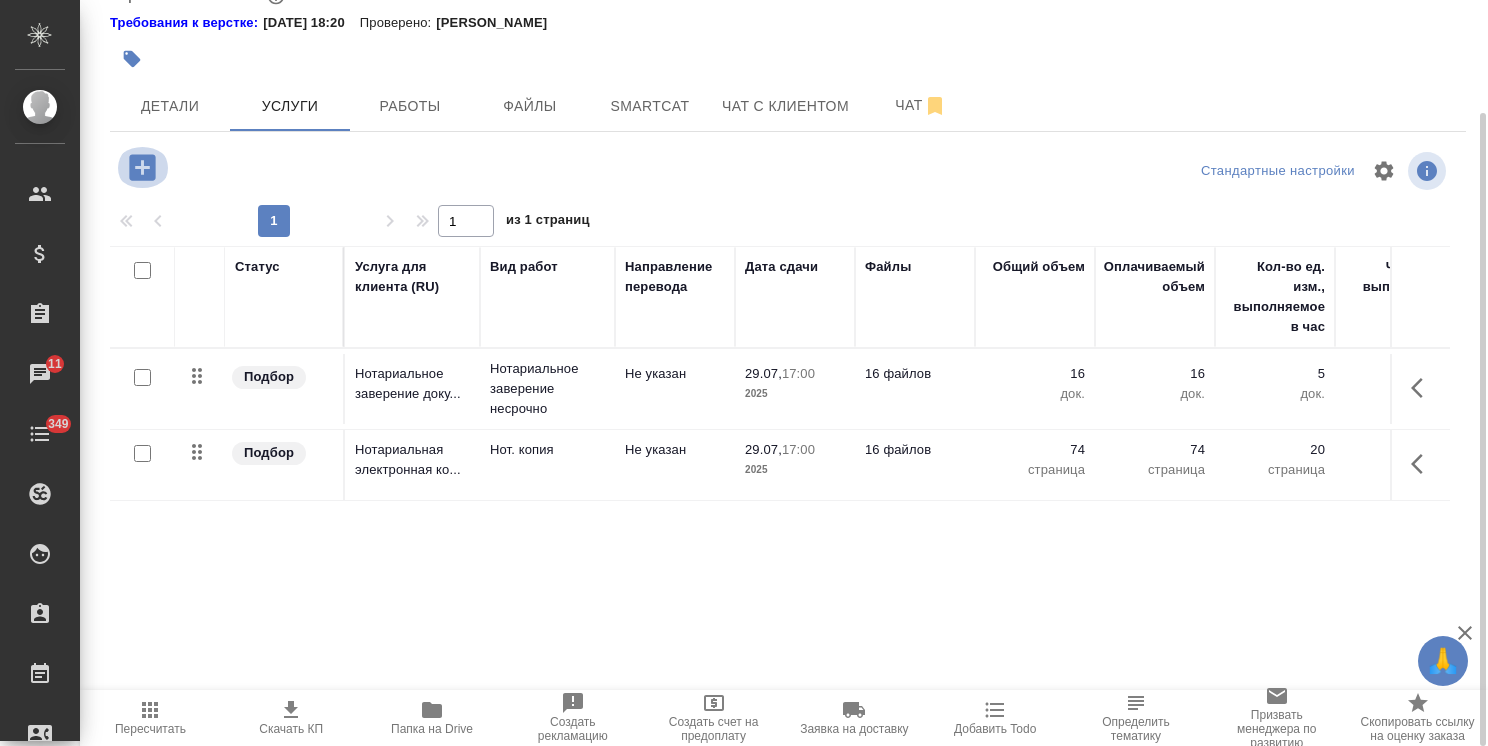 click 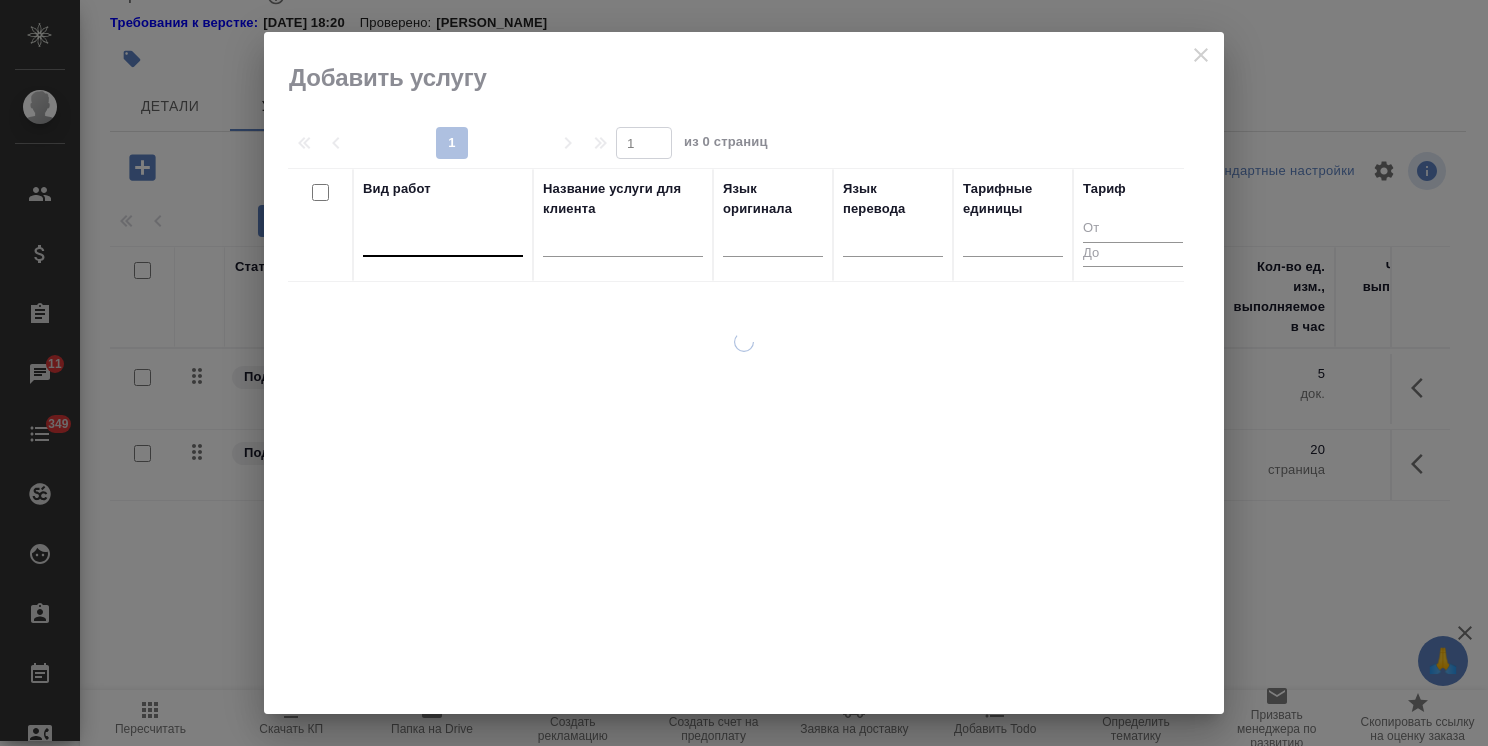 click at bounding box center [443, 236] 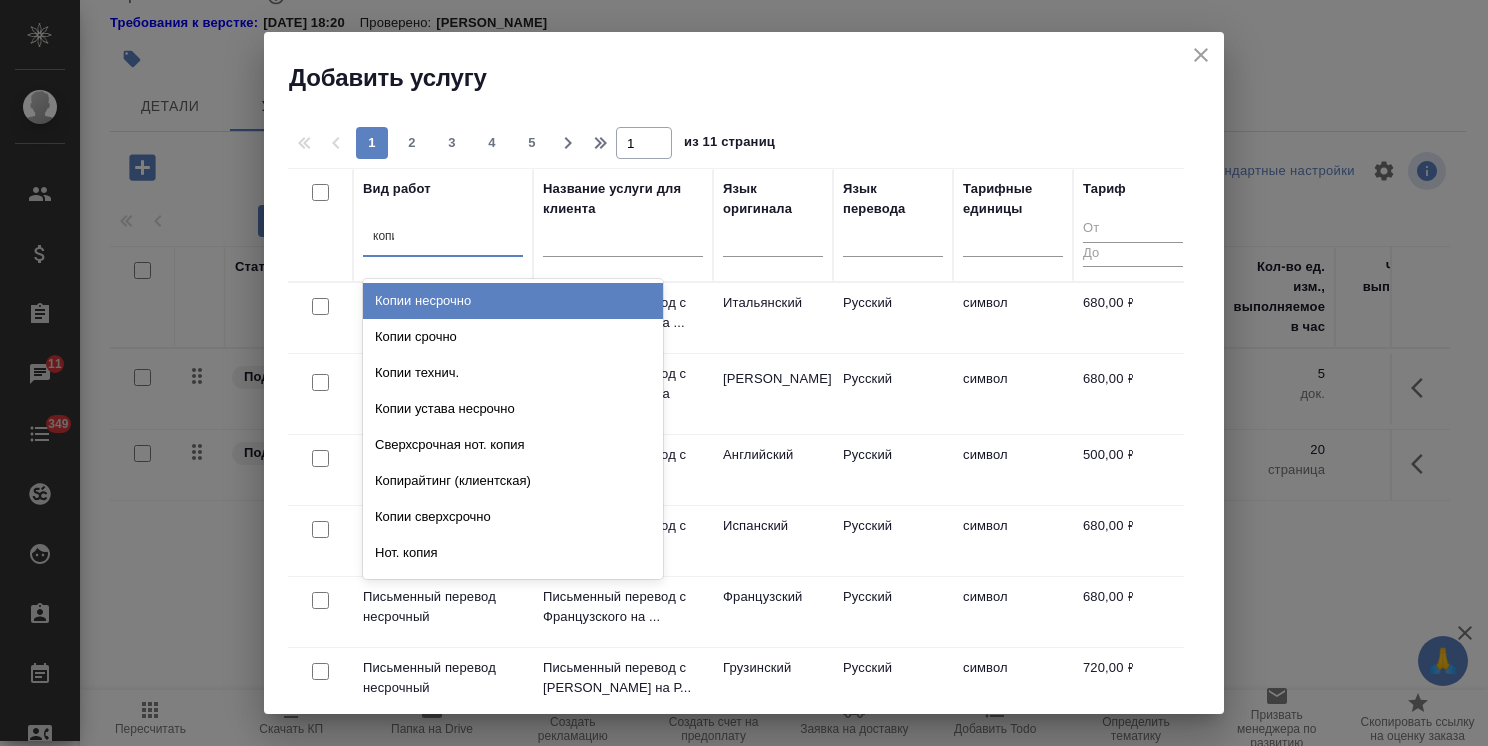 type on "копир" 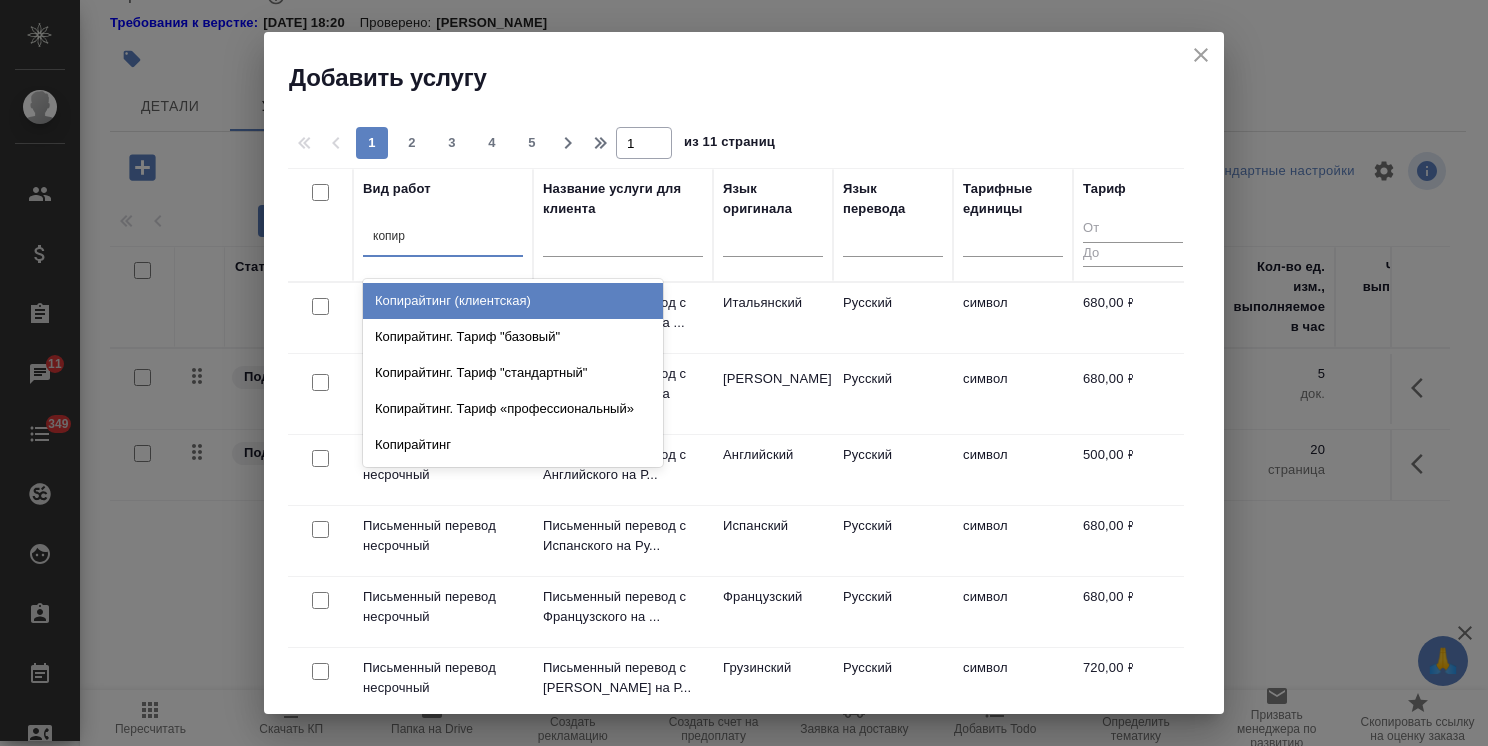 type 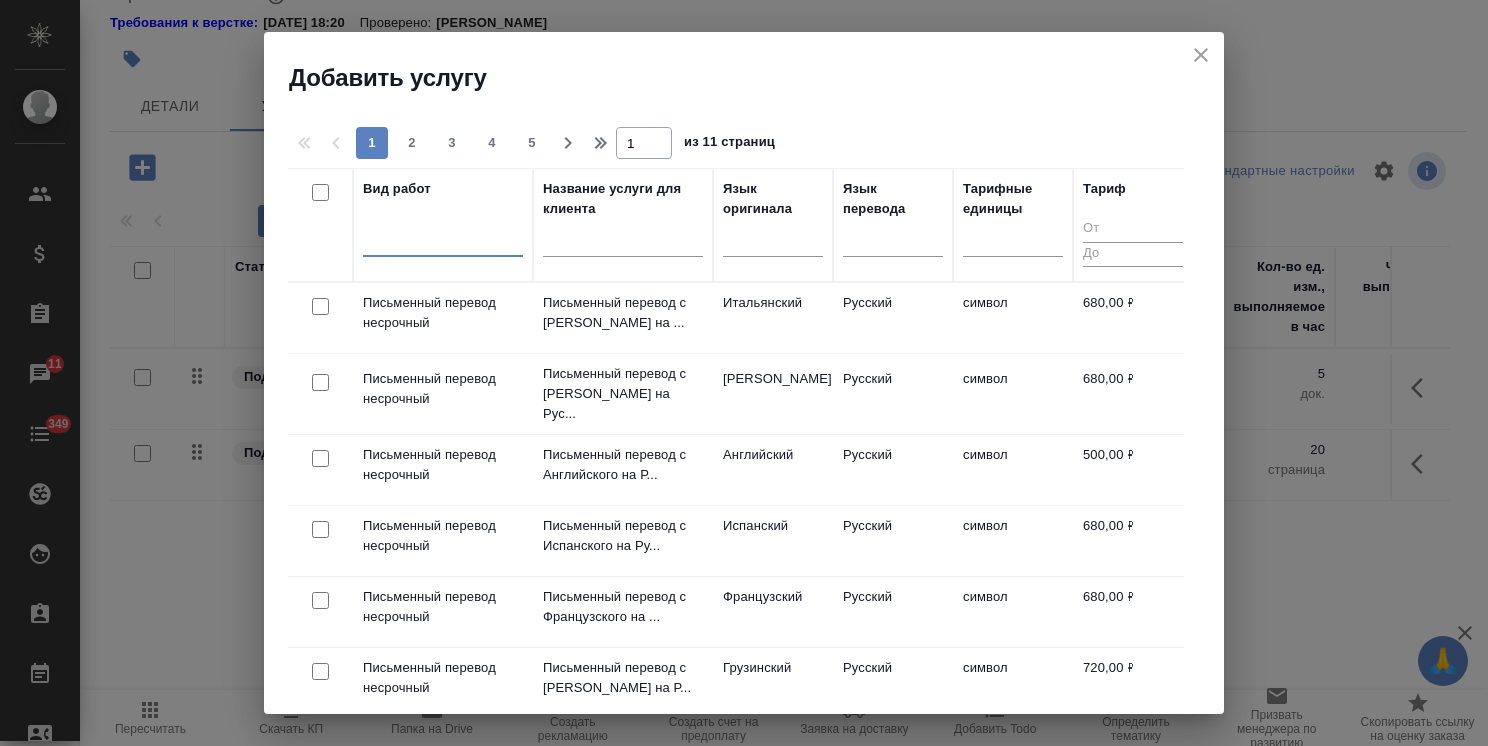 drag, startPoint x: 441, startPoint y: 241, endPoint x: 254, endPoint y: 202, distance: 191.02356 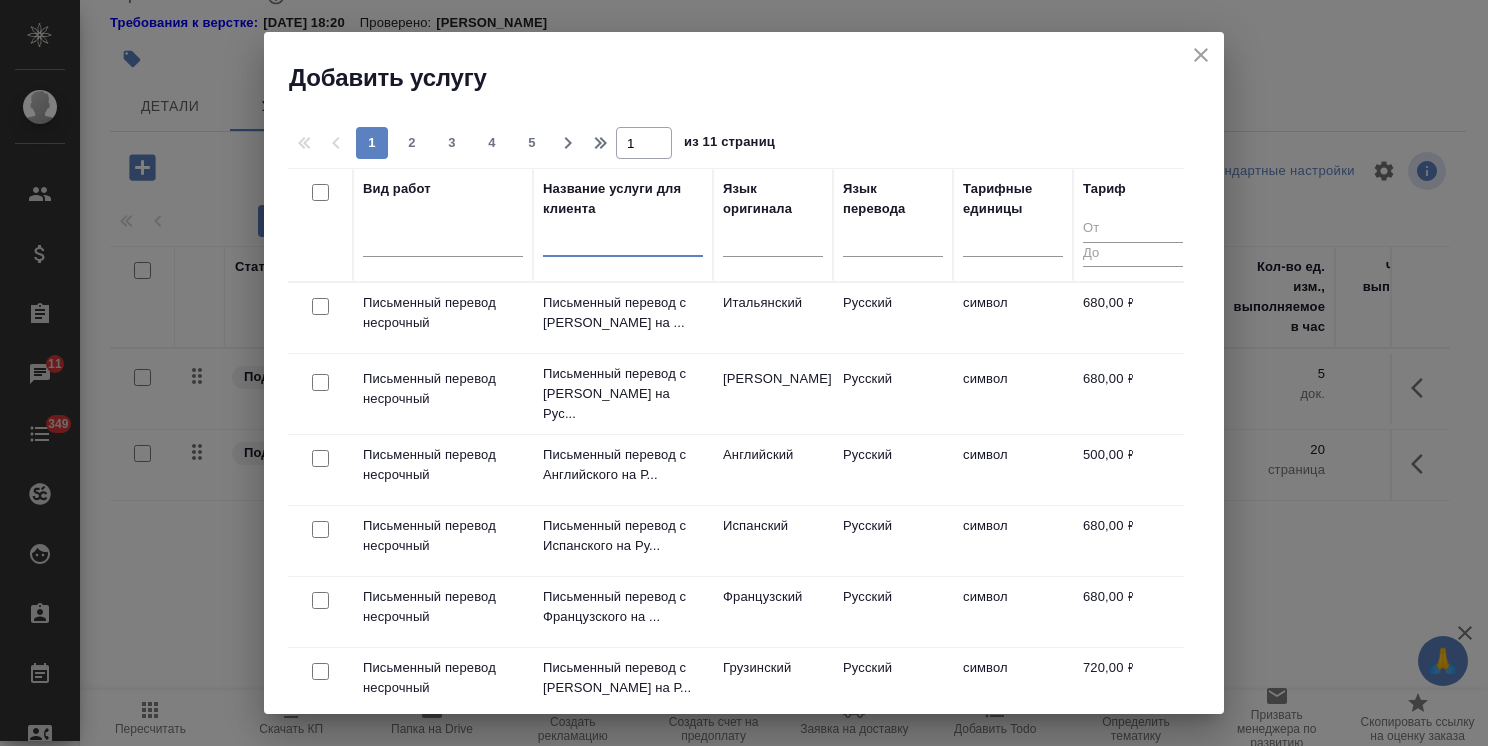 click at bounding box center (623, 244) 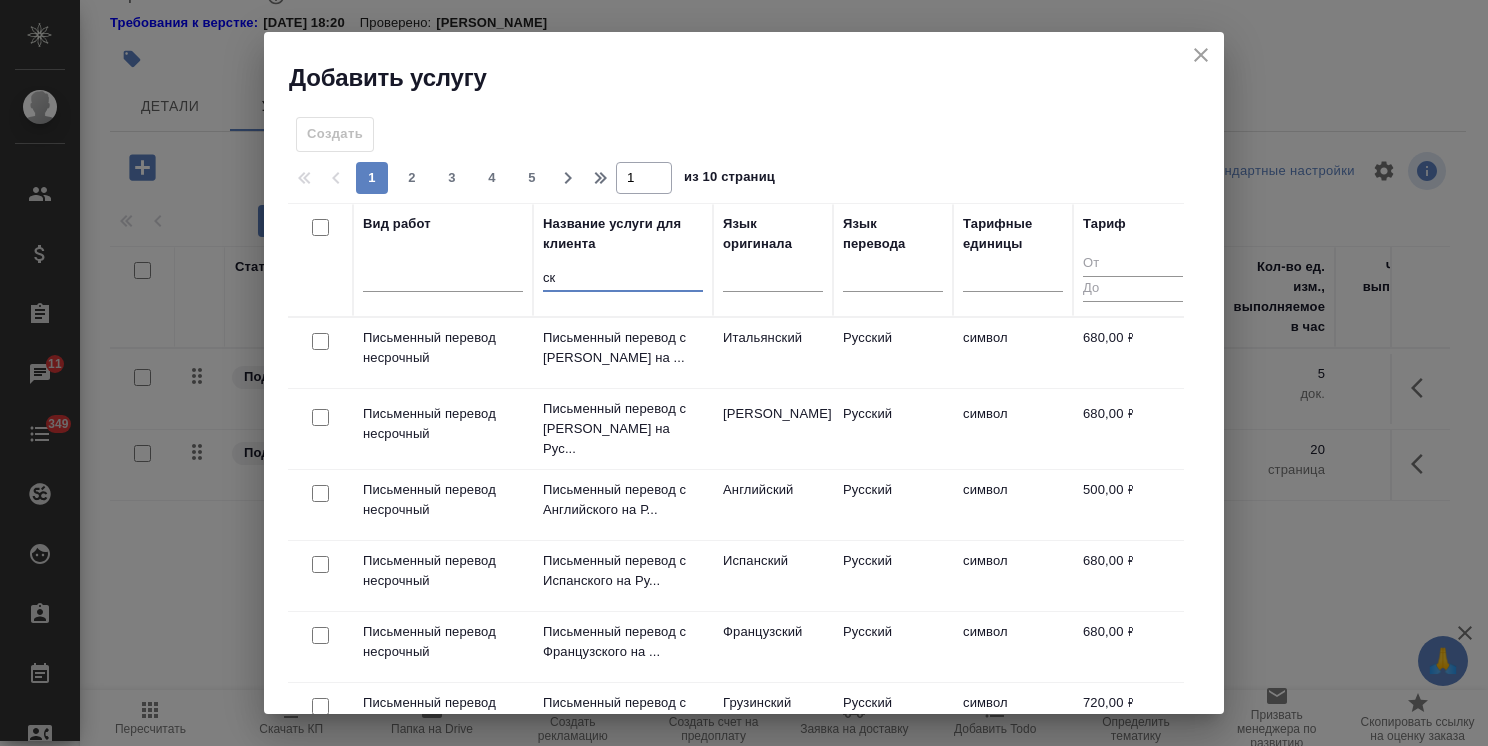 type on "с" 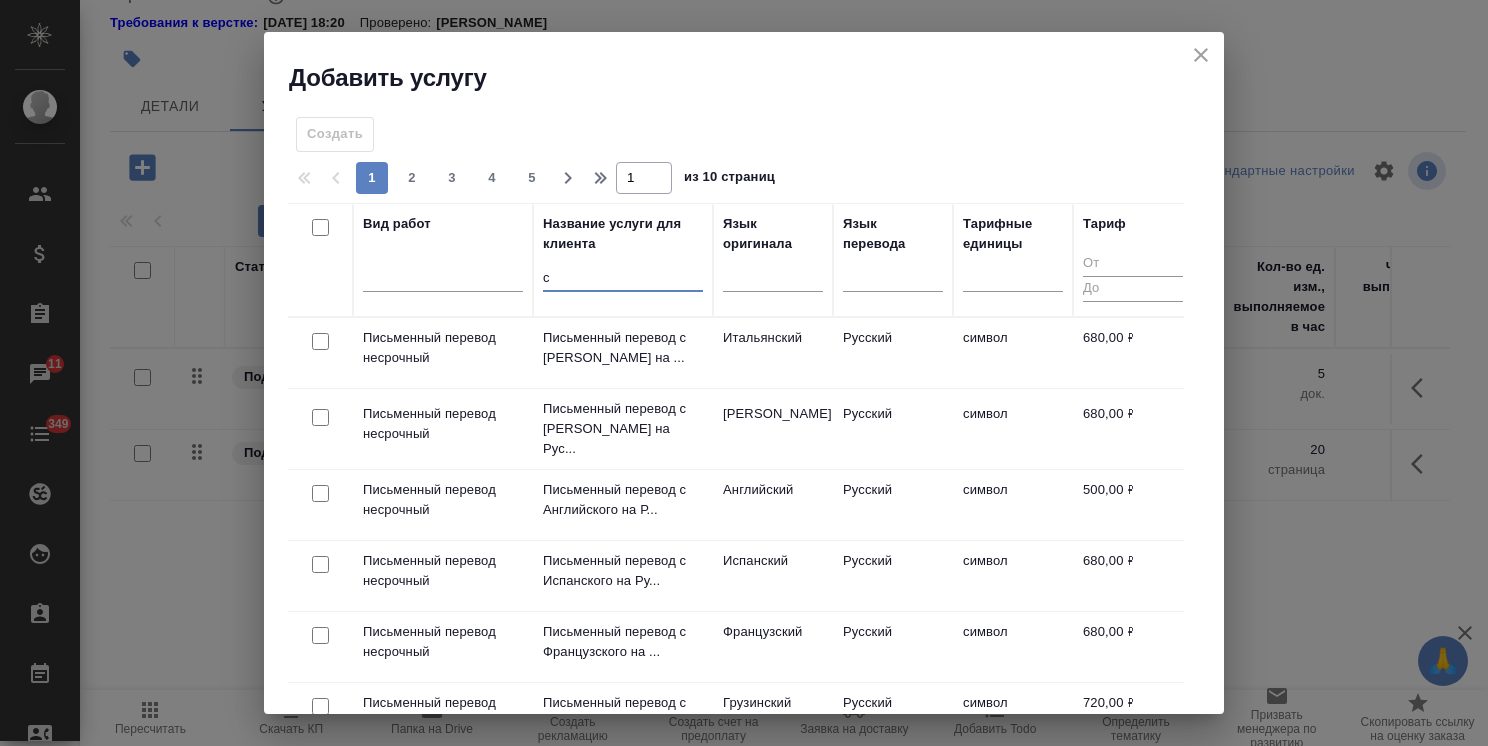 type 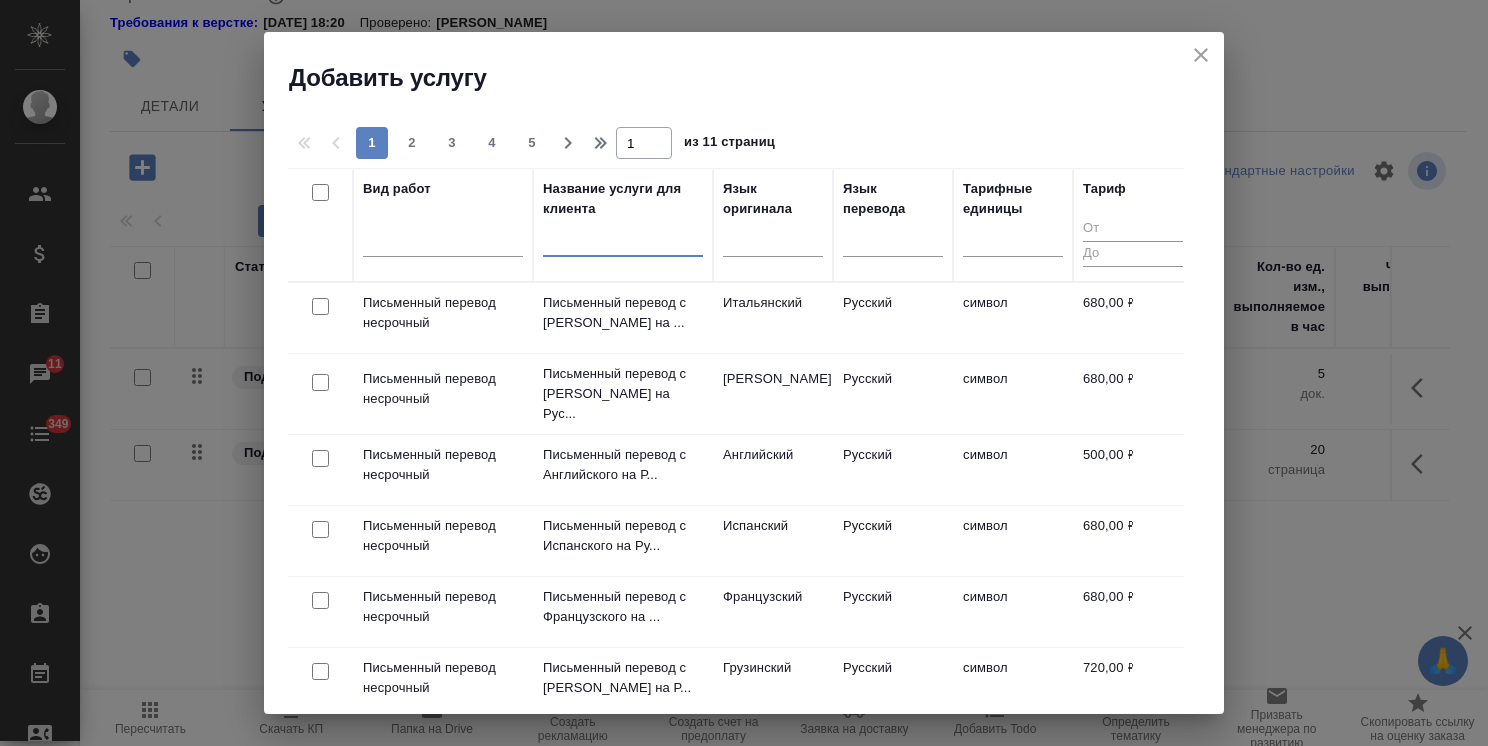 click at bounding box center [443, 245] 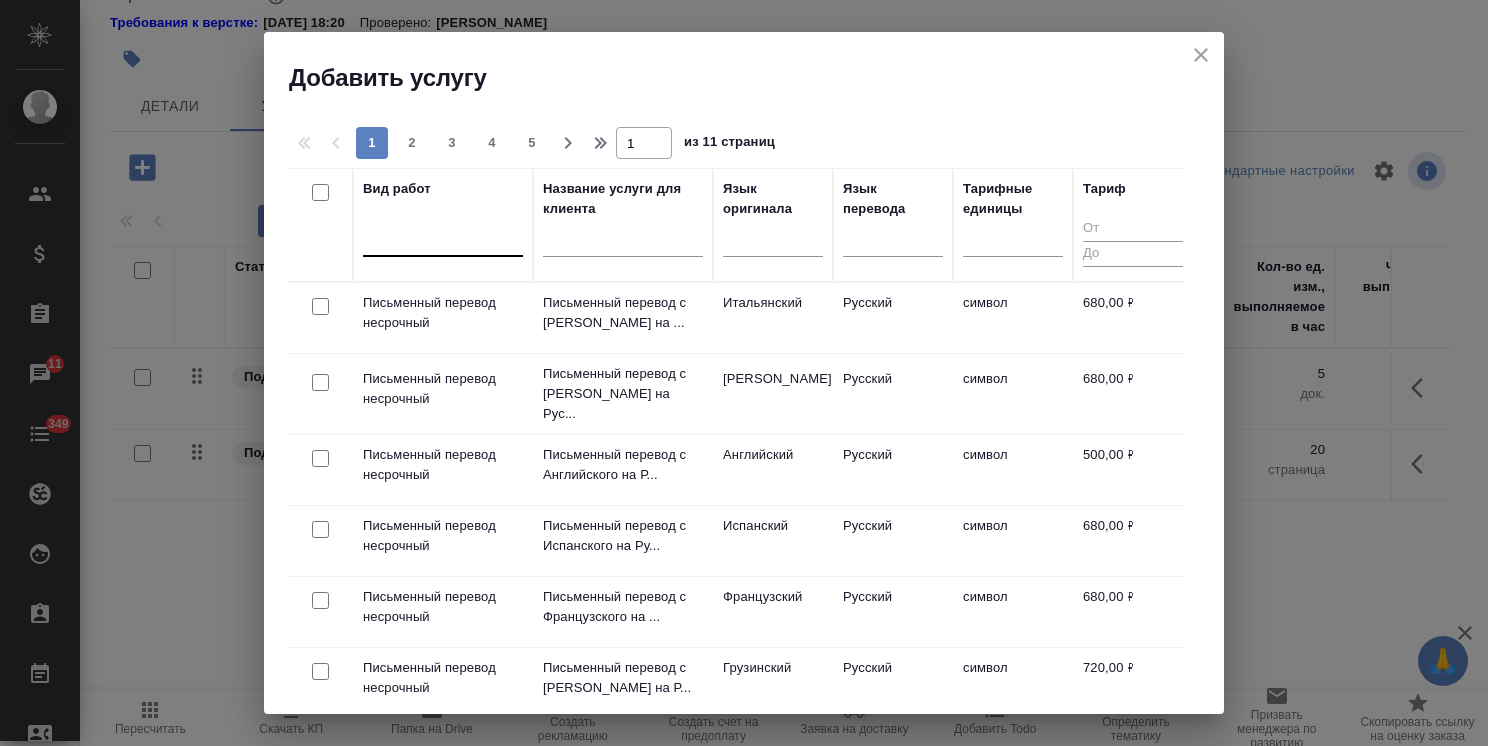 click at bounding box center (443, 236) 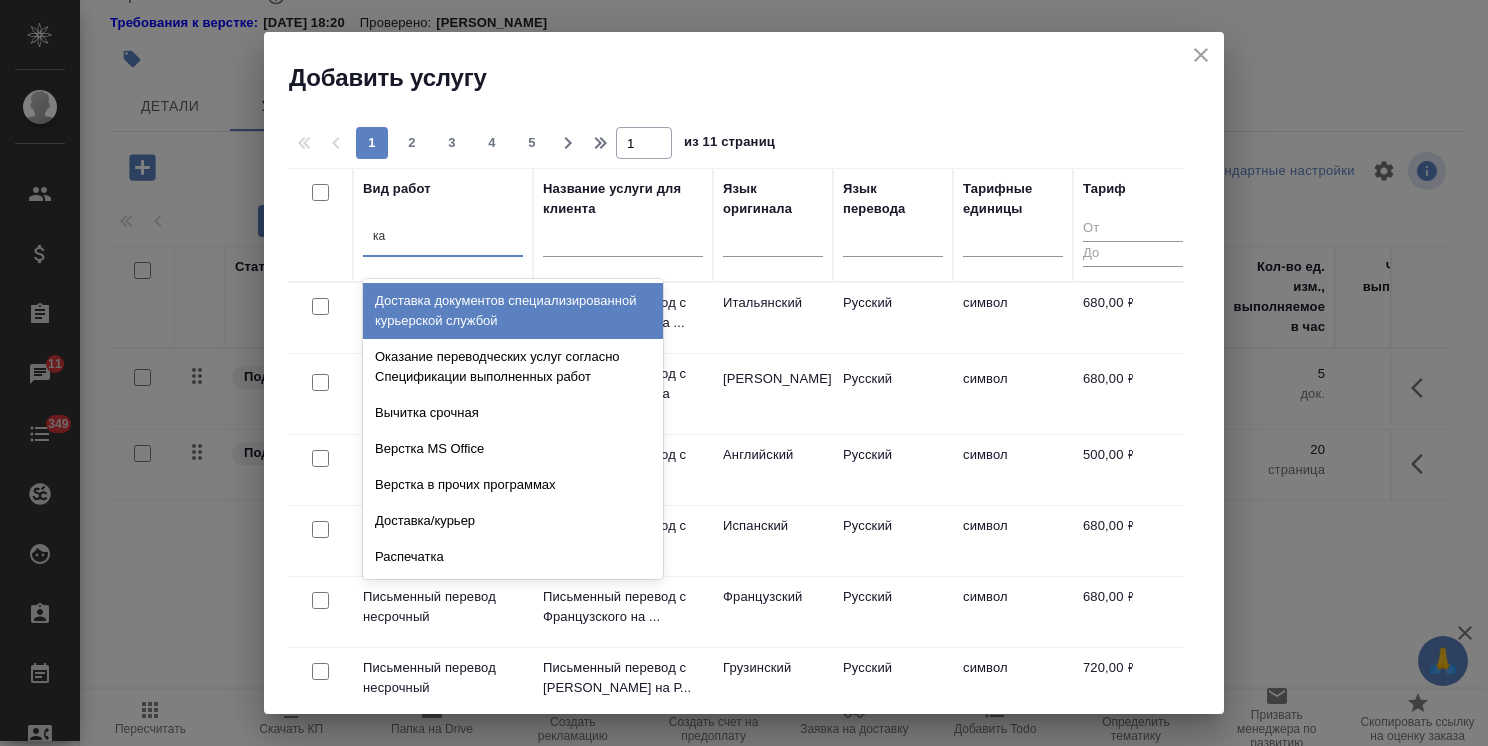 type on "кан" 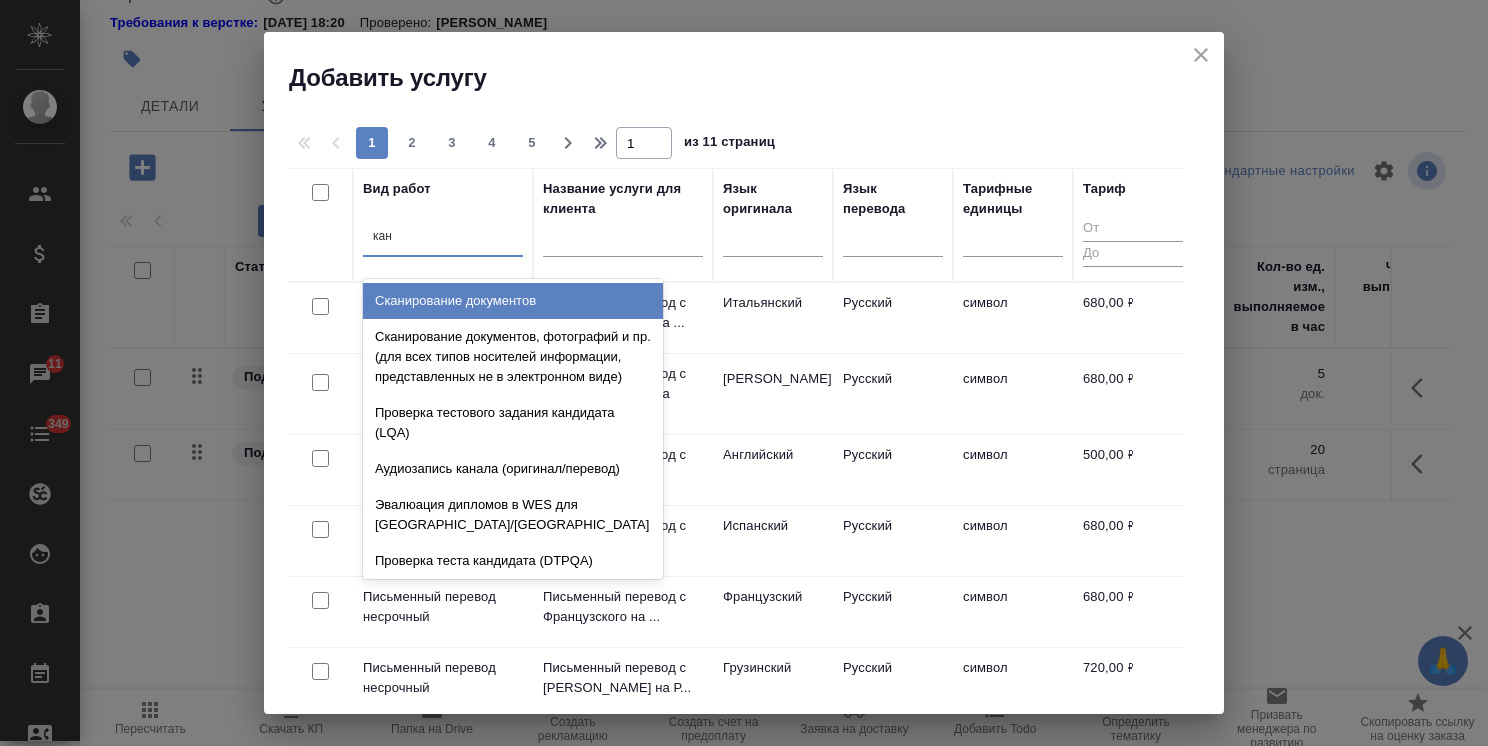 click on "Сканирование документов" at bounding box center (513, 301) 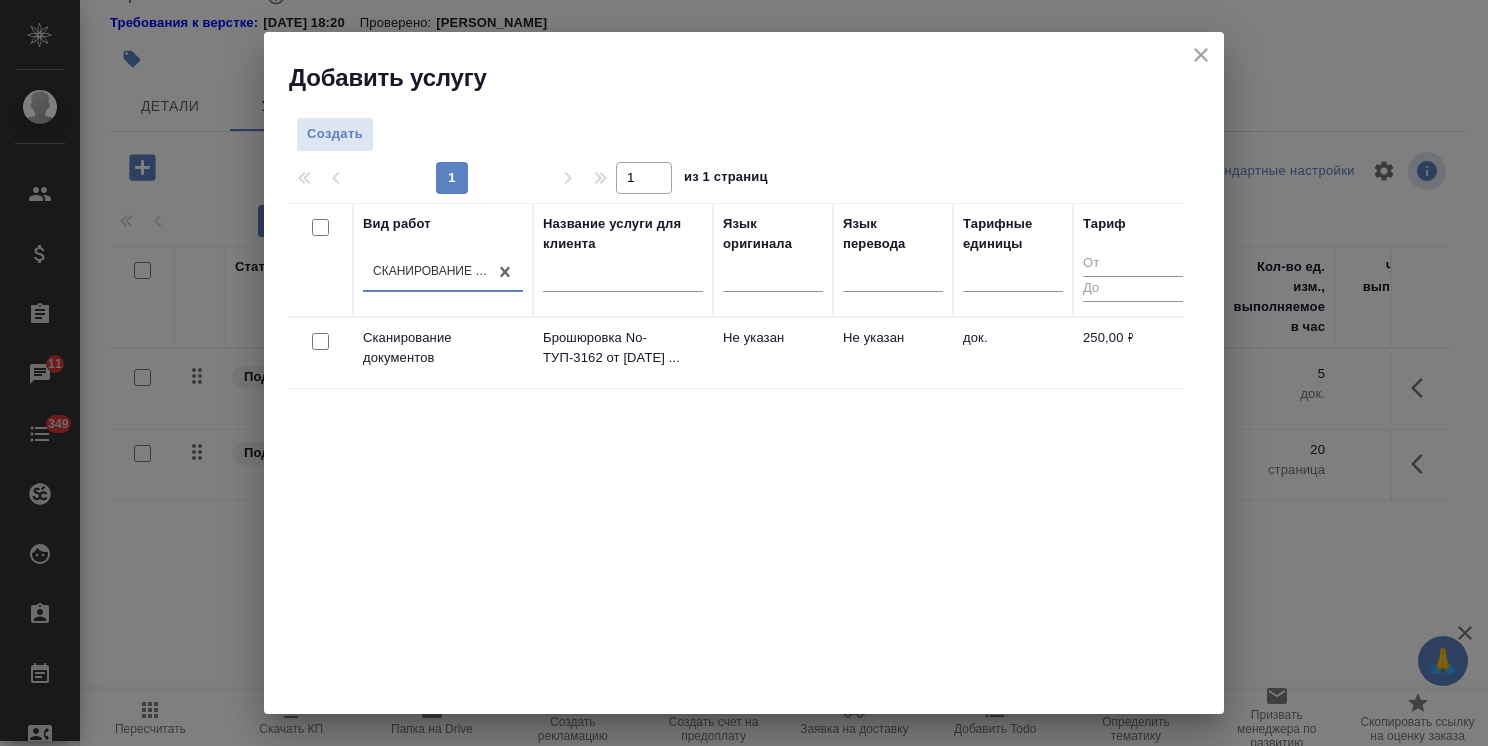 click at bounding box center (320, 341) 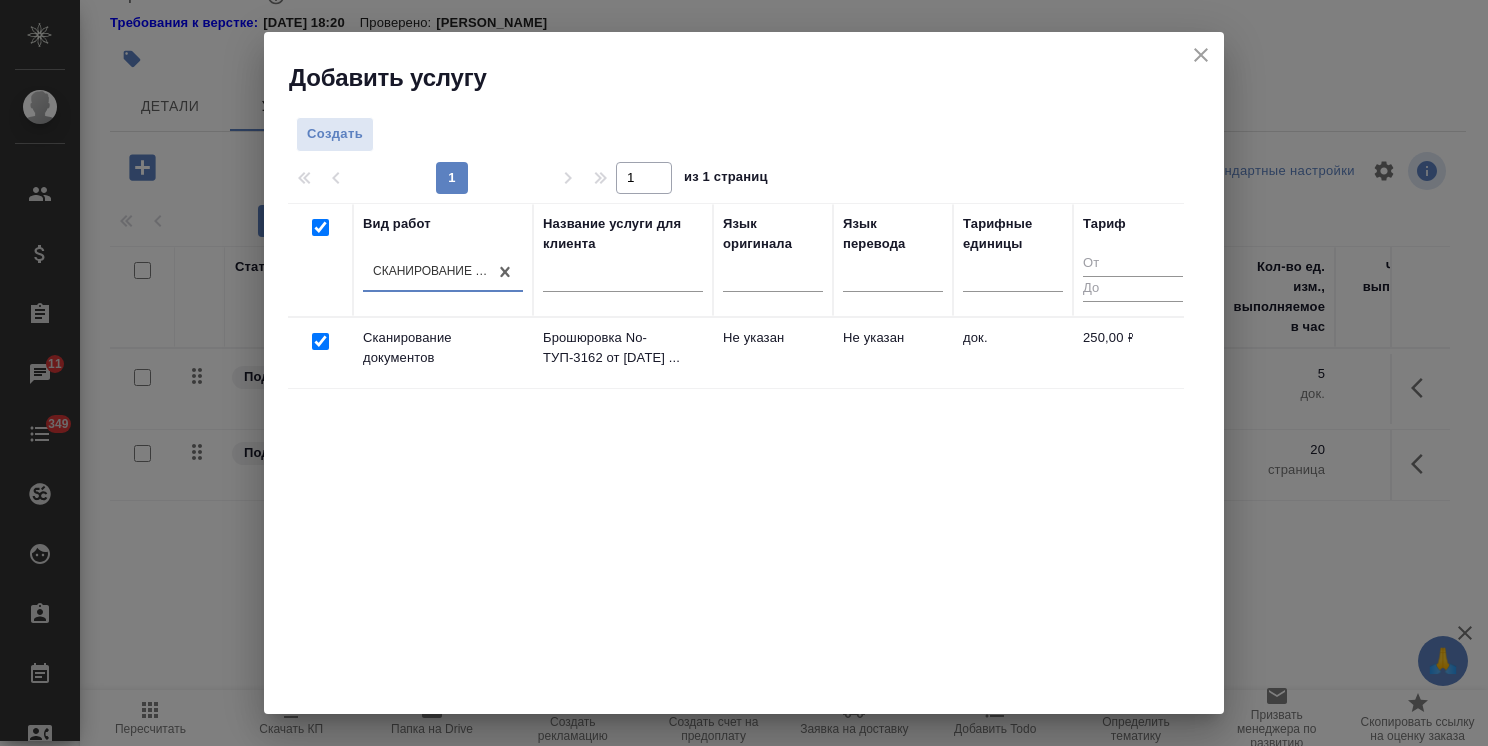 checkbox on "true" 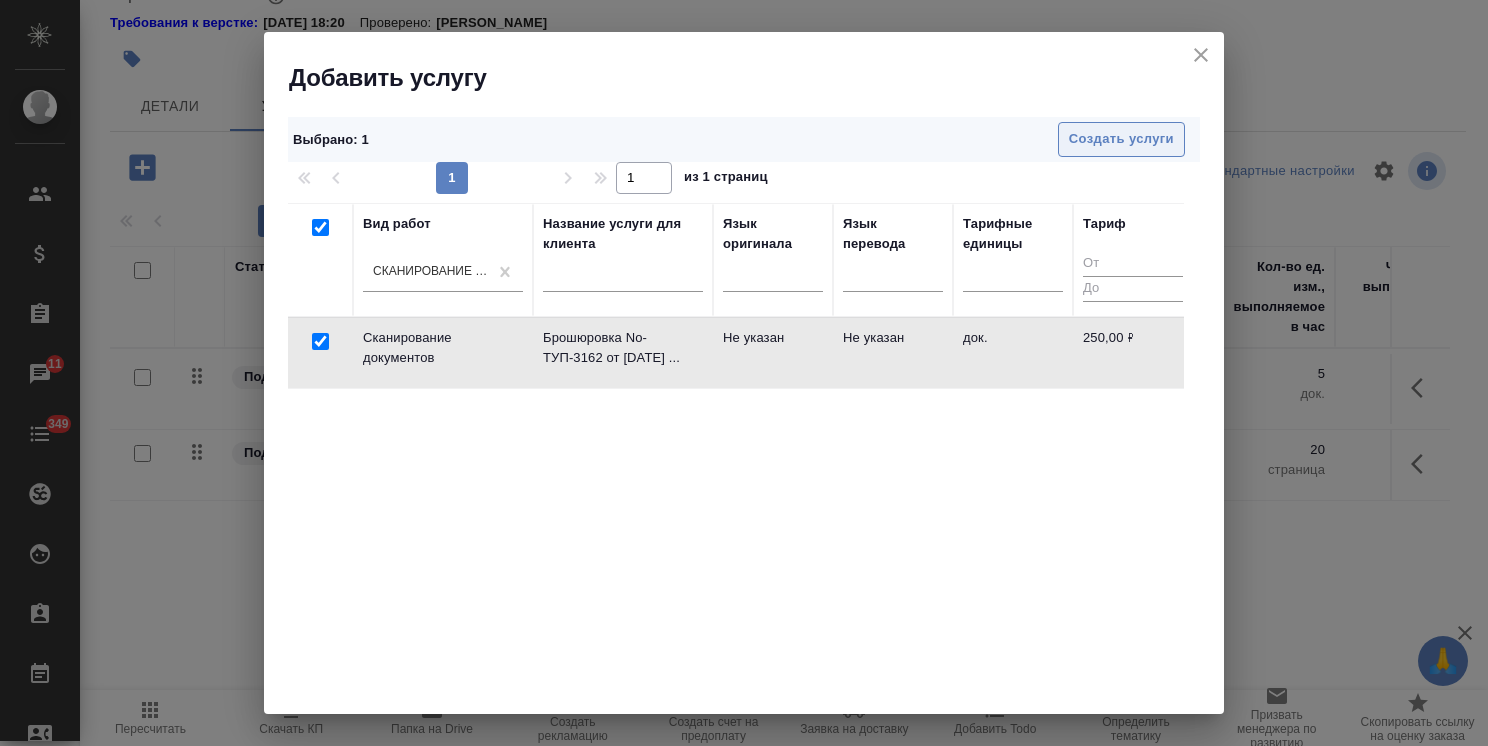 click on "Создать услуги" at bounding box center (1121, 139) 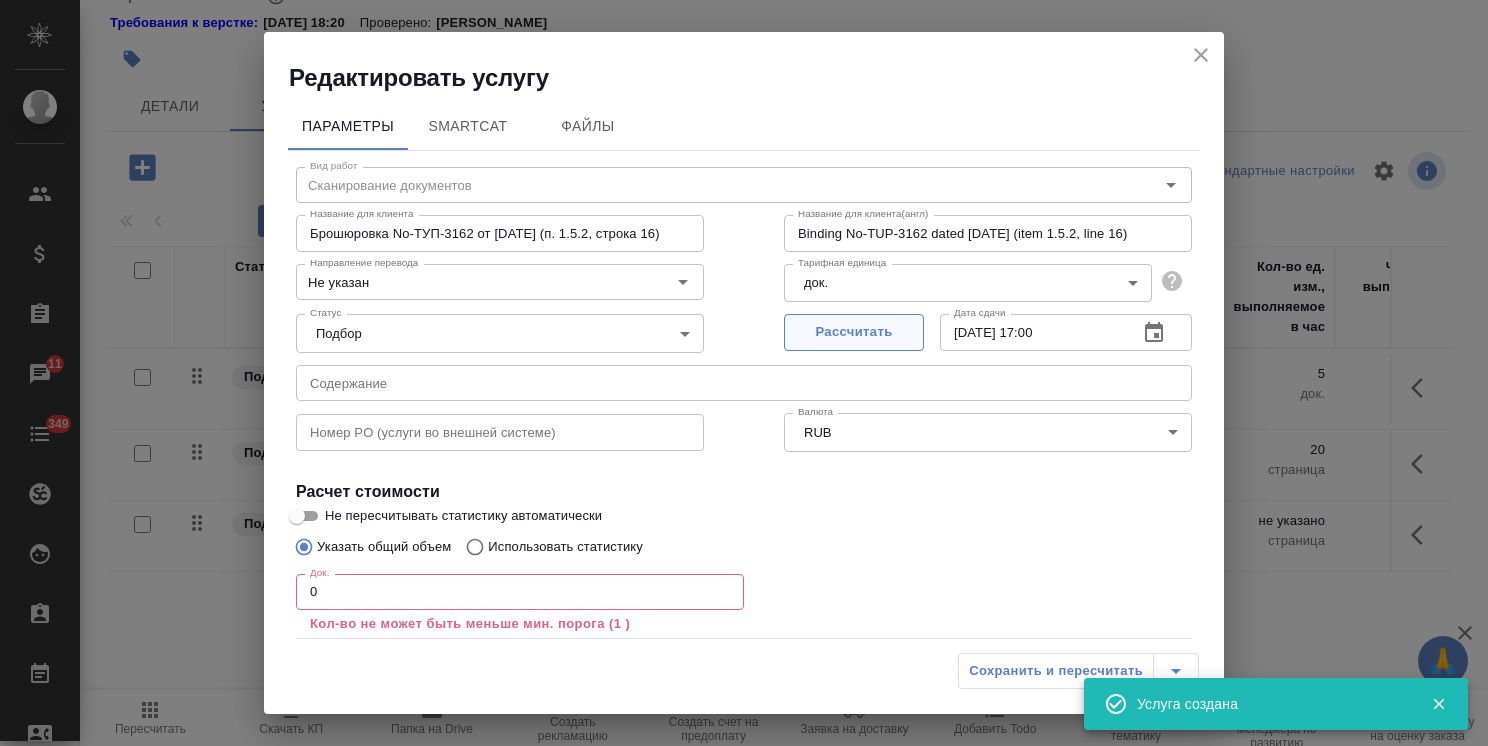 click on "Рассчитать" at bounding box center (854, 332) 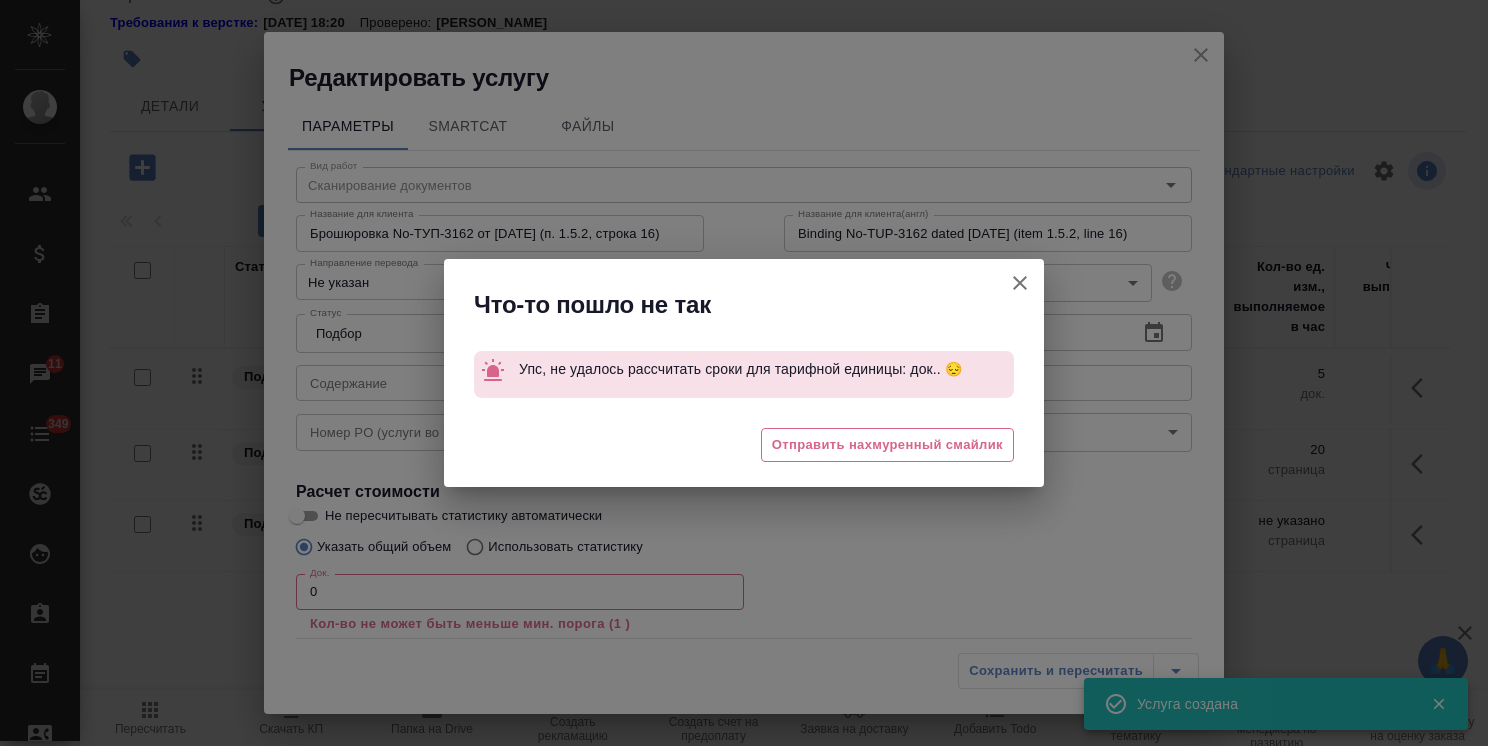 drag, startPoint x: 347, startPoint y: 593, endPoint x: 239, endPoint y: 580, distance: 108.779594 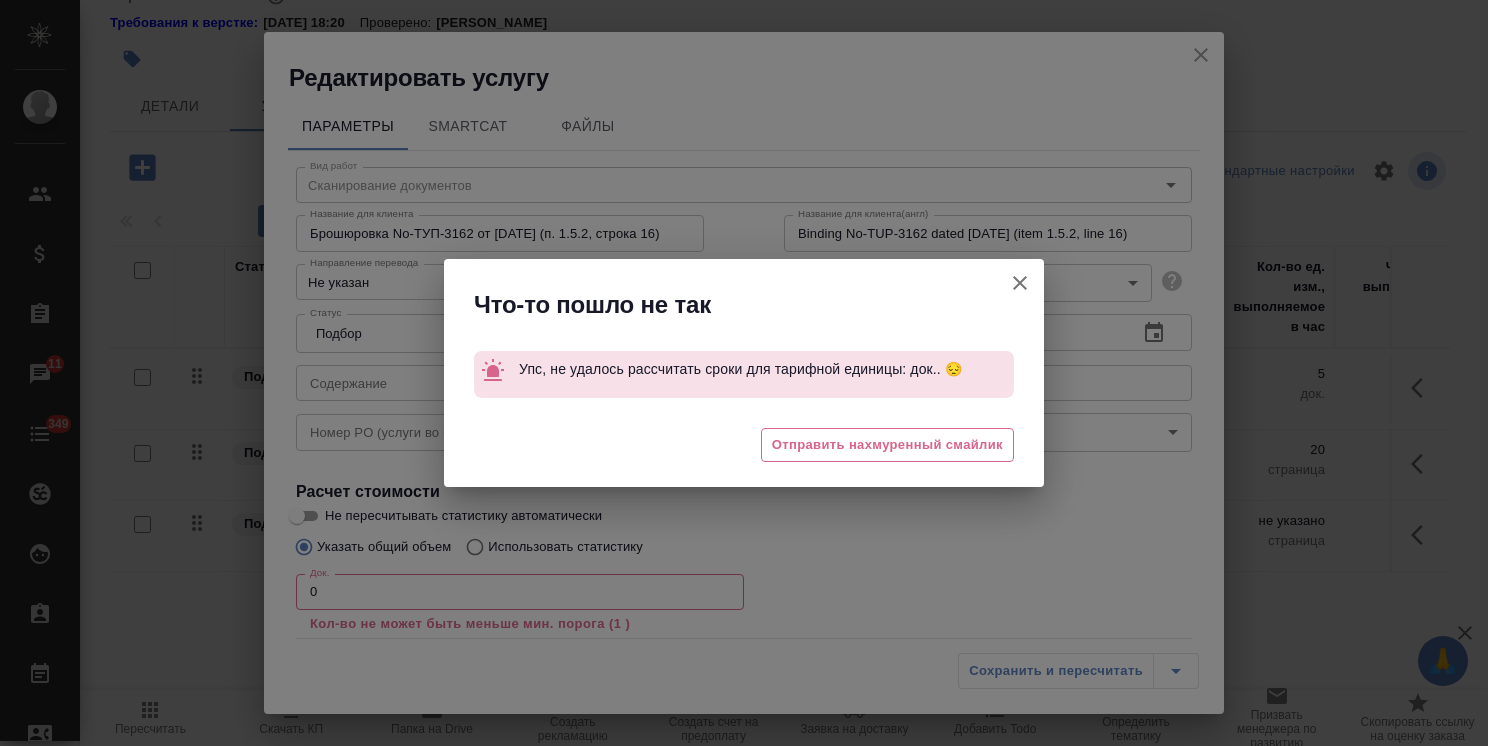 click 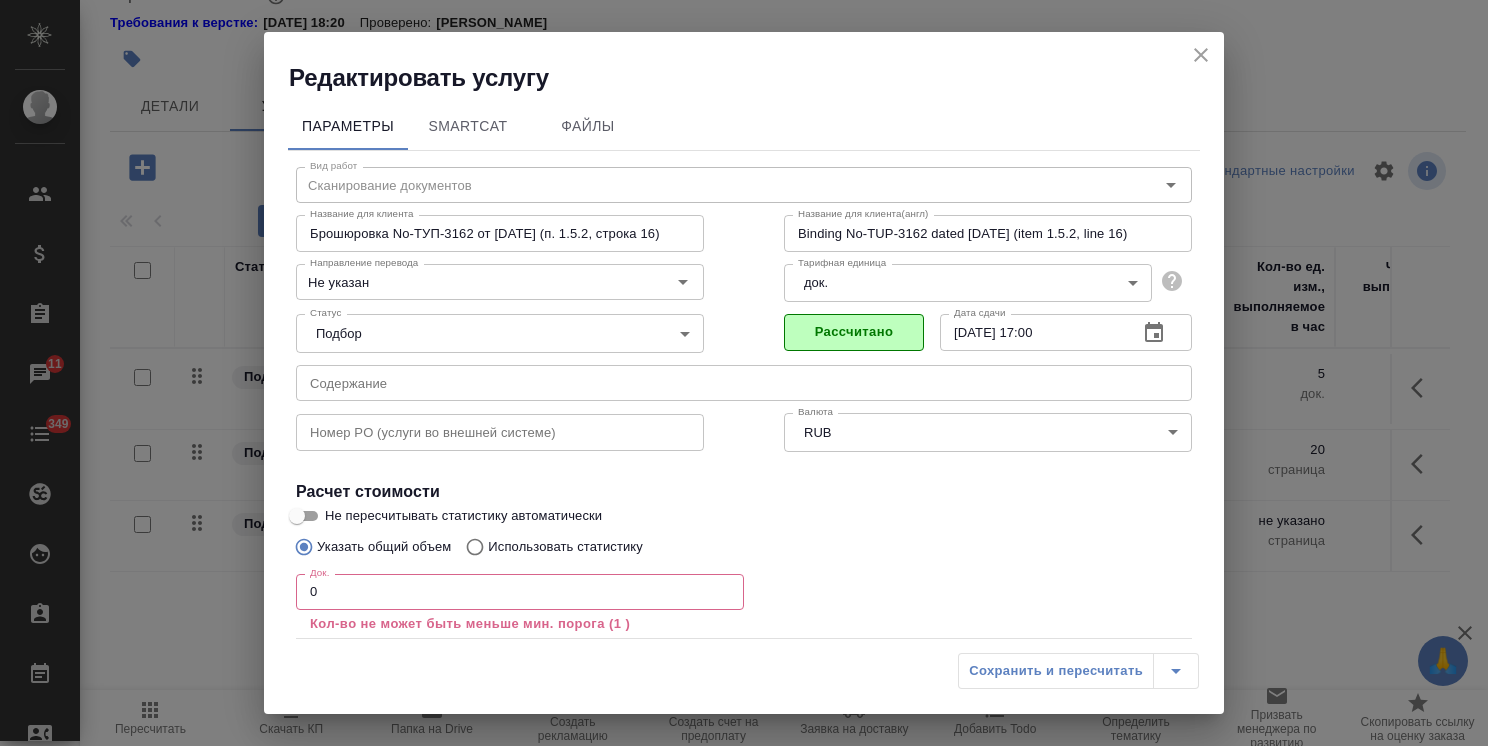 click on "Редактировать услугу Параметры SmartCat Файлы Вид работ Сканирование документов Вид работ Название для клиента Брошюровка No-ТУП-3162 от [DATE] (п. 1.5.2, строка 16) Название для клиента Название для клиента(англ) Binding No-TUP-3162 dated [DATE] (item 1.5.2, line 16) Название для клиента(англ) Направление перевода Не указан Направление перевода Тарифная единица док. 5a8b1489cc6b4906c91bfd8b Тарифная единица Статус Подбор none Статус Рассчитано Дата сдачи [DATE] 17:00 Дата сдачи Содержание Содержание Номер PO (услуги во внешней системе) Номер PO (услуги во внешней системе) Валюта RUB RUB Валюта Док. 0 Док. 0 %" at bounding box center (744, 373) 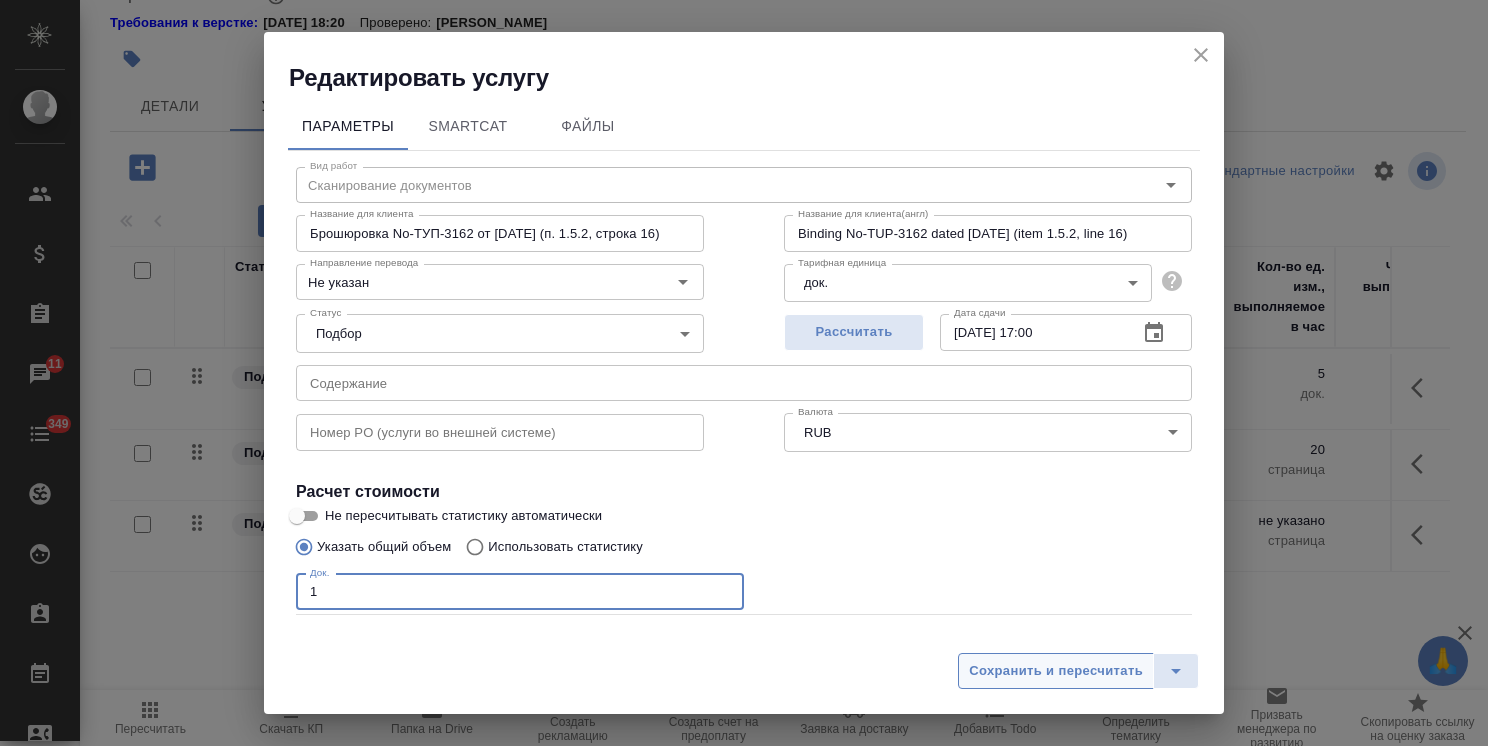 type on "1" 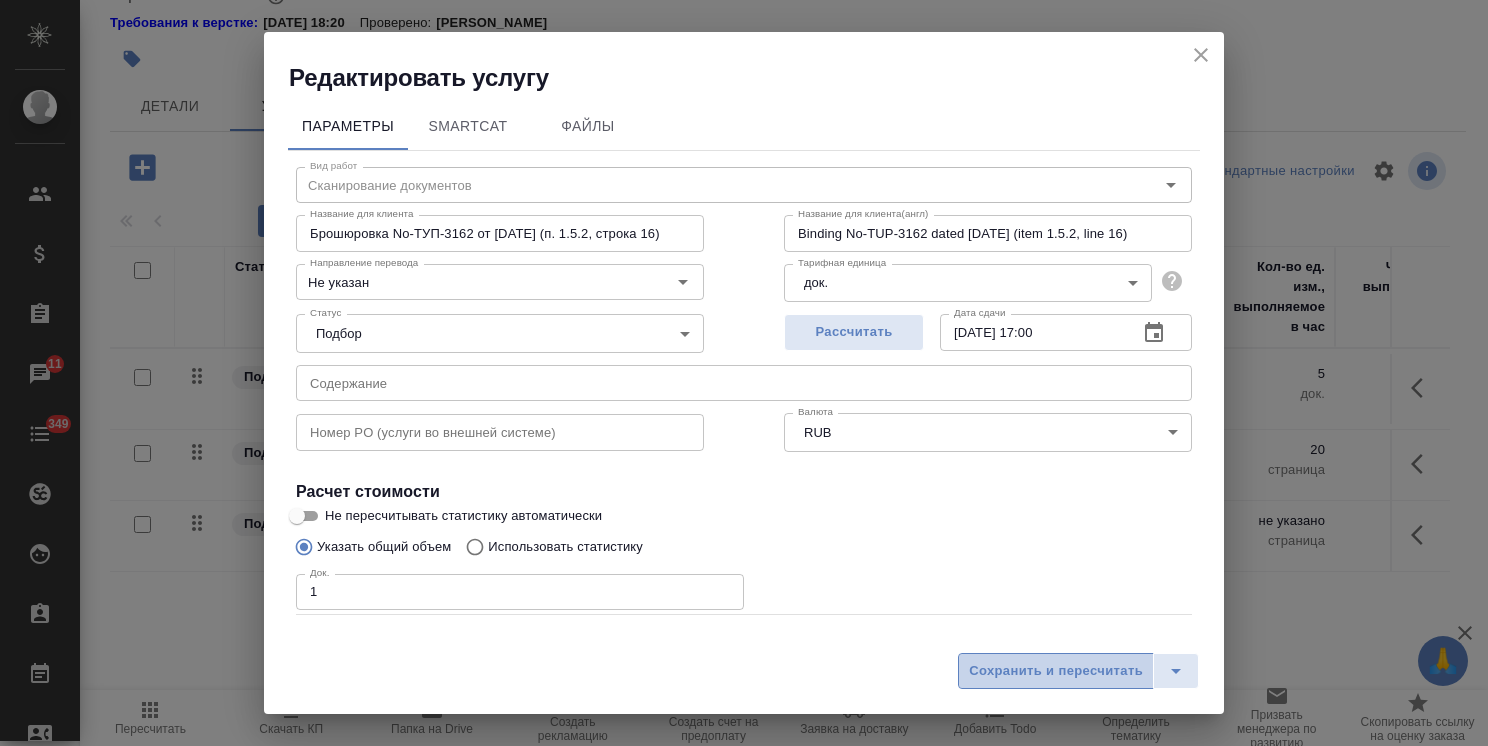 click on "Сохранить и пересчитать" at bounding box center (1056, 671) 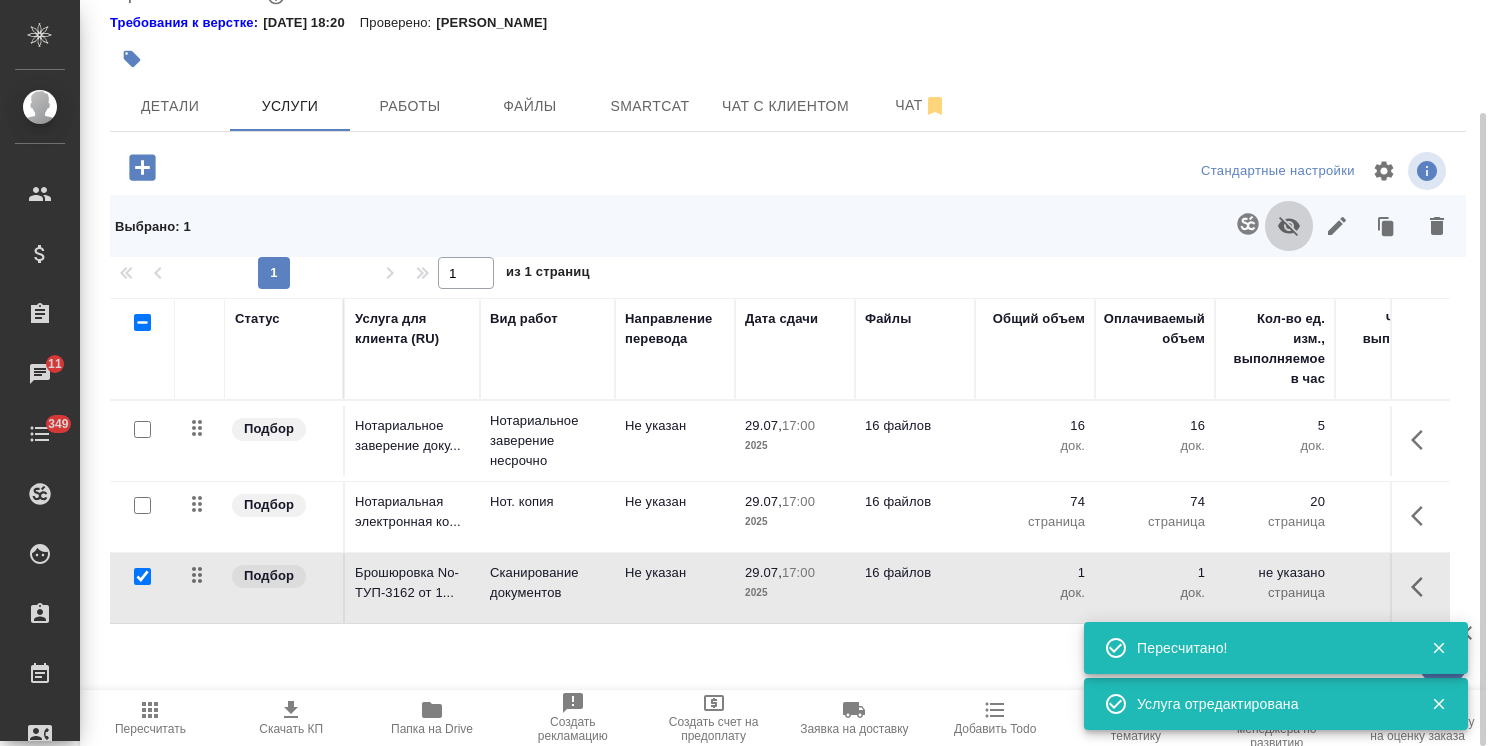 click 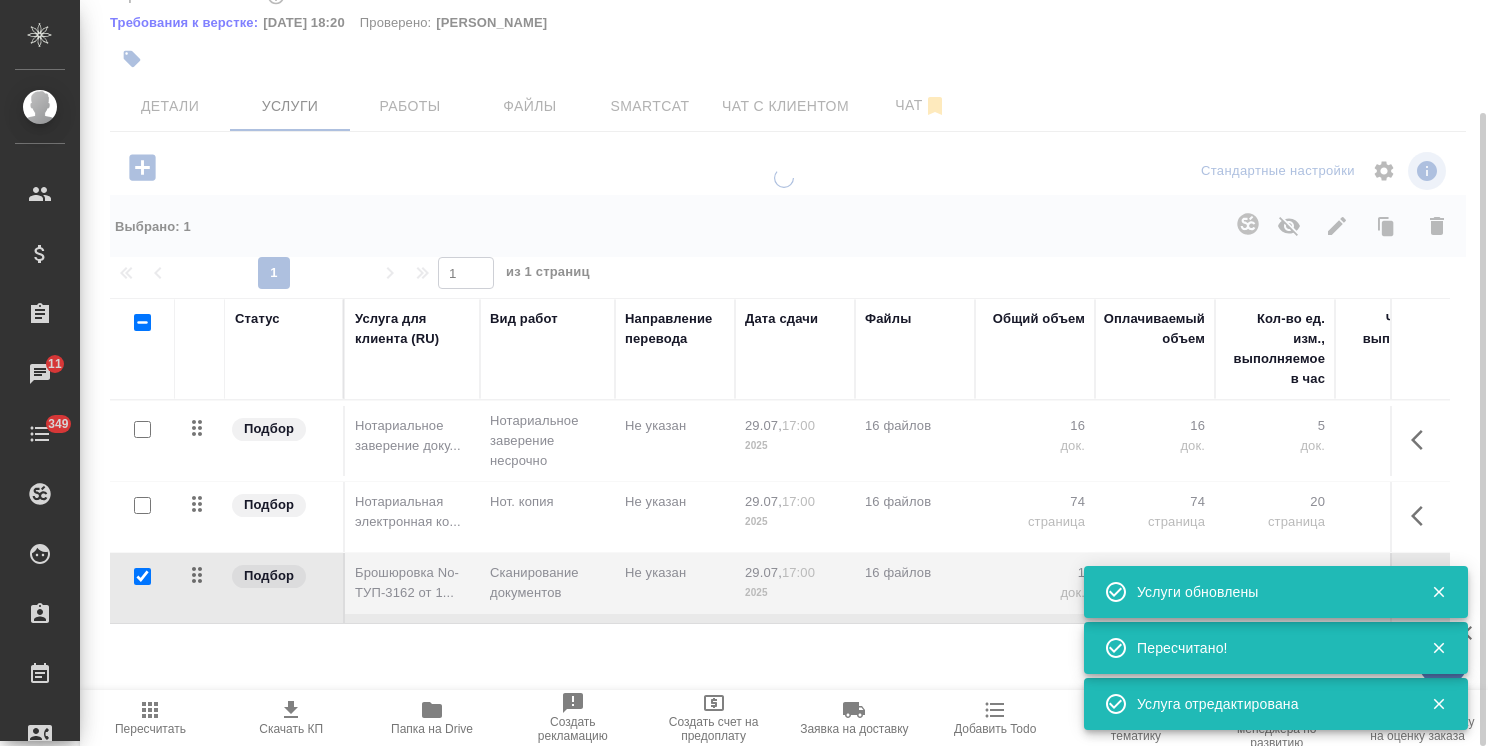 click at bounding box center [142, 576] 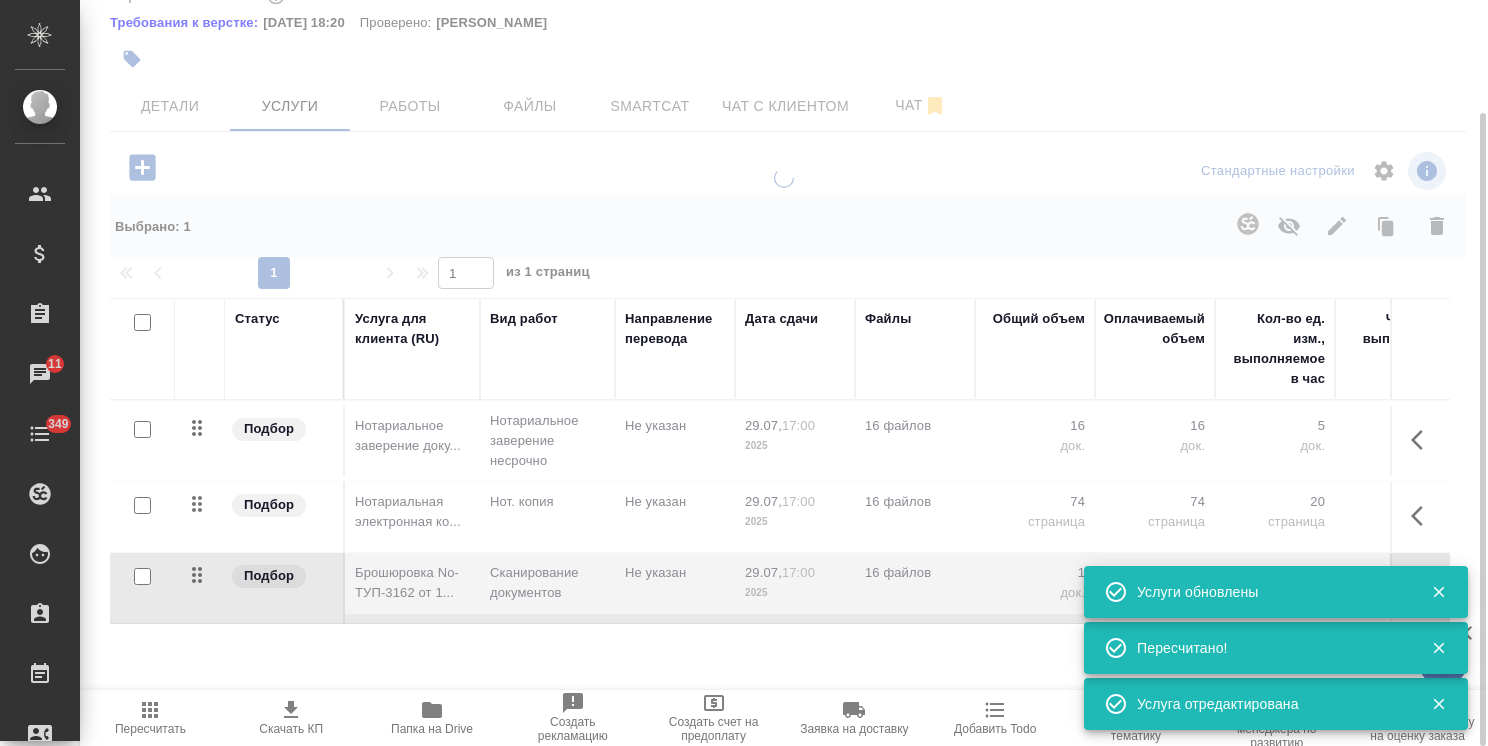 checkbox on "false" 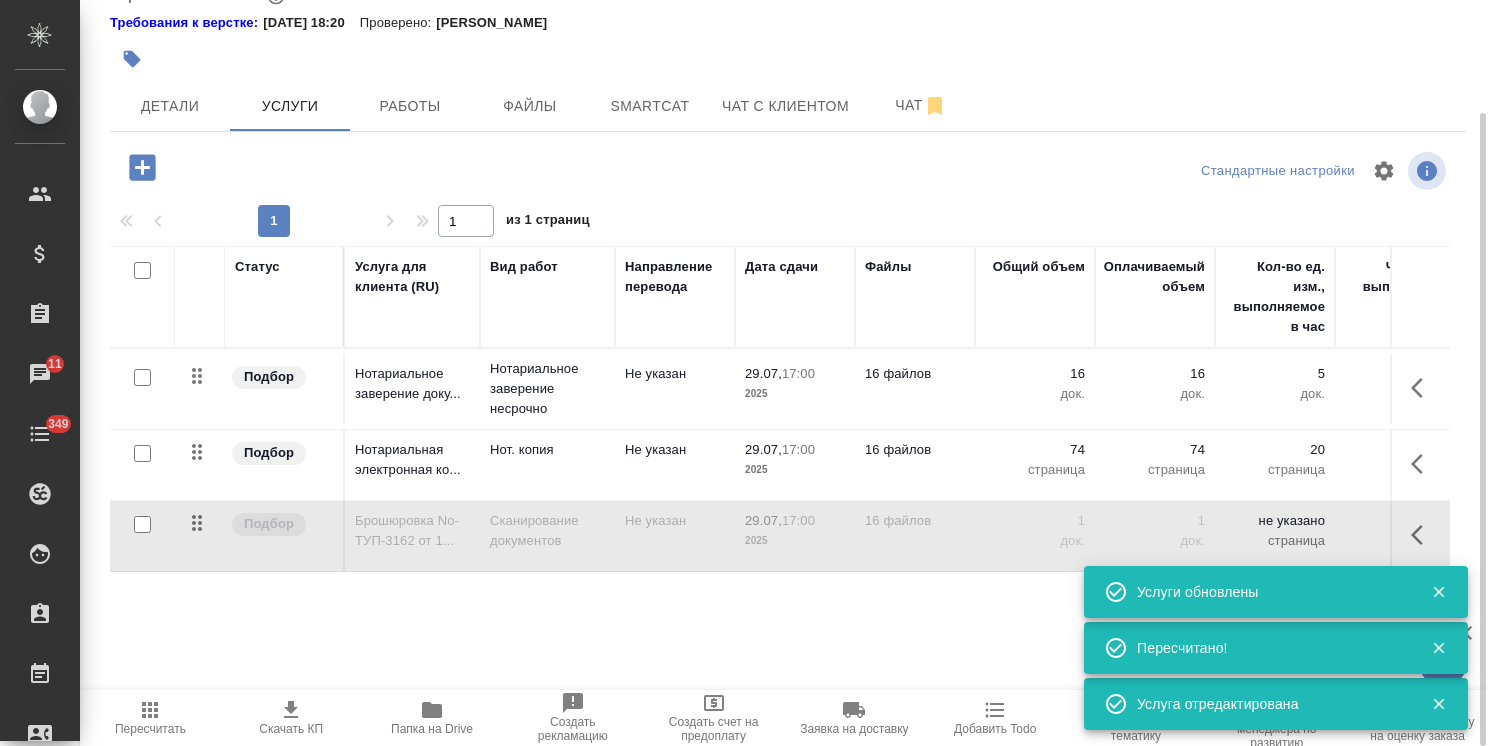 click 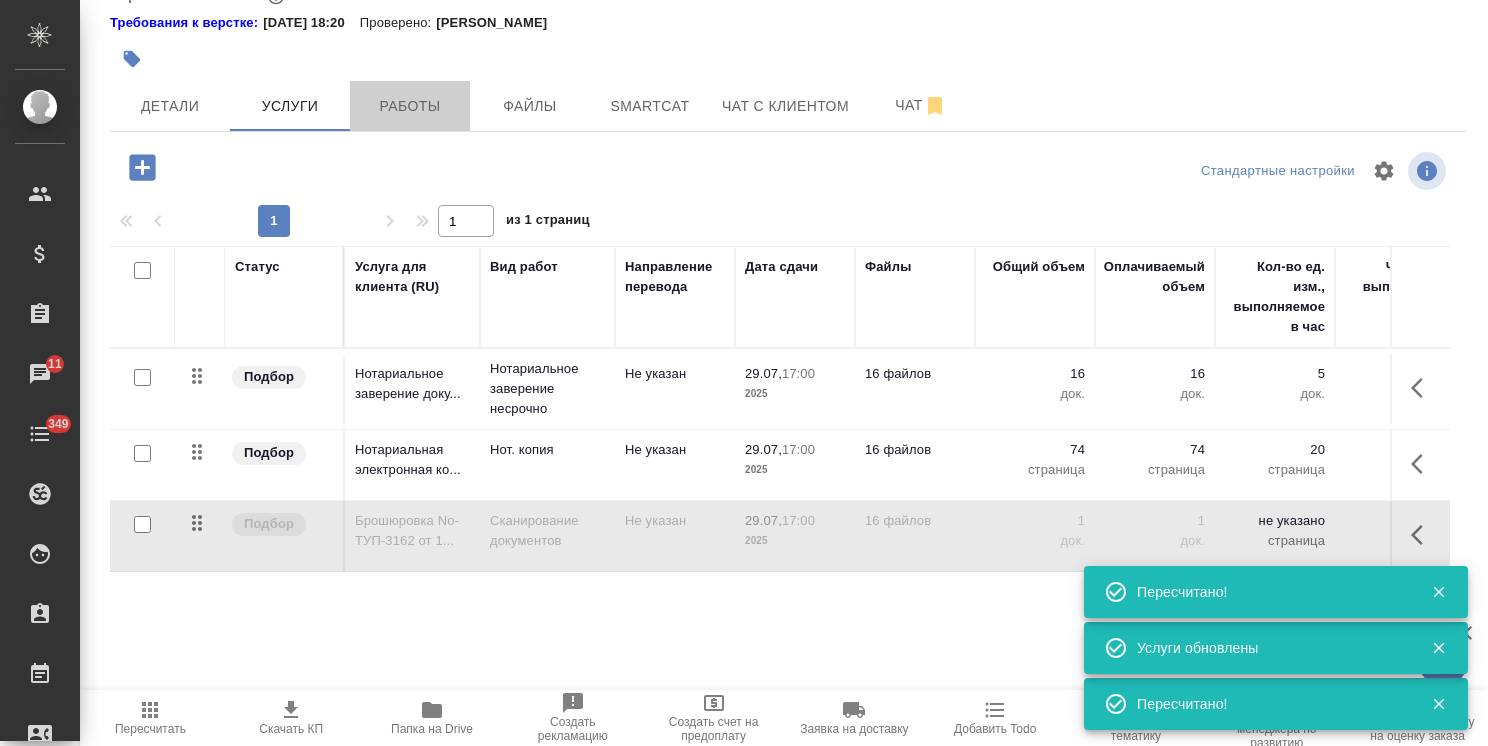 click on "Работы" at bounding box center [410, 106] 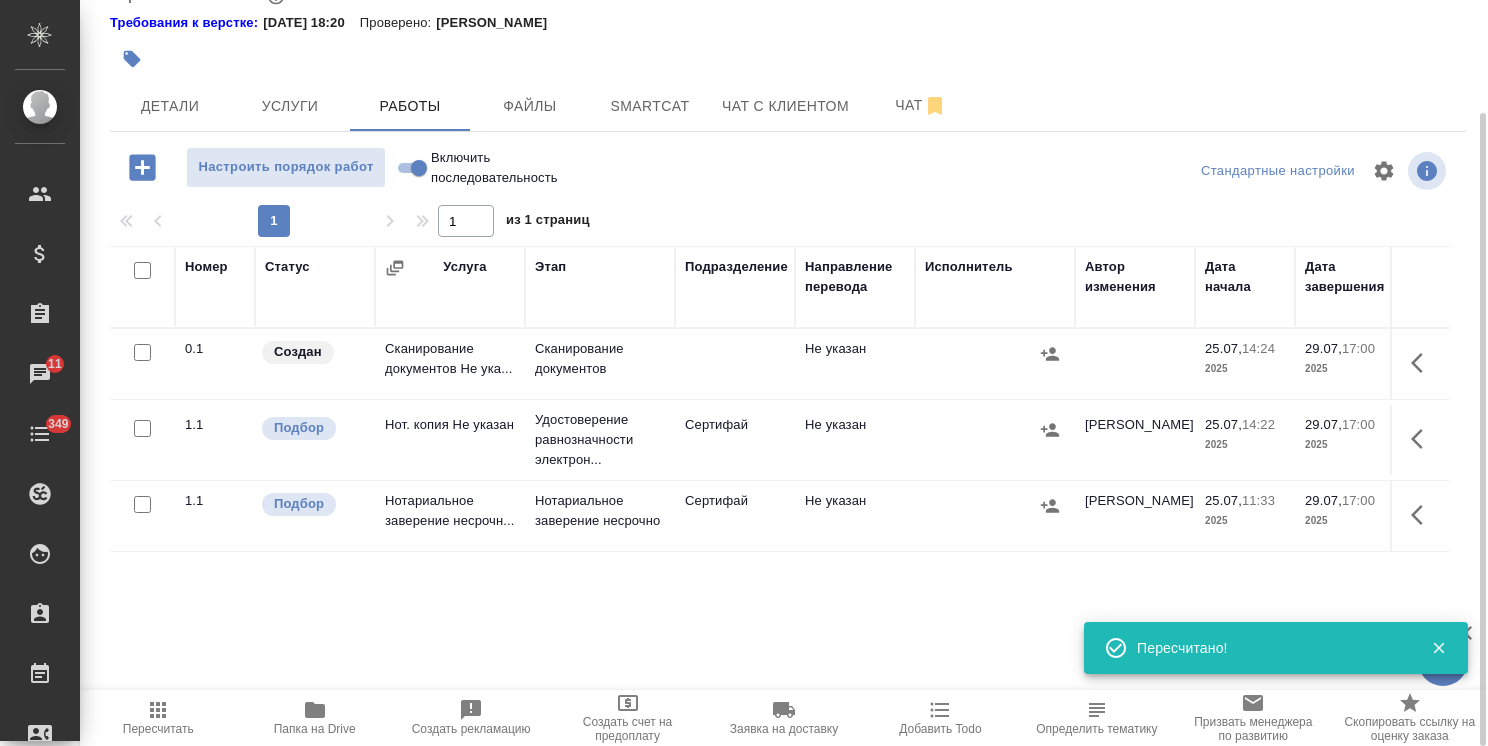 click 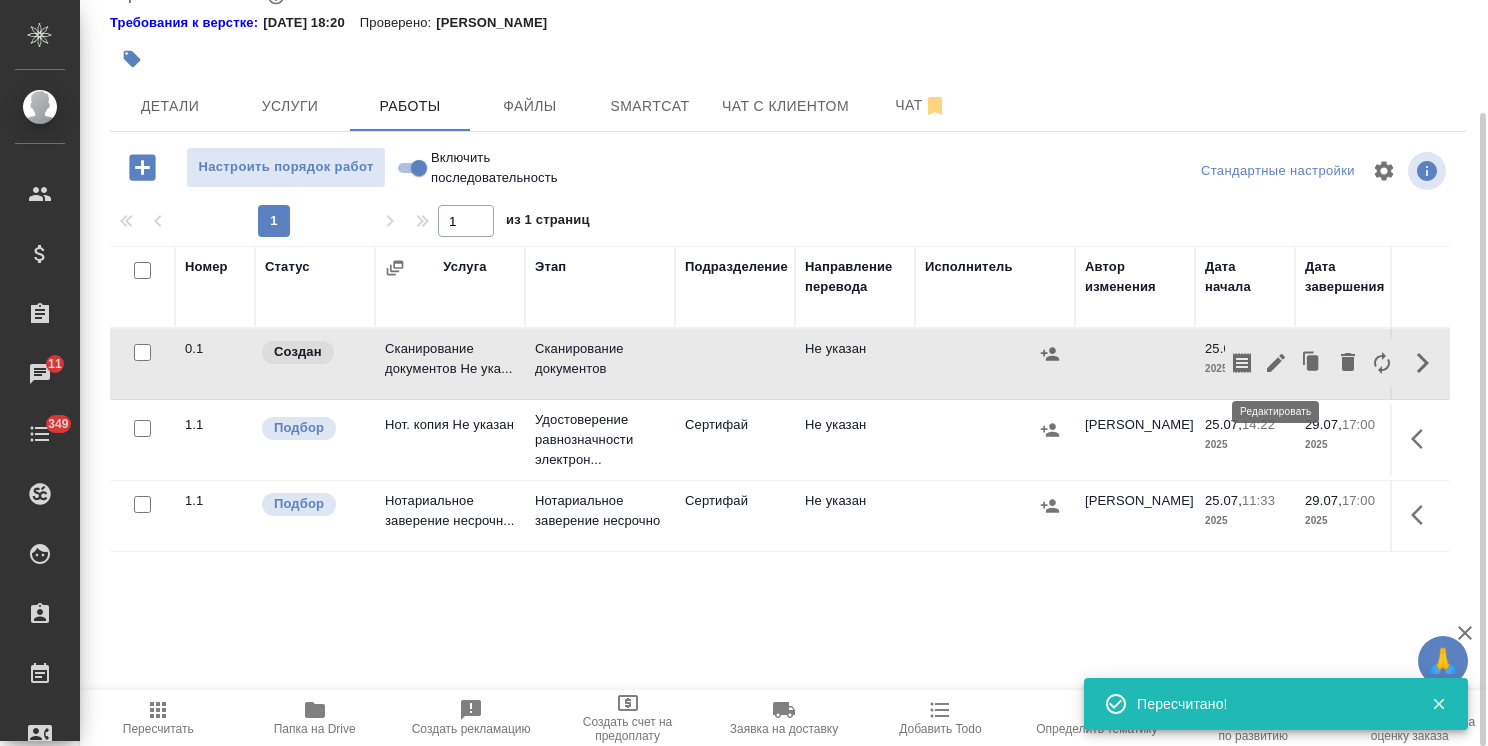 click 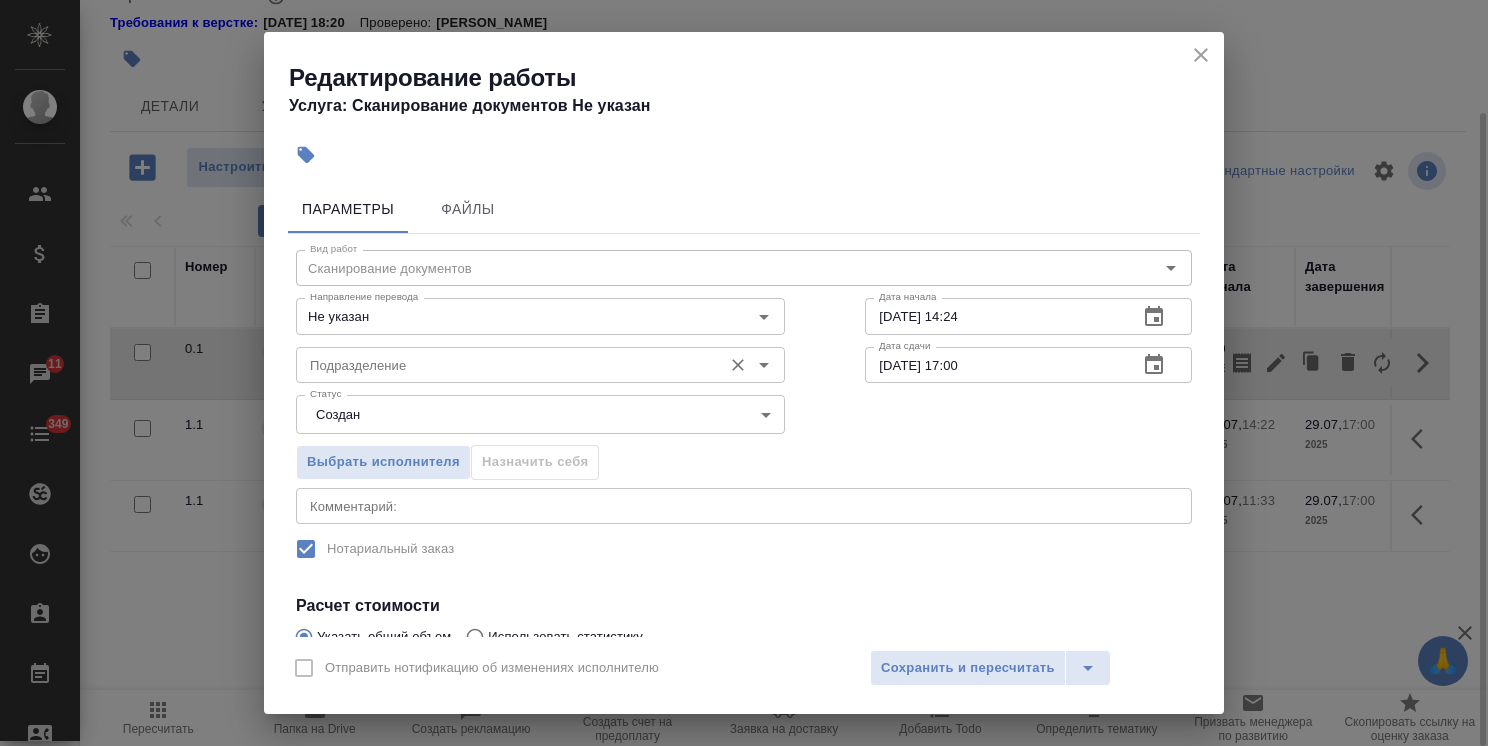 click on "Подразделение" at bounding box center (507, 365) 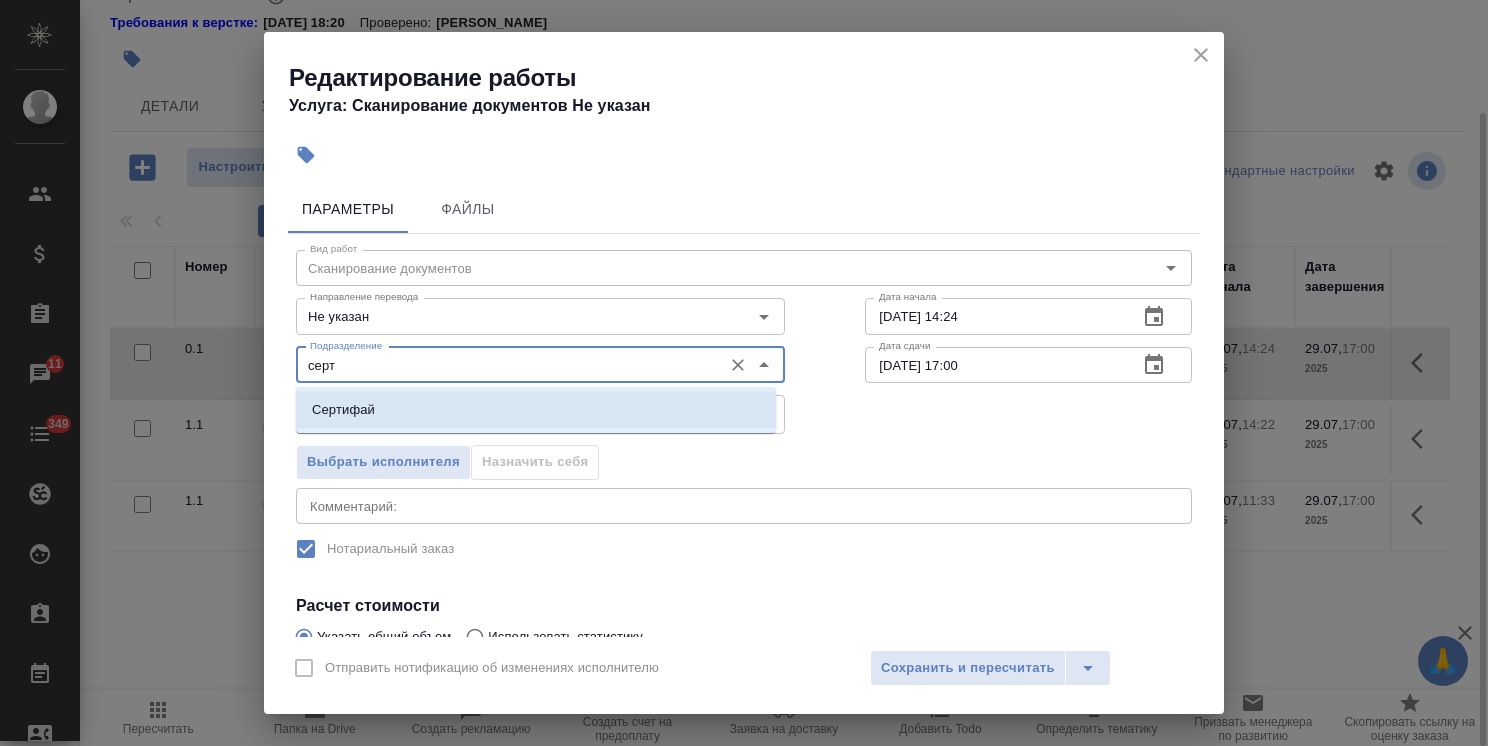 click on "Сертифай" at bounding box center (536, 410) 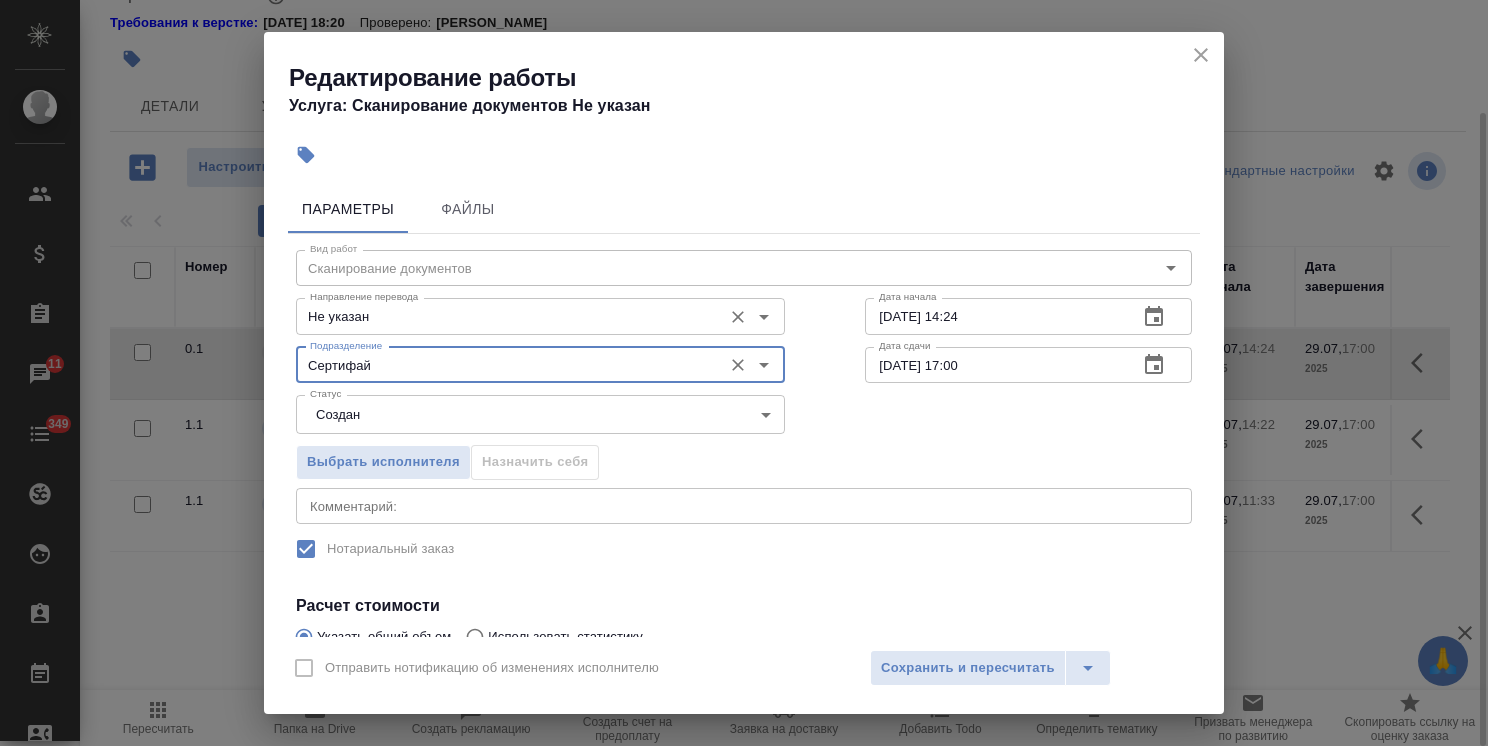 type on "Сертифай" 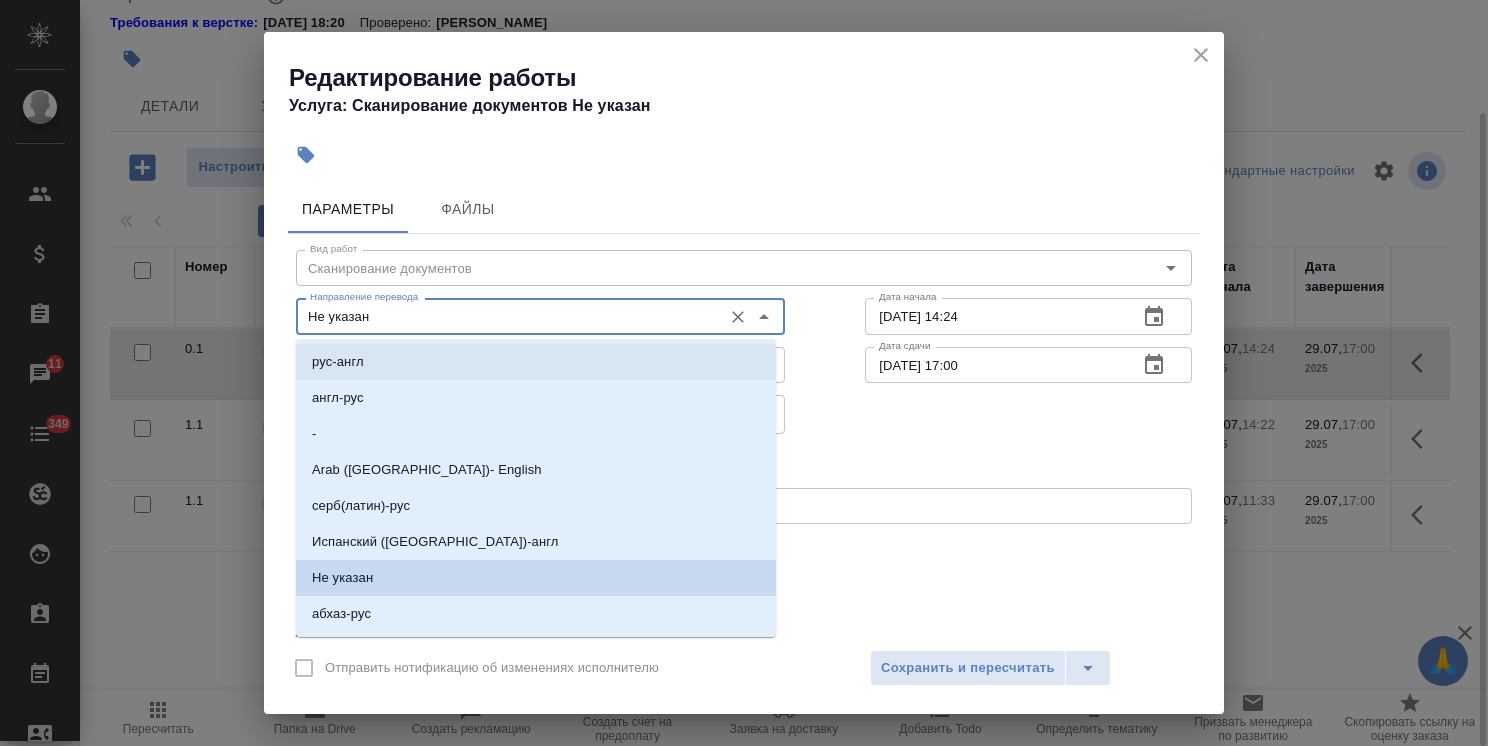 click on "Вид работ Сканирование документов Вид работ Направление перевода Не указан Направление перевода Дата начала [DATE] 14:24 Дата начала Подразделение Сертифай Подразделение Дата сдачи [DATE] 17:00 Дата сдачи Статус Создан created Статус Выбрать исполнителя Назначить себя Комментарий: x Комментарий: Нотариальный заказ Расчет стоимости Указать общий объем Использовать статистику Тарифные единицы страница 5a8b1489cc6b4906c91bfdb2 Тарифные единицы Страница 0 Страница Тарифных единиц 0 страница Итого 0 RUB" at bounding box center [744, 538] 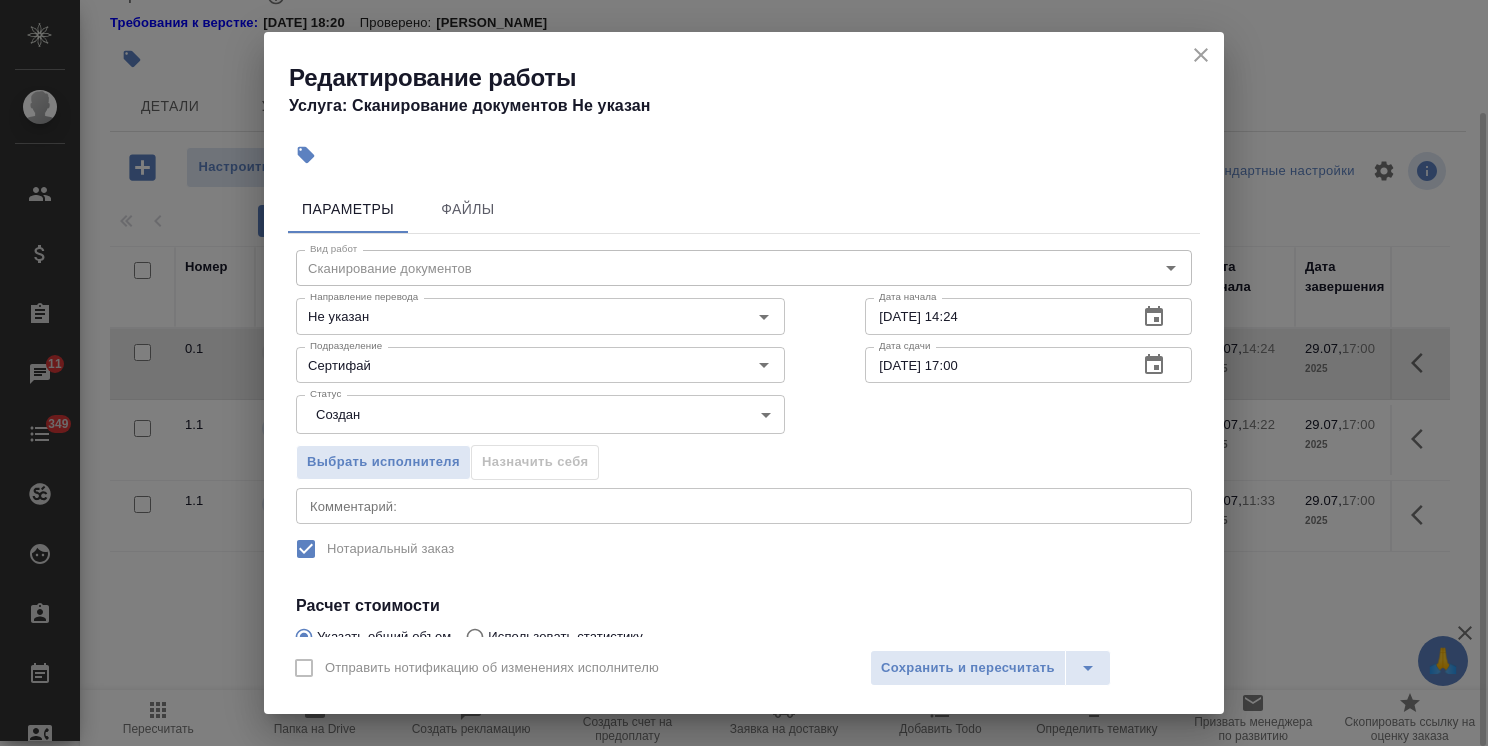 click on "🙏 .cls-1
fill:#fff;
AWATERA [PERSON_NAME] Спецификации Заказы 11 Чаты 349 Todo Проекты SC Исполнители Кандидаты Работы Входящие заявки Заявки на доставку Рекламации Проекты процессинга Конференции Выйти S_JNJ-822 В работе inProgress Нормальный normal Кратко детали заказа Ответственная команда: Технический Клиент: [PERSON_NAME] & [PERSON_NAME] Medical, [GEOGRAPHIC_DATA] Договор: ТУП-3162 Дата создания: [DATE] 09:59 Дата сдачи: [DATE] 17:00 Итого: 29 280,00 ₽ К оплате: 29 280,00 ₽ Маржинальность: 100% Требования к верстке: [DATE] 18:20 Проверено: [PERSON_NAME] Детали Услуги Работы Файлы Smartcat Чат с клиентом Чат 1 1 Номер   0" at bounding box center (744, 373) 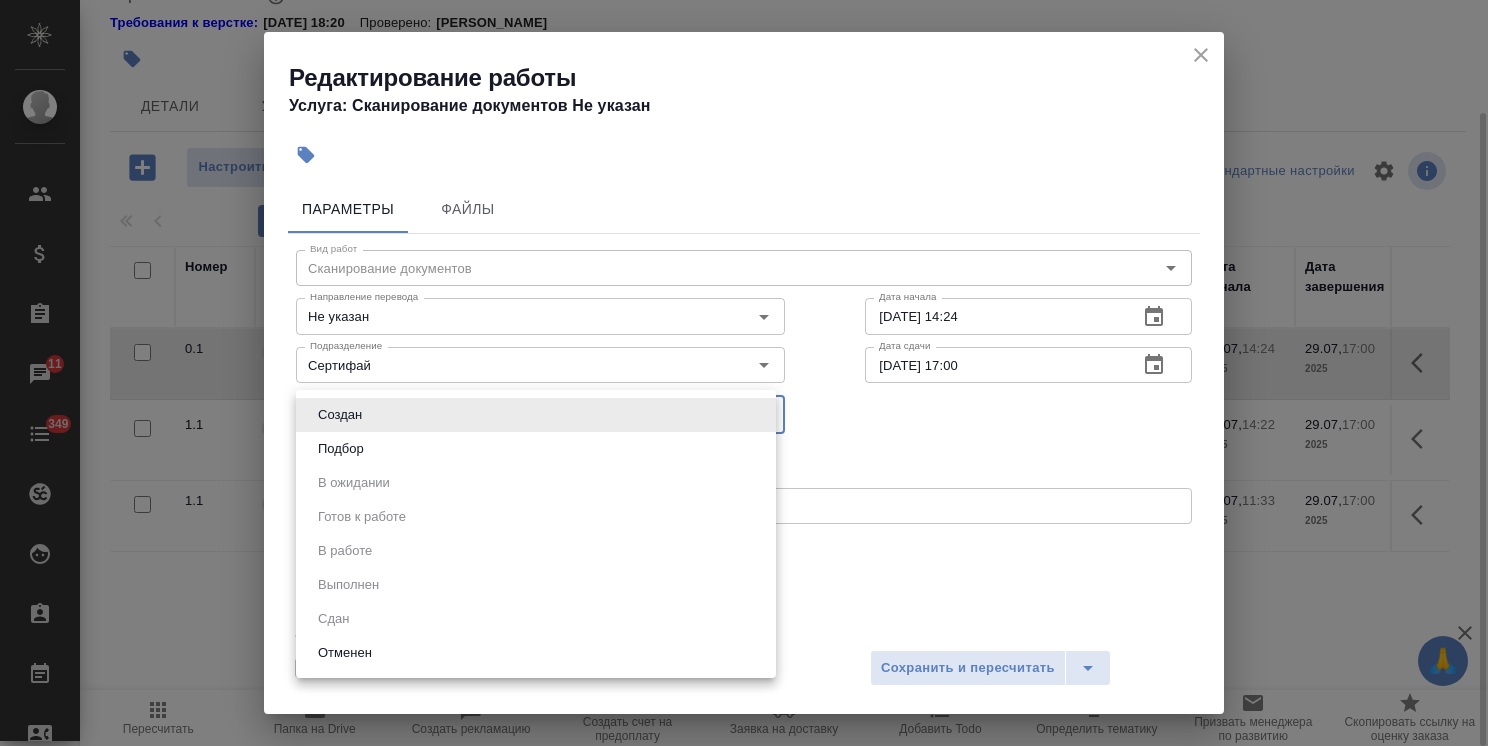 click on "Подбор" at bounding box center [341, 449] 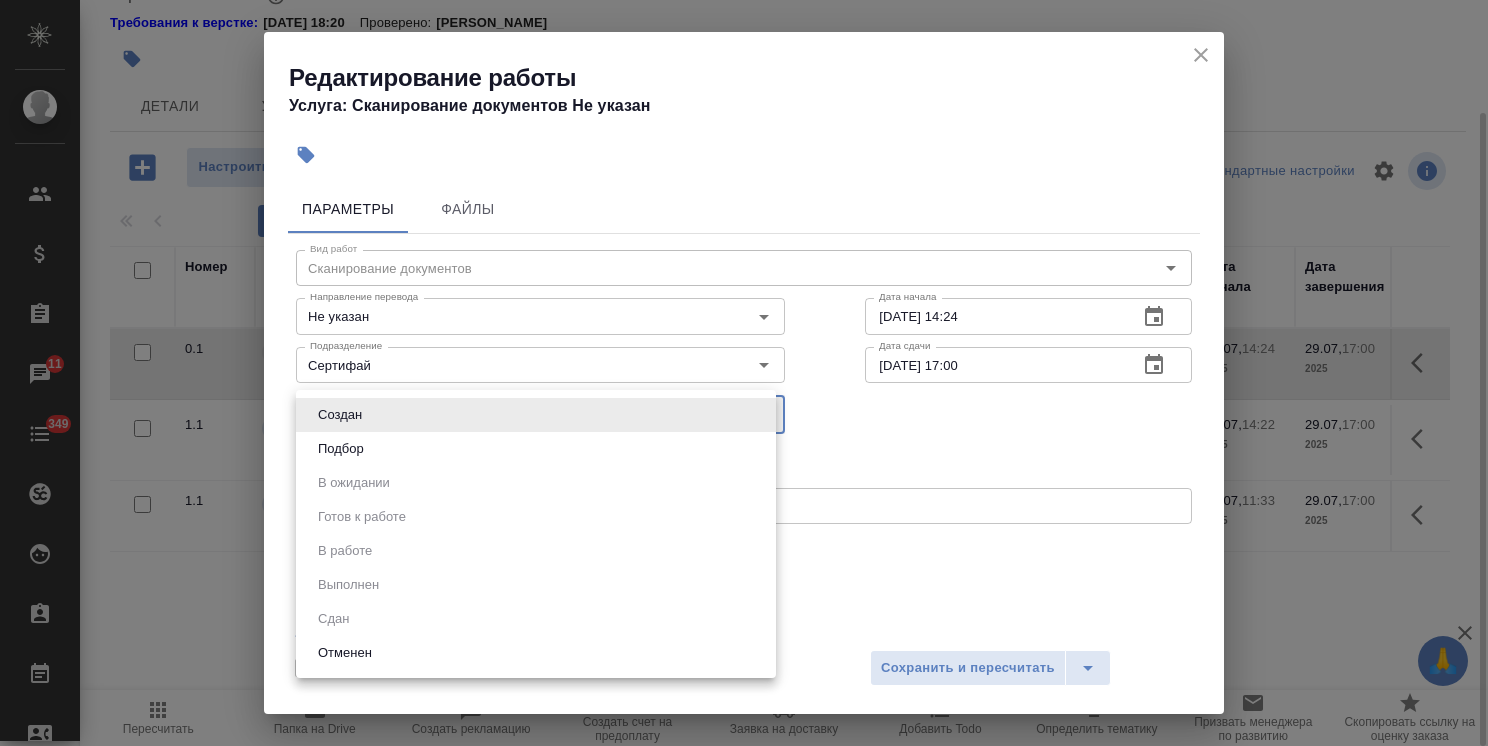 type on "recruiting" 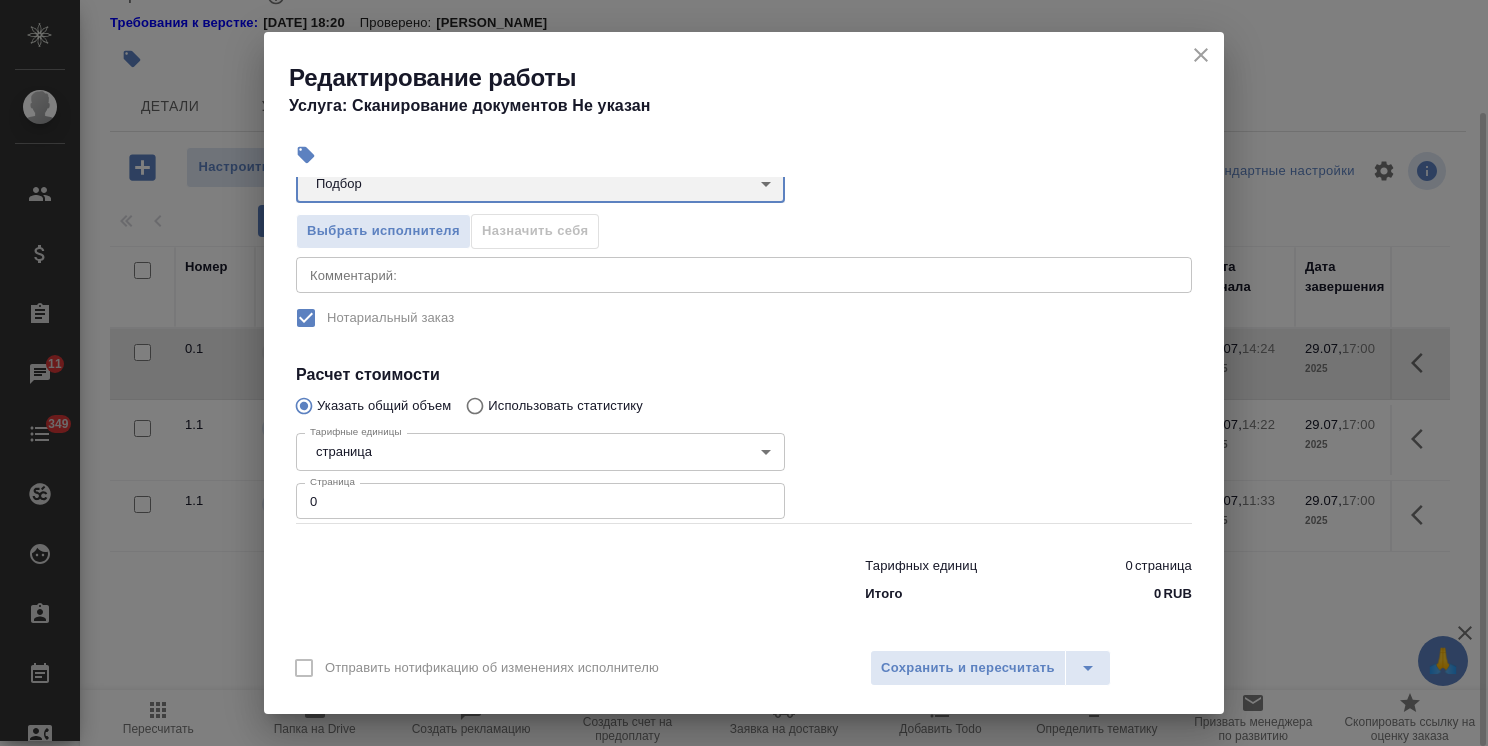 scroll, scrollTop: 236, scrollLeft: 0, axis: vertical 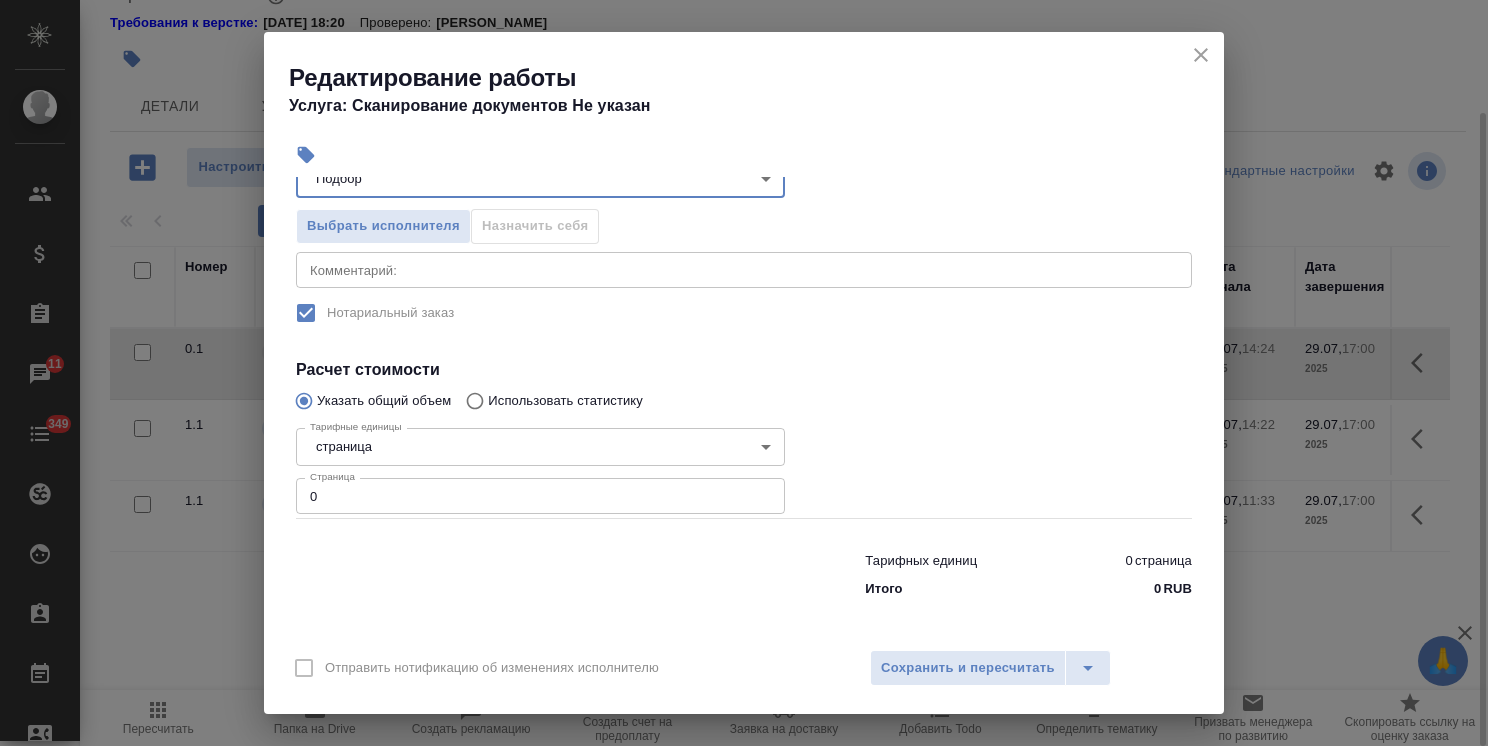 drag, startPoint x: 319, startPoint y: 496, endPoint x: 232, endPoint y: 492, distance: 87.0919 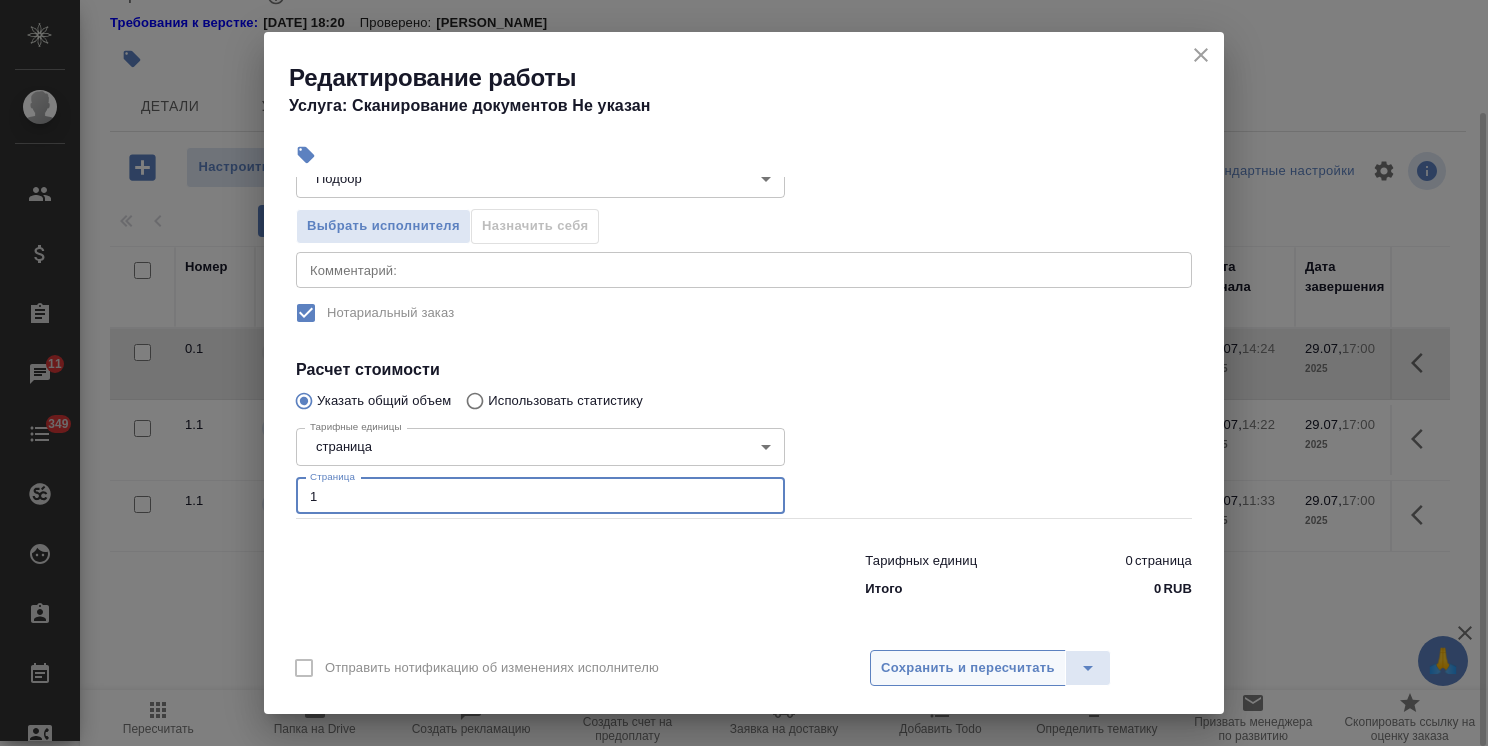 type on "1" 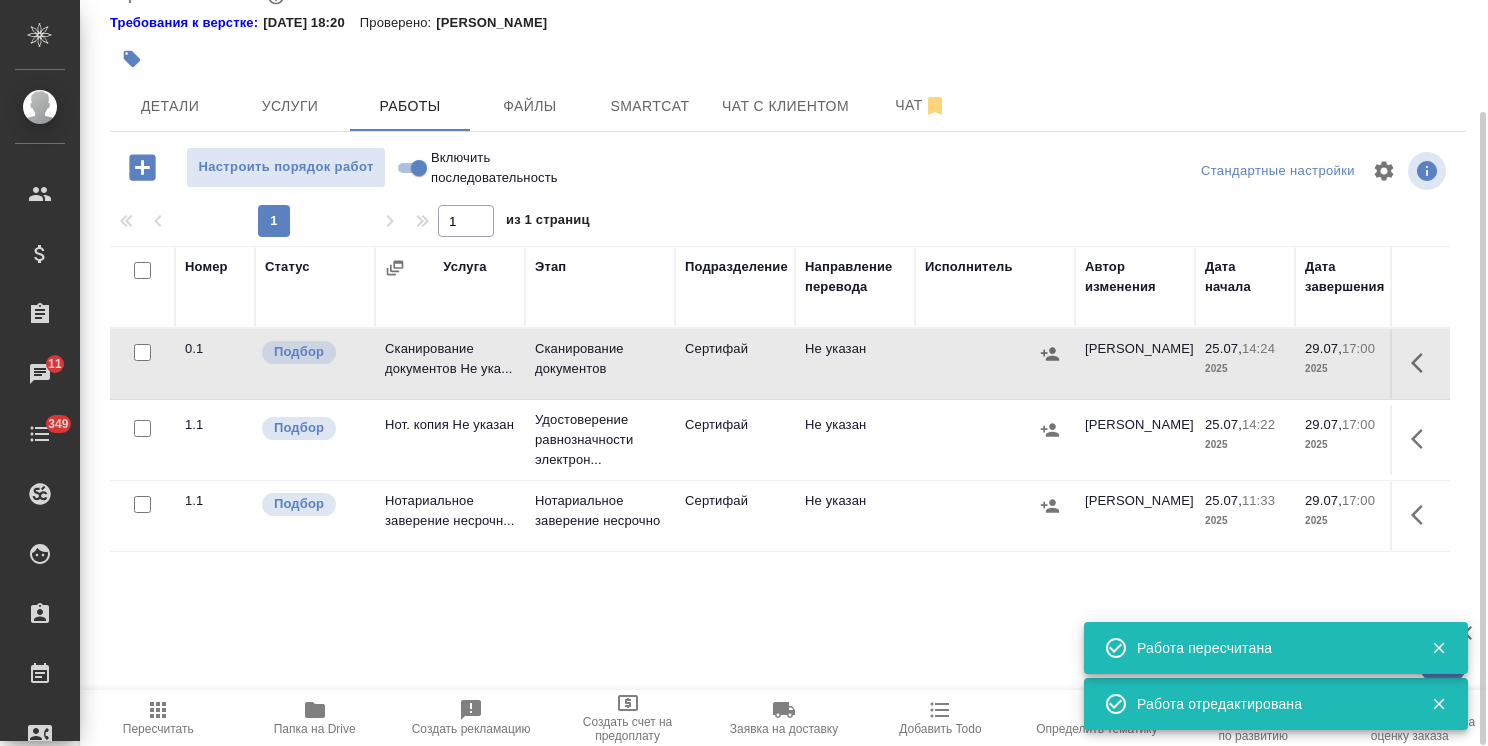 scroll, scrollTop: 132, scrollLeft: 0, axis: vertical 